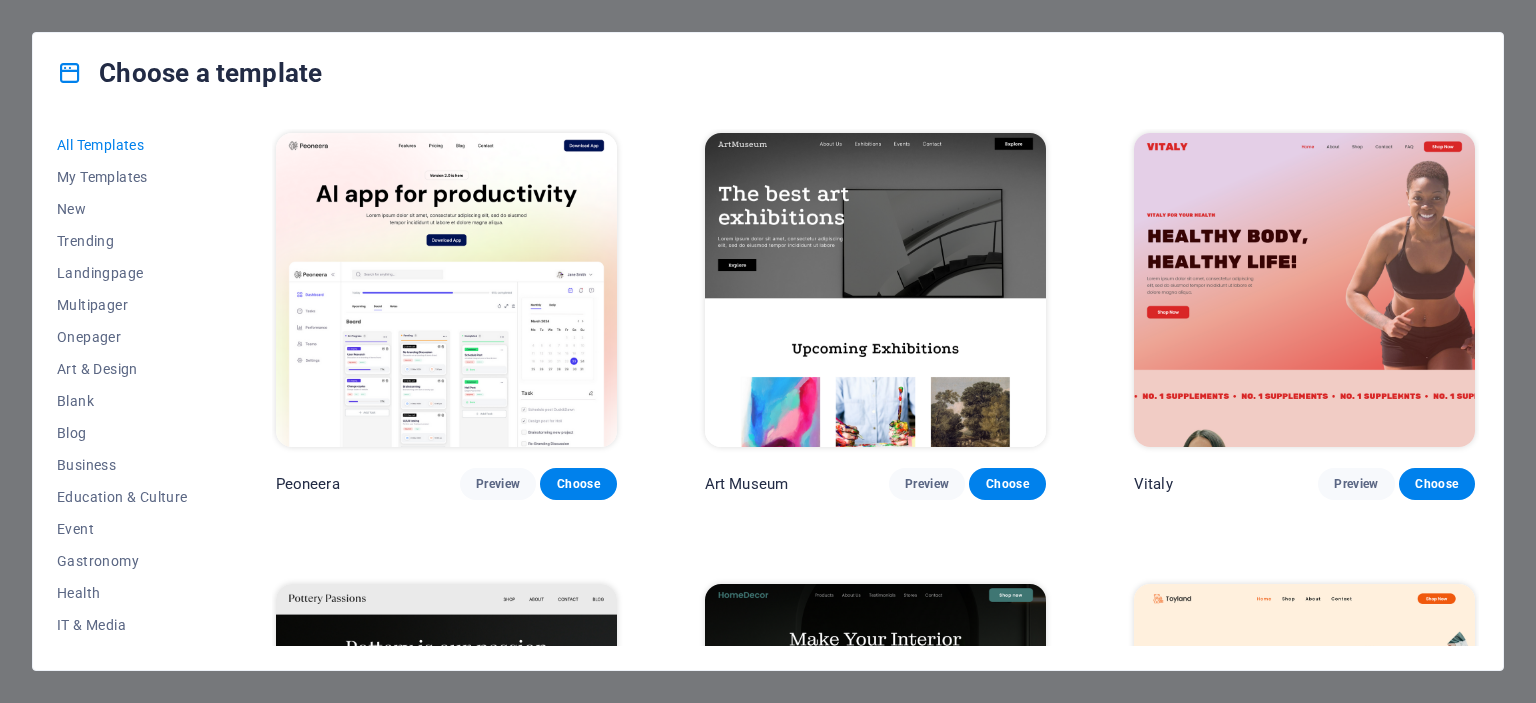 scroll, scrollTop: 0, scrollLeft: 0, axis: both 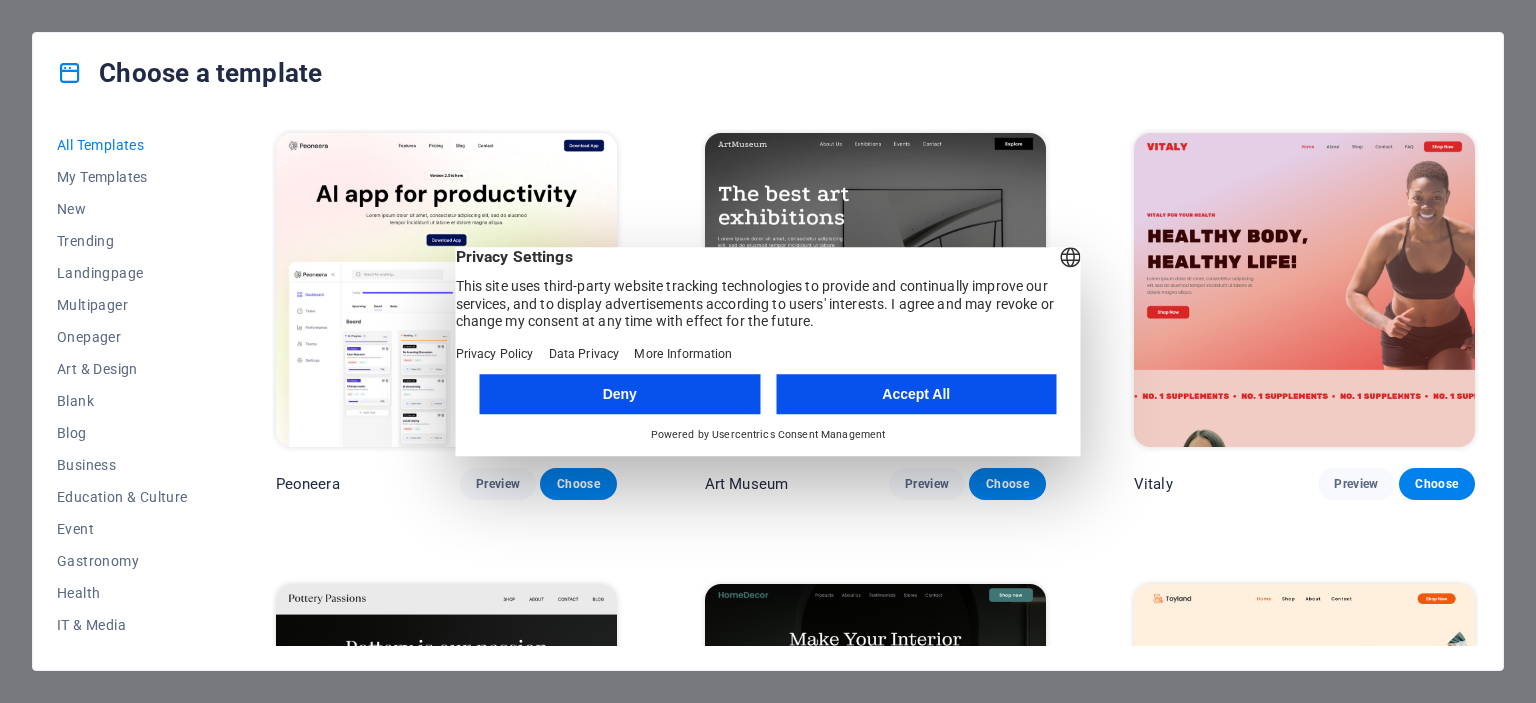 click on "Deny" at bounding box center [620, 394] 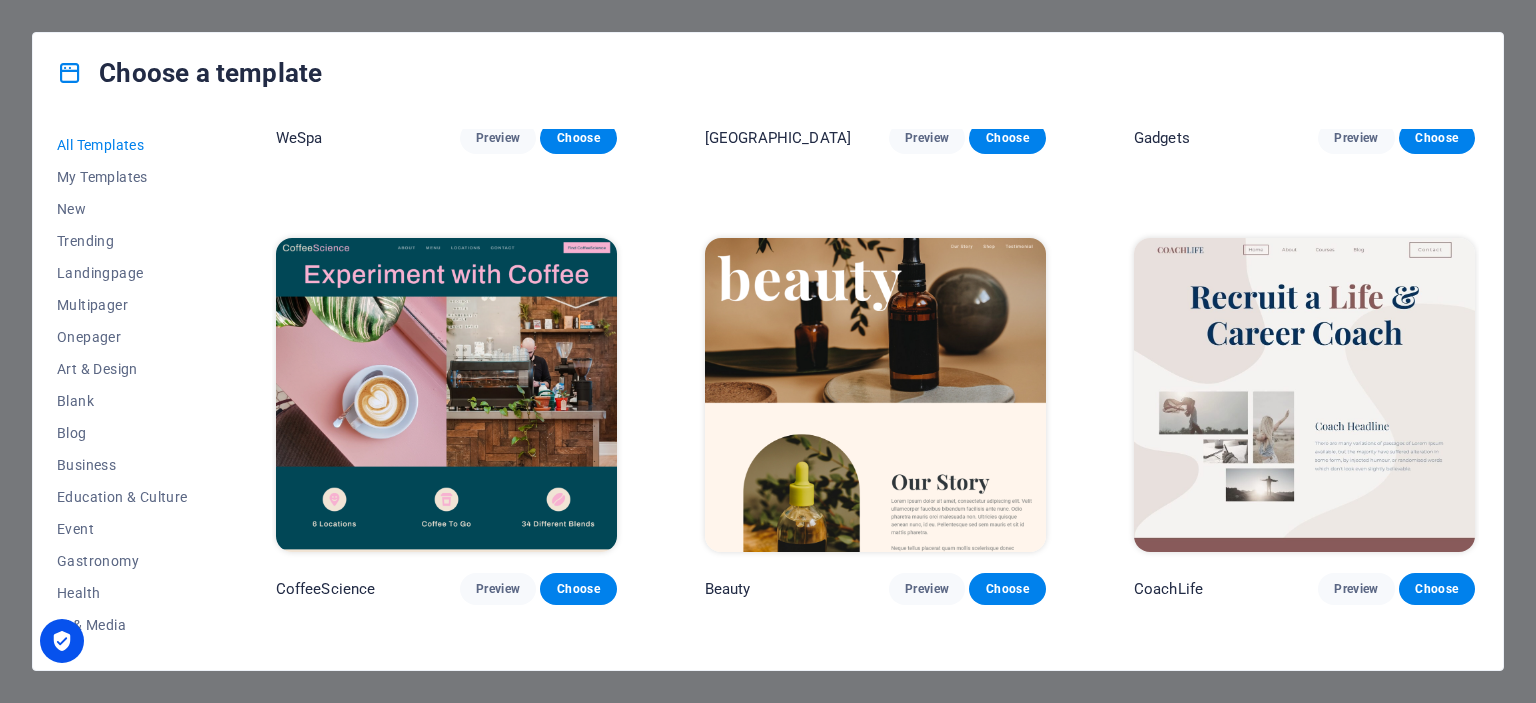 scroll, scrollTop: 5800, scrollLeft: 0, axis: vertical 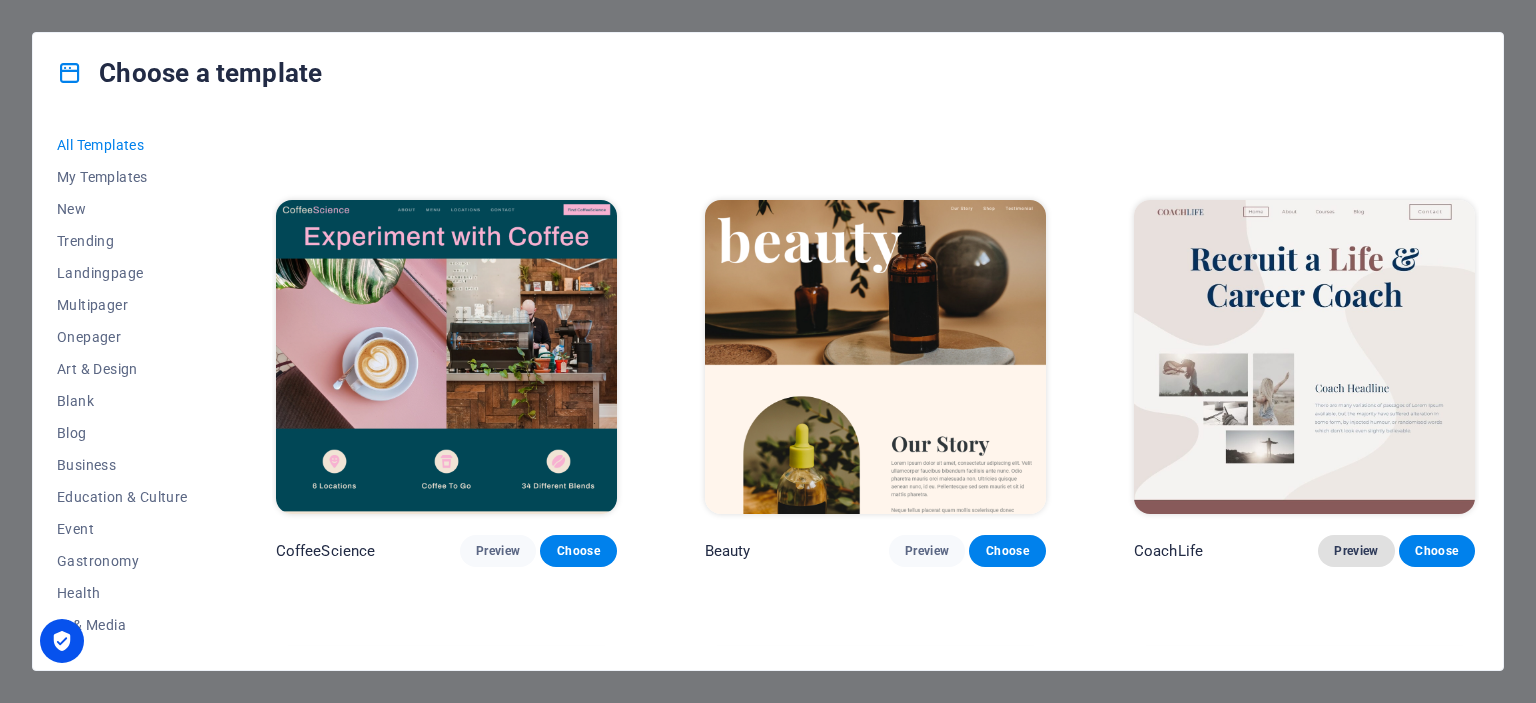 click on "Preview" at bounding box center (1356, 551) 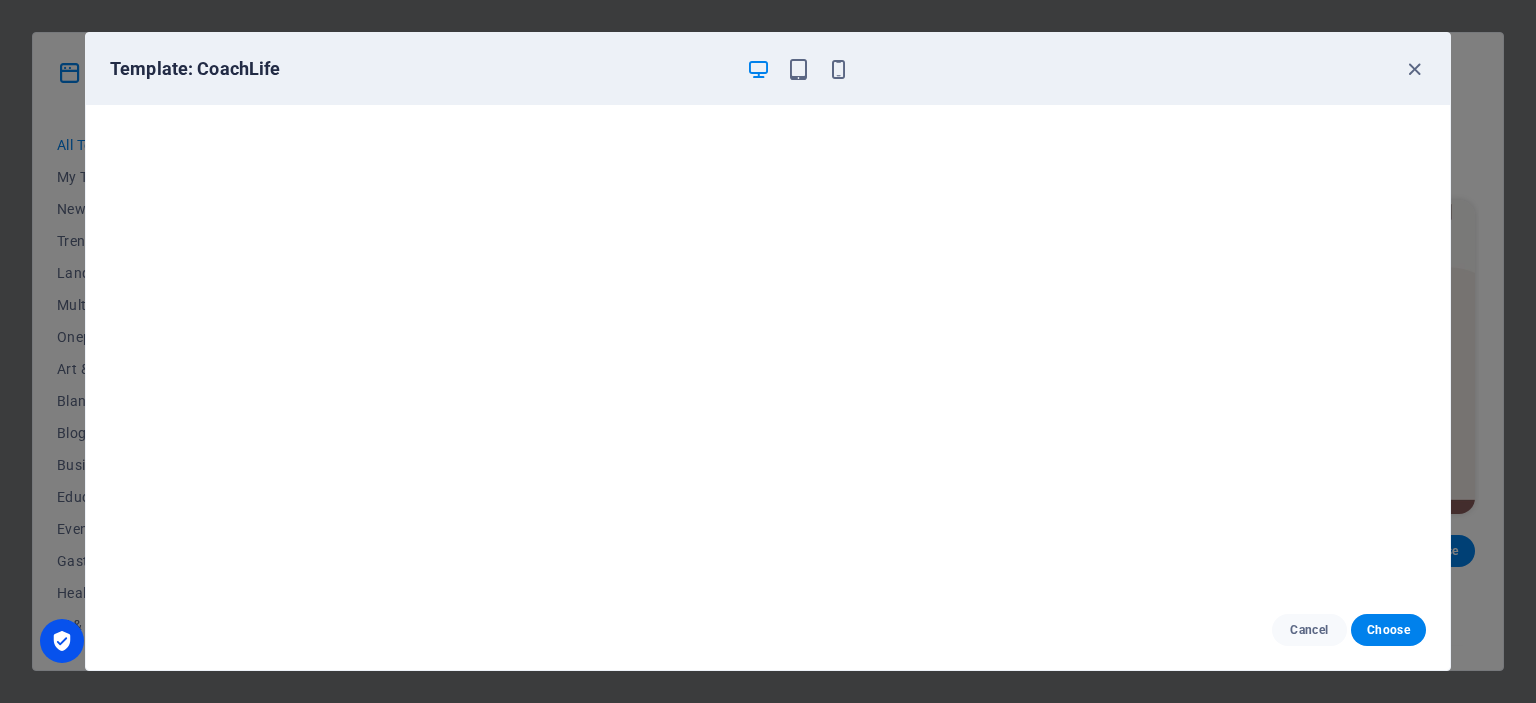 scroll, scrollTop: 5, scrollLeft: 0, axis: vertical 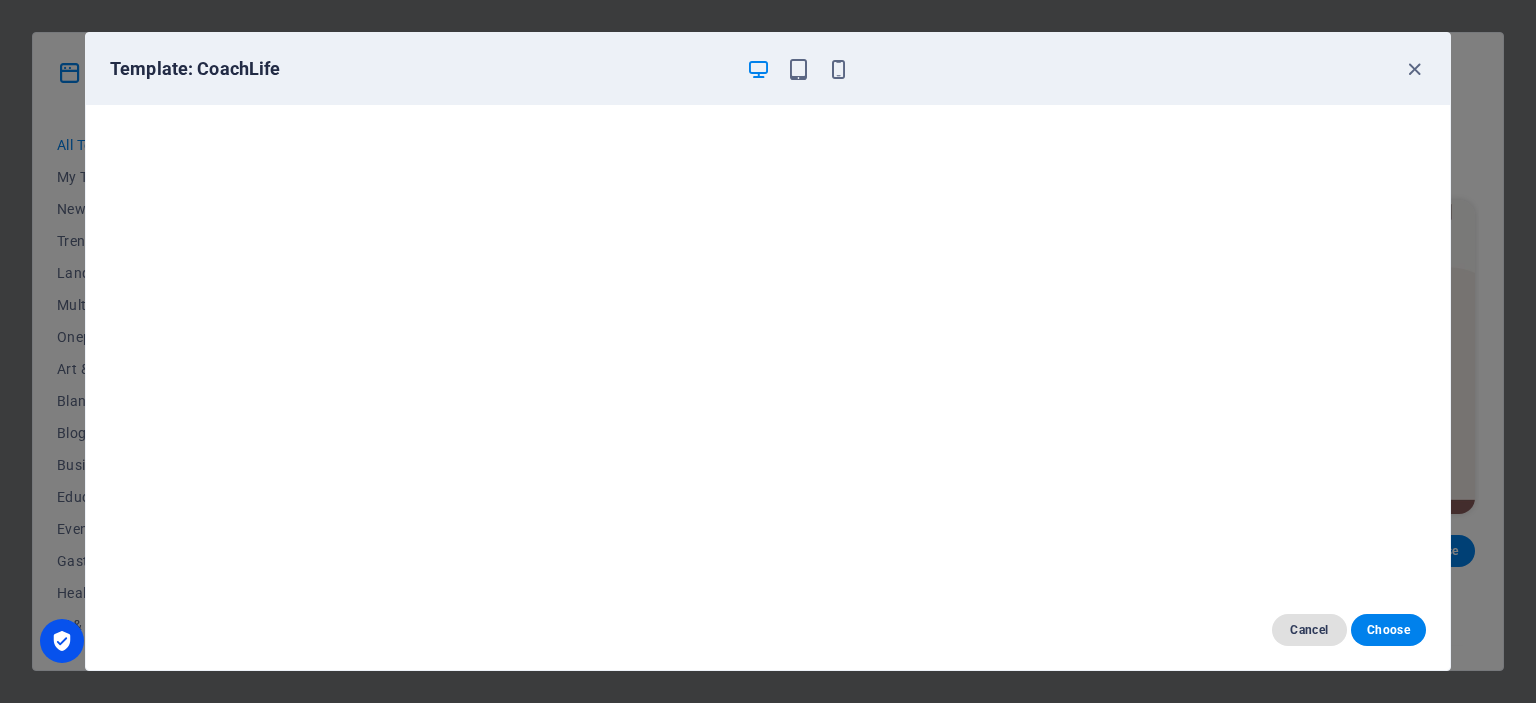 click on "Cancel" at bounding box center (1309, 630) 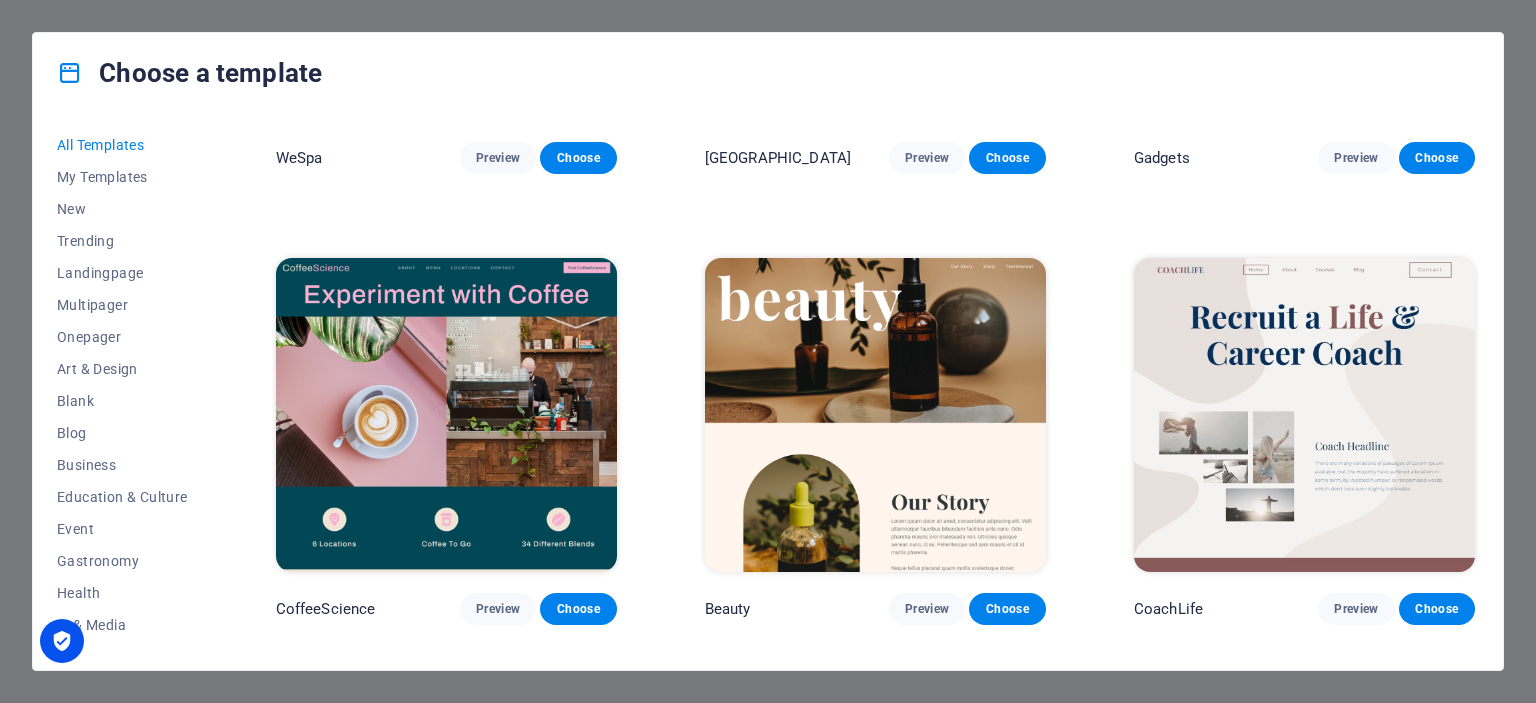 scroll, scrollTop: 5700, scrollLeft: 0, axis: vertical 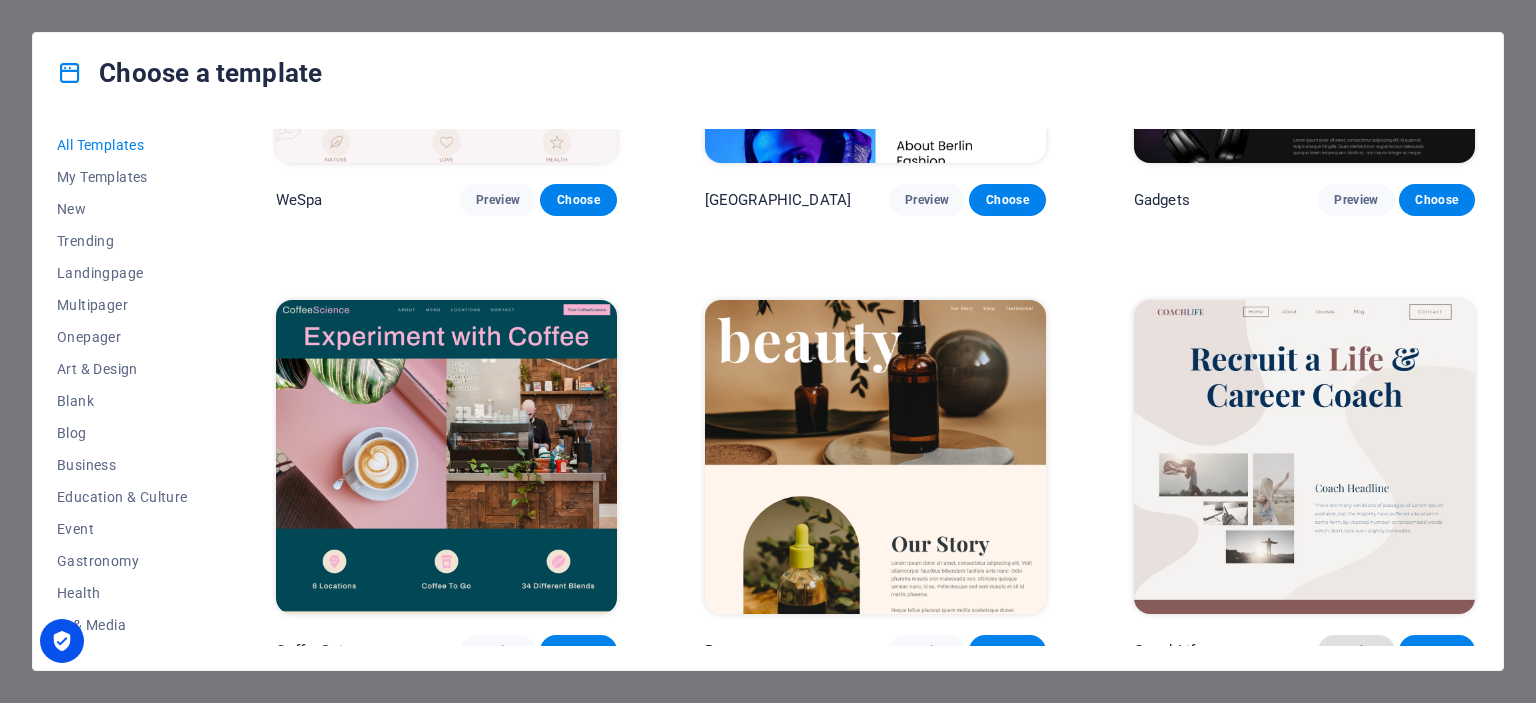 click on "Preview" at bounding box center [1356, 651] 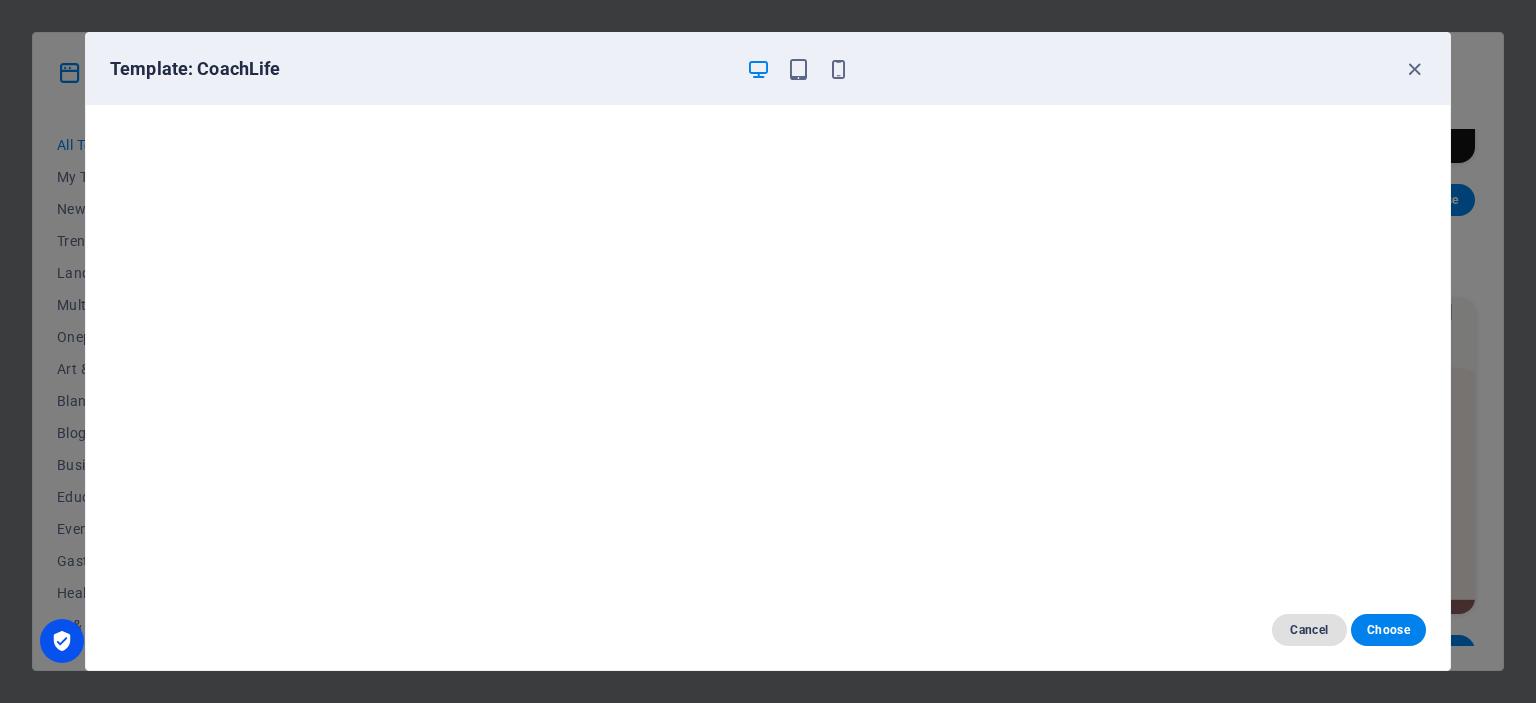 click on "Cancel" at bounding box center [1309, 630] 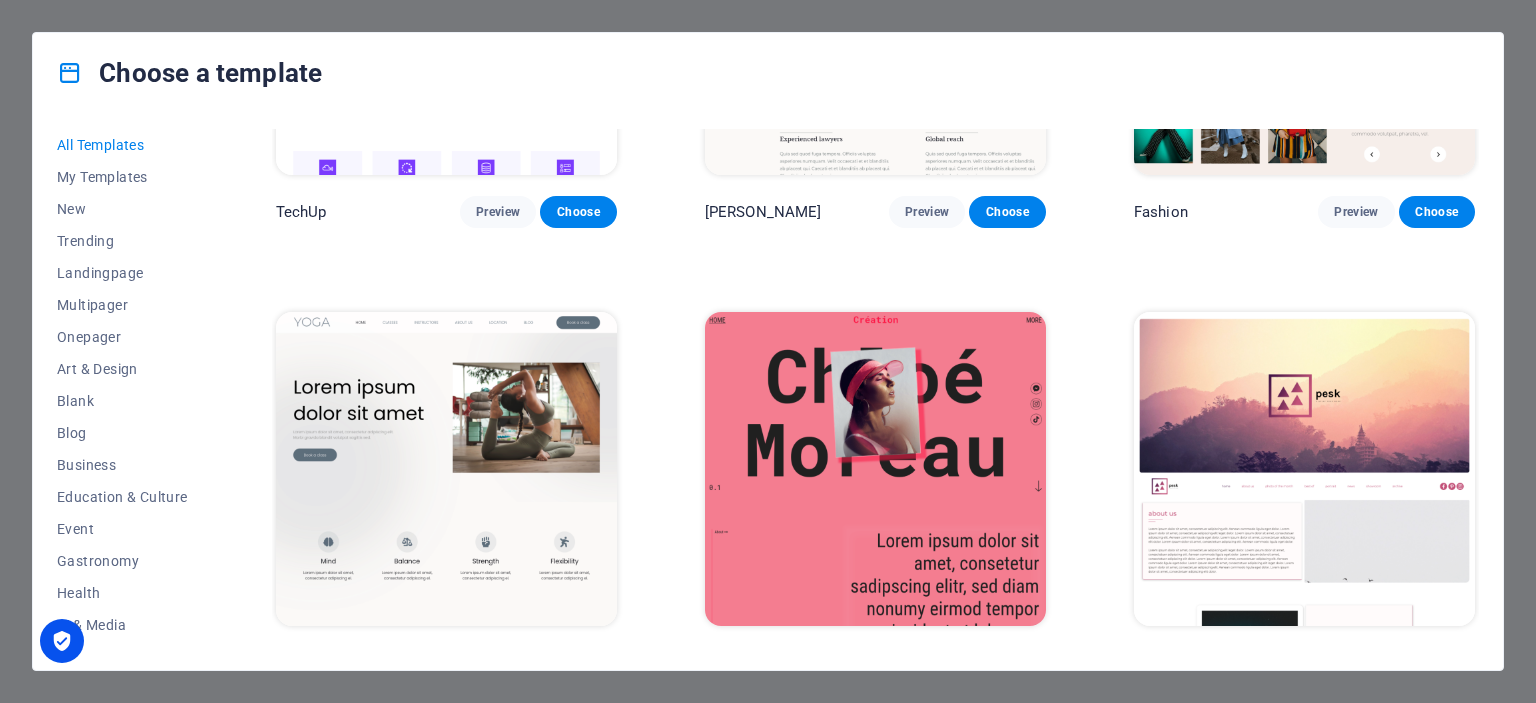 scroll, scrollTop: 7500, scrollLeft: 0, axis: vertical 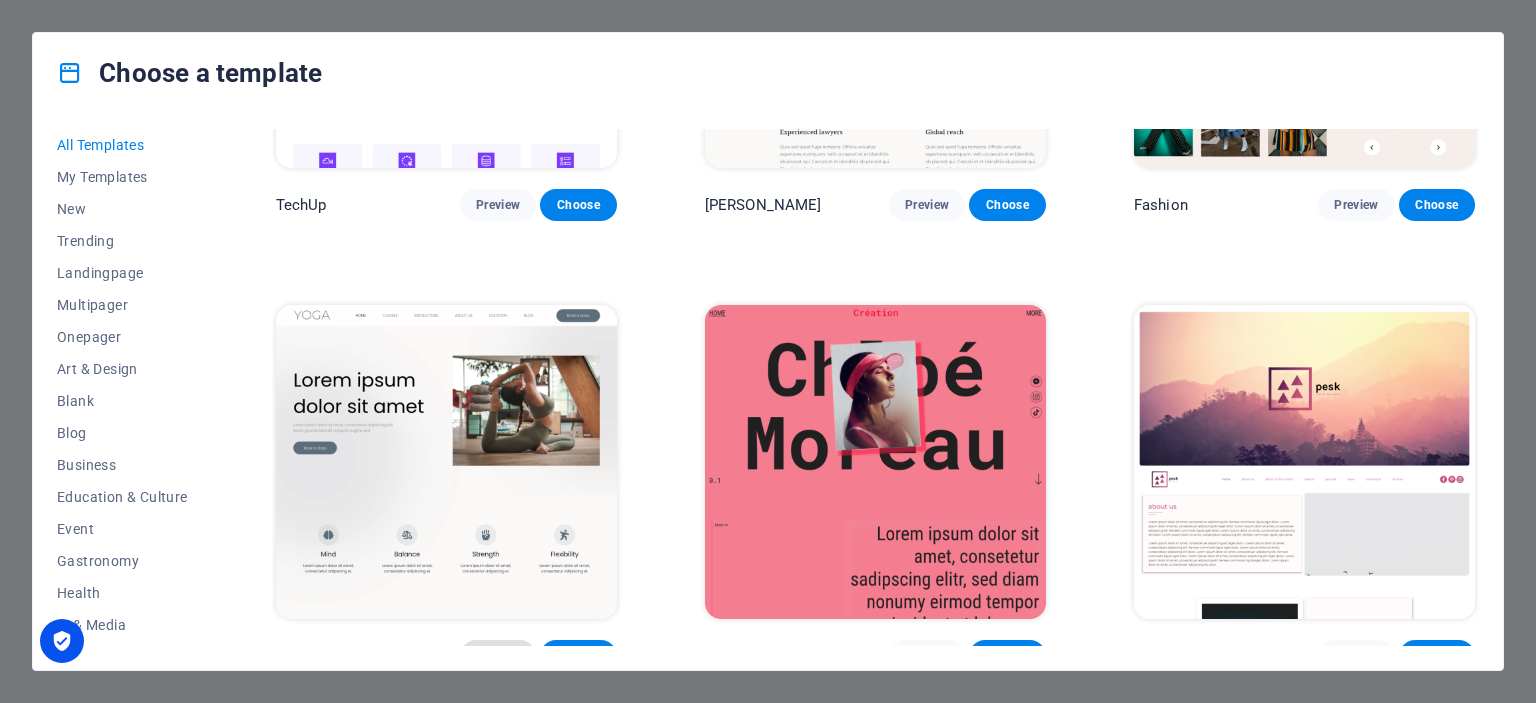 click on "Preview" at bounding box center [498, 656] 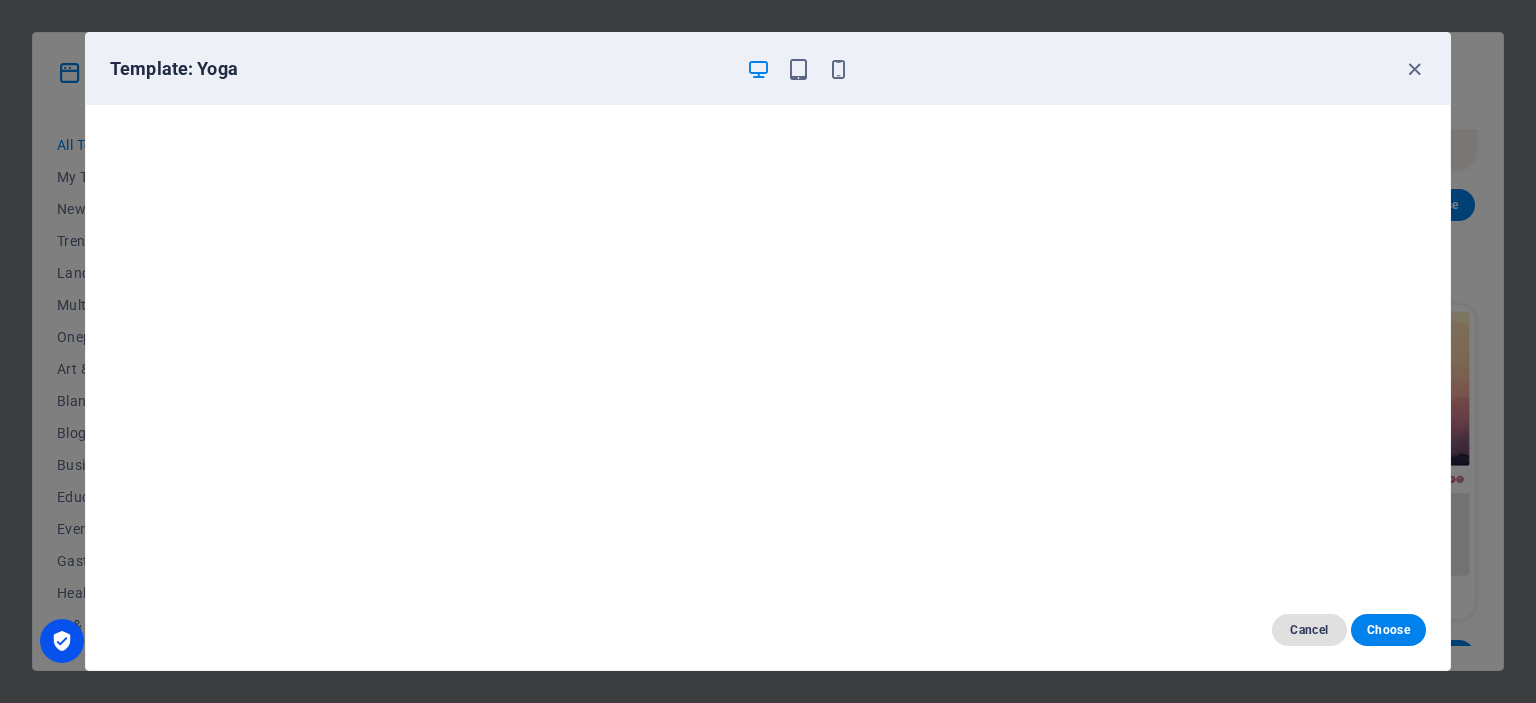 click on "Cancel" at bounding box center [1309, 630] 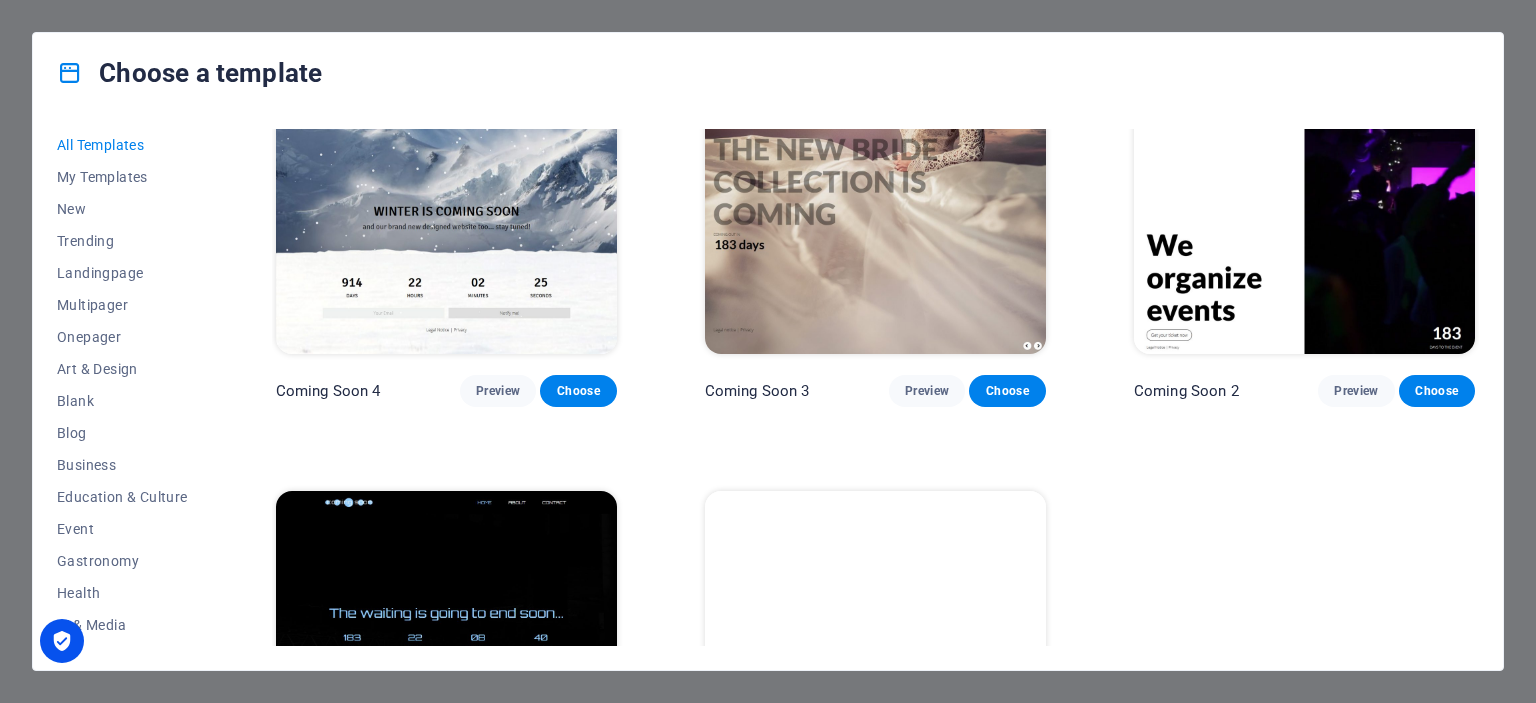scroll, scrollTop: 25266, scrollLeft: 0, axis: vertical 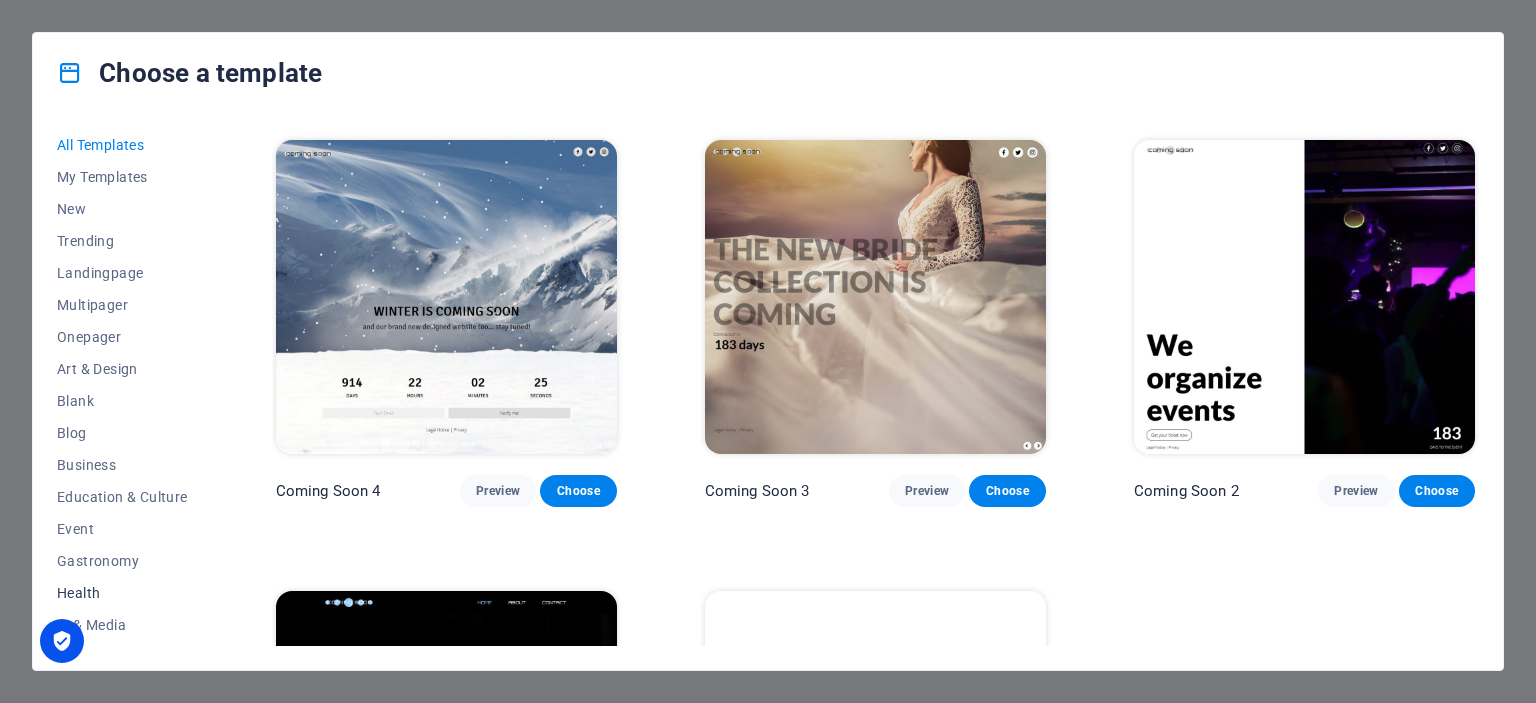 click on "Health" at bounding box center (122, 593) 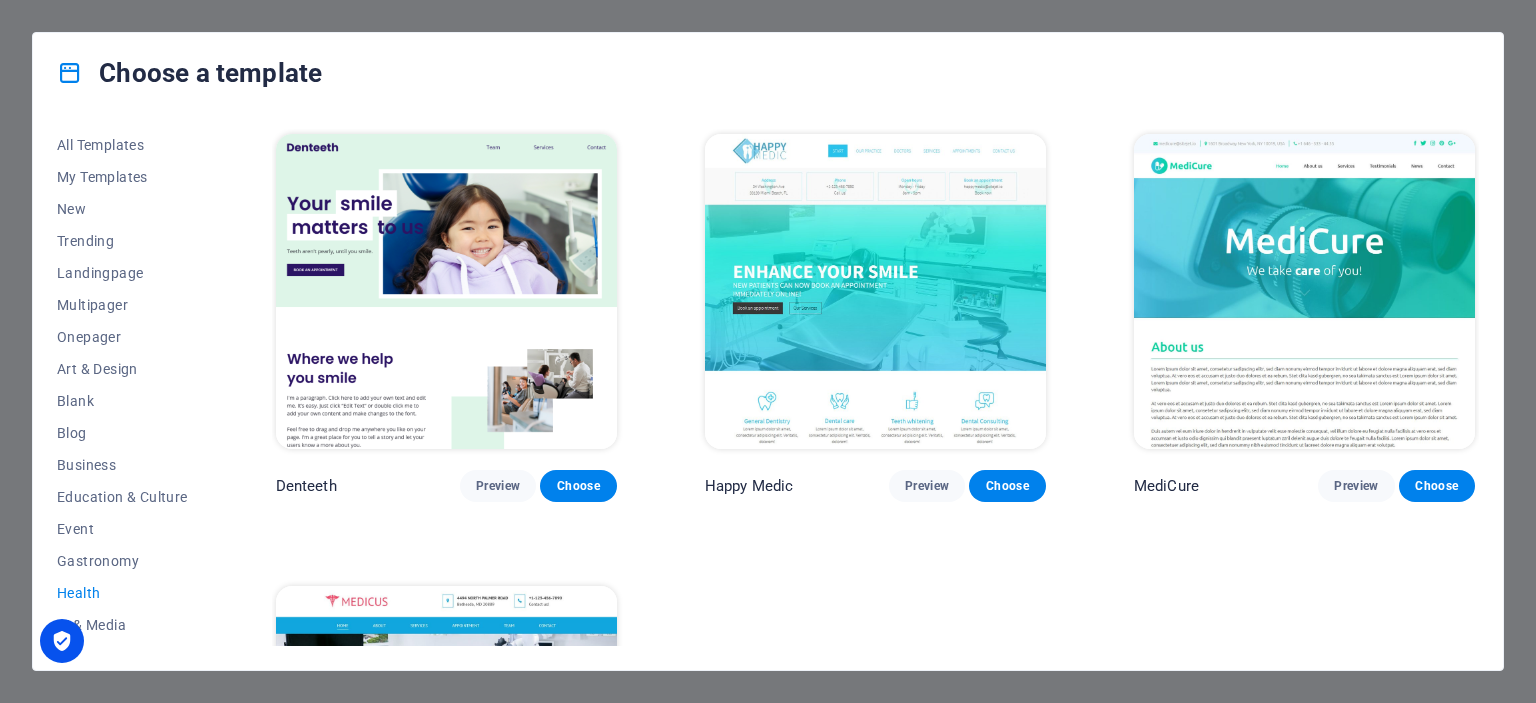 scroll, scrollTop: 0, scrollLeft: 0, axis: both 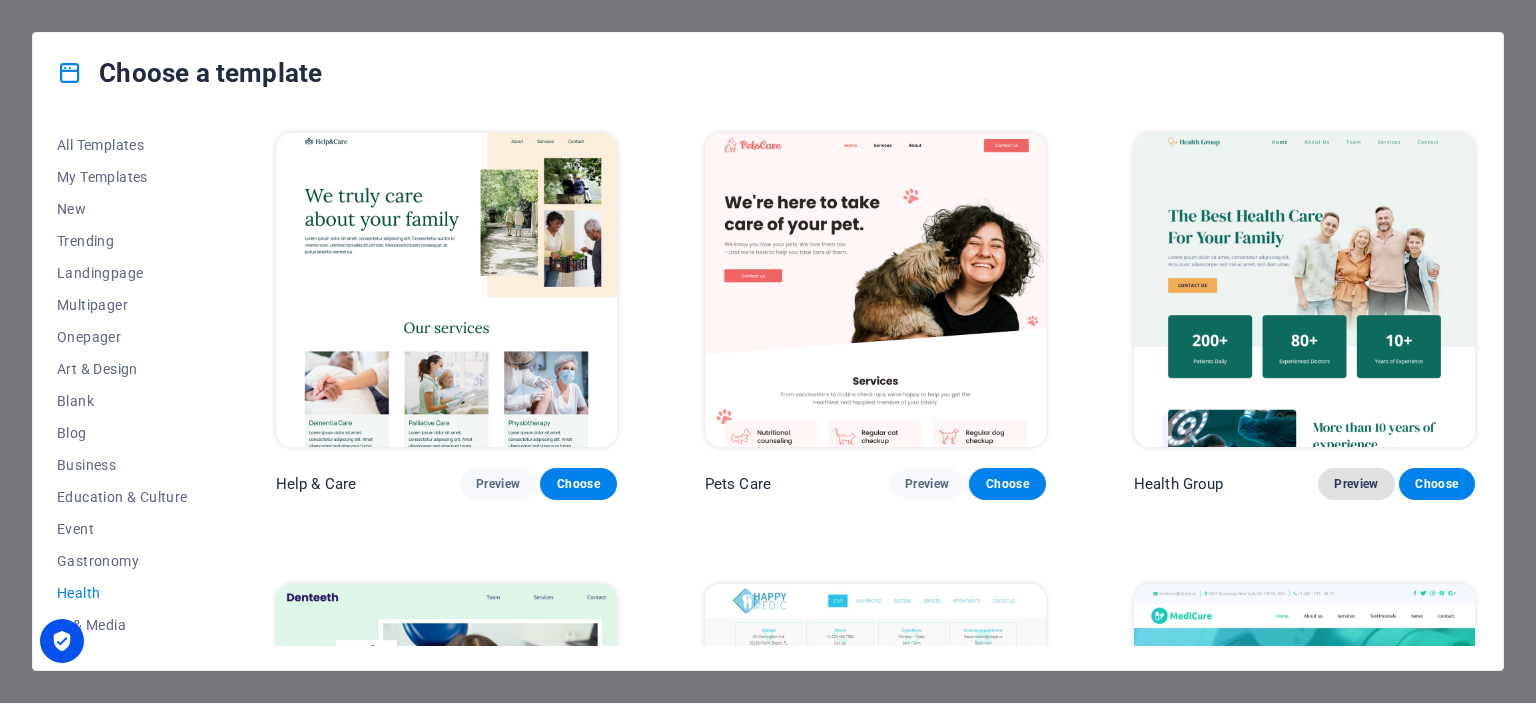 click on "Preview" at bounding box center (1356, 484) 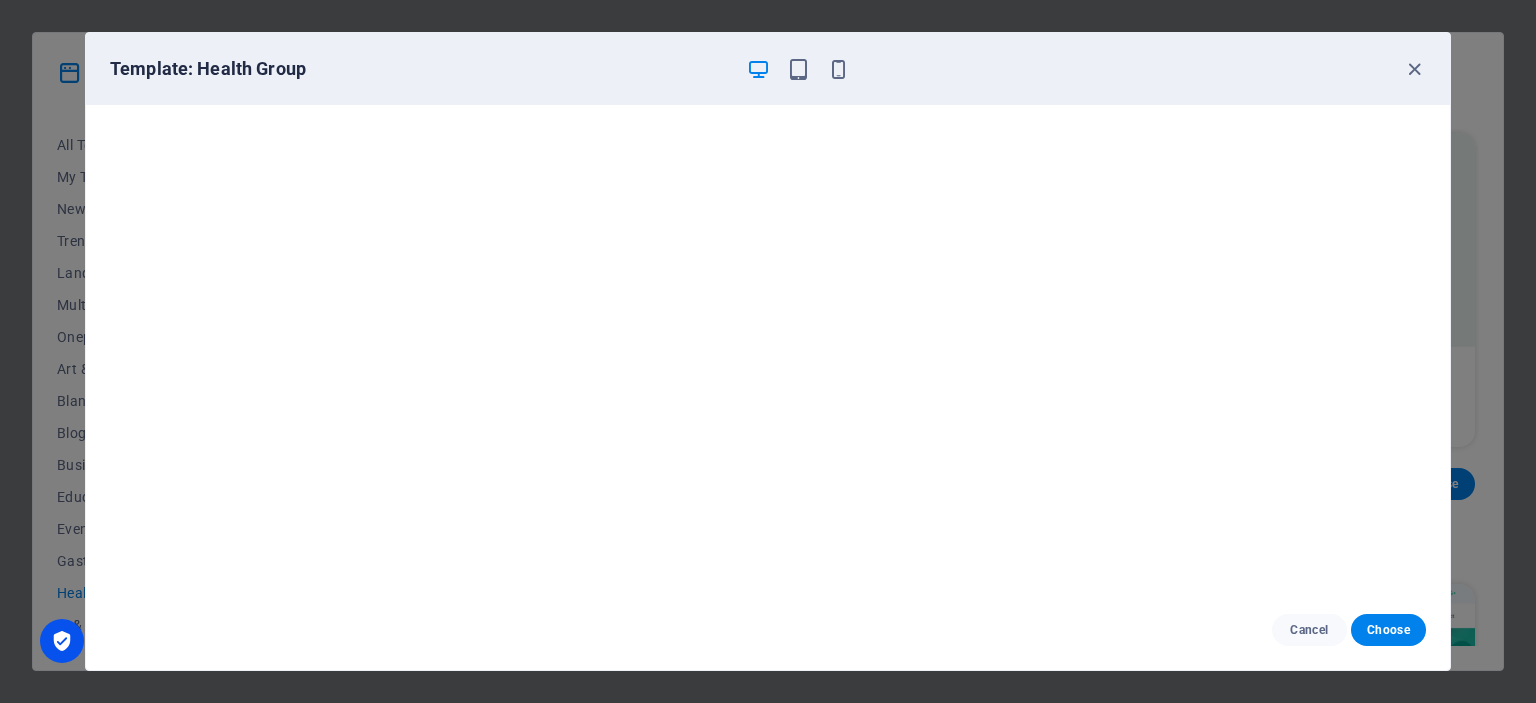 scroll, scrollTop: 5, scrollLeft: 0, axis: vertical 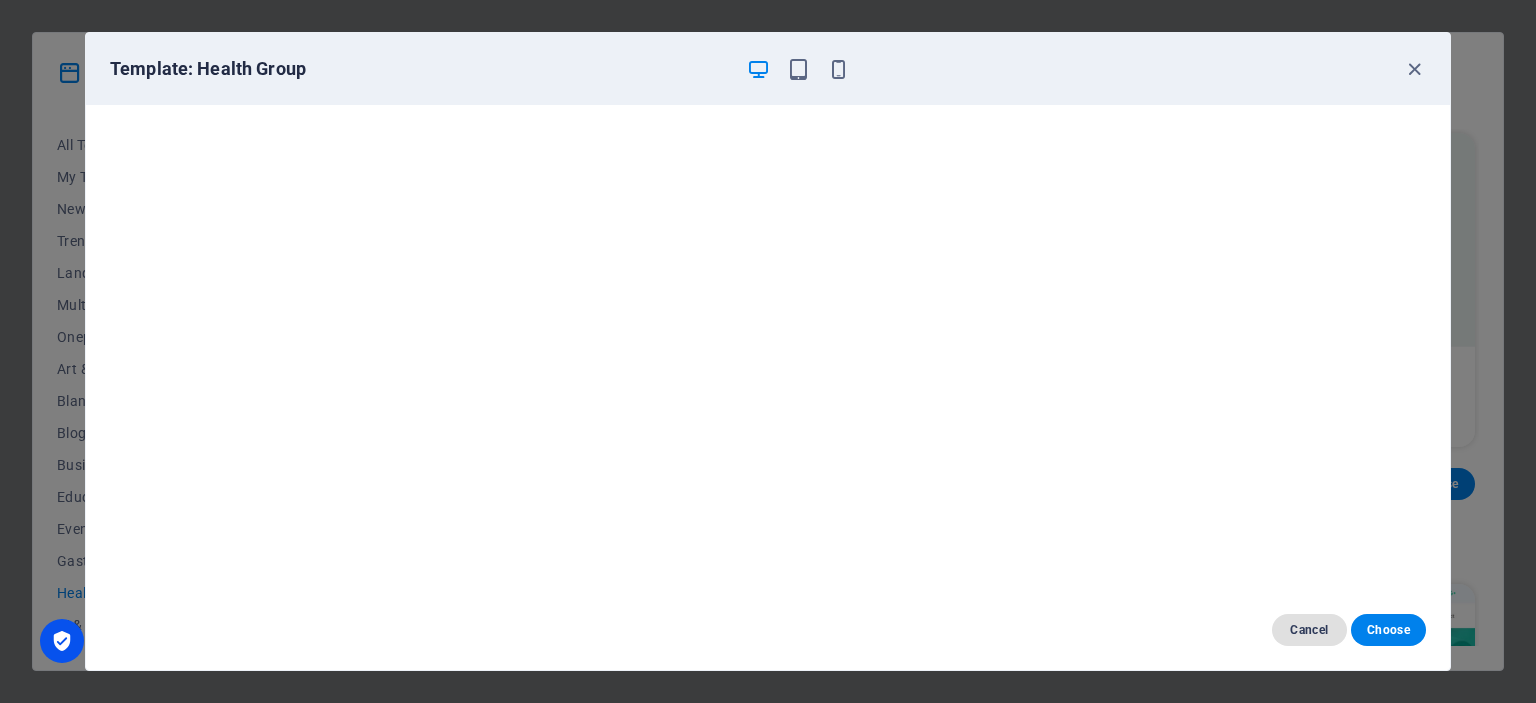 click on "Cancel" at bounding box center (1309, 630) 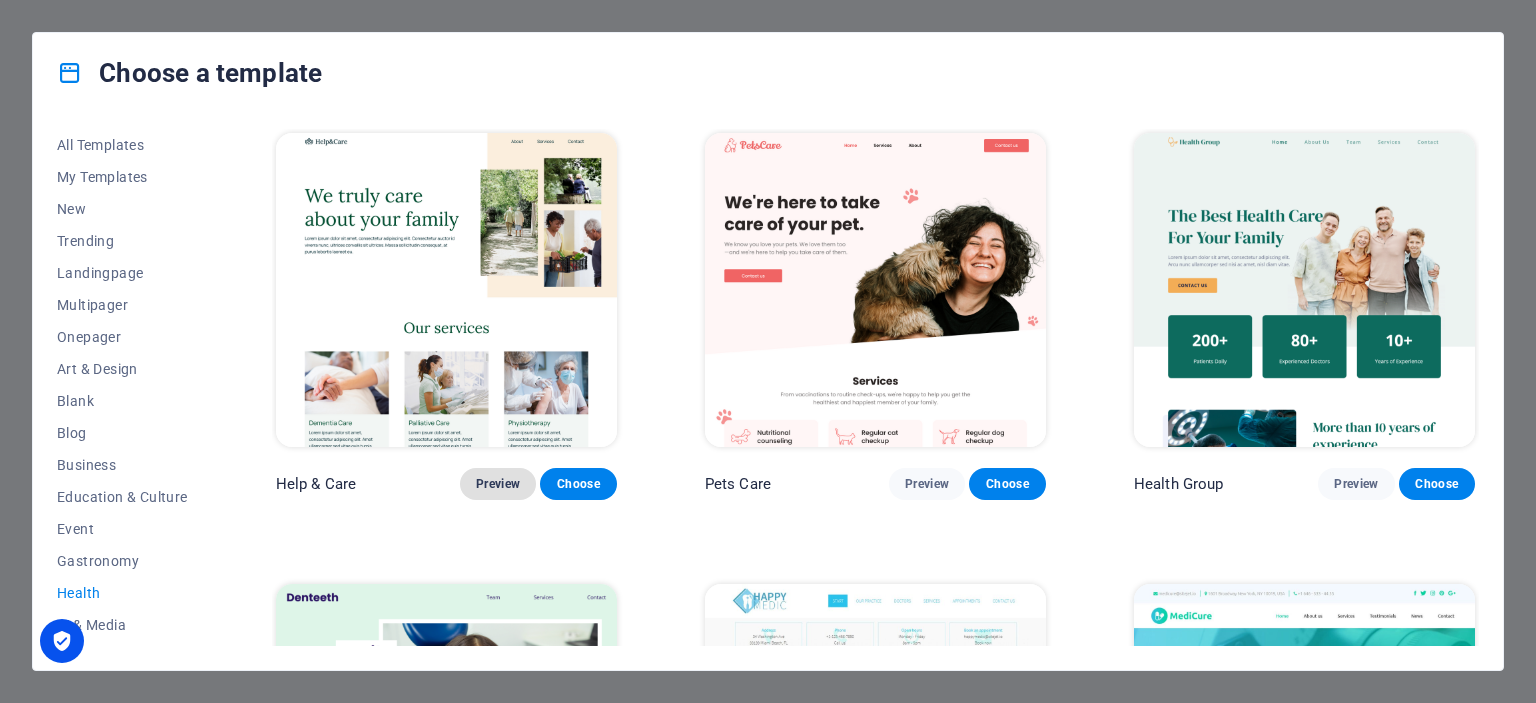 click on "Preview" at bounding box center (498, 484) 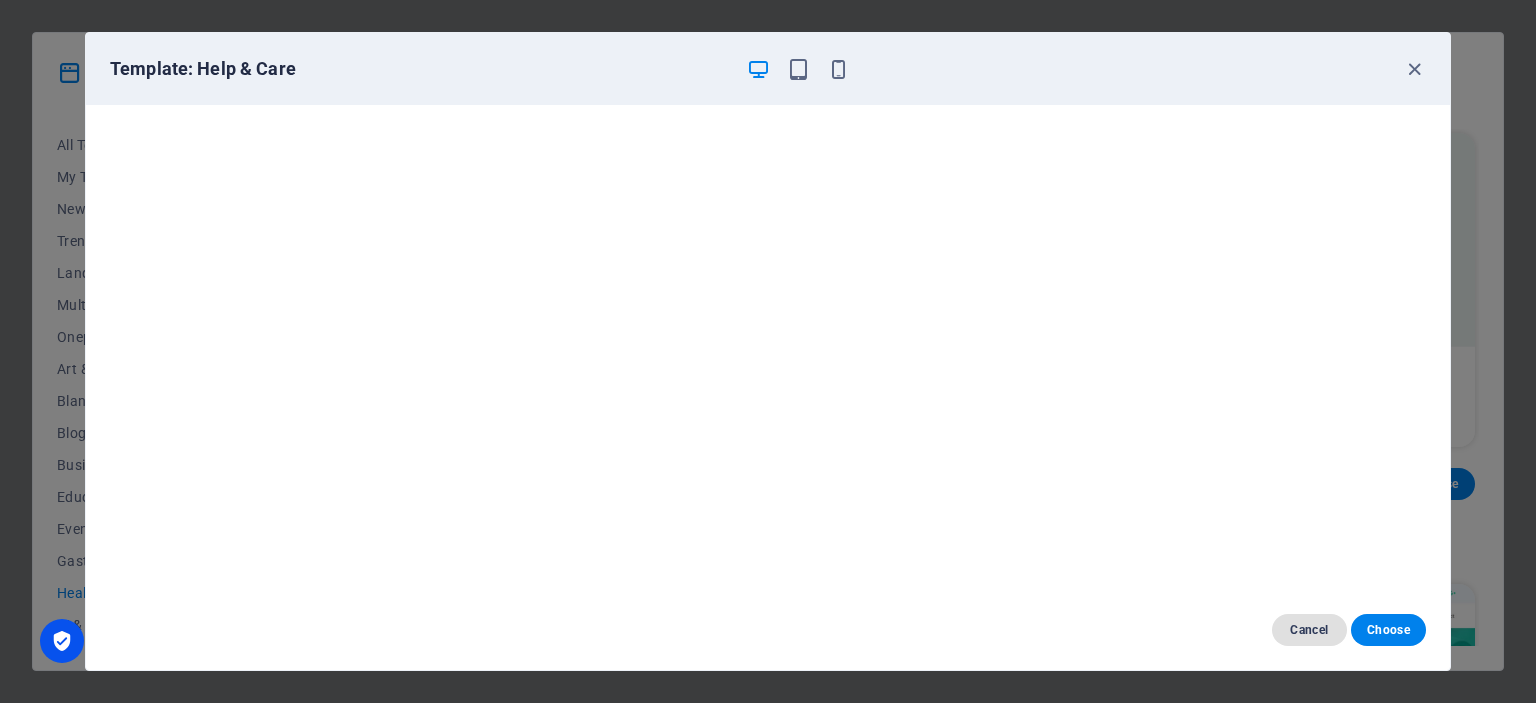 click on "Cancel" at bounding box center (1309, 630) 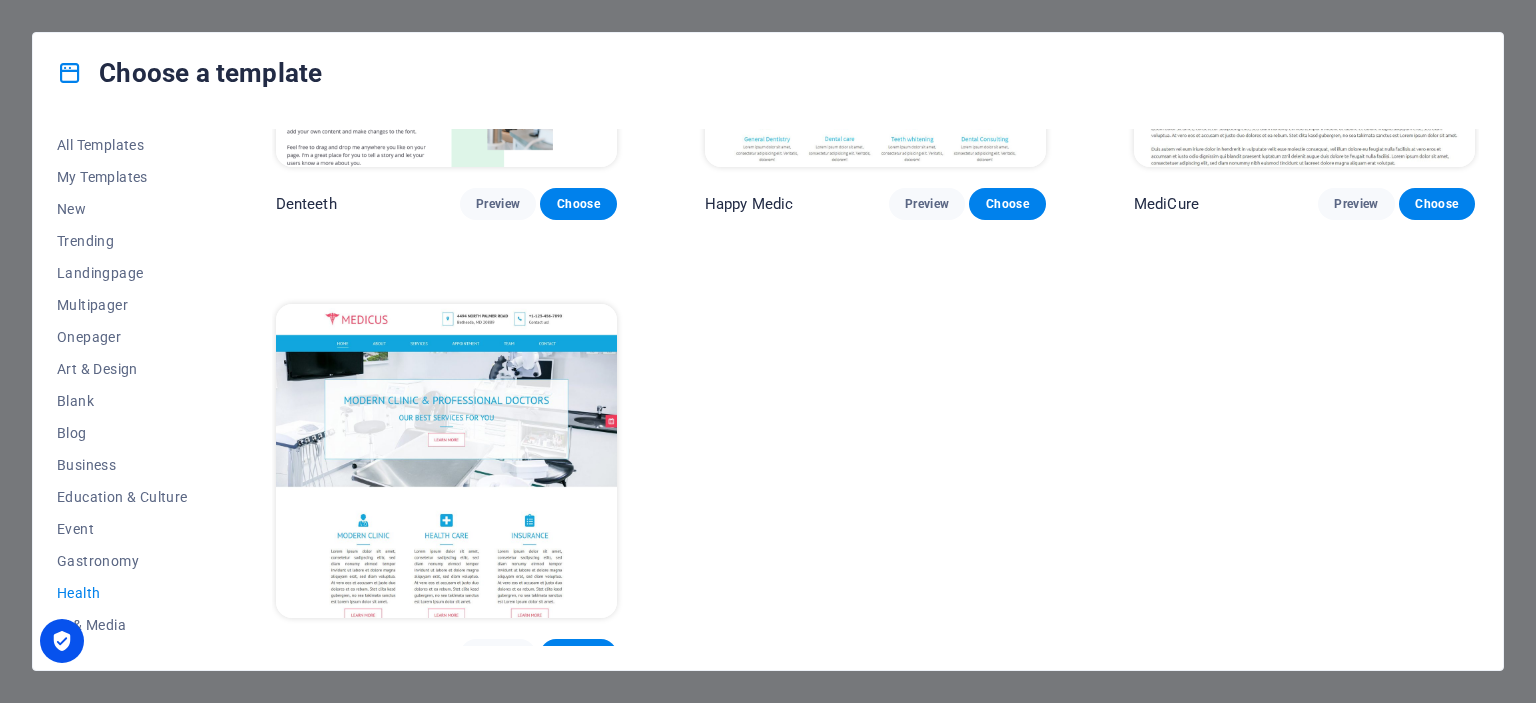 scroll, scrollTop: 750, scrollLeft: 0, axis: vertical 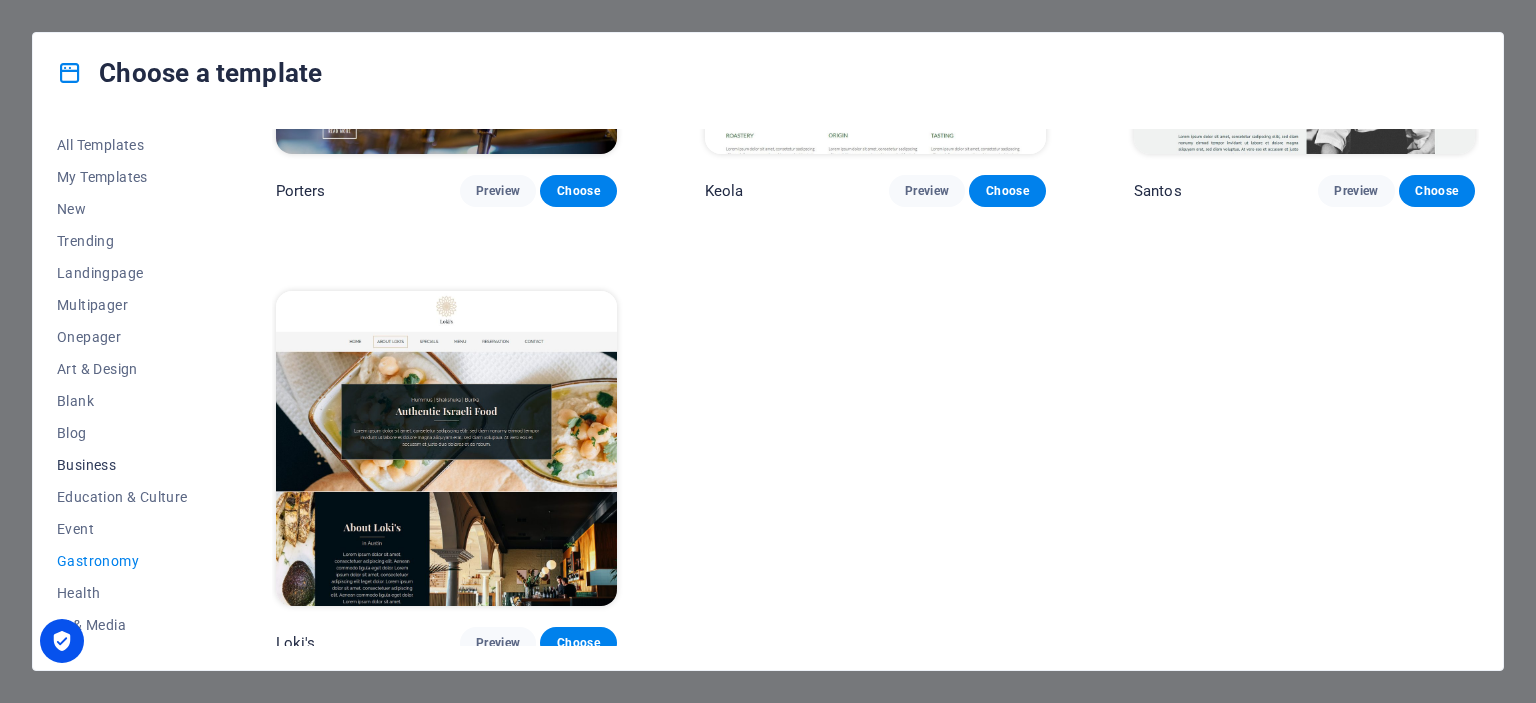 click on "Business" at bounding box center [122, 465] 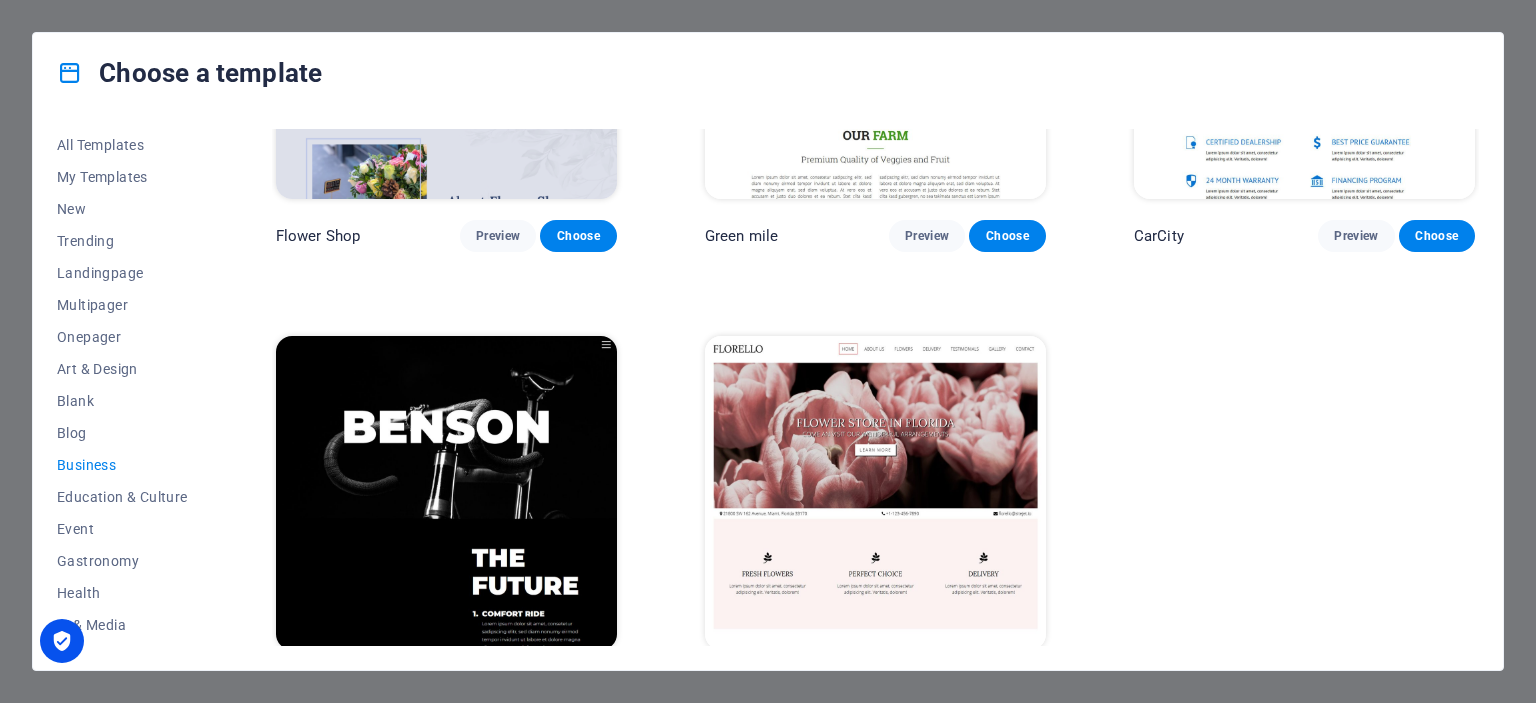 scroll, scrollTop: 750, scrollLeft: 0, axis: vertical 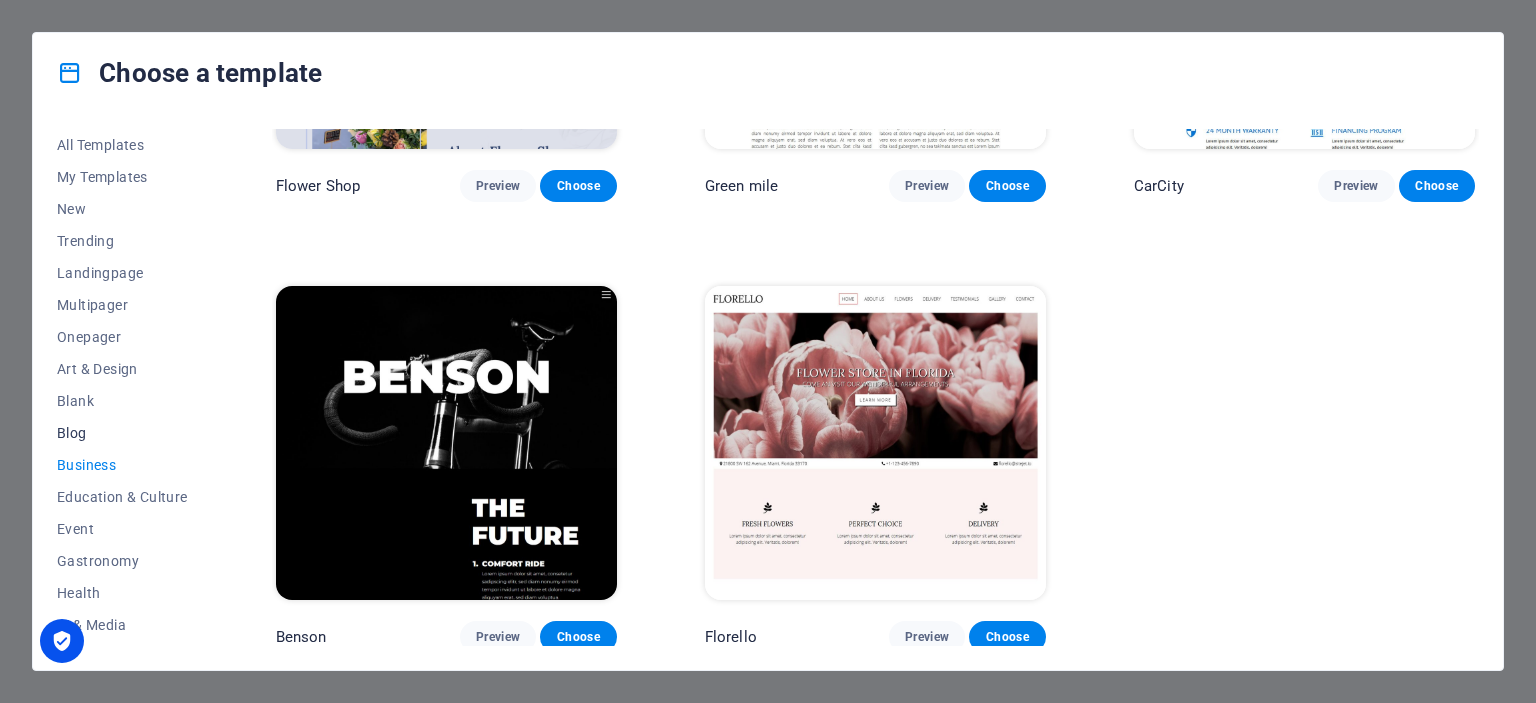 click on "Blog" at bounding box center (122, 433) 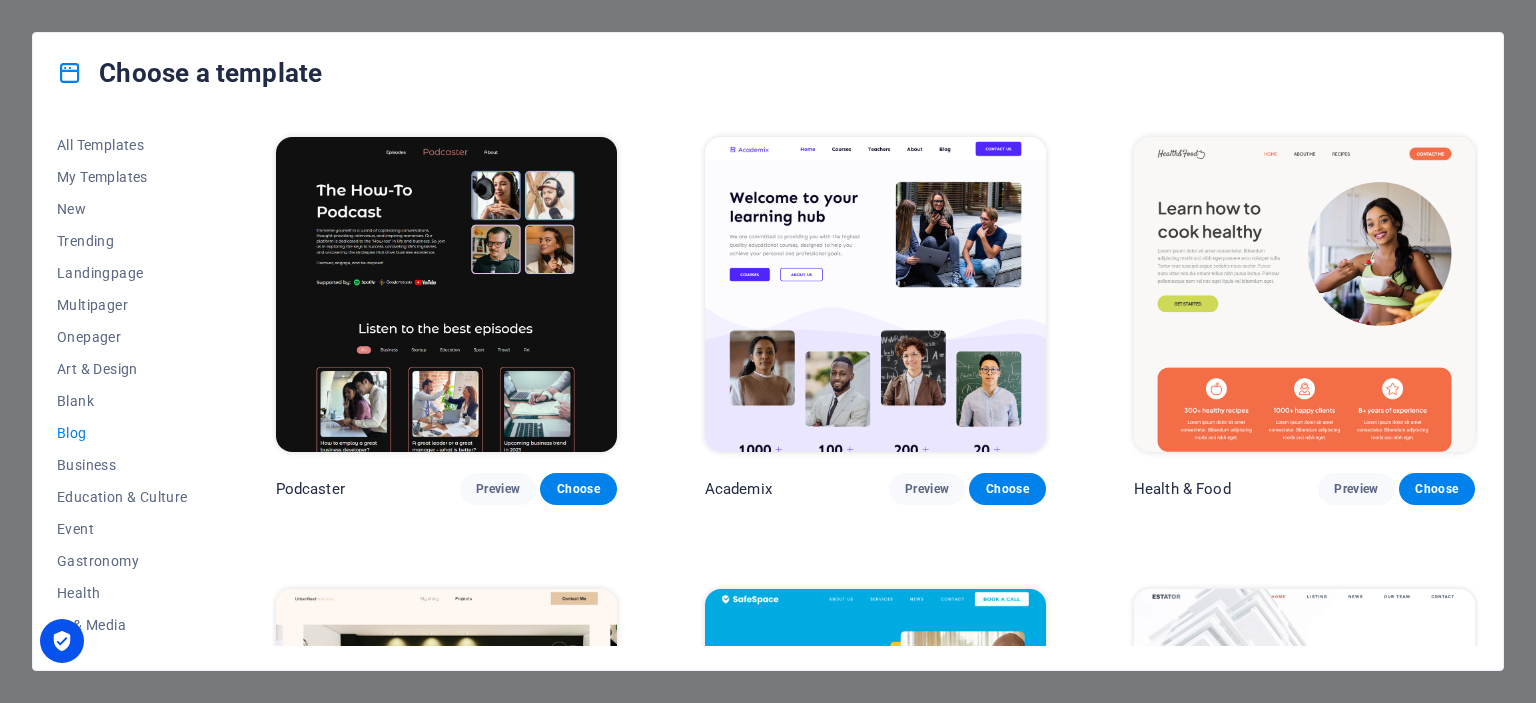 scroll, scrollTop: 500, scrollLeft: 0, axis: vertical 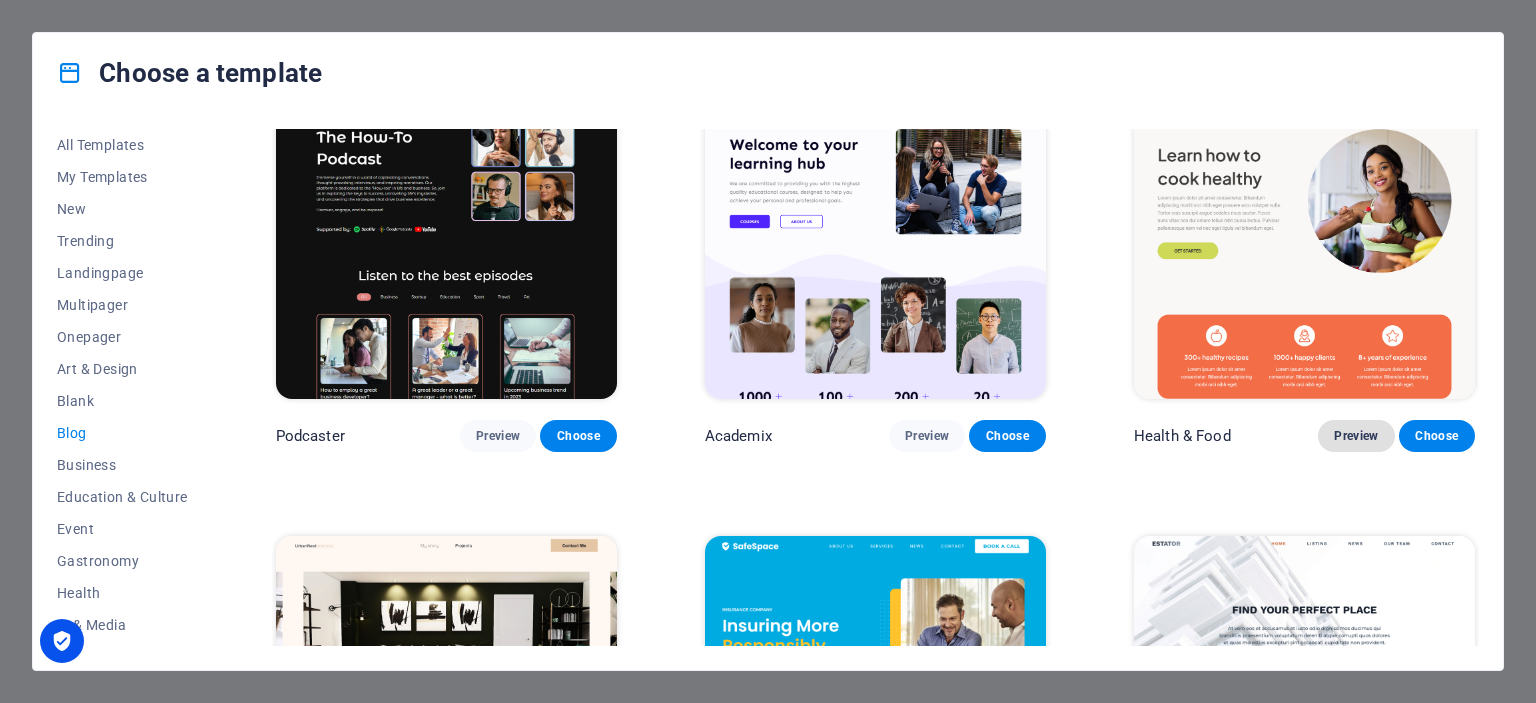click on "Preview" at bounding box center (1356, 436) 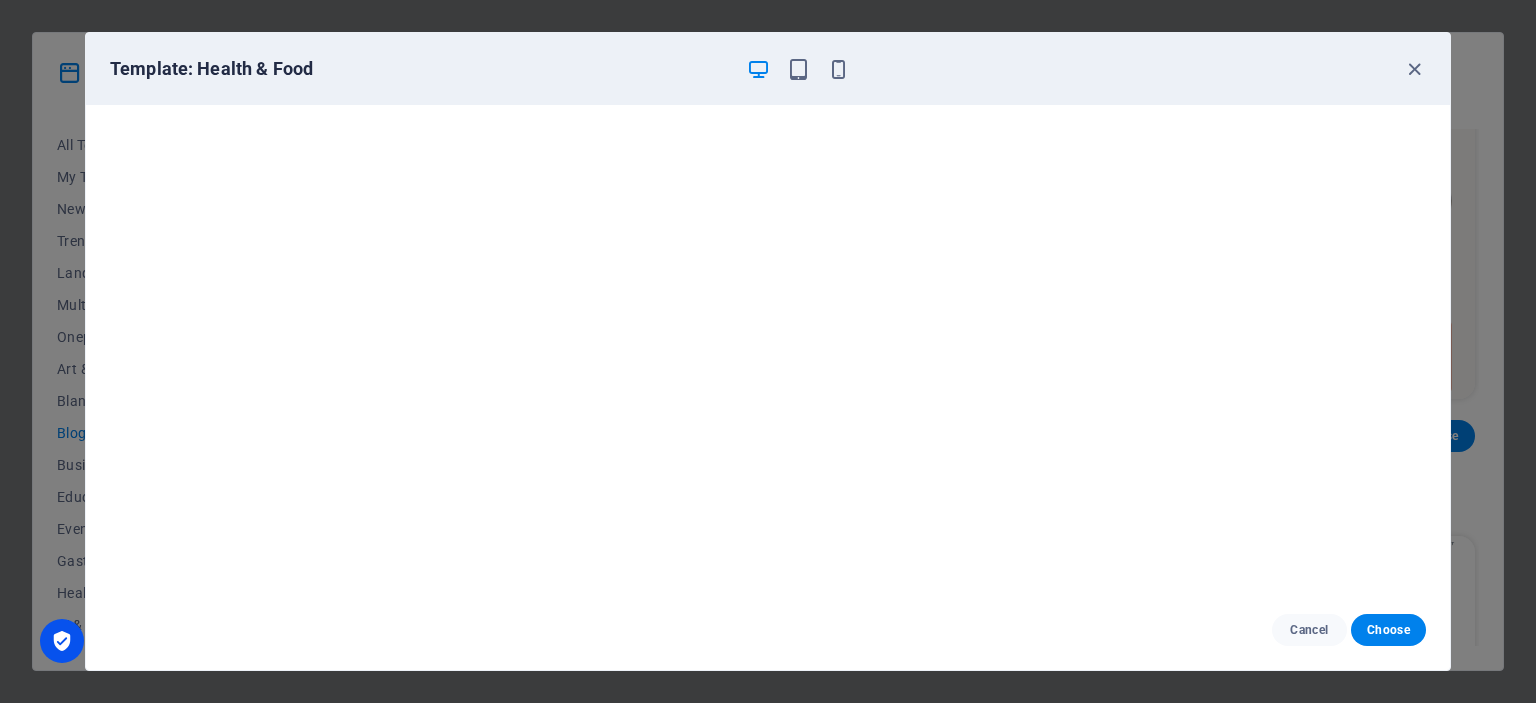 drag, startPoint x: 1319, startPoint y: 625, endPoint x: 1307, endPoint y: 604, distance: 24.186773 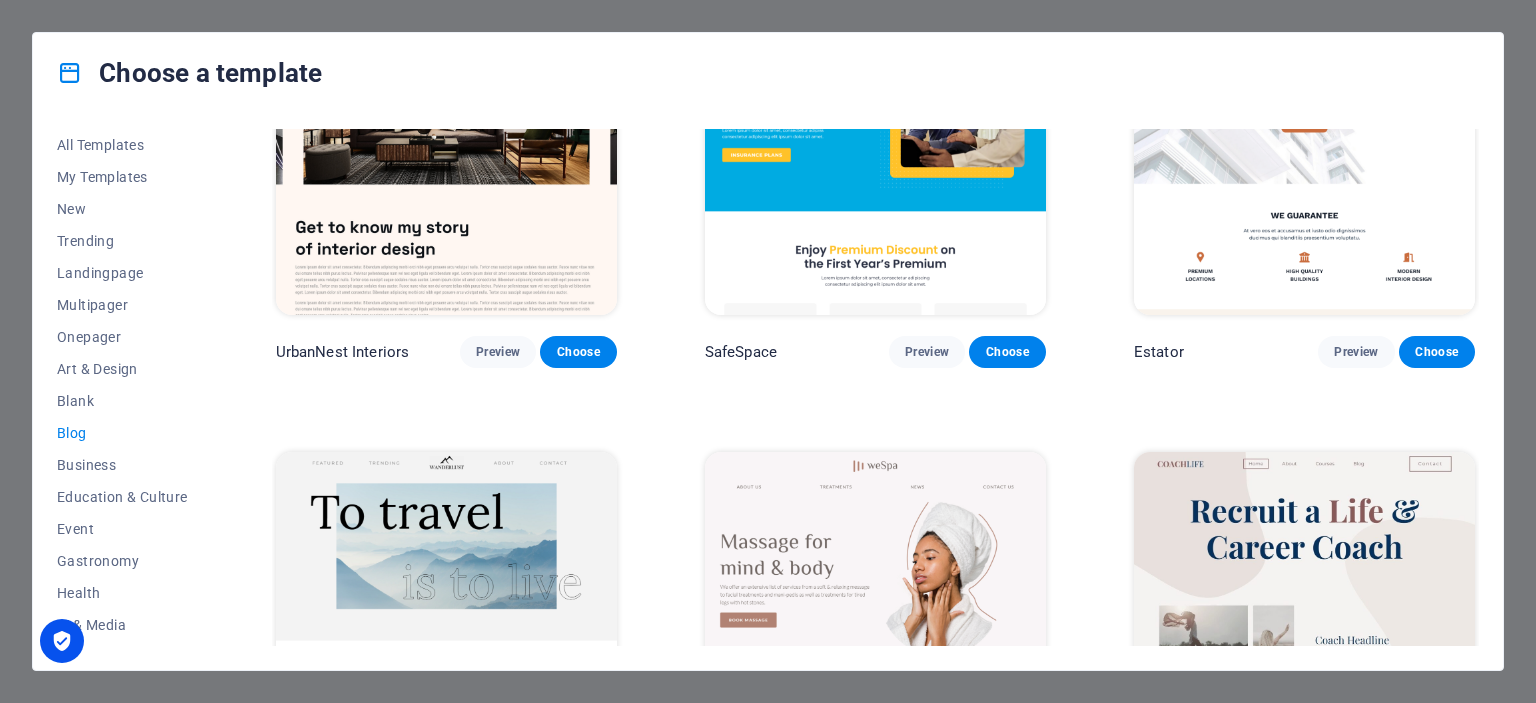 scroll, scrollTop: 1300, scrollLeft: 0, axis: vertical 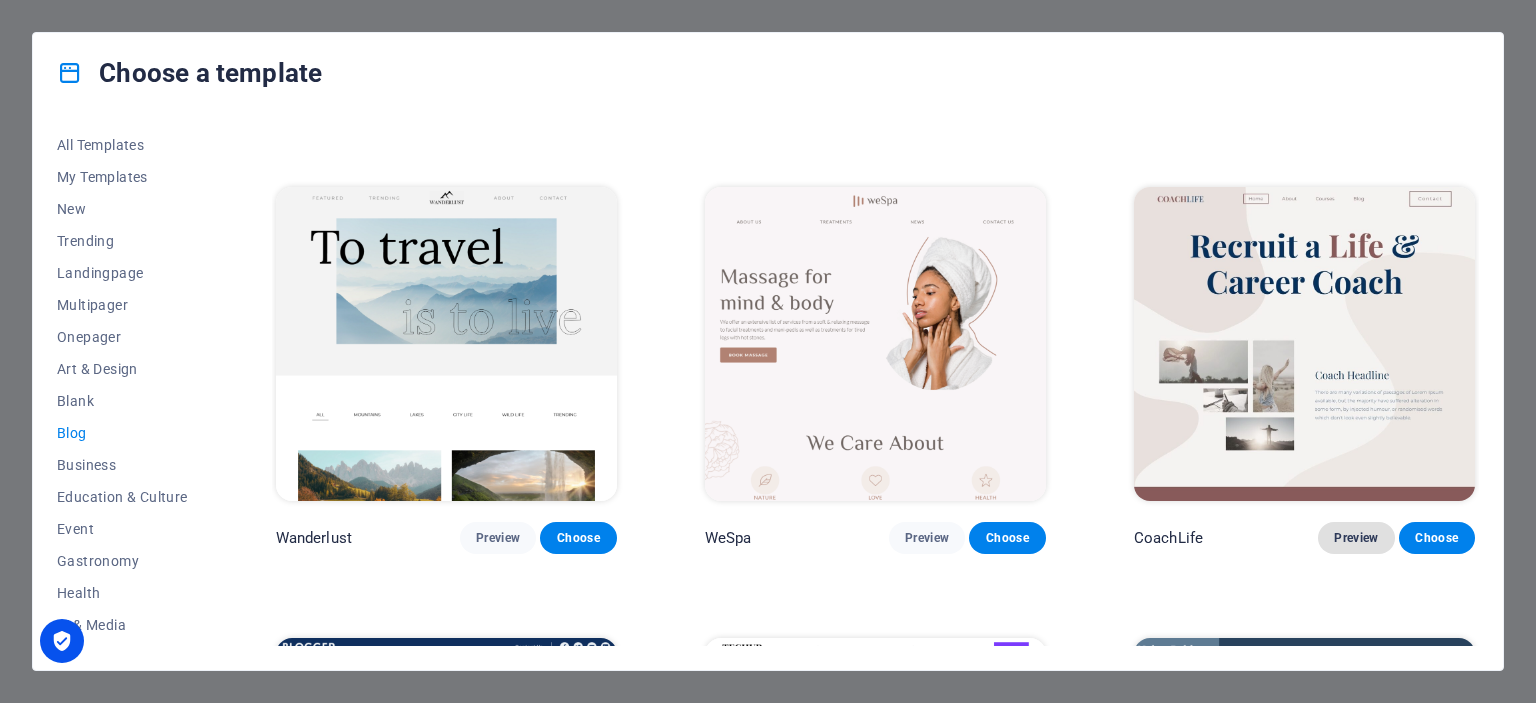 click on "Preview" at bounding box center [1356, 538] 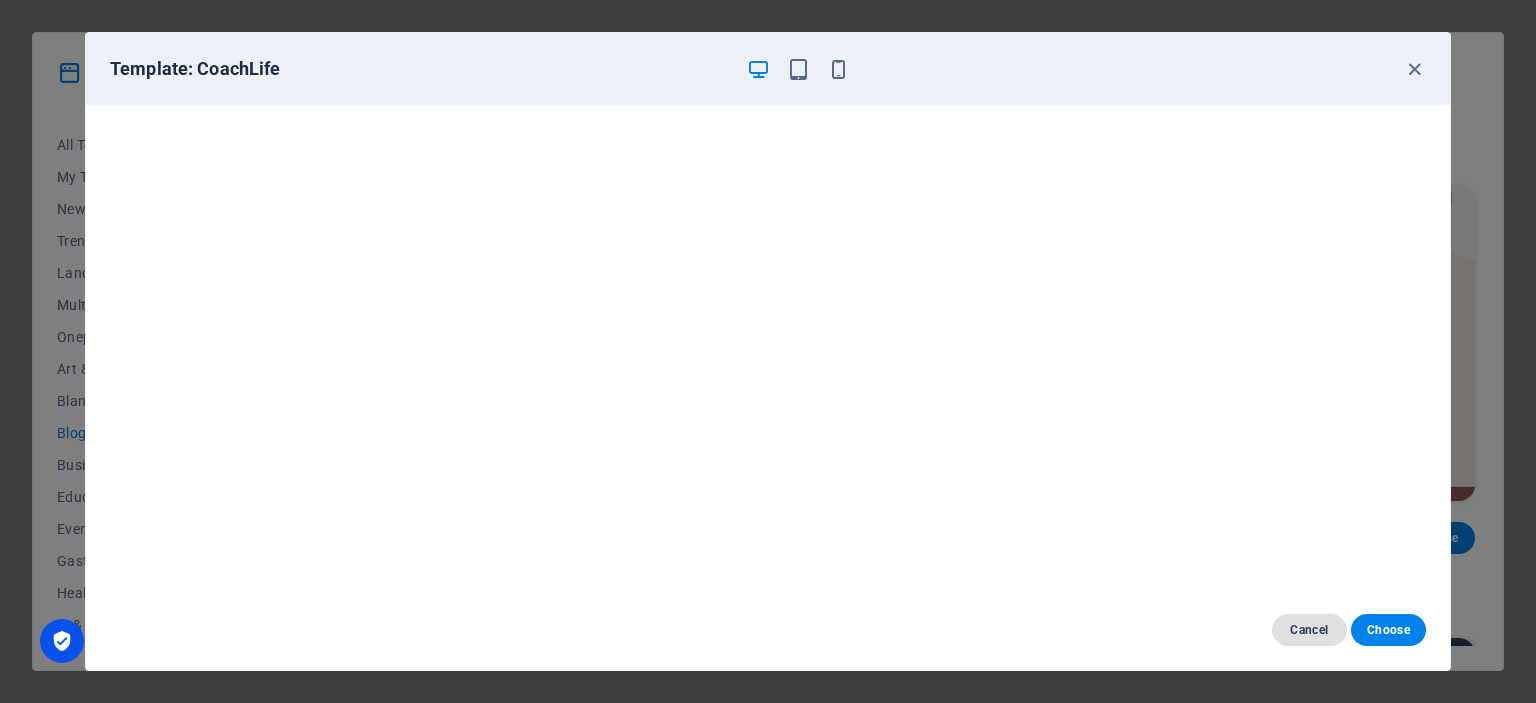click on "Cancel" at bounding box center (1309, 630) 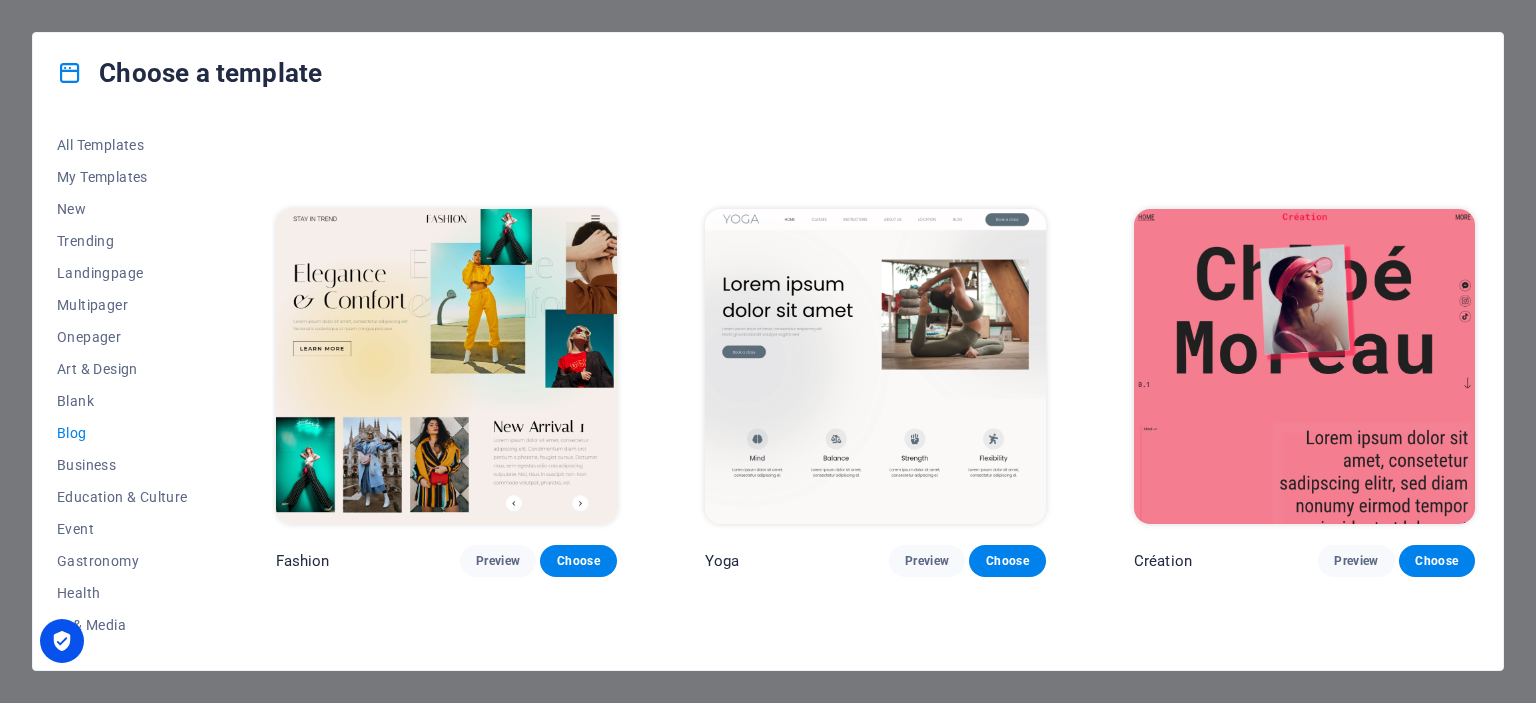 scroll, scrollTop: 2600, scrollLeft: 0, axis: vertical 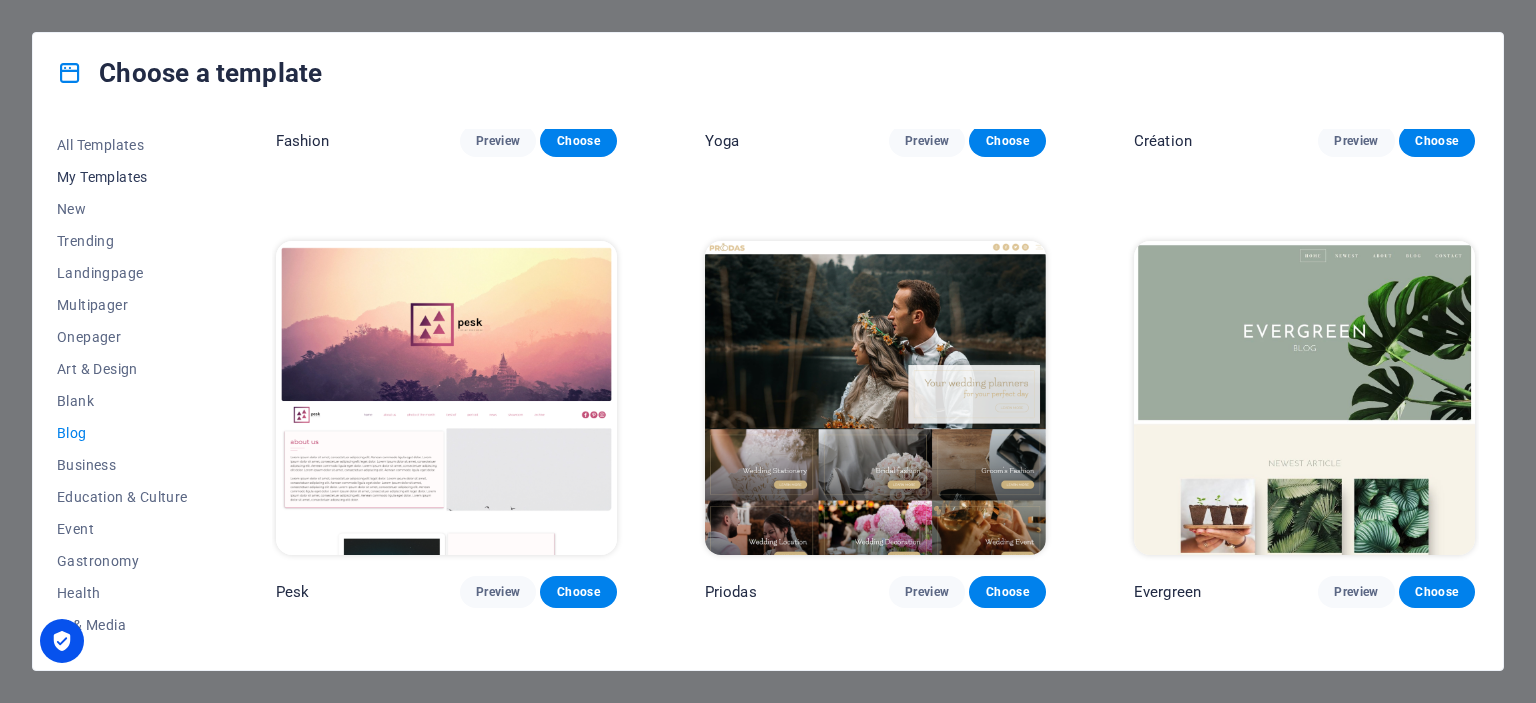 click on "My Templates" at bounding box center [122, 177] 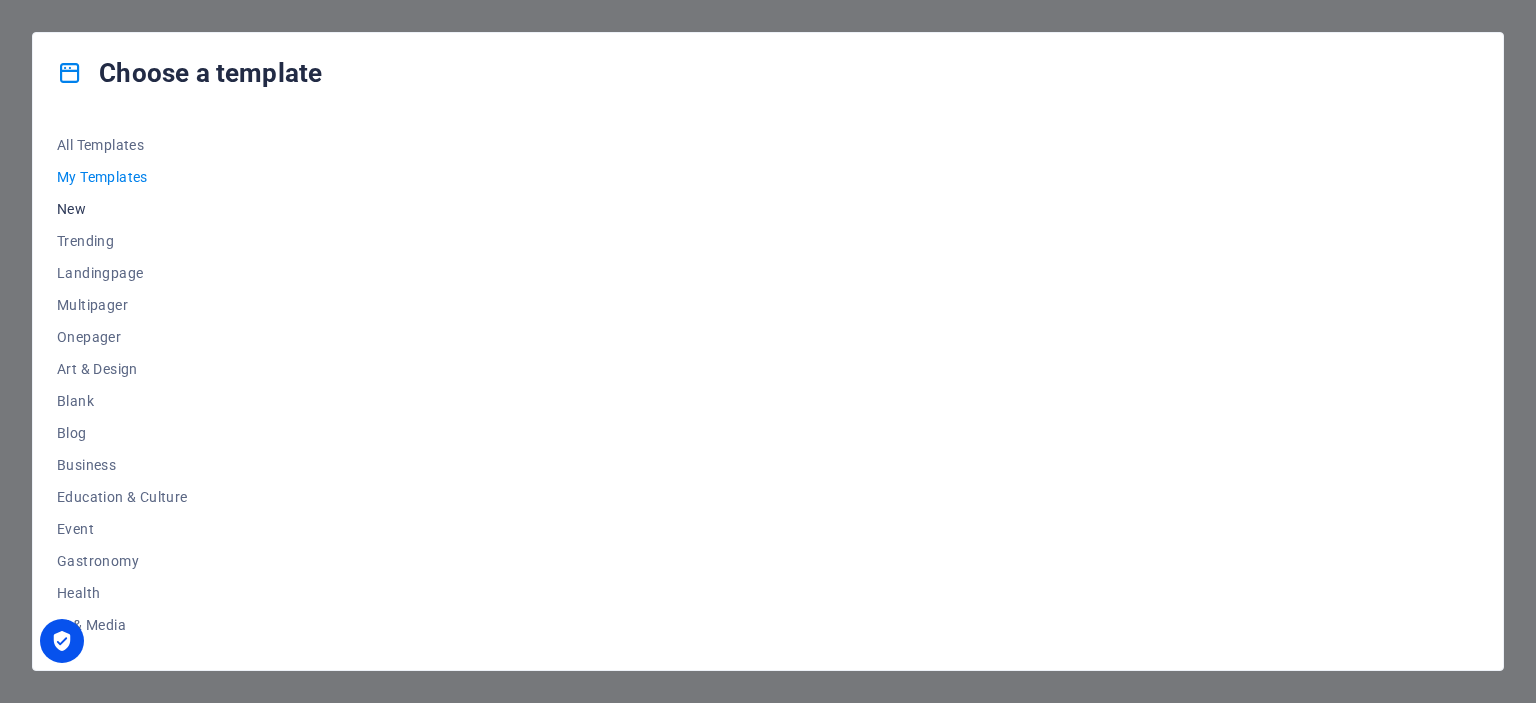 click on "New" at bounding box center (122, 209) 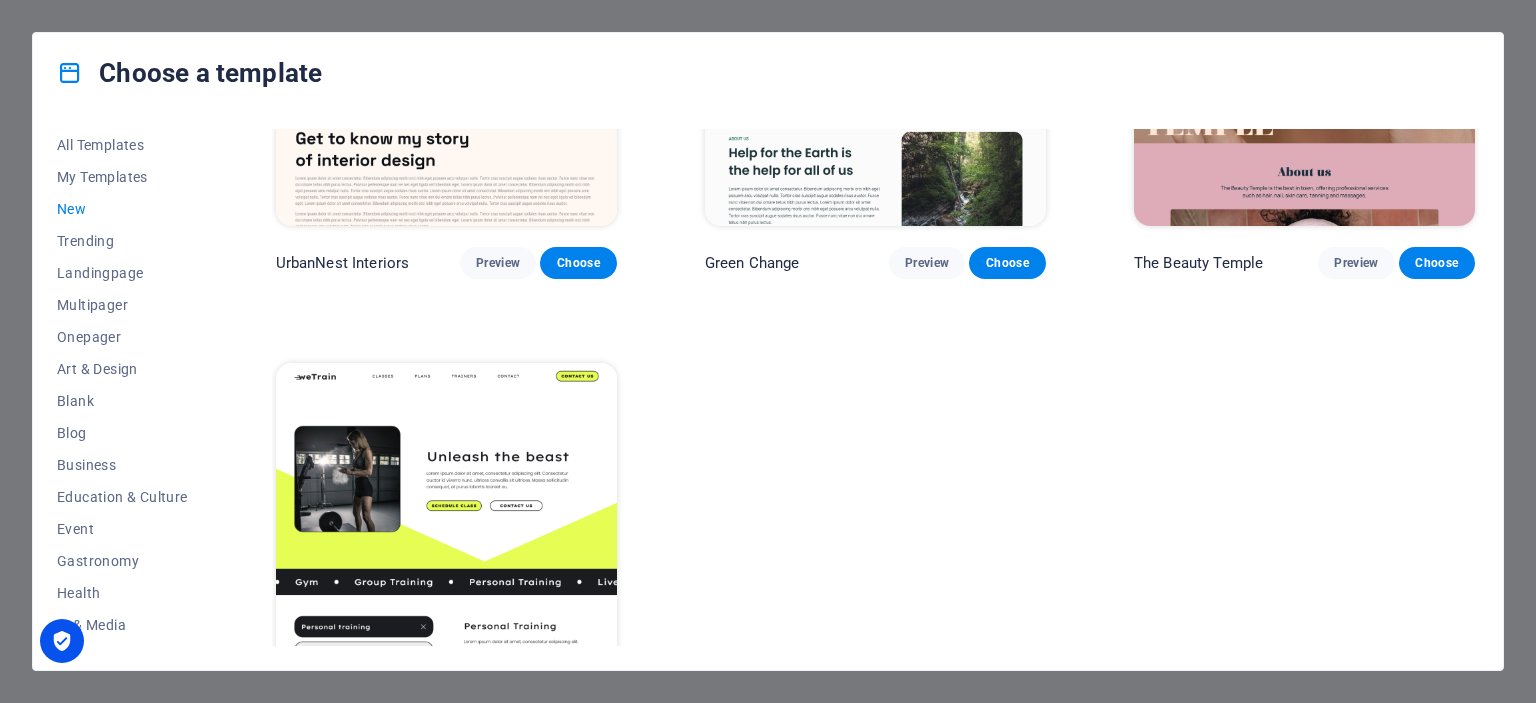 scroll, scrollTop: 2997, scrollLeft: 0, axis: vertical 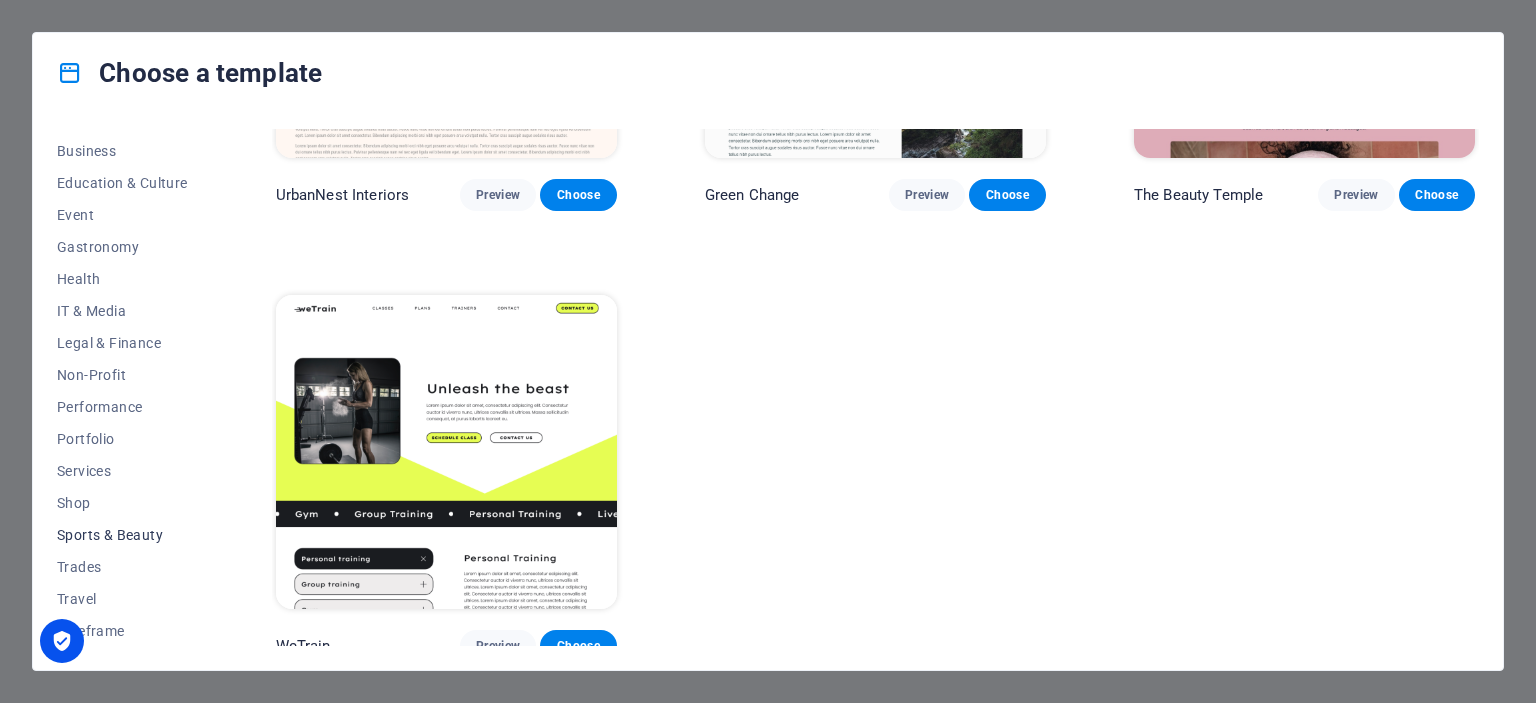 click on "Sports & Beauty" at bounding box center [122, 535] 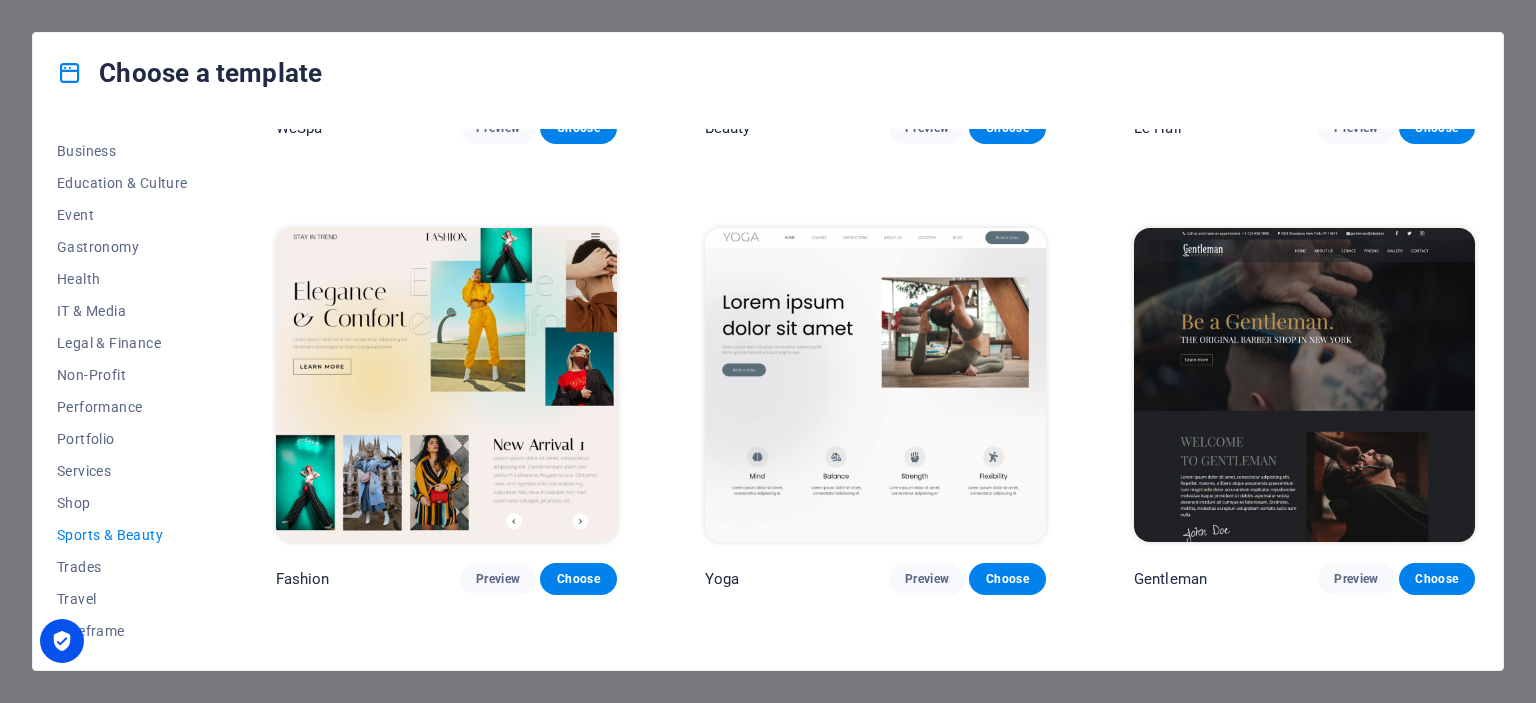 scroll, scrollTop: 798, scrollLeft: 0, axis: vertical 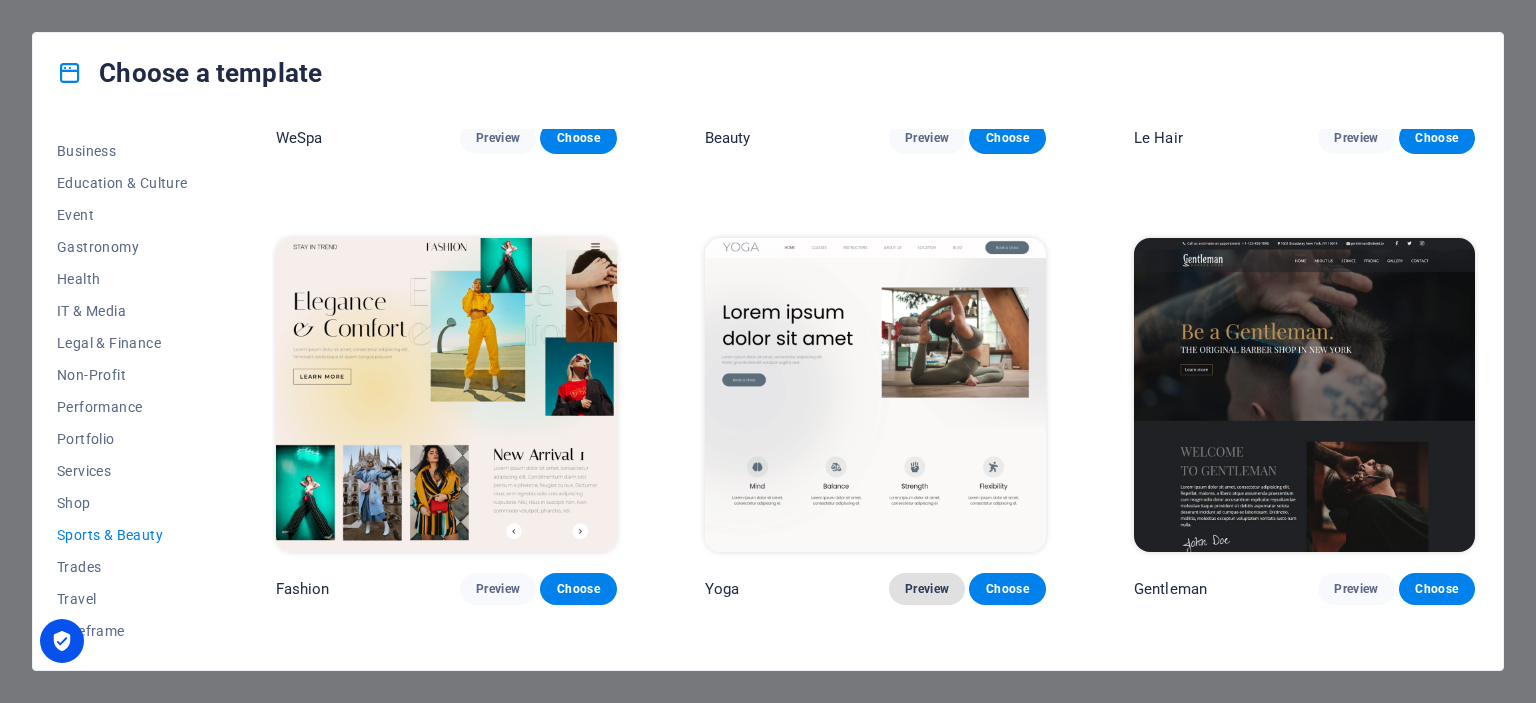 click on "Preview" at bounding box center (927, 589) 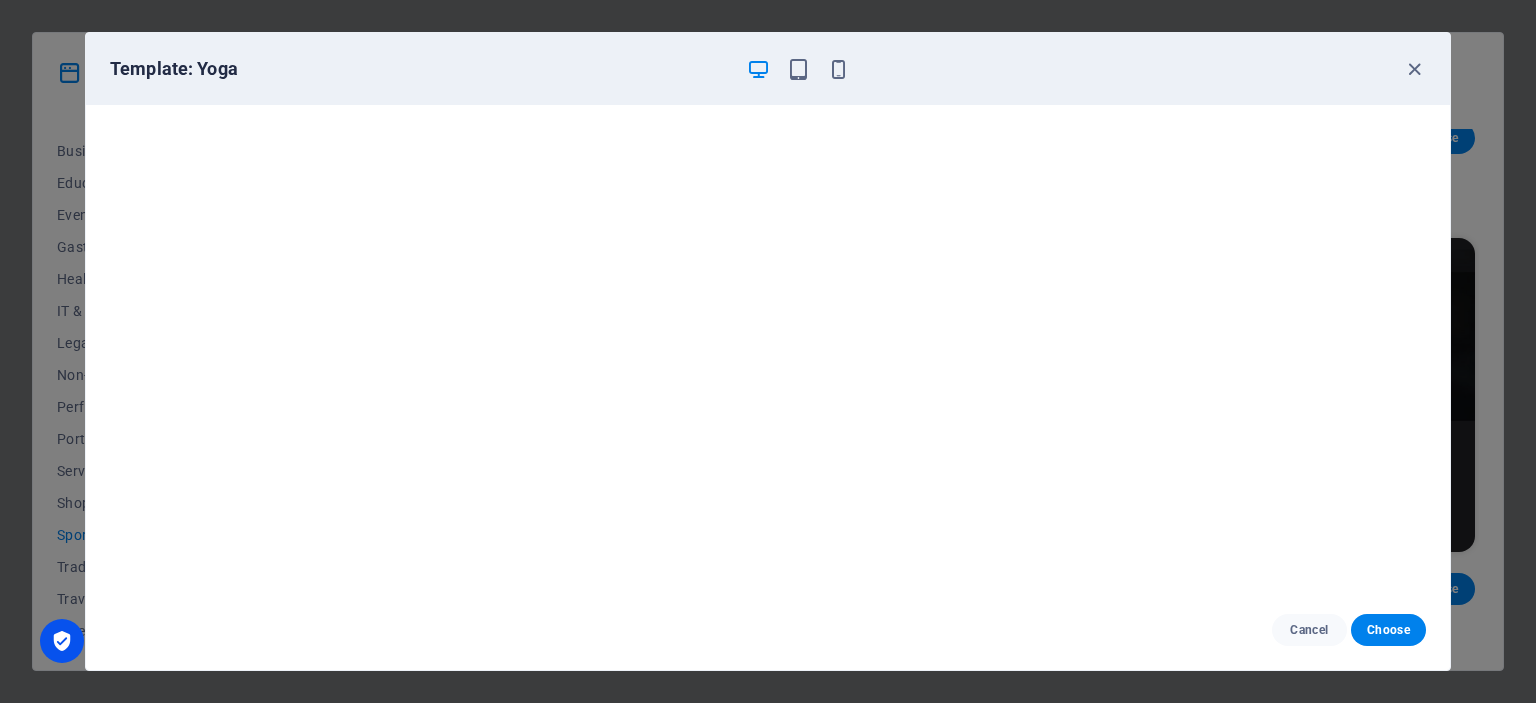 scroll, scrollTop: 5, scrollLeft: 0, axis: vertical 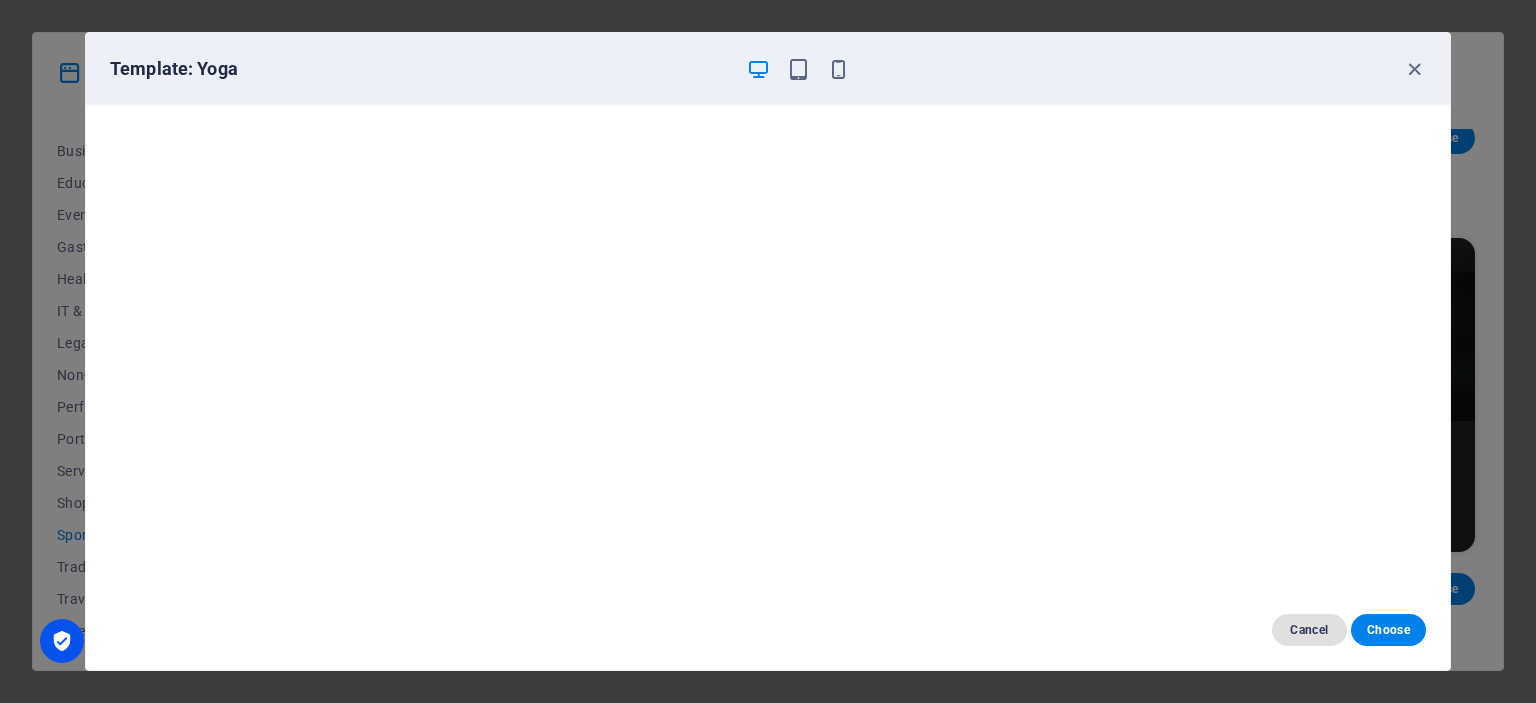 click on "Cancel" at bounding box center (1309, 630) 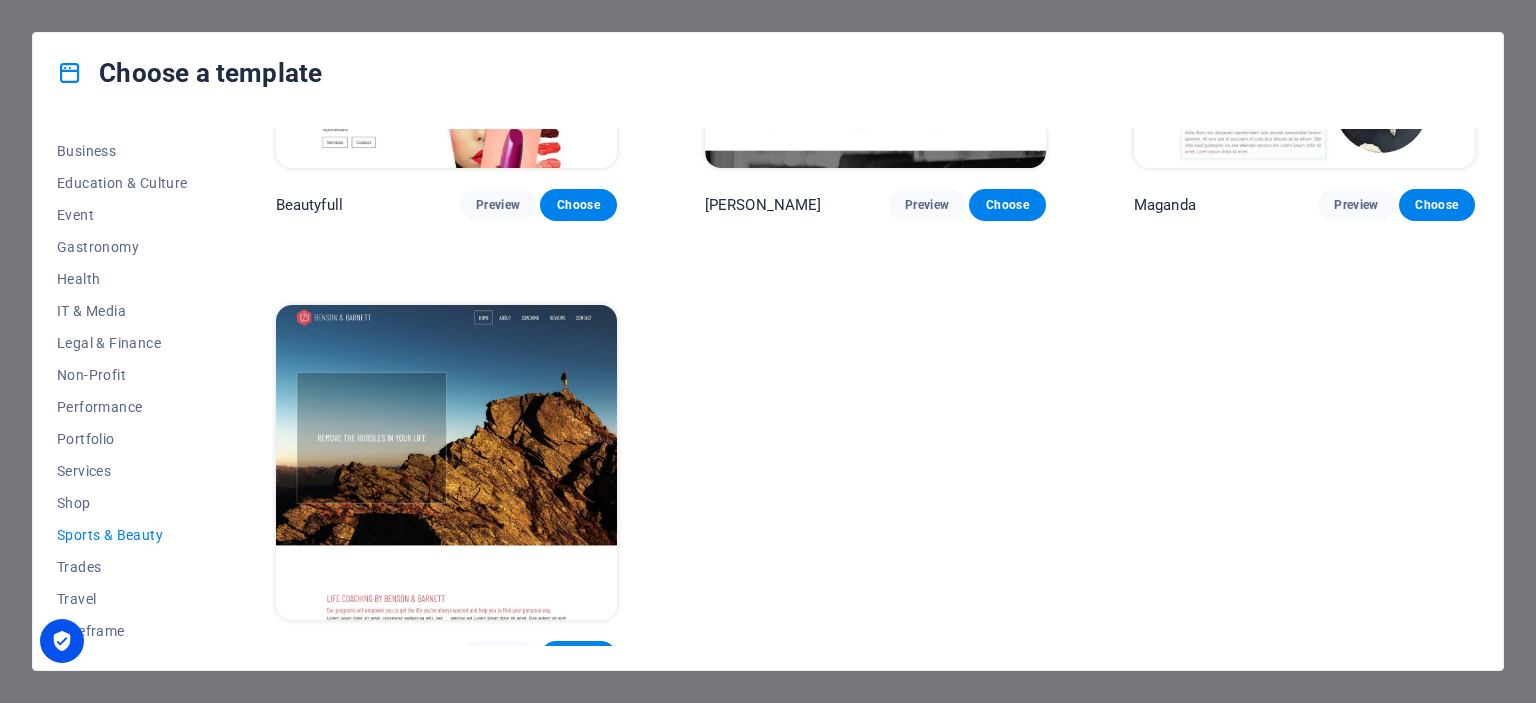 scroll, scrollTop: 2098, scrollLeft: 0, axis: vertical 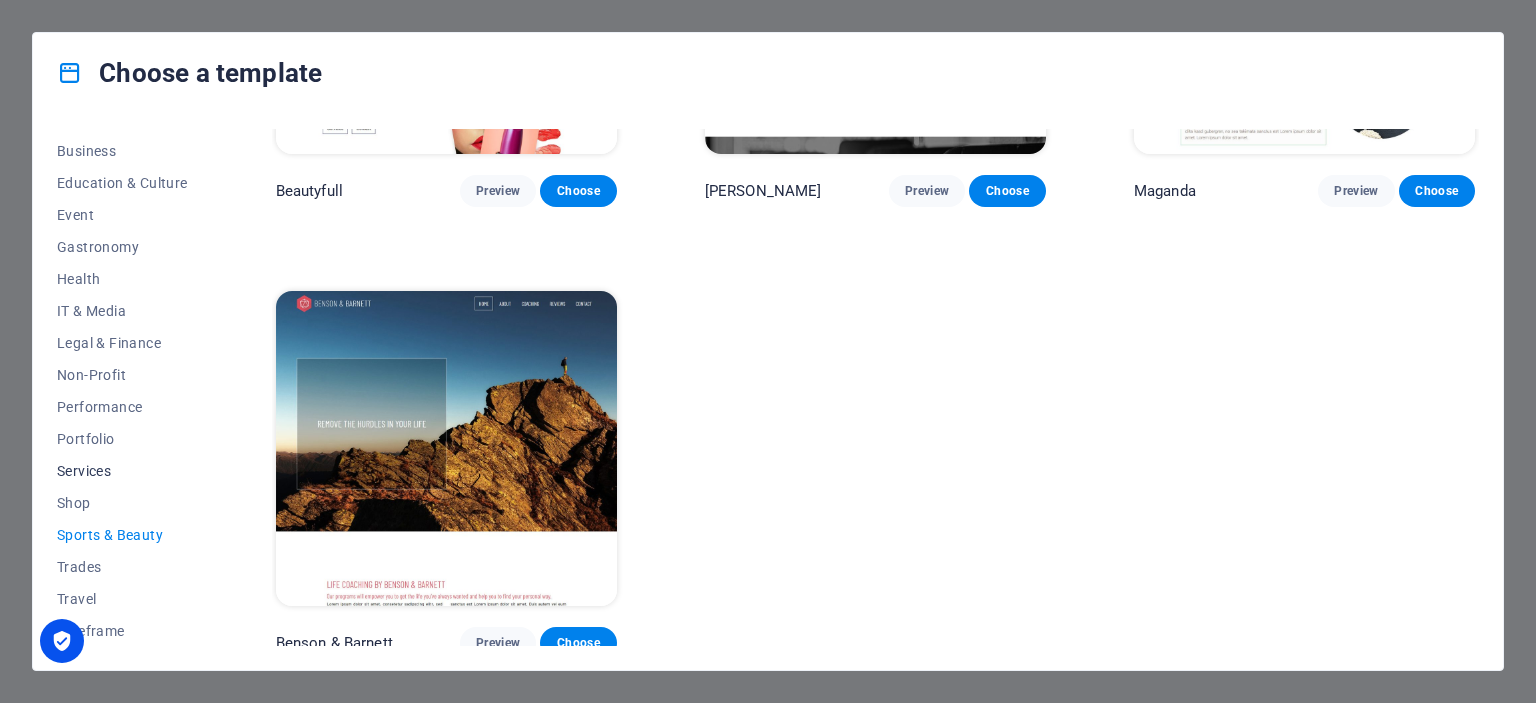 click on "Services" at bounding box center (122, 471) 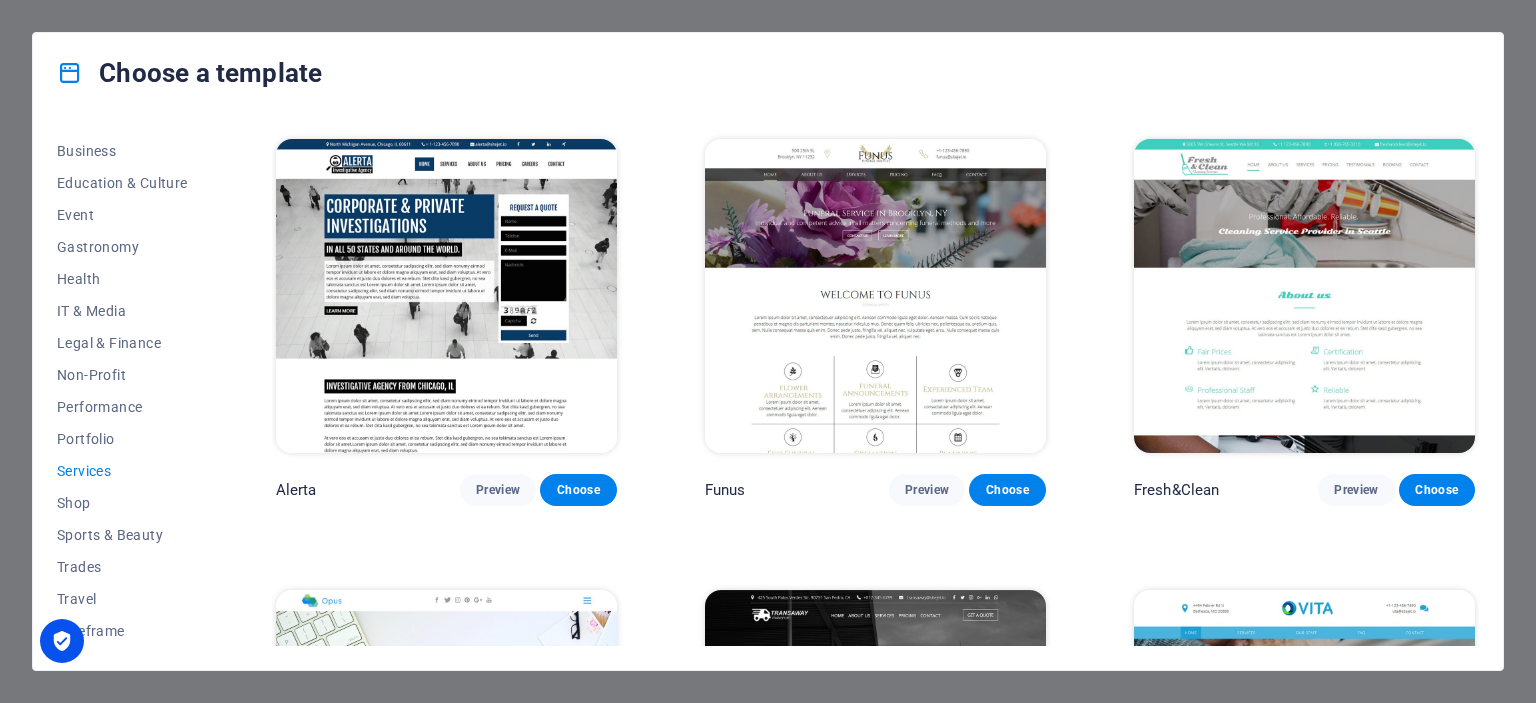 scroll, scrollTop: 1798, scrollLeft: 0, axis: vertical 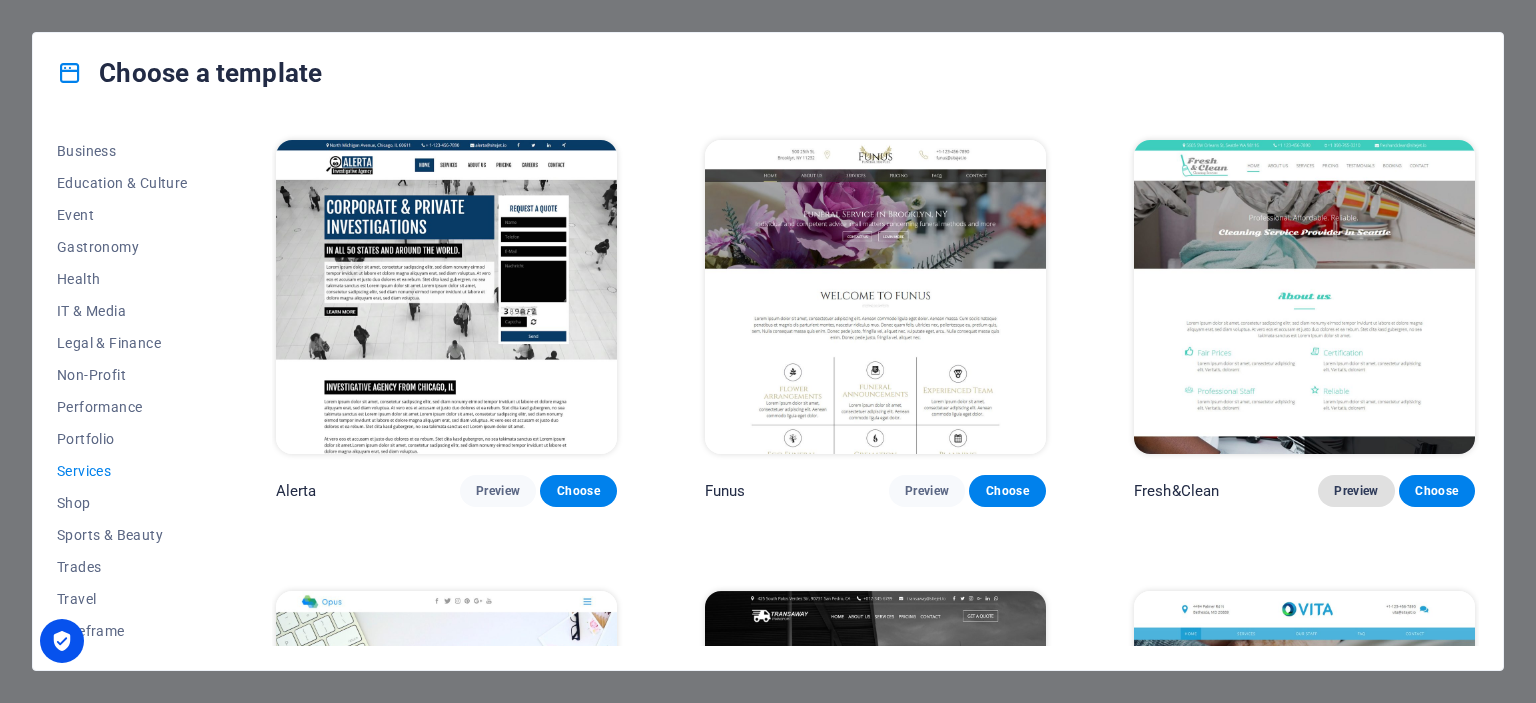 click on "Preview" at bounding box center (1356, 491) 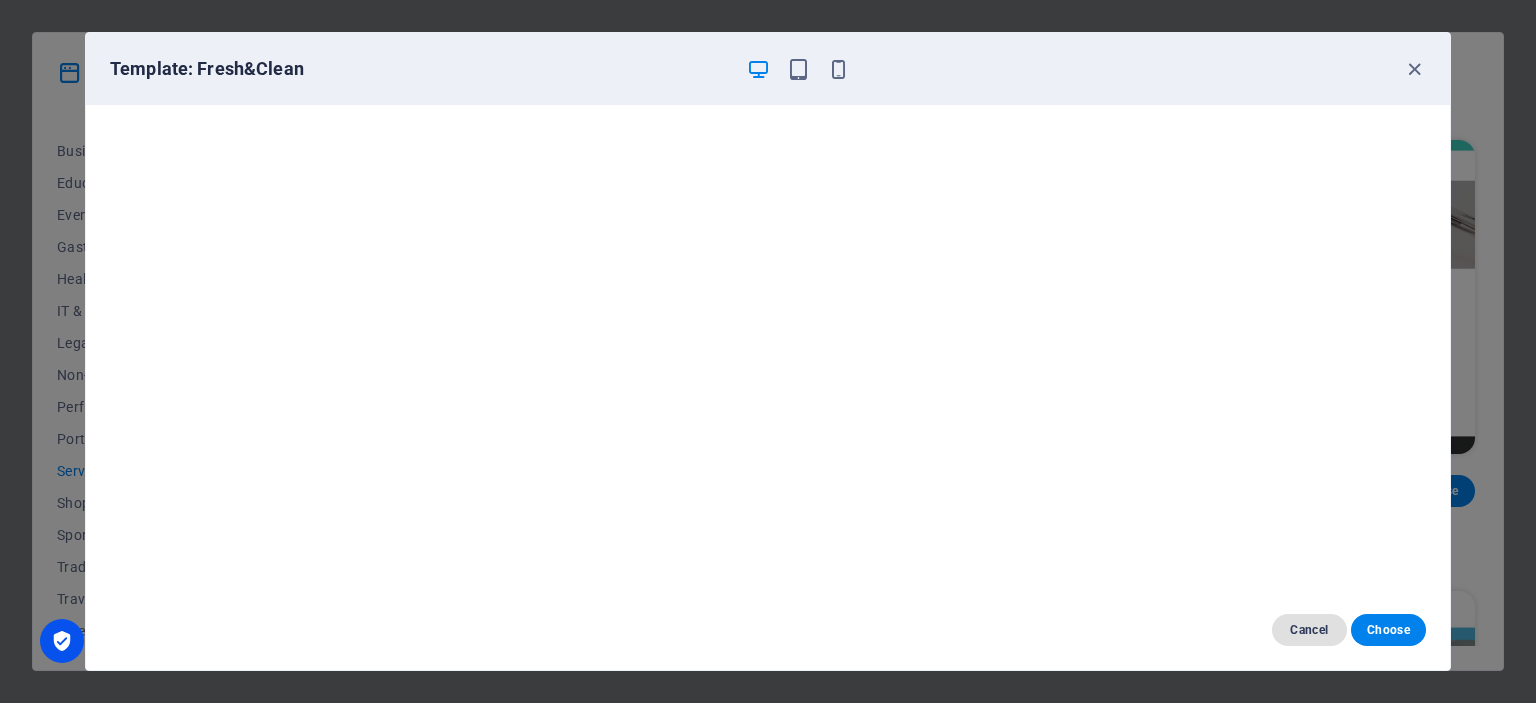 click on "Cancel" at bounding box center (1309, 630) 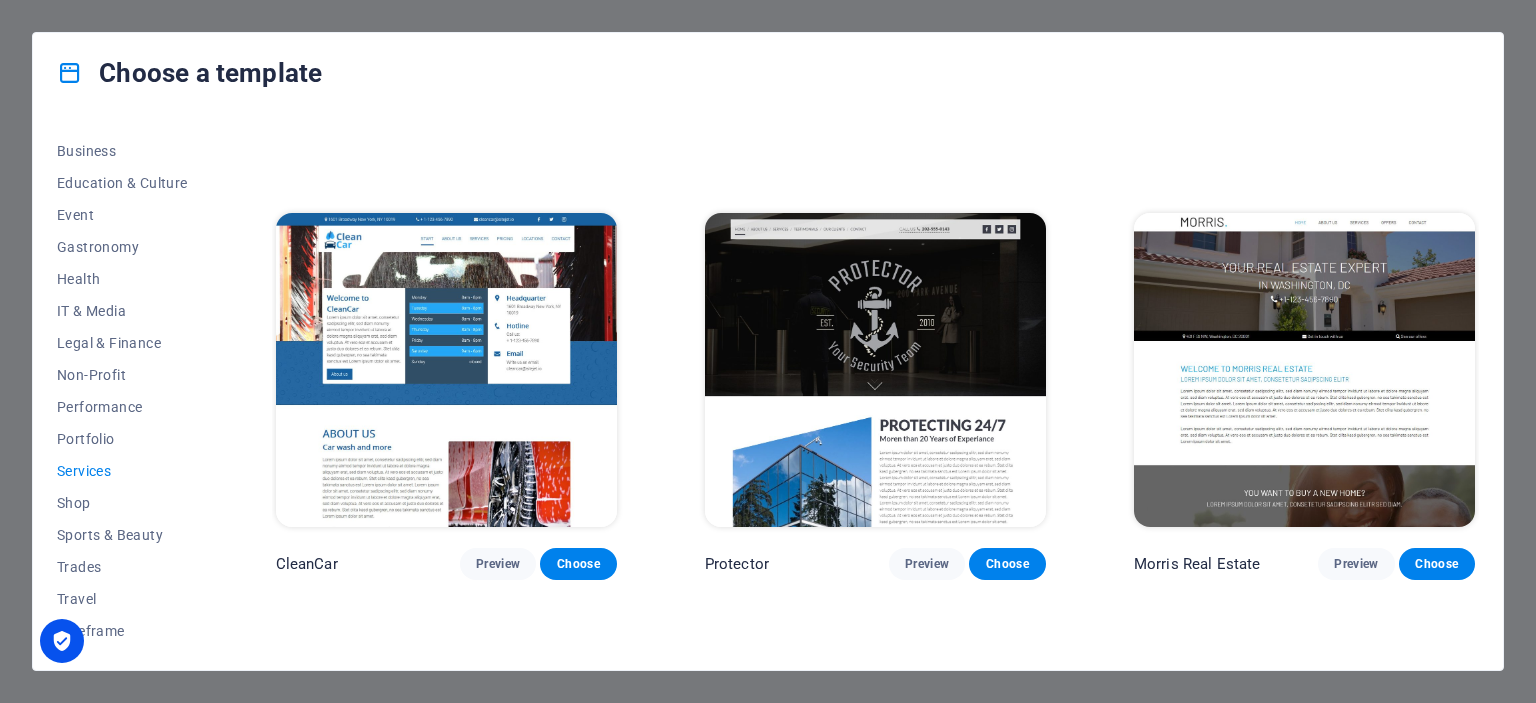 scroll, scrollTop: 1248, scrollLeft: 0, axis: vertical 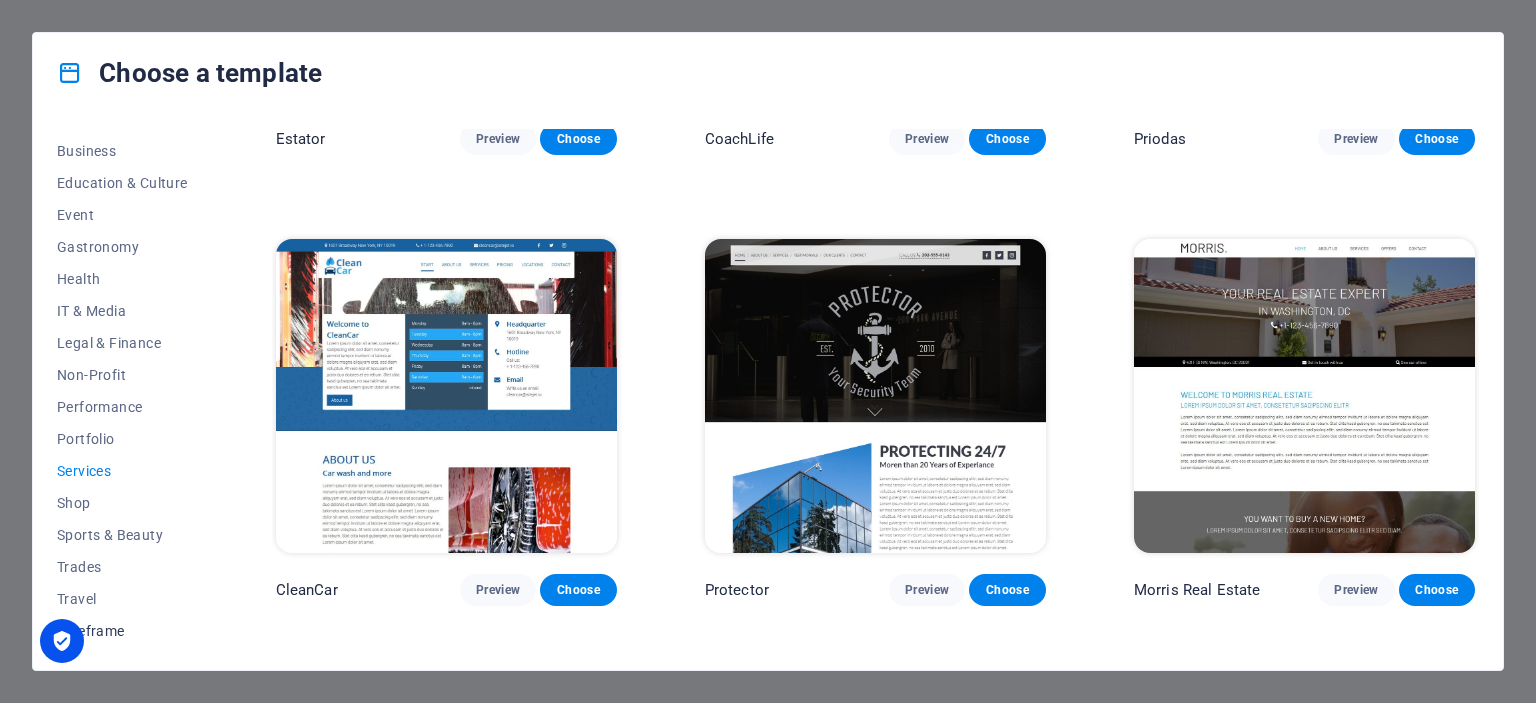 click on "Wireframe" at bounding box center [122, 631] 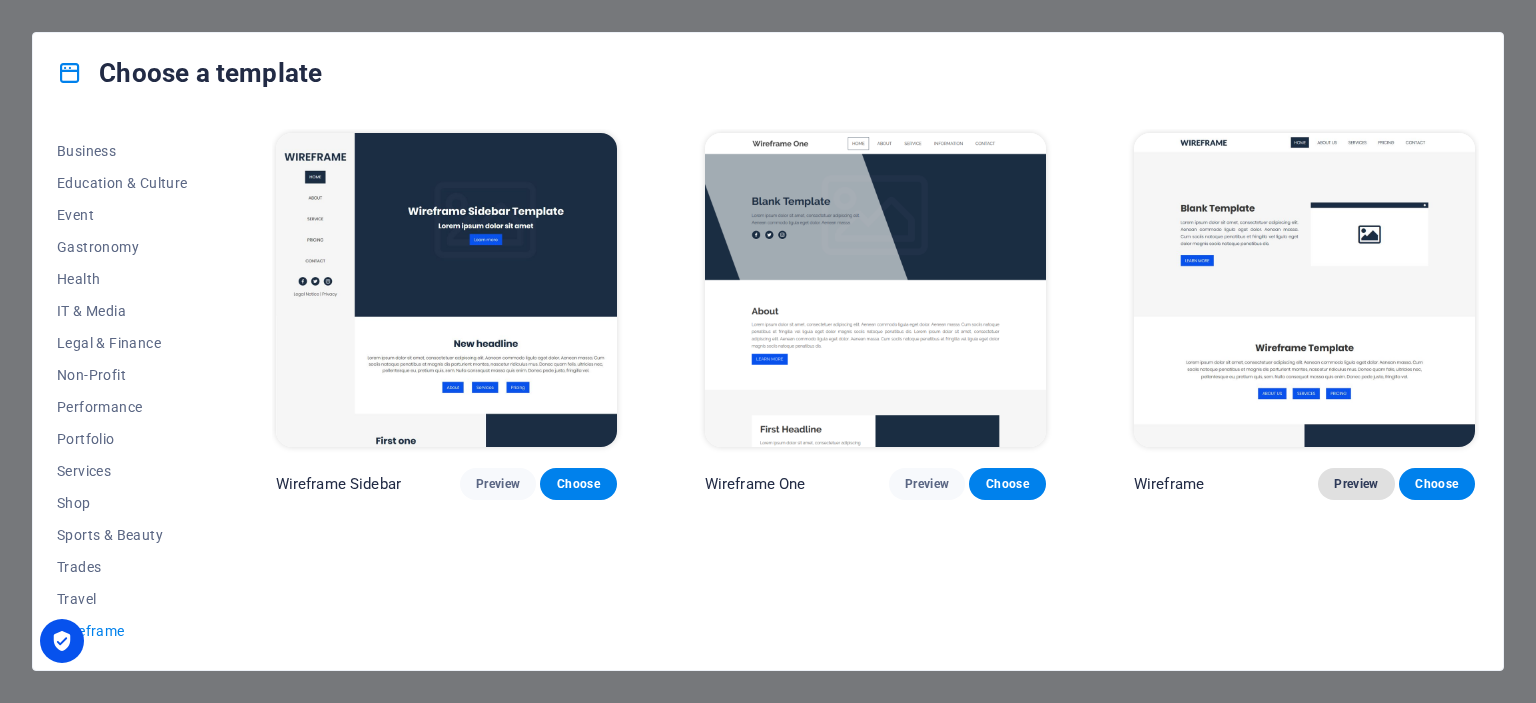 click on "Preview" at bounding box center [1356, 484] 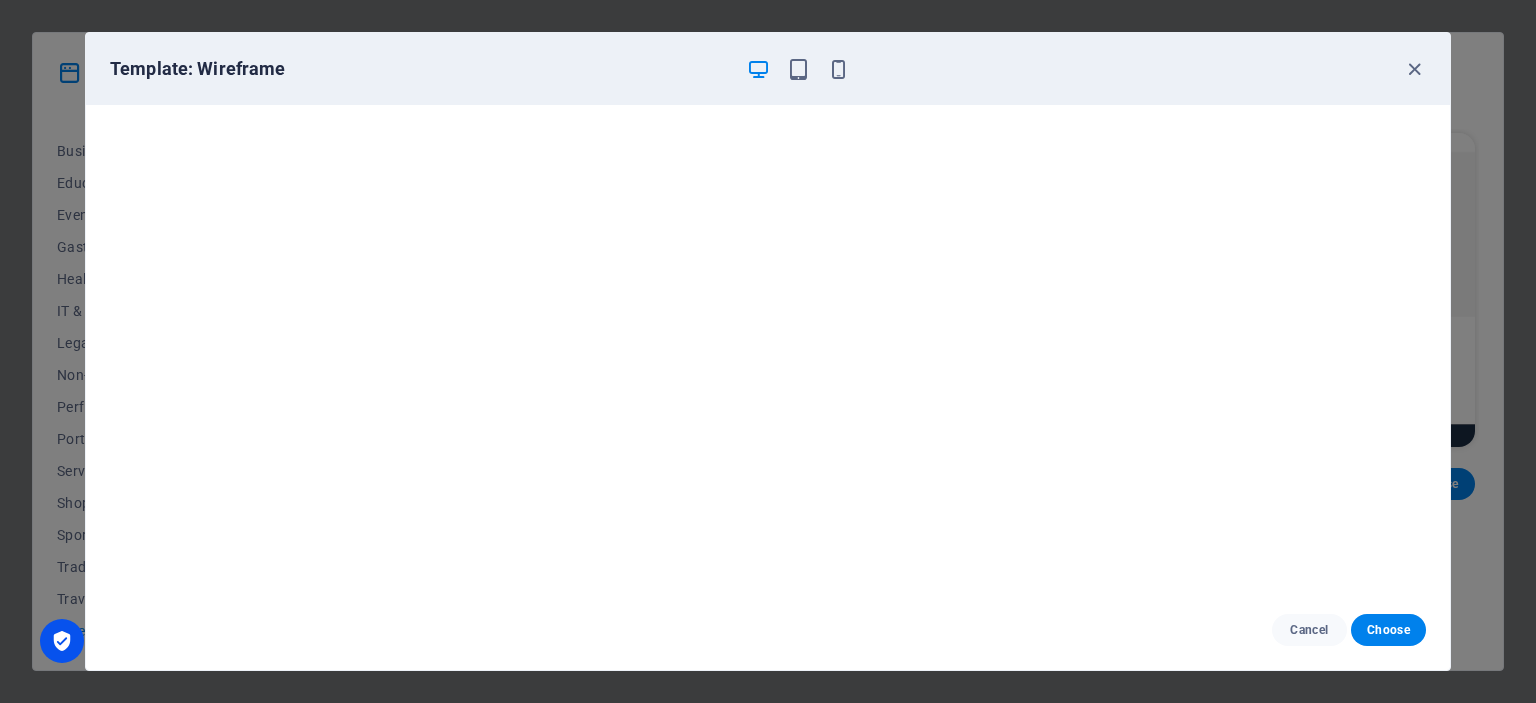 scroll, scrollTop: 5, scrollLeft: 0, axis: vertical 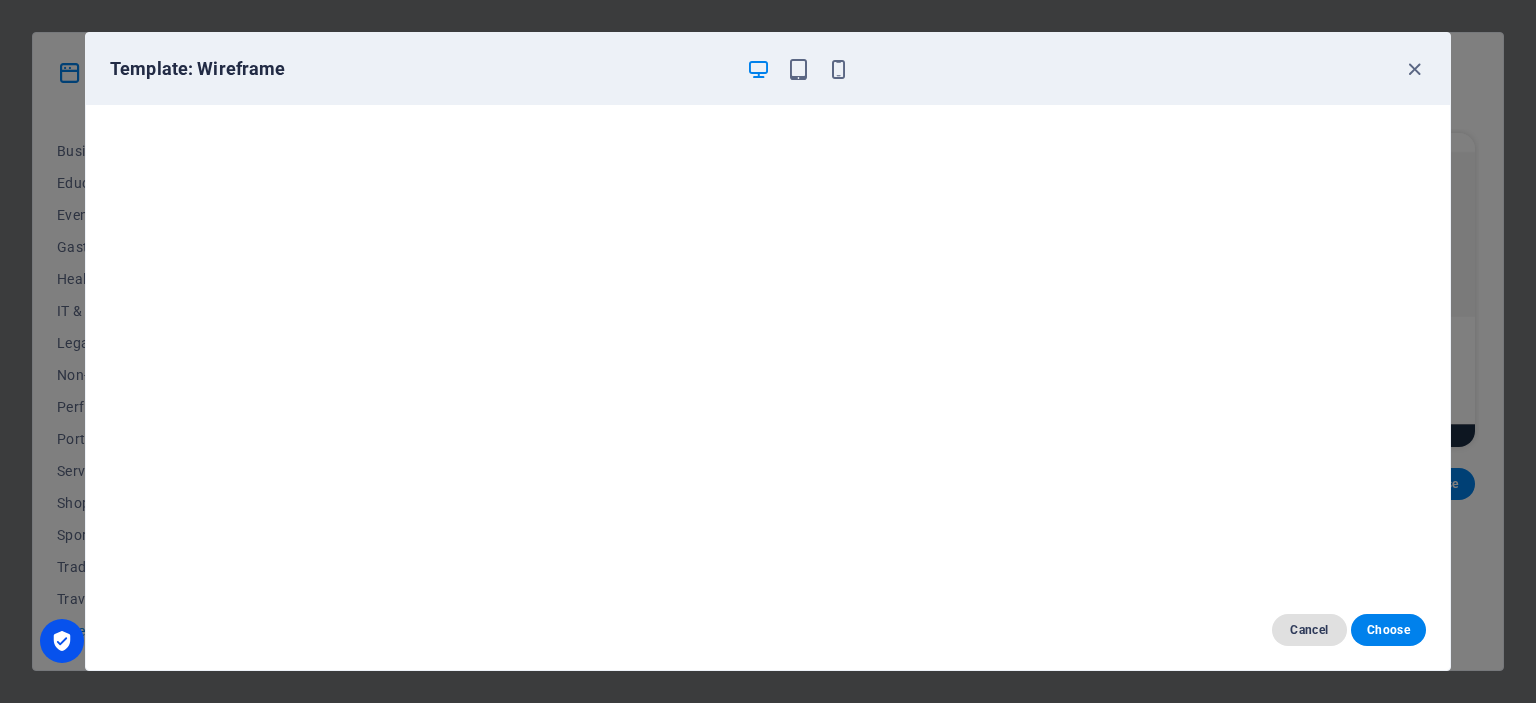 click on "Cancel" at bounding box center (1309, 630) 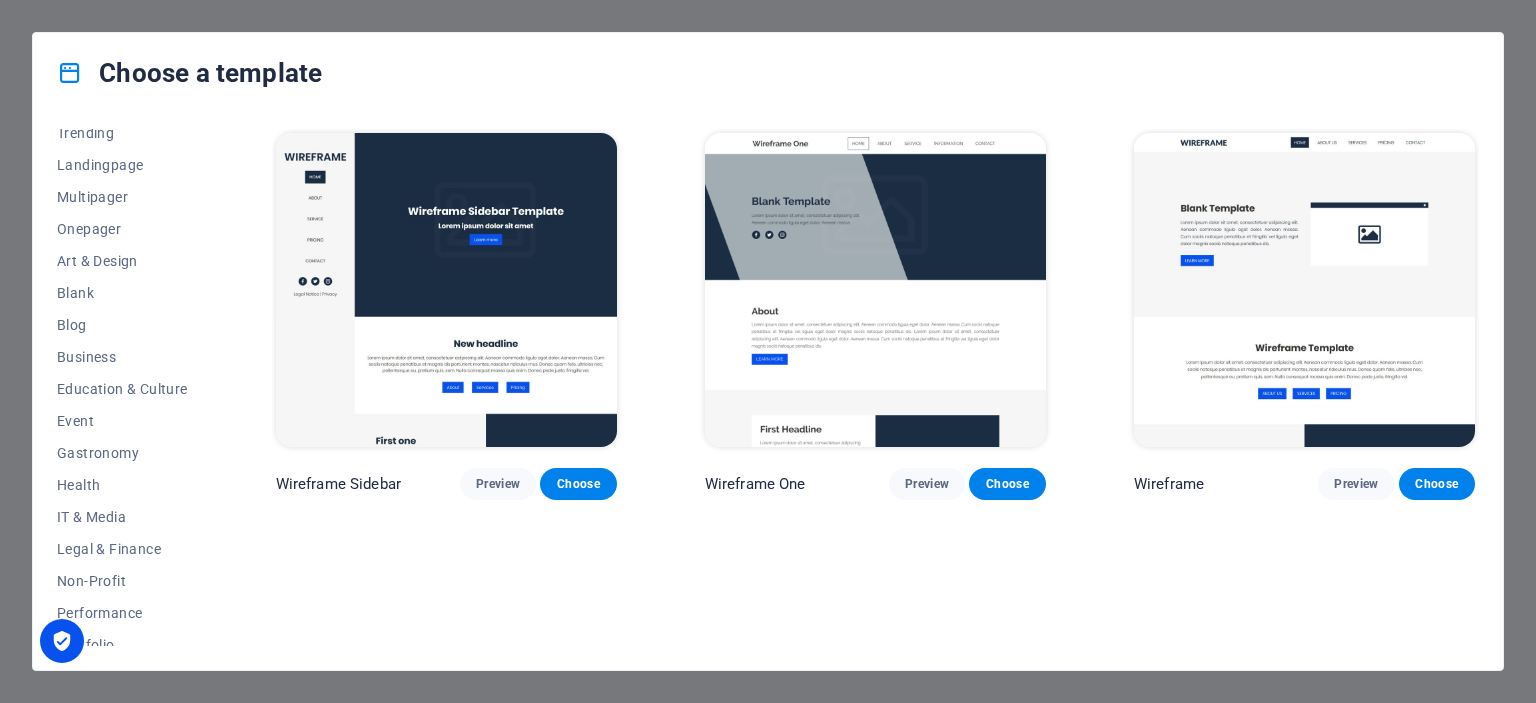 scroll, scrollTop: 0, scrollLeft: 0, axis: both 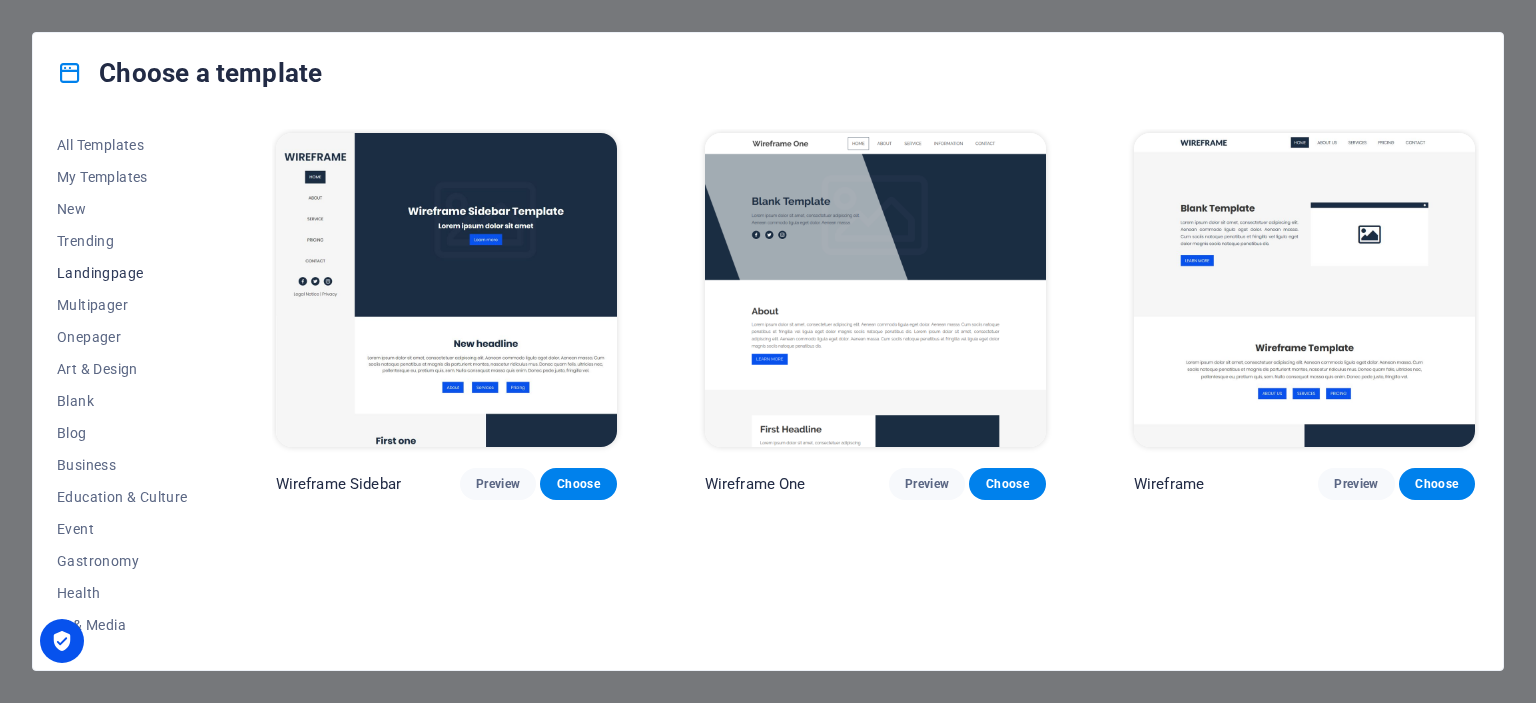 click on "Landingpage" at bounding box center (122, 273) 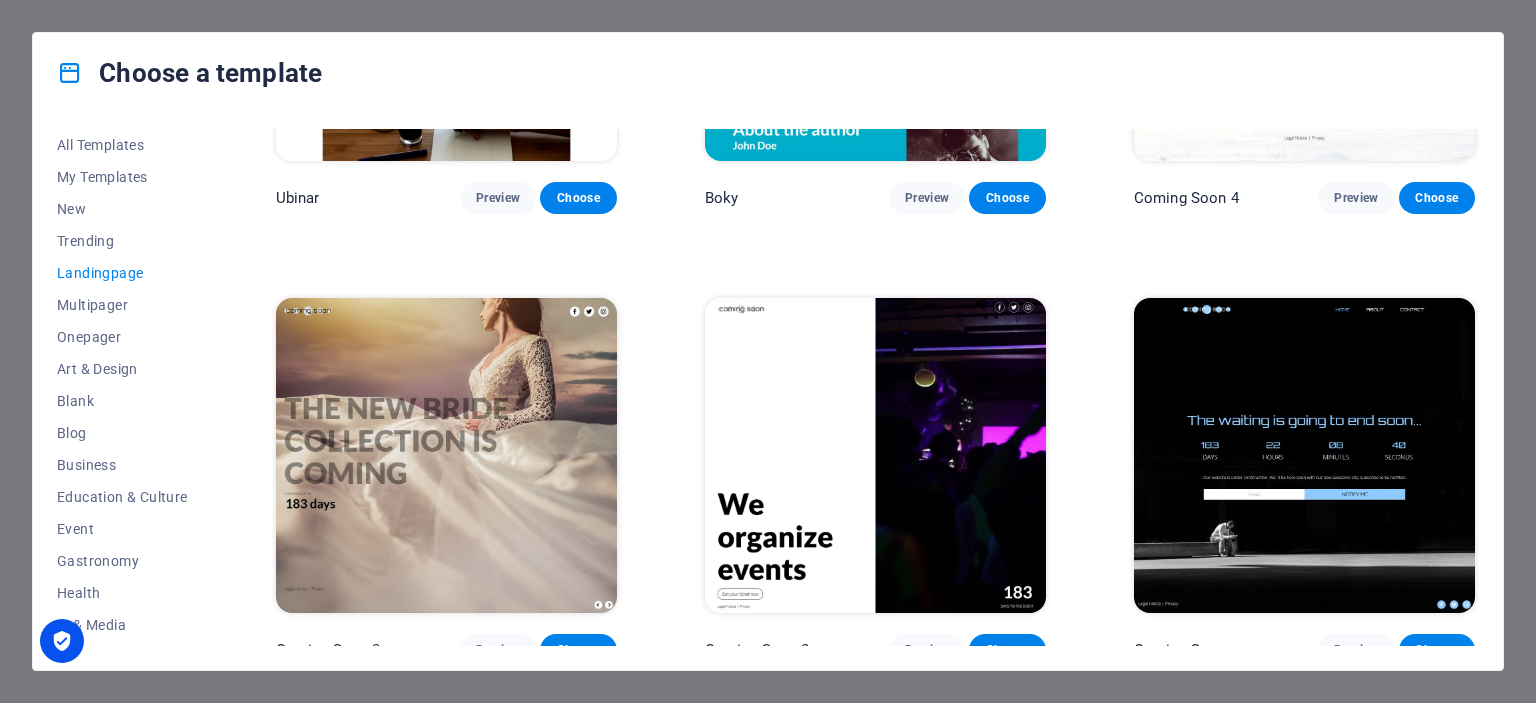 scroll, scrollTop: 3446, scrollLeft: 0, axis: vertical 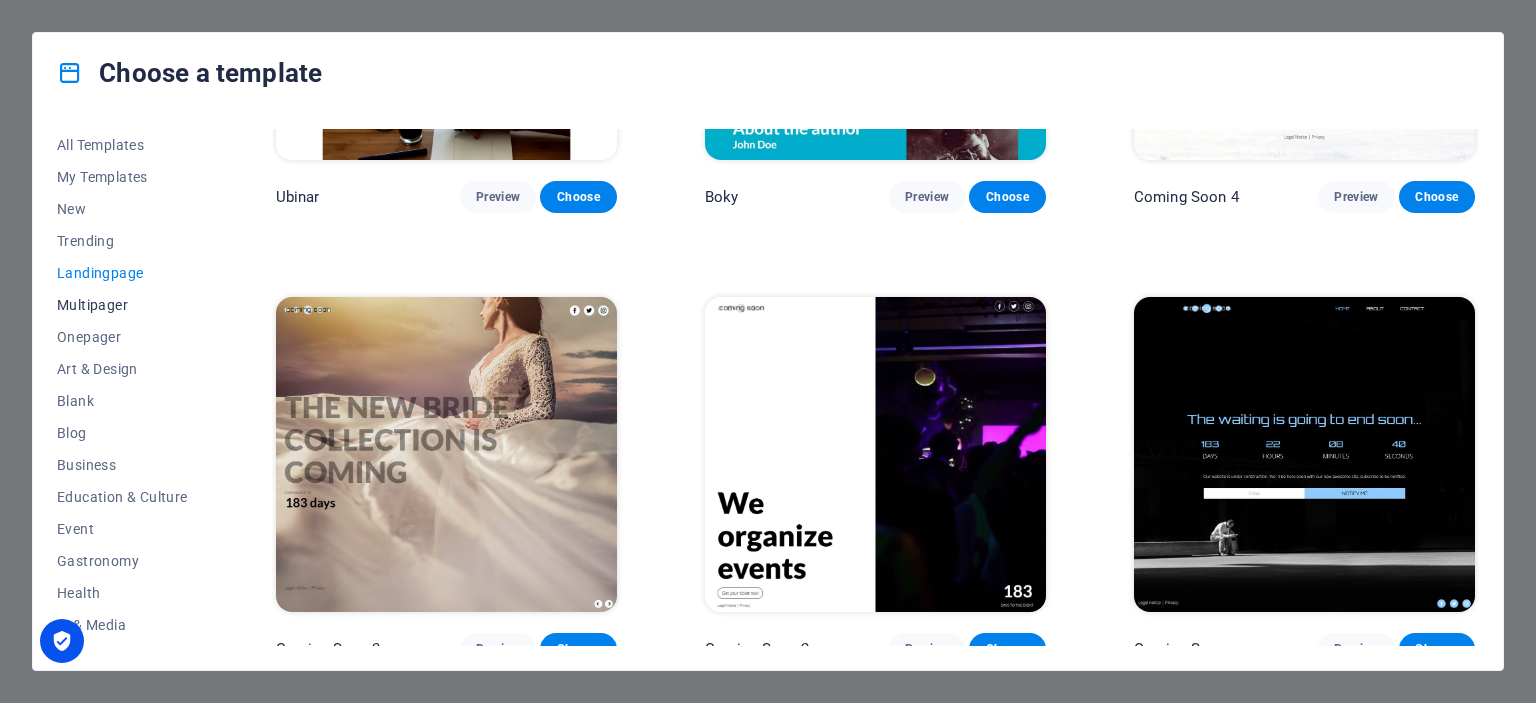 click on "Multipager" at bounding box center [122, 305] 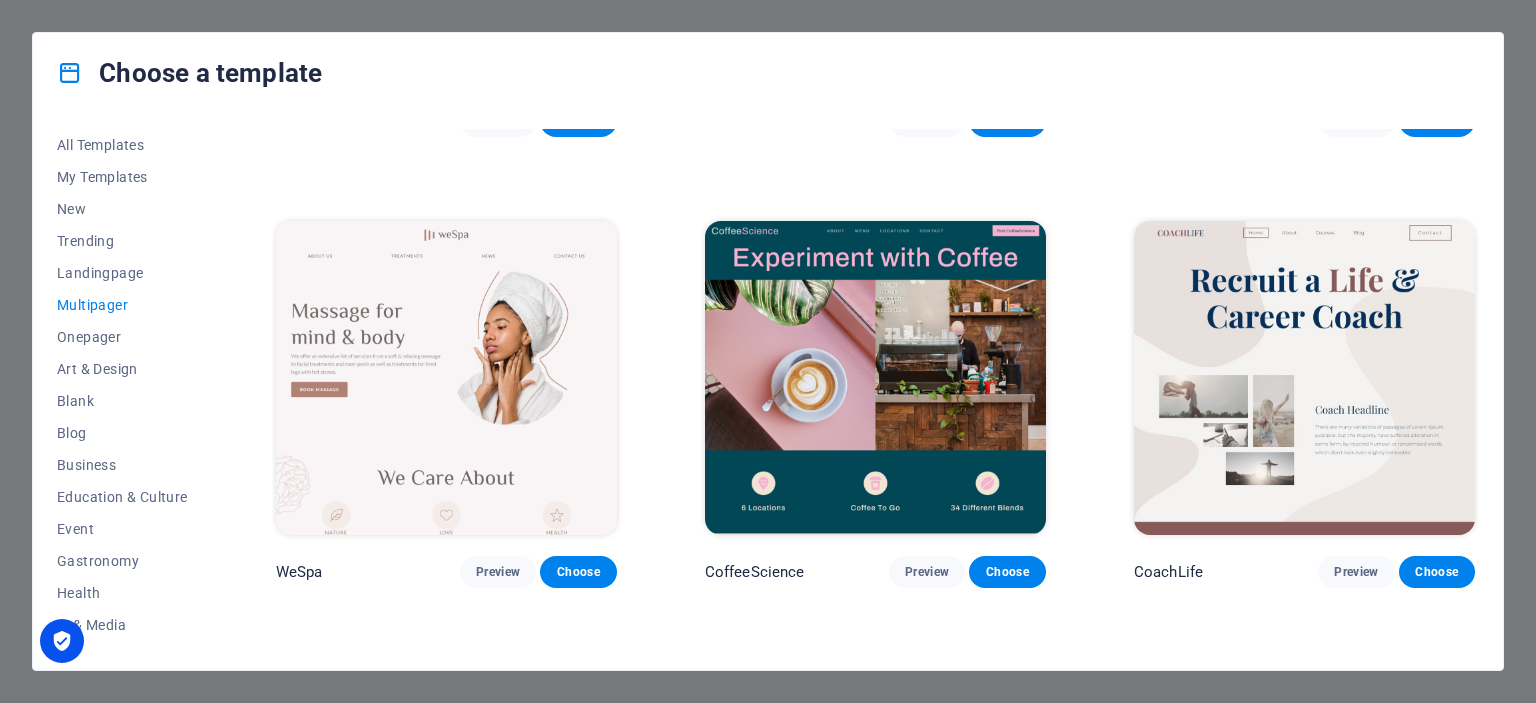 scroll, scrollTop: 3100, scrollLeft: 0, axis: vertical 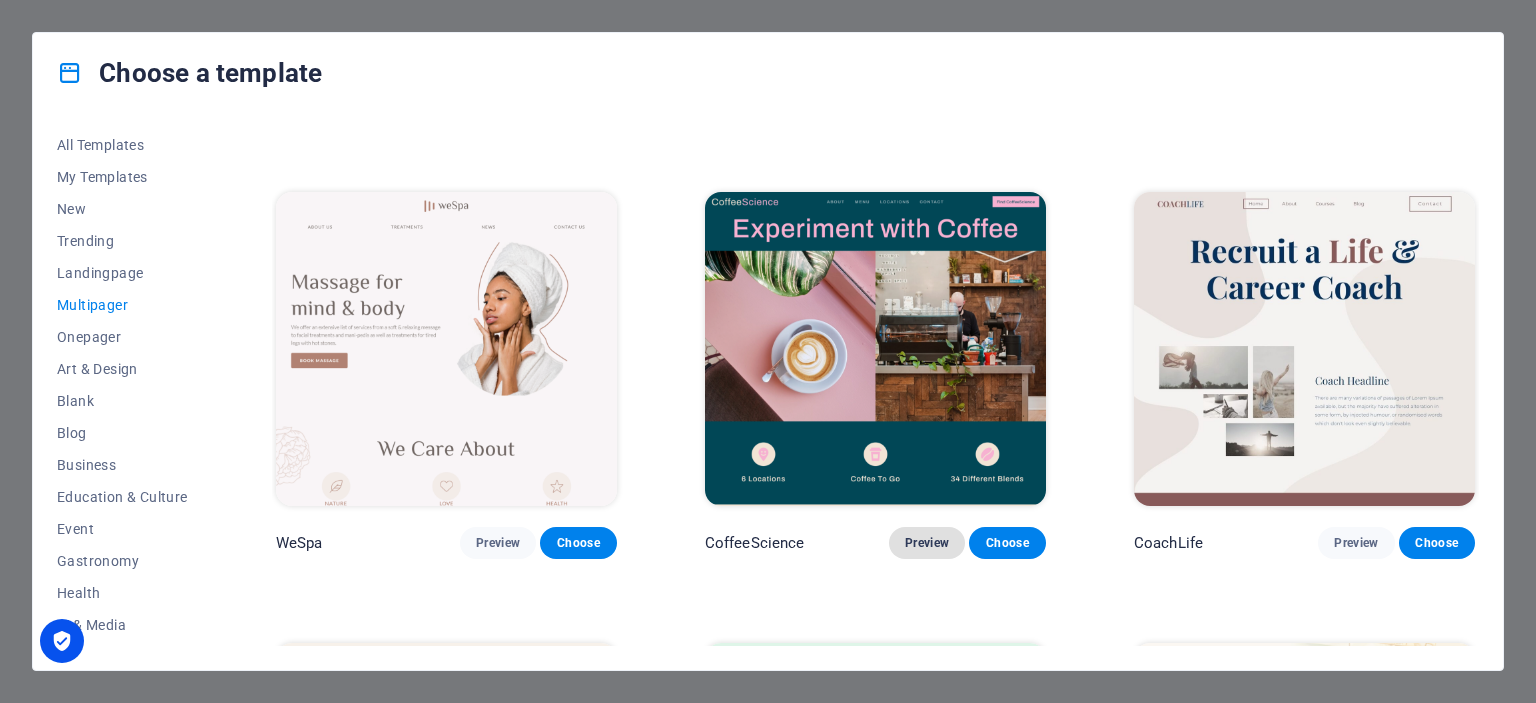 click on "Preview" at bounding box center [927, 543] 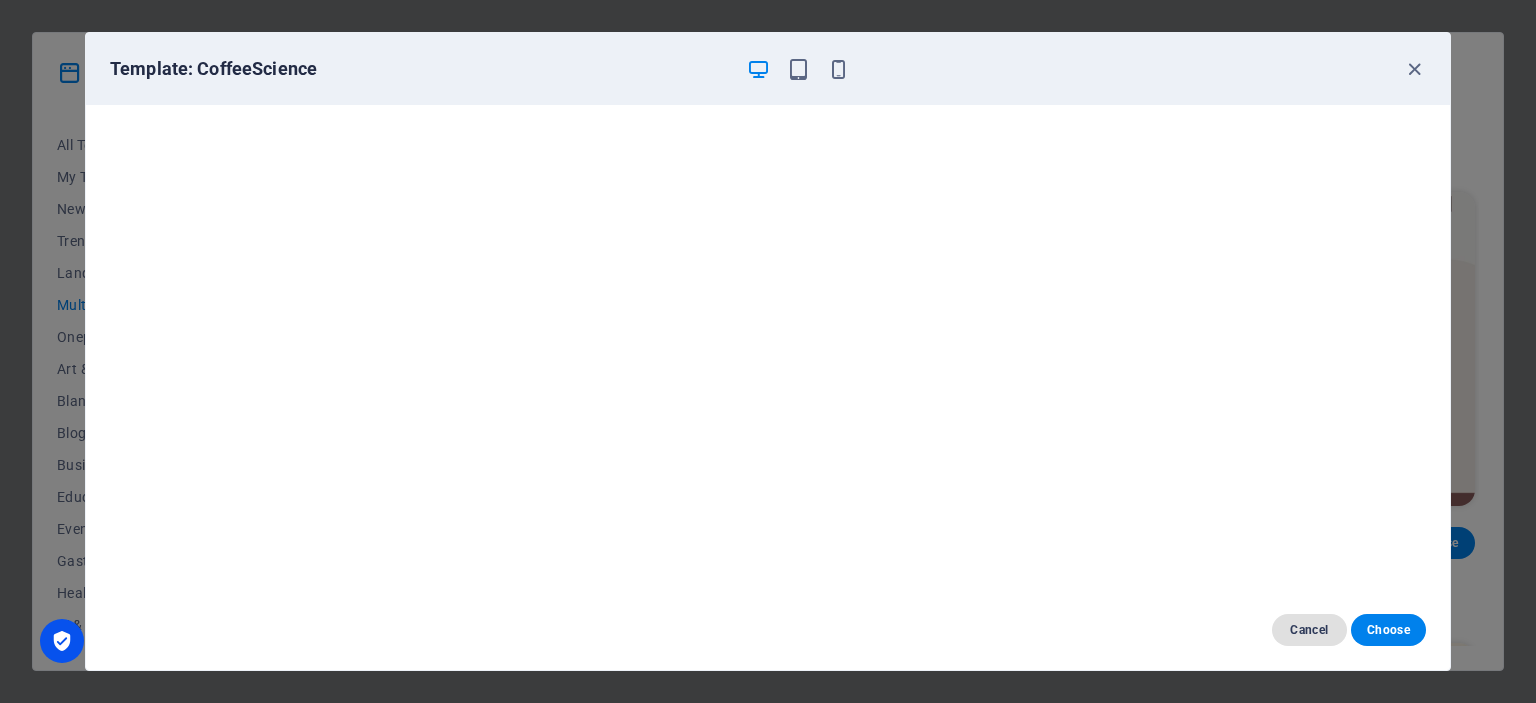 click on "Cancel" at bounding box center (1309, 630) 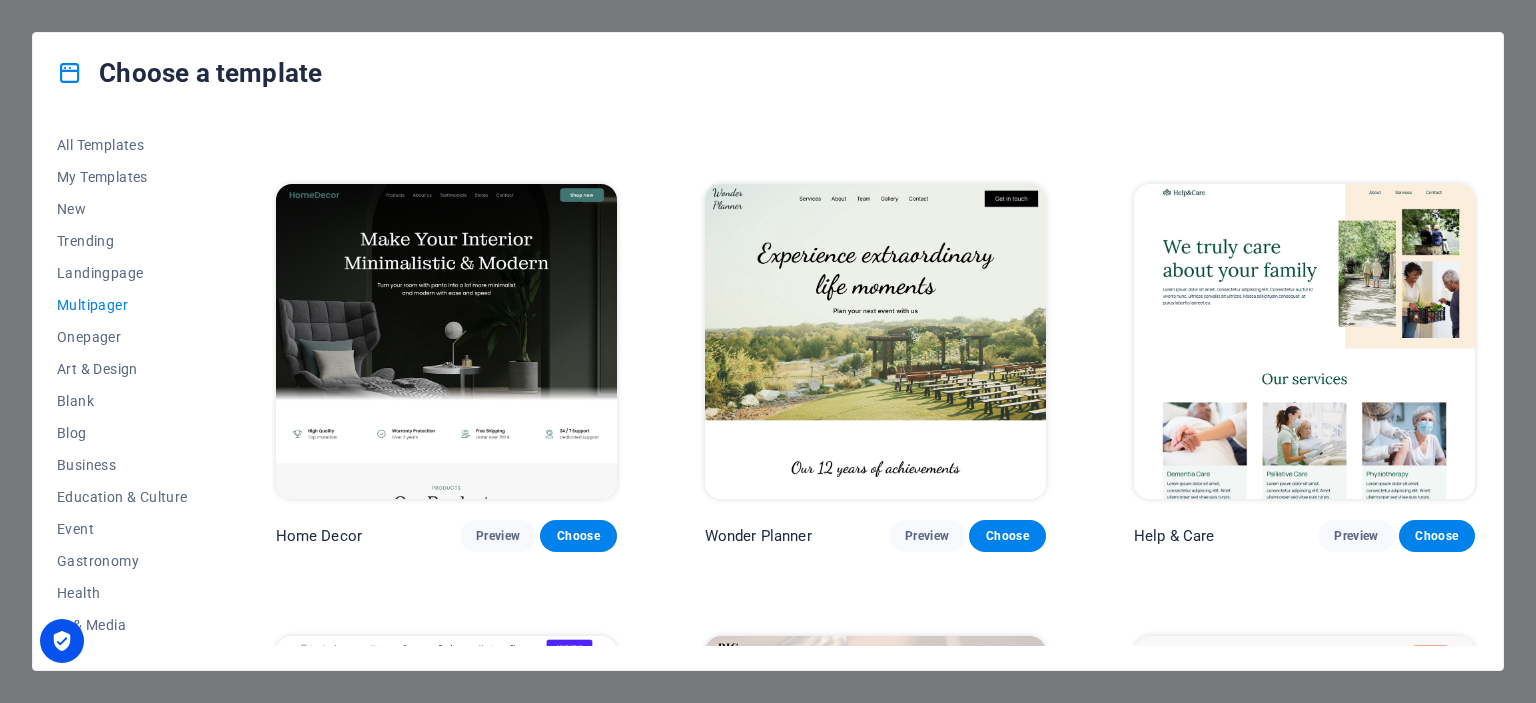 scroll, scrollTop: 400, scrollLeft: 0, axis: vertical 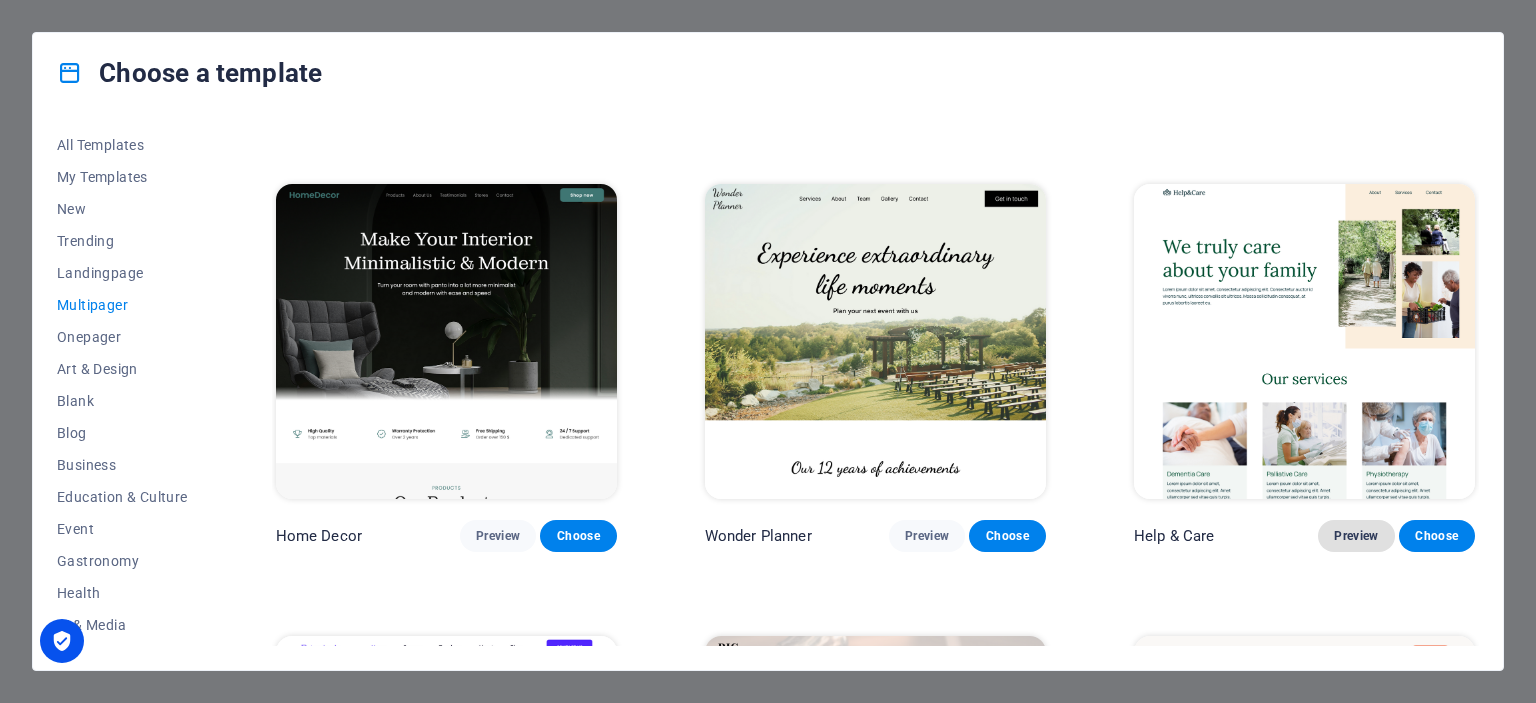 click on "Preview" at bounding box center [1356, 536] 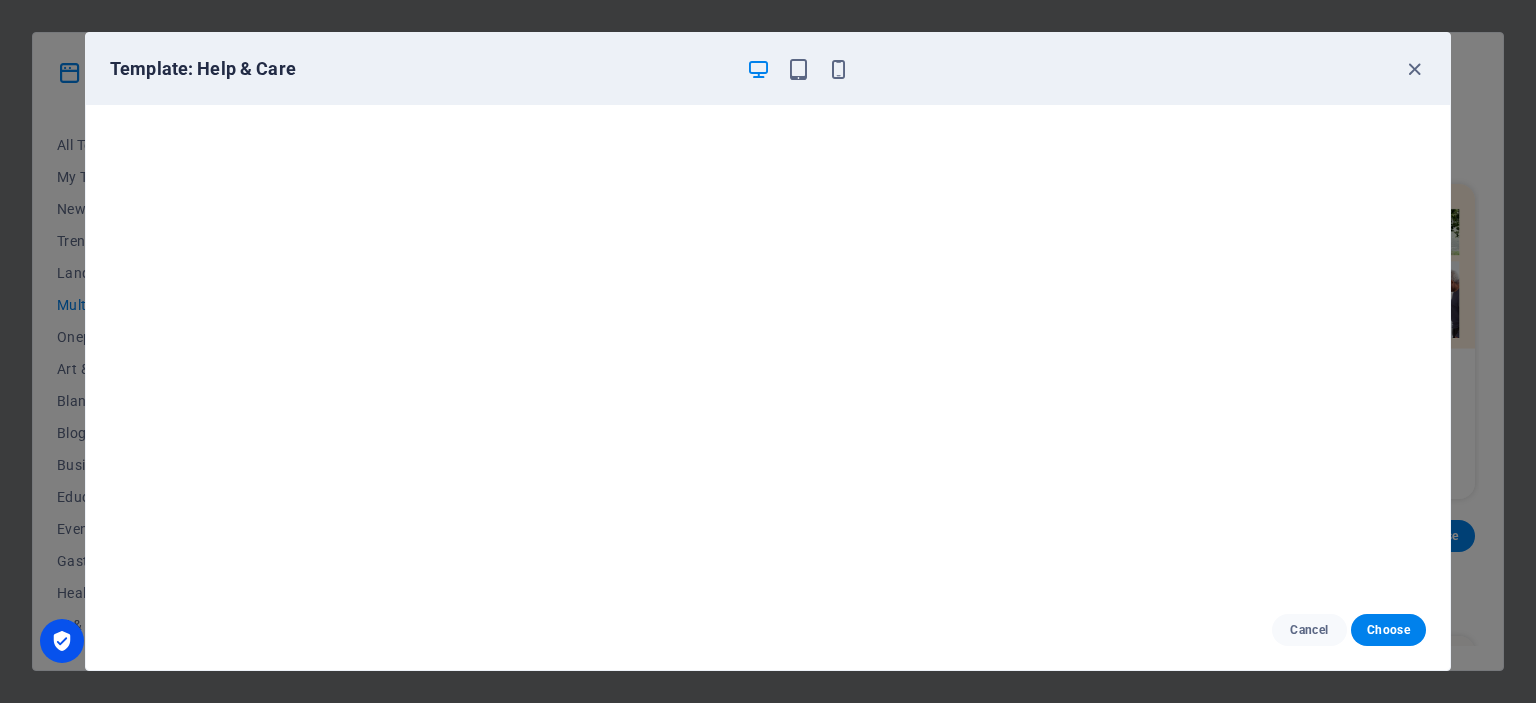 scroll, scrollTop: 0, scrollLeft: 0, axis: both 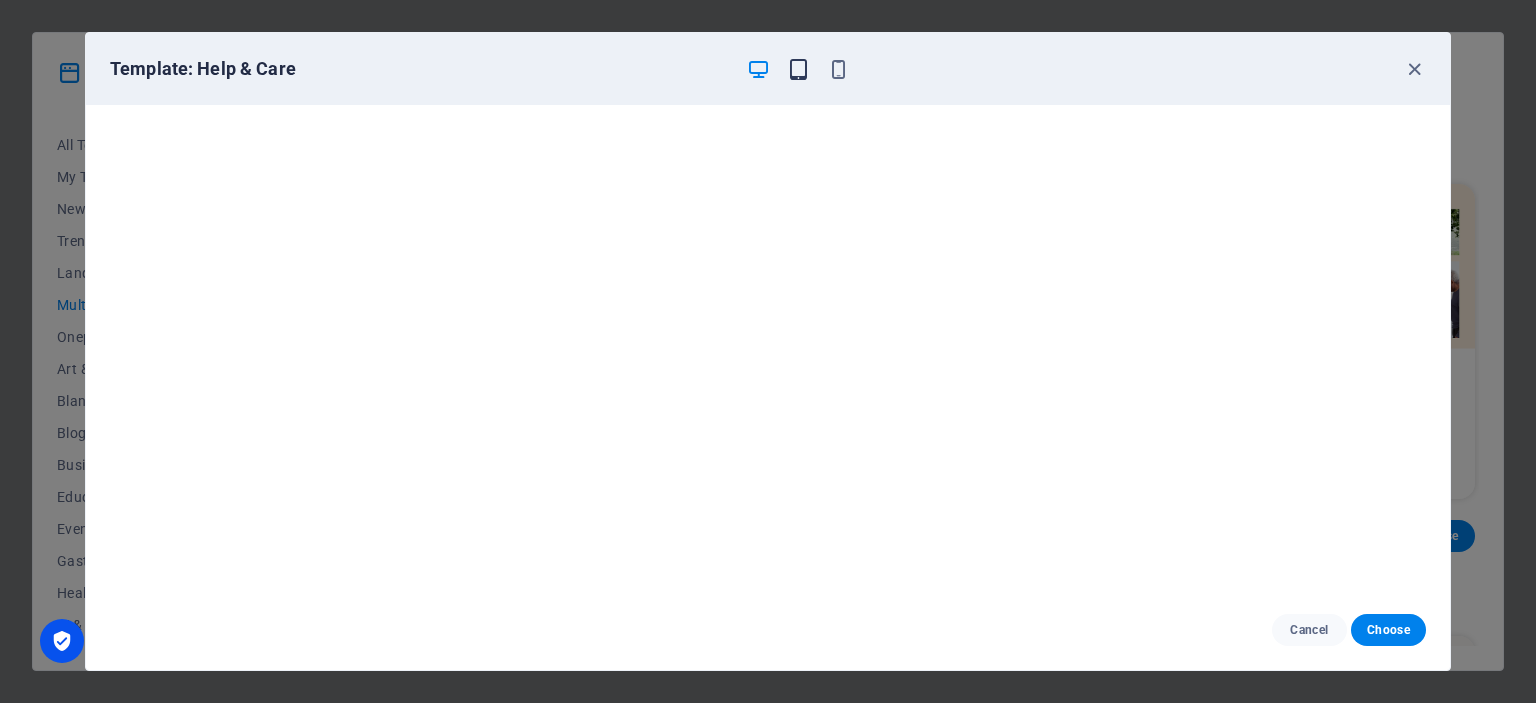 click at bounding box center (798, 69) 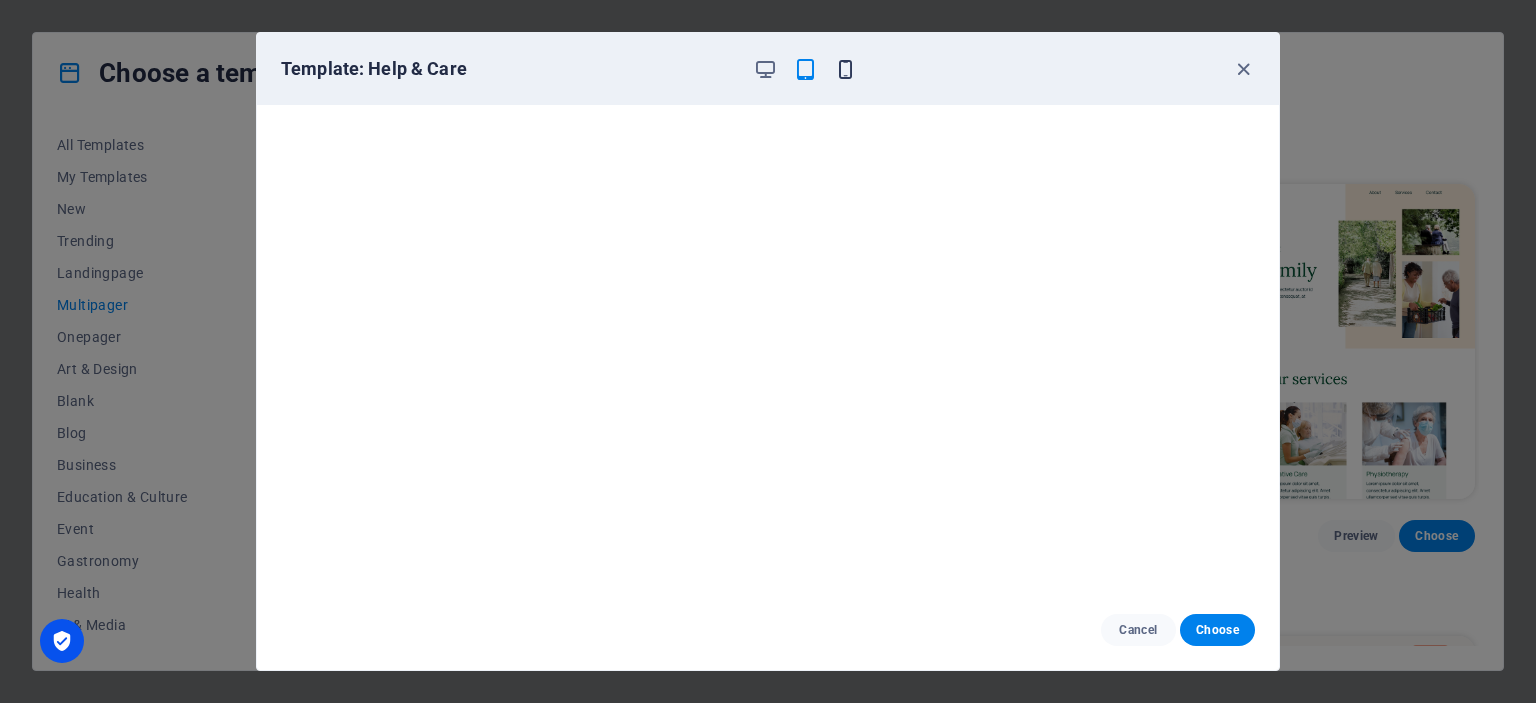 click at bounding box center [845, 69] 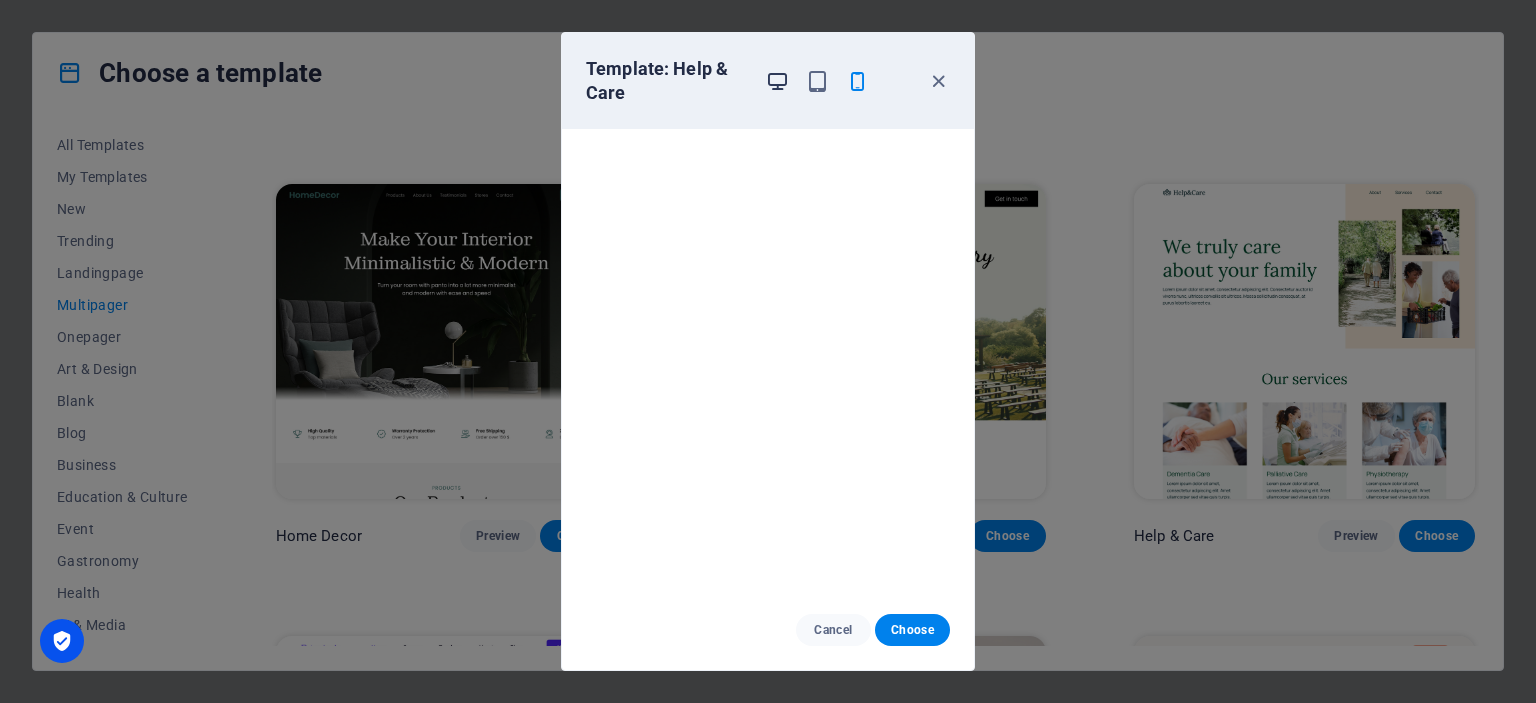 click at bounding box center (777, 81) 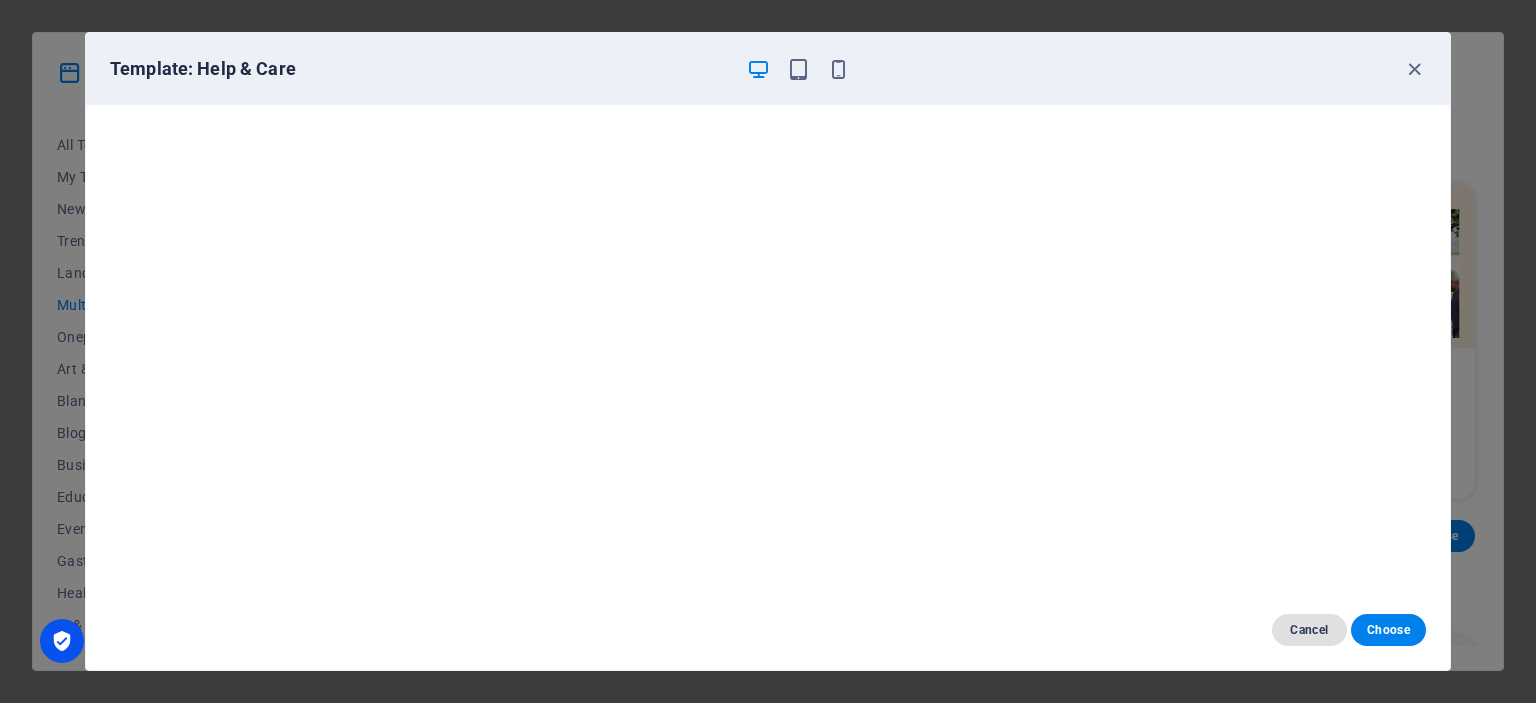 click on "Cancel" at bounding box center [1309, 630] 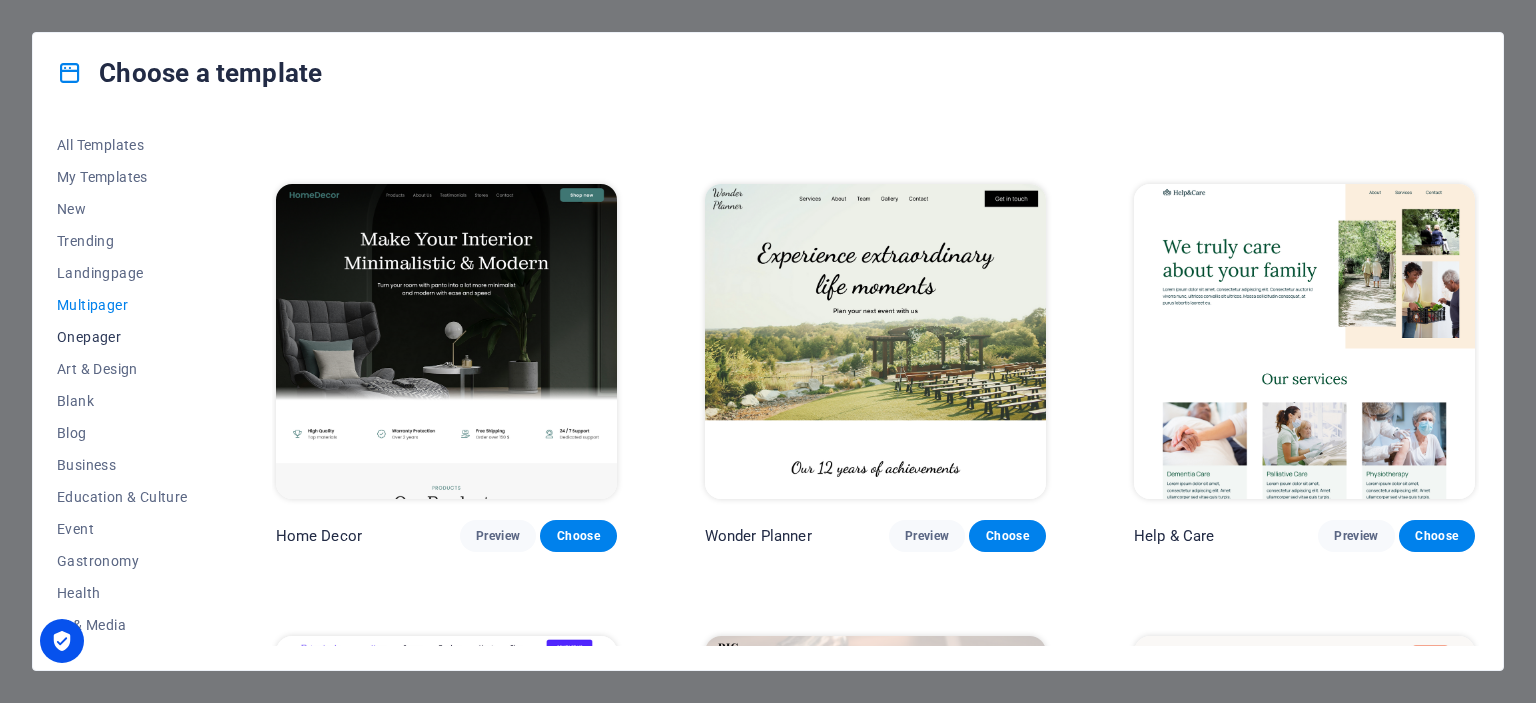 click on "Onepager" at bounding box center [122, 337] 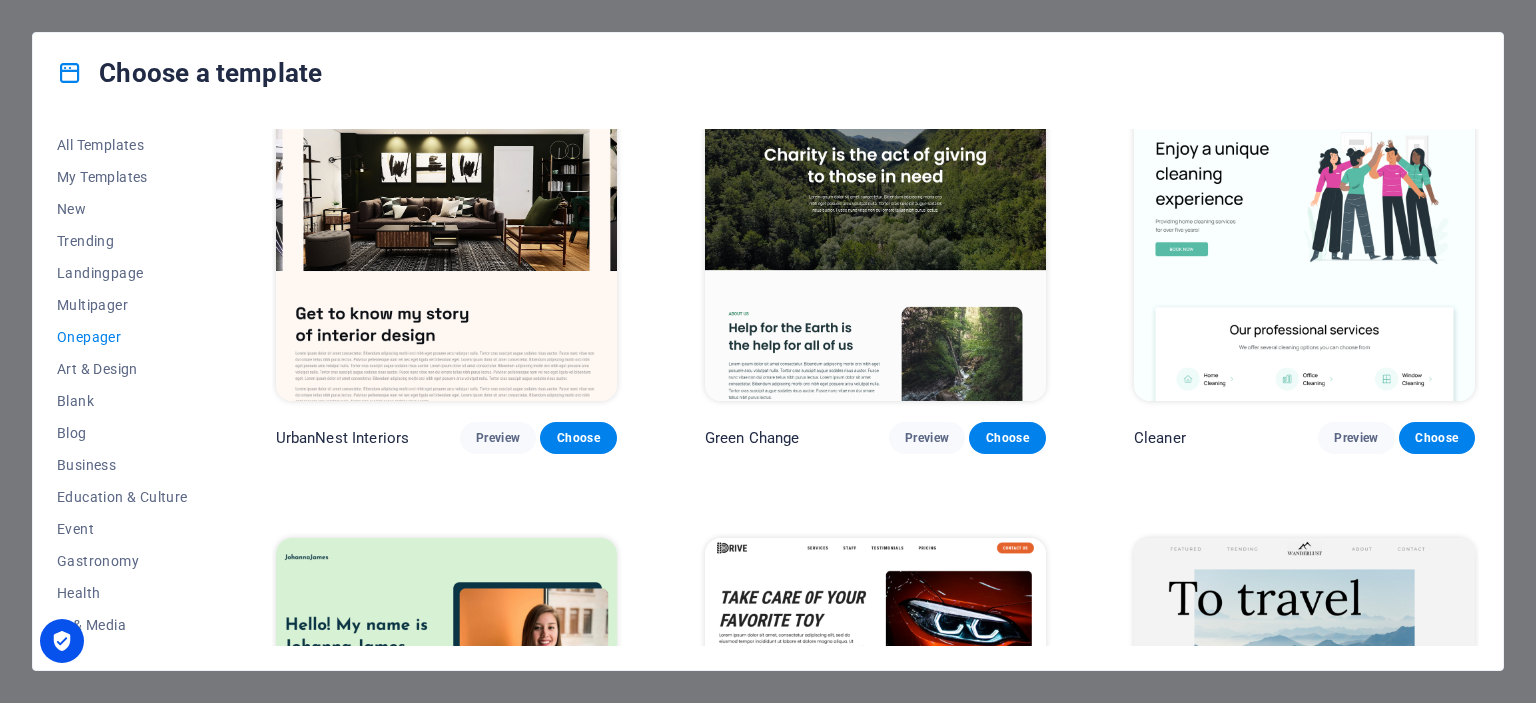 scroll, scrollTop: 1700, scrollLeft: 0, axis: vertical 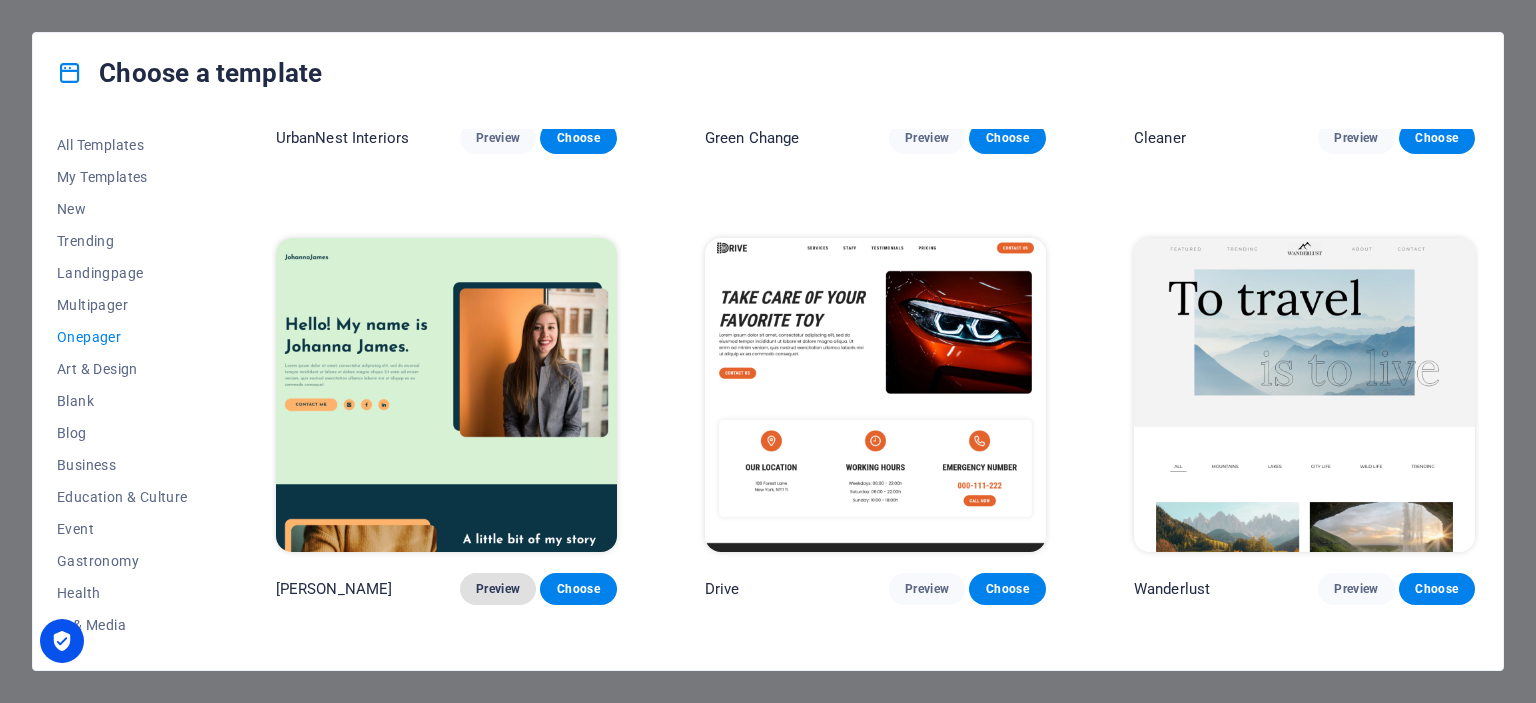 click on "Preview" at bounding box center [498, 589] 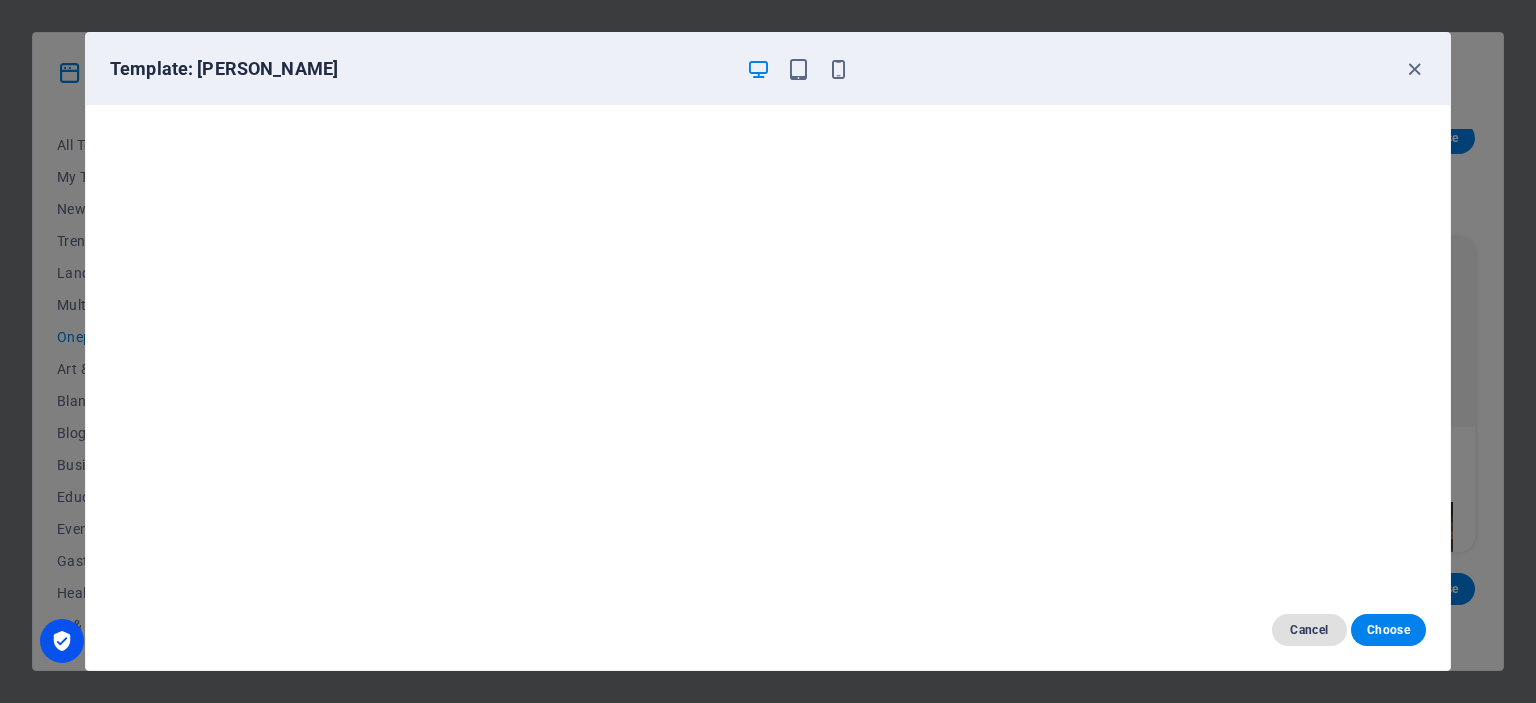 click on "Cancel" at bounding box center (1309, 630) 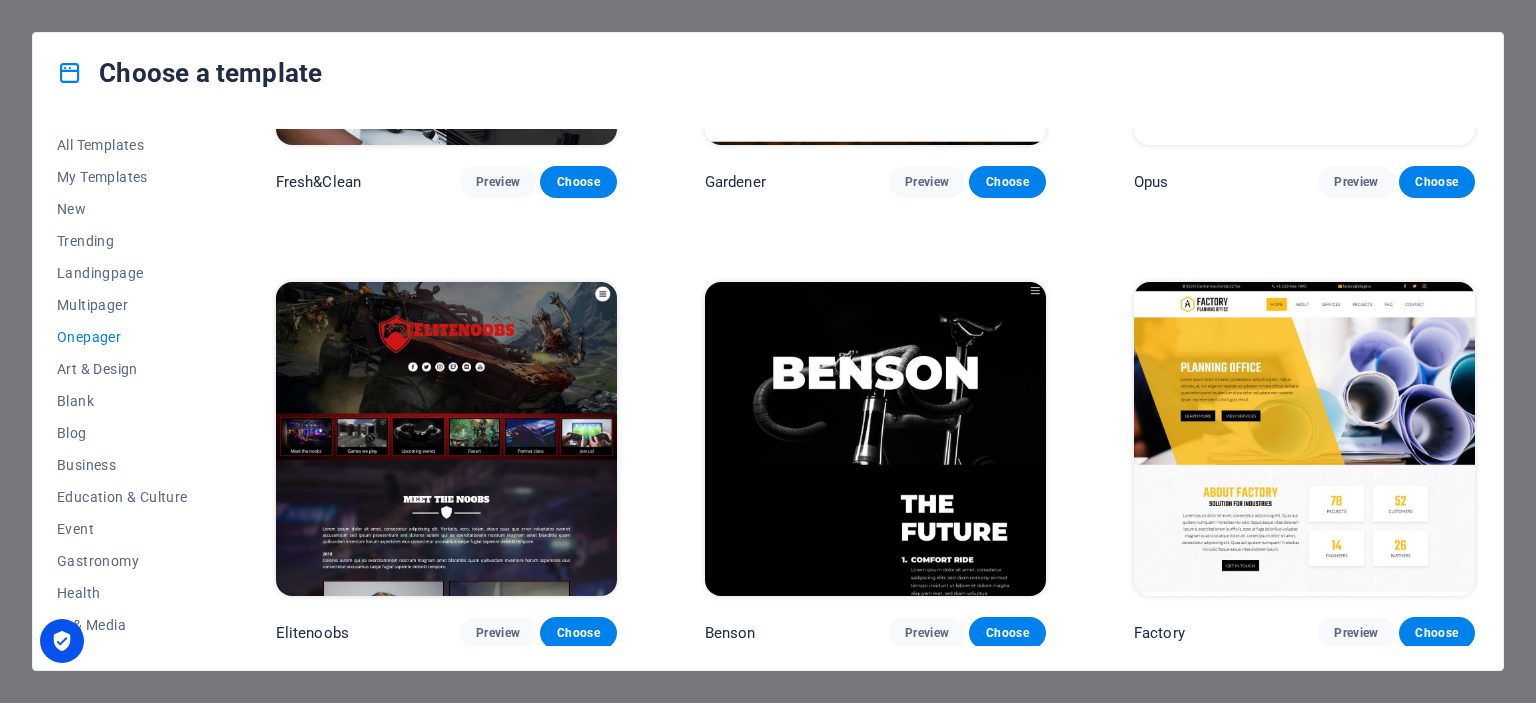 scroll, scrollTop: 8500, scrollLeft: 0, axis: vertical 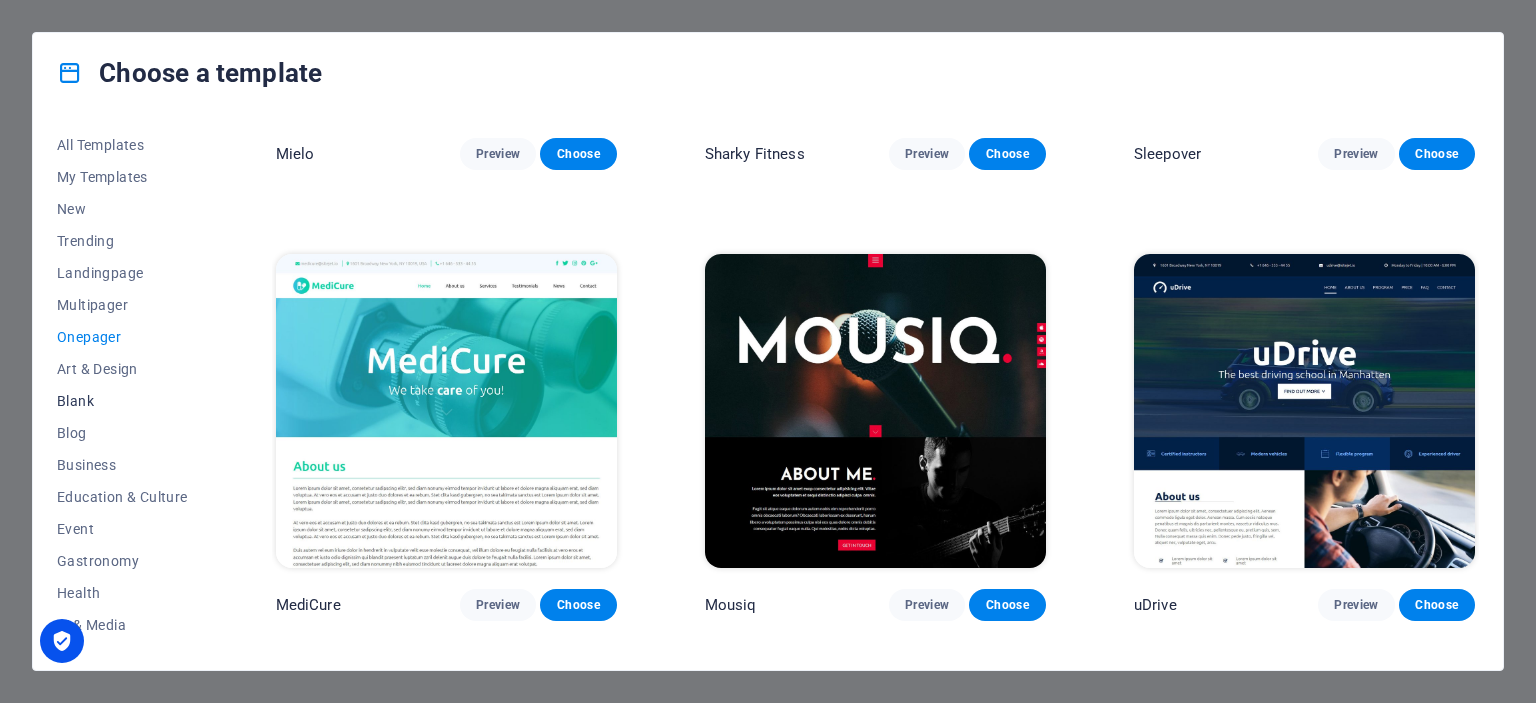 click on "Blank" at bounding box center (122, 401) 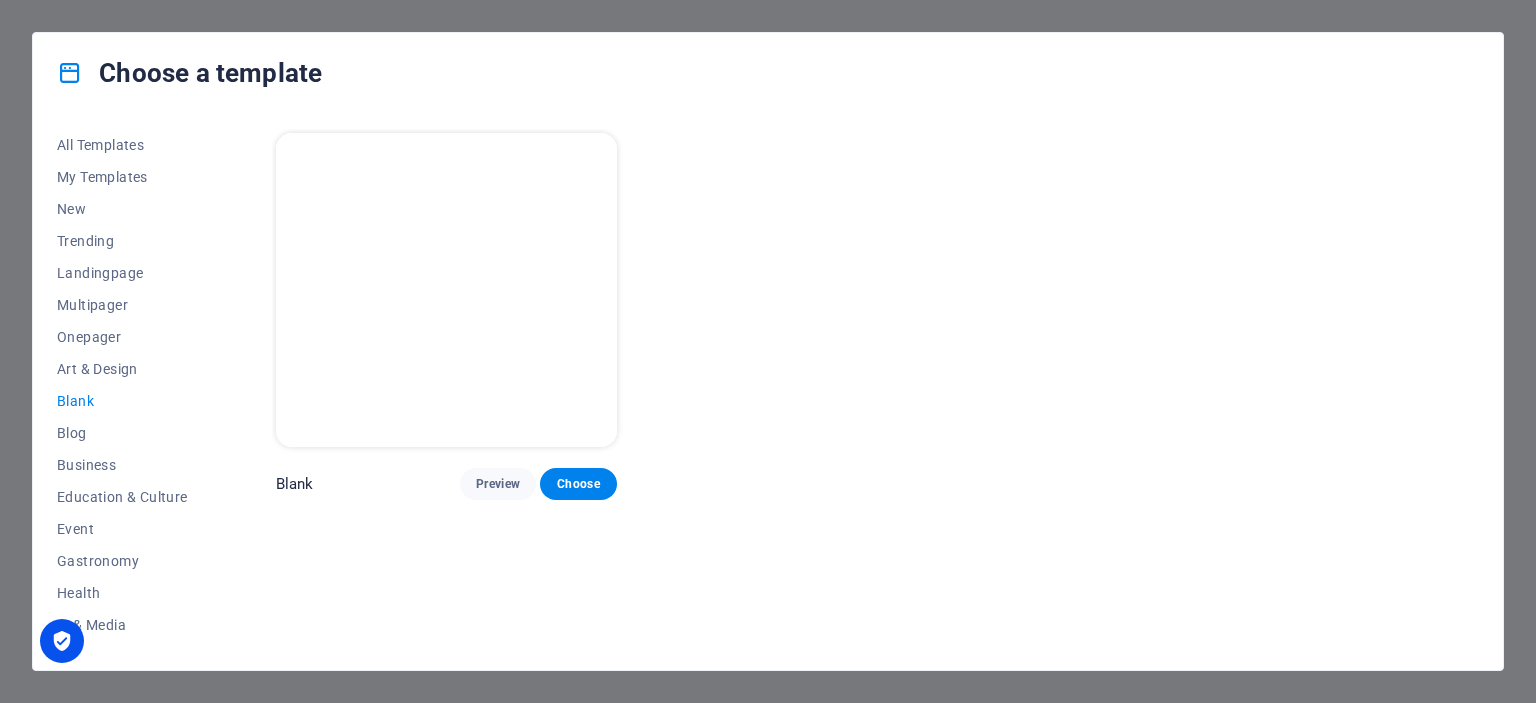 scroll, scrollTop: 0, scrollLeft: 0, axis: both 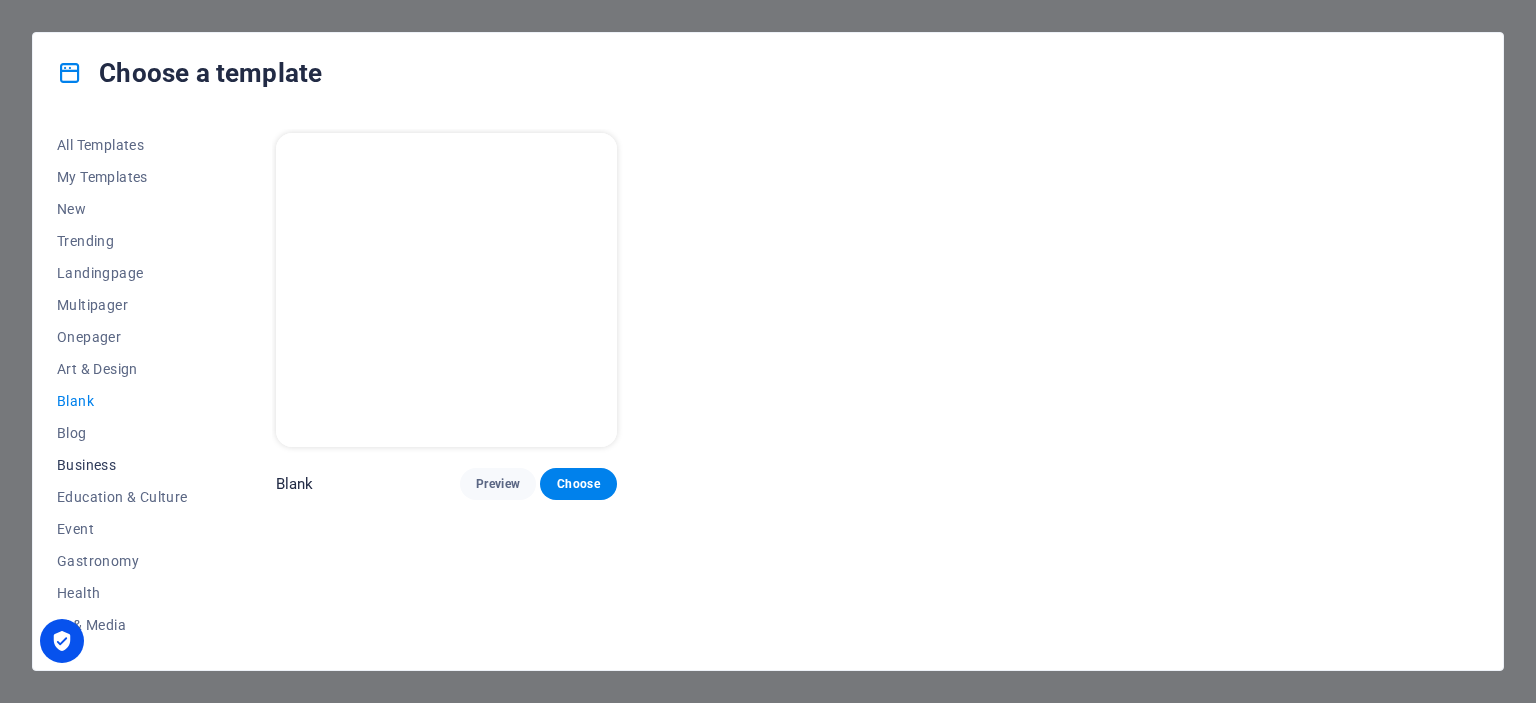 click on "Business" at bounding box center (122, 465) 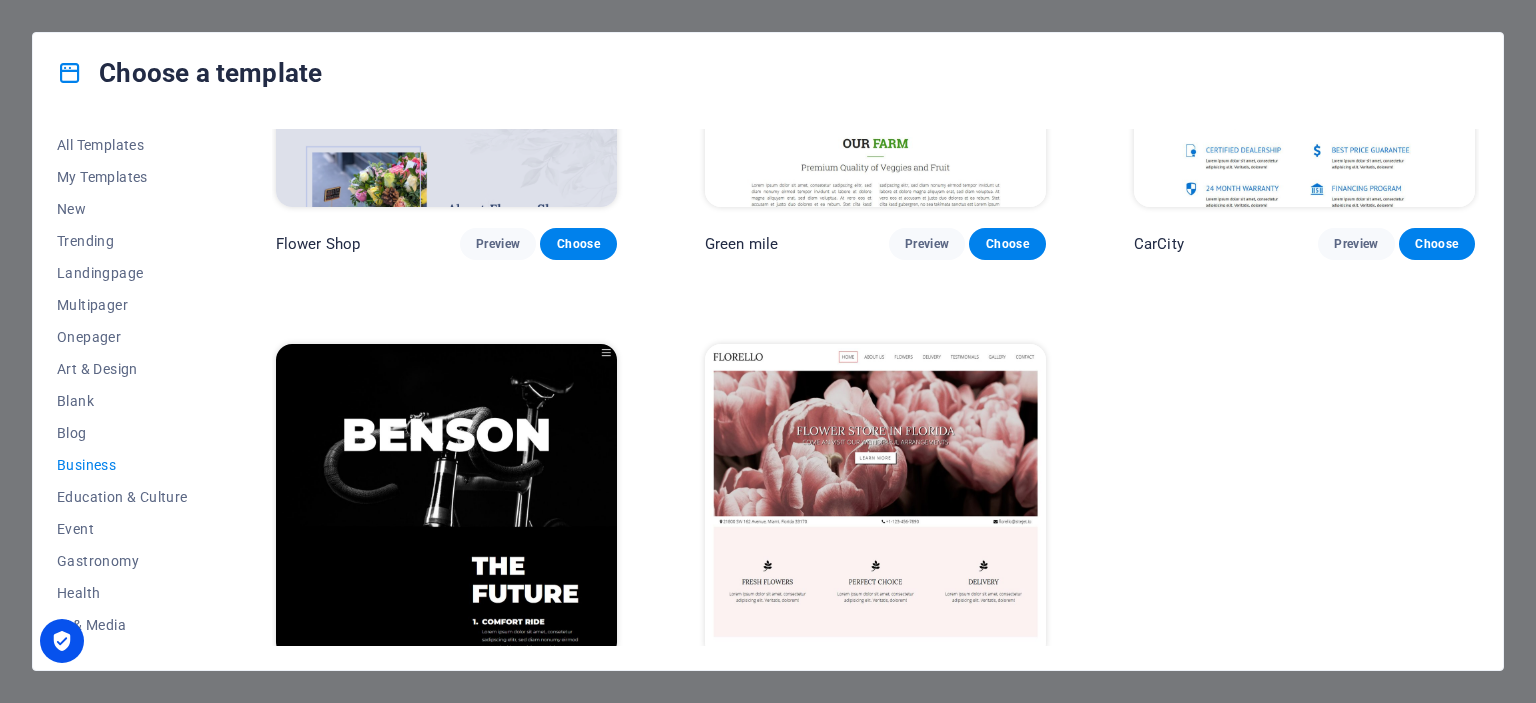 scroll, scrollTop: 700, scrollLeft: 0, axis: vertical 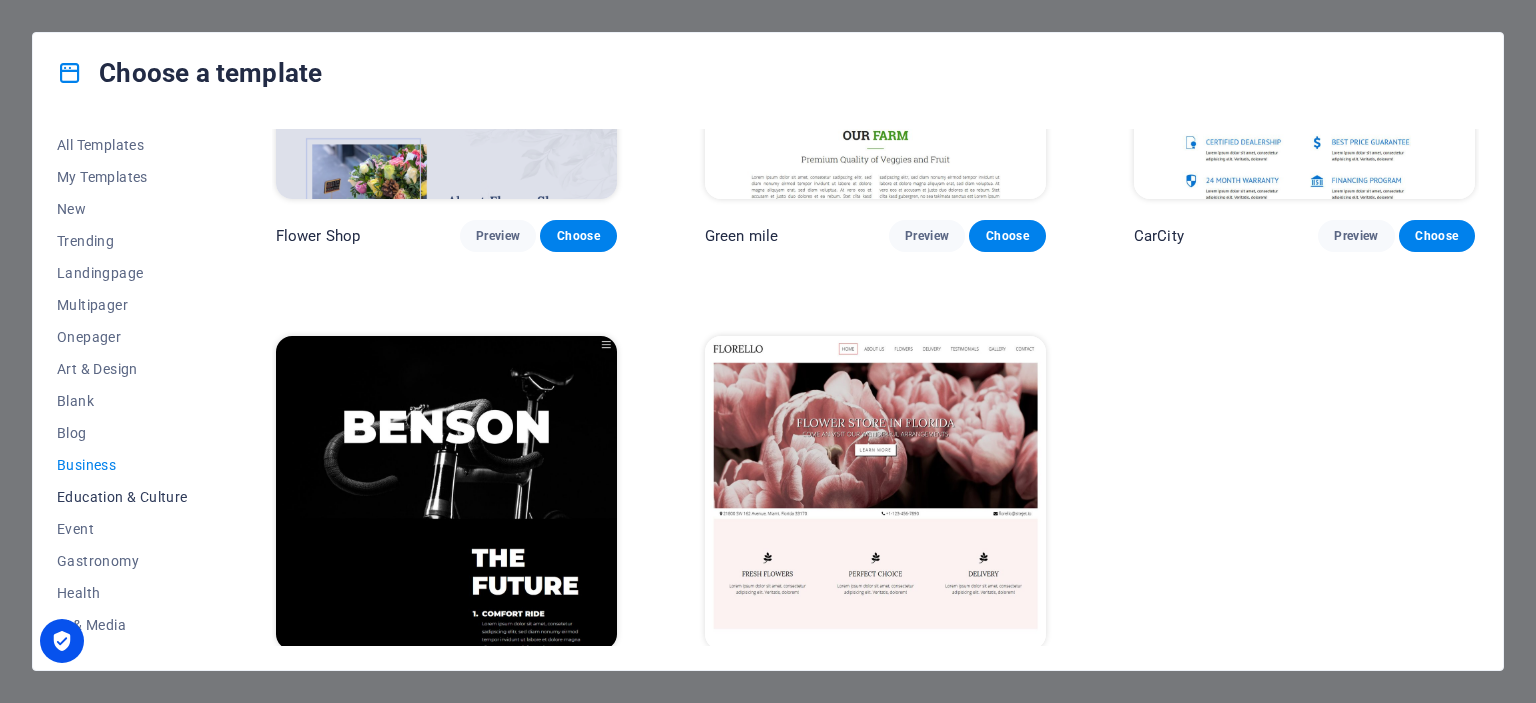click on "Education & Culture" at bounding box center [122, 497] 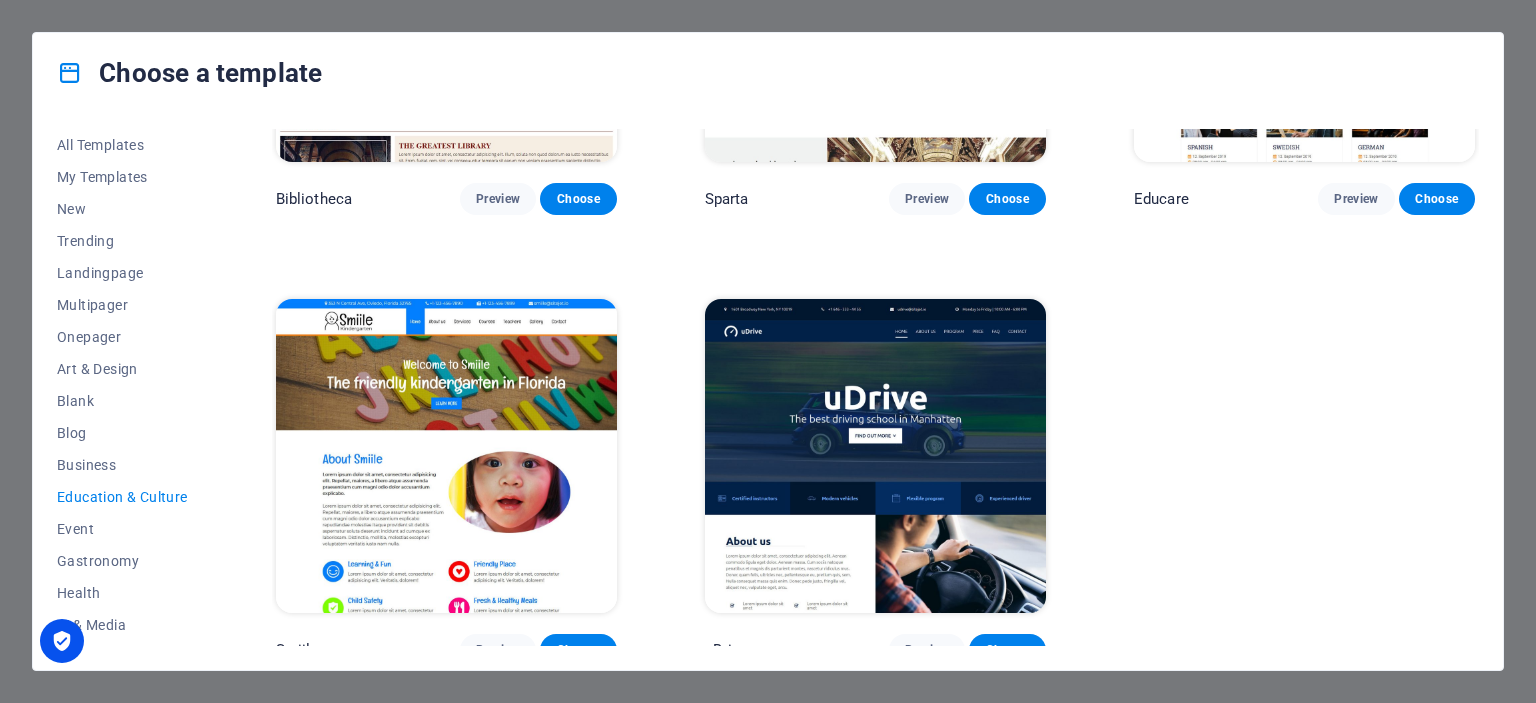 scroll, scrollTop: 750, scrollLeft: 0, axis: vertical 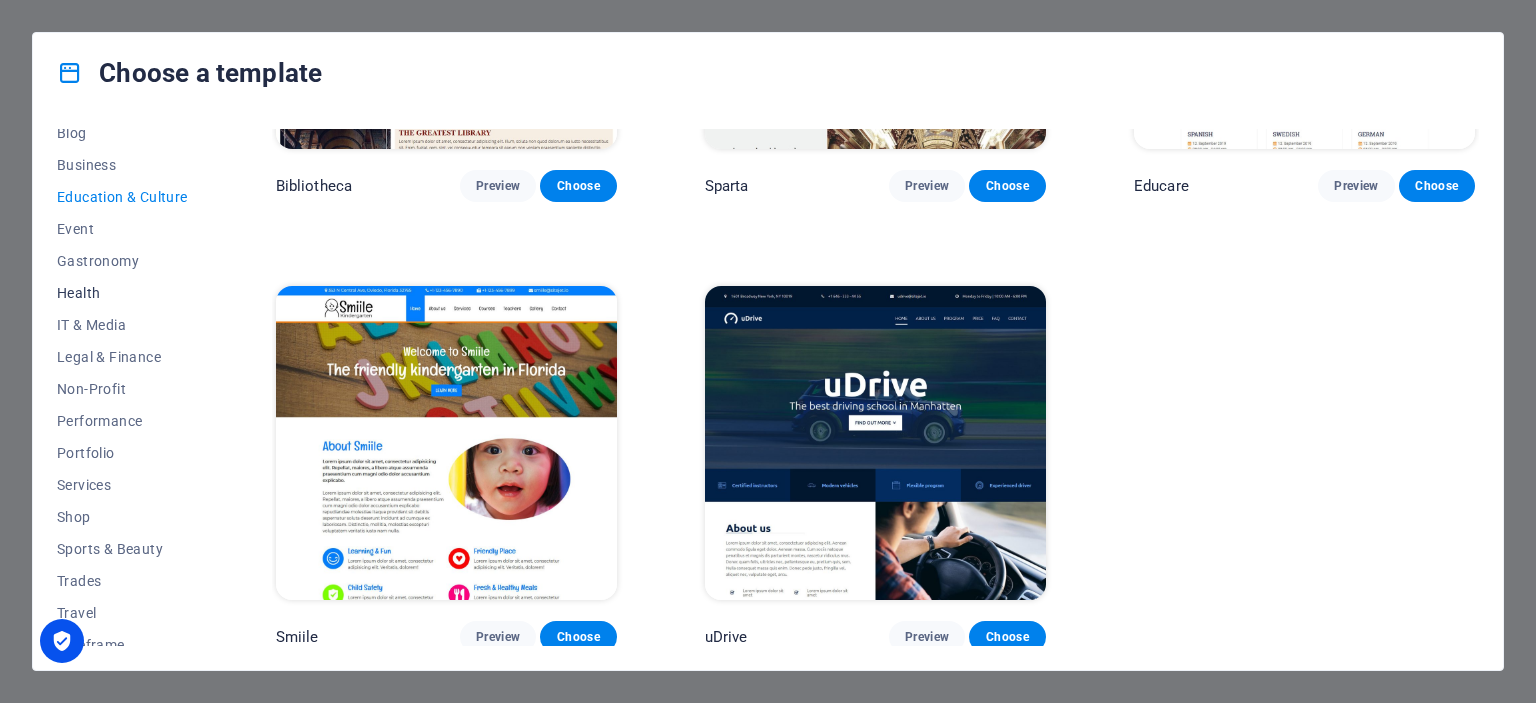 click on "Health" at bounding box center (122, 293) 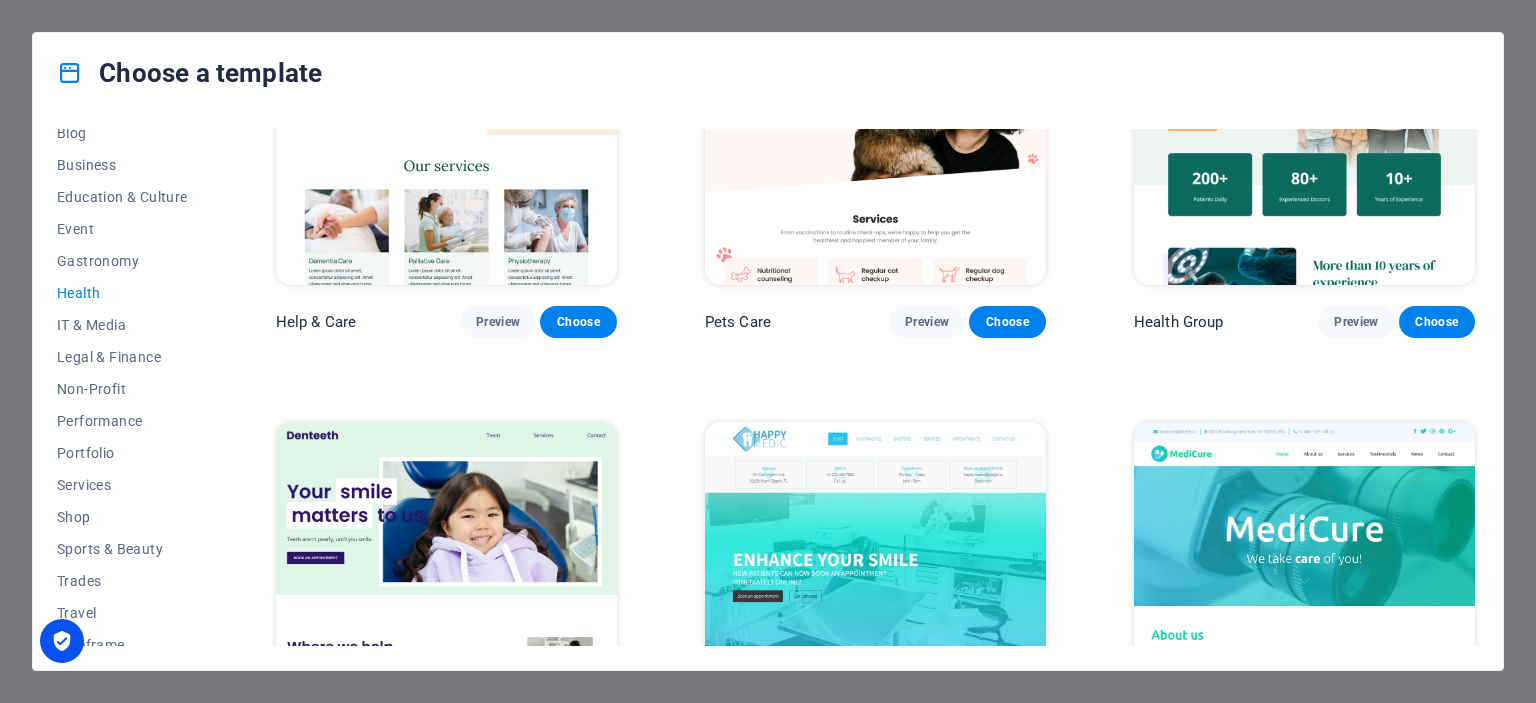 scroll, scrollTop: 0, scrollLeft: 0, axis: both 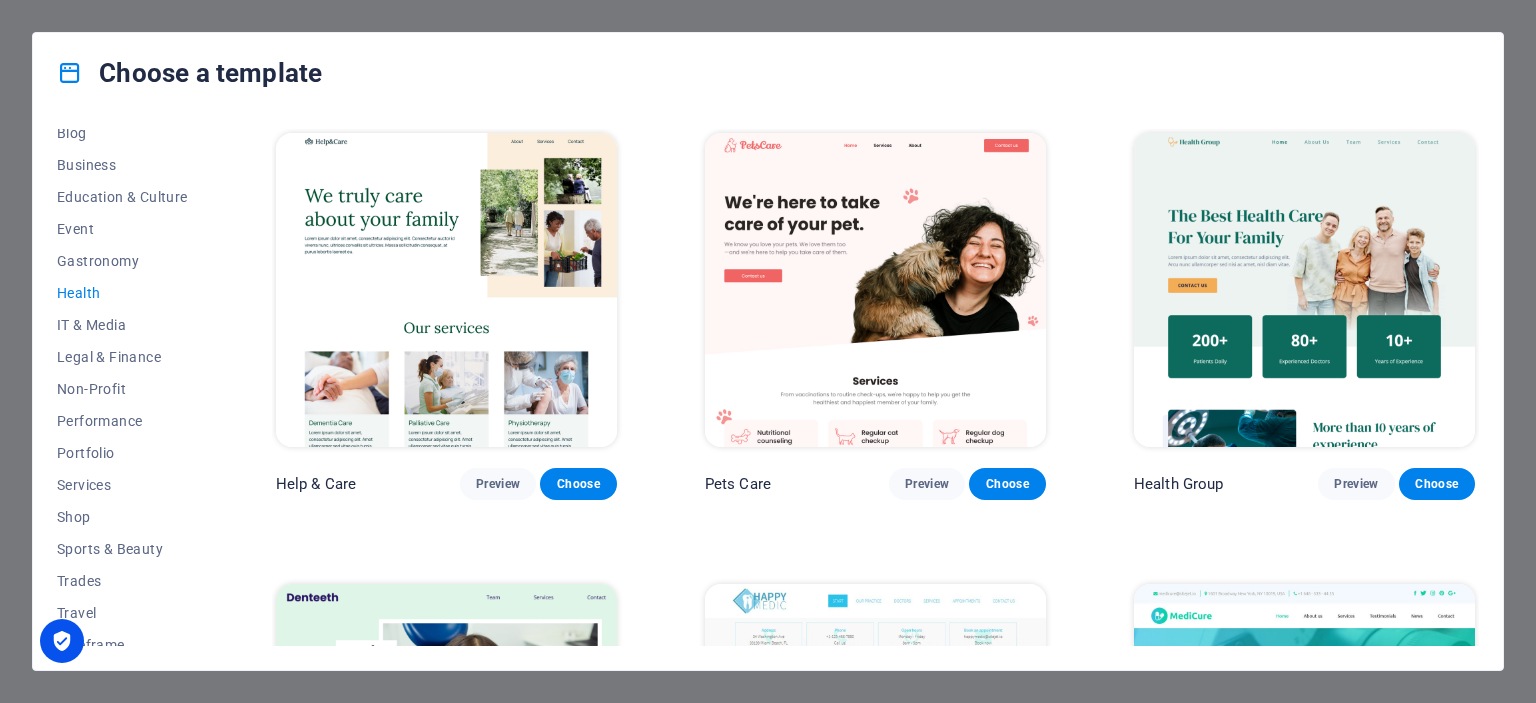 click at bounding box center (446, 290) 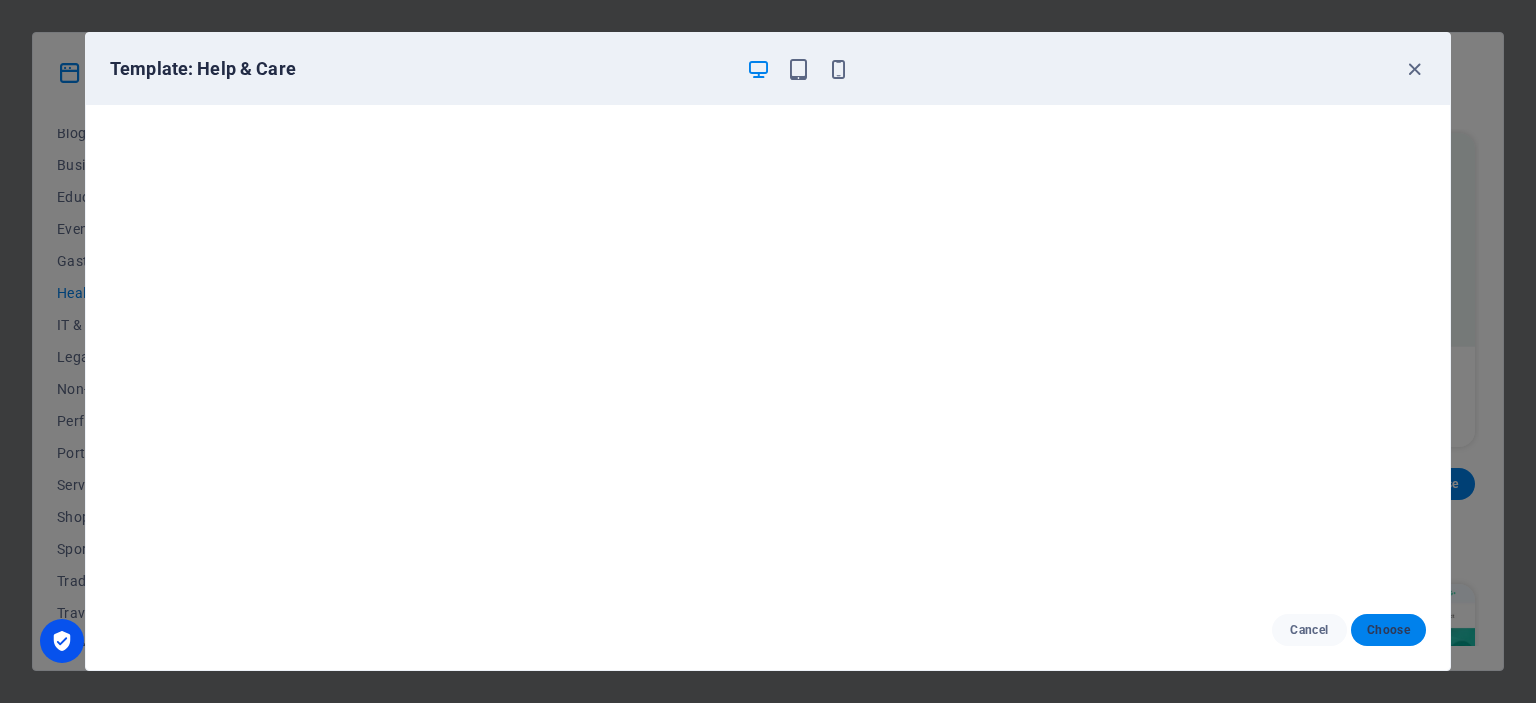 click on "Choose" at bounding box center (1388, 630) 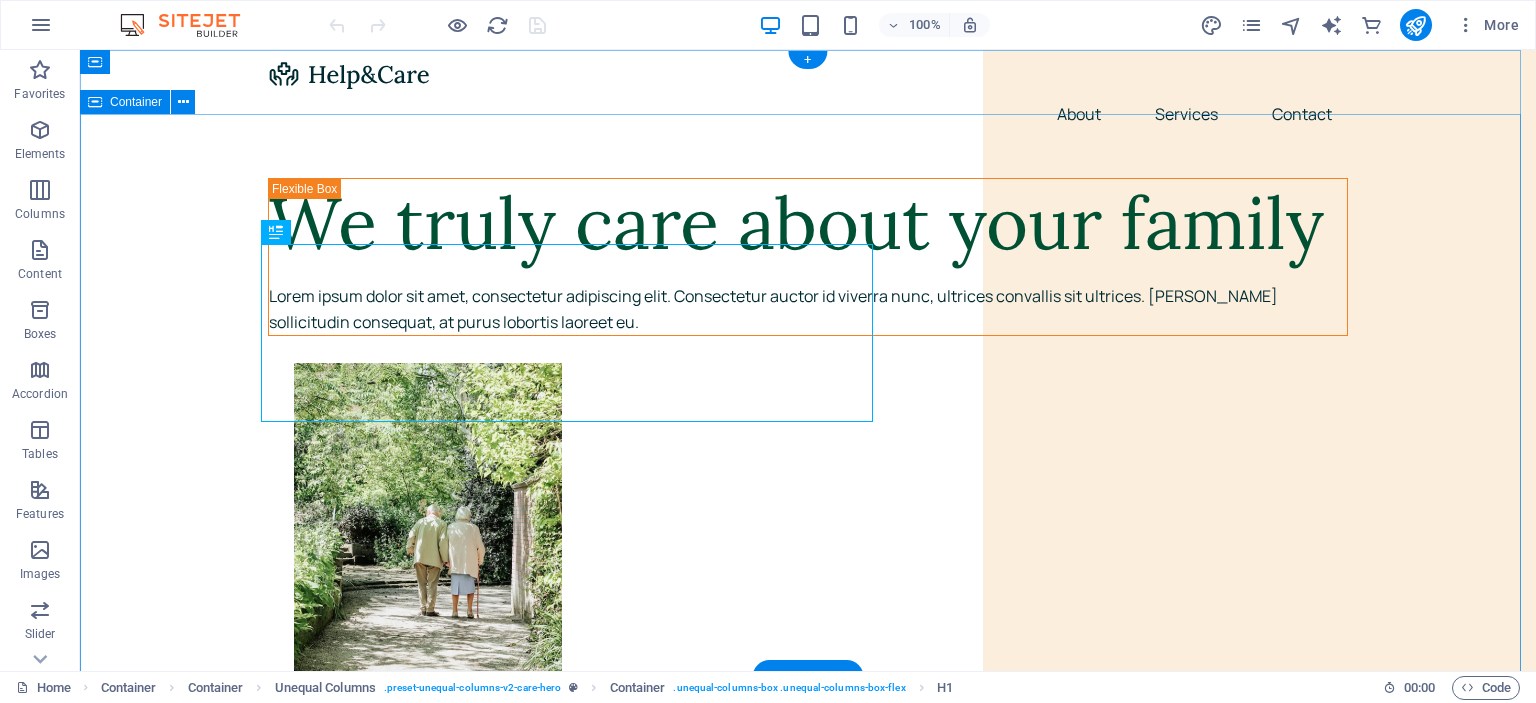 scroll, scrollTop: 0, scrollLeft: 0, axis: both 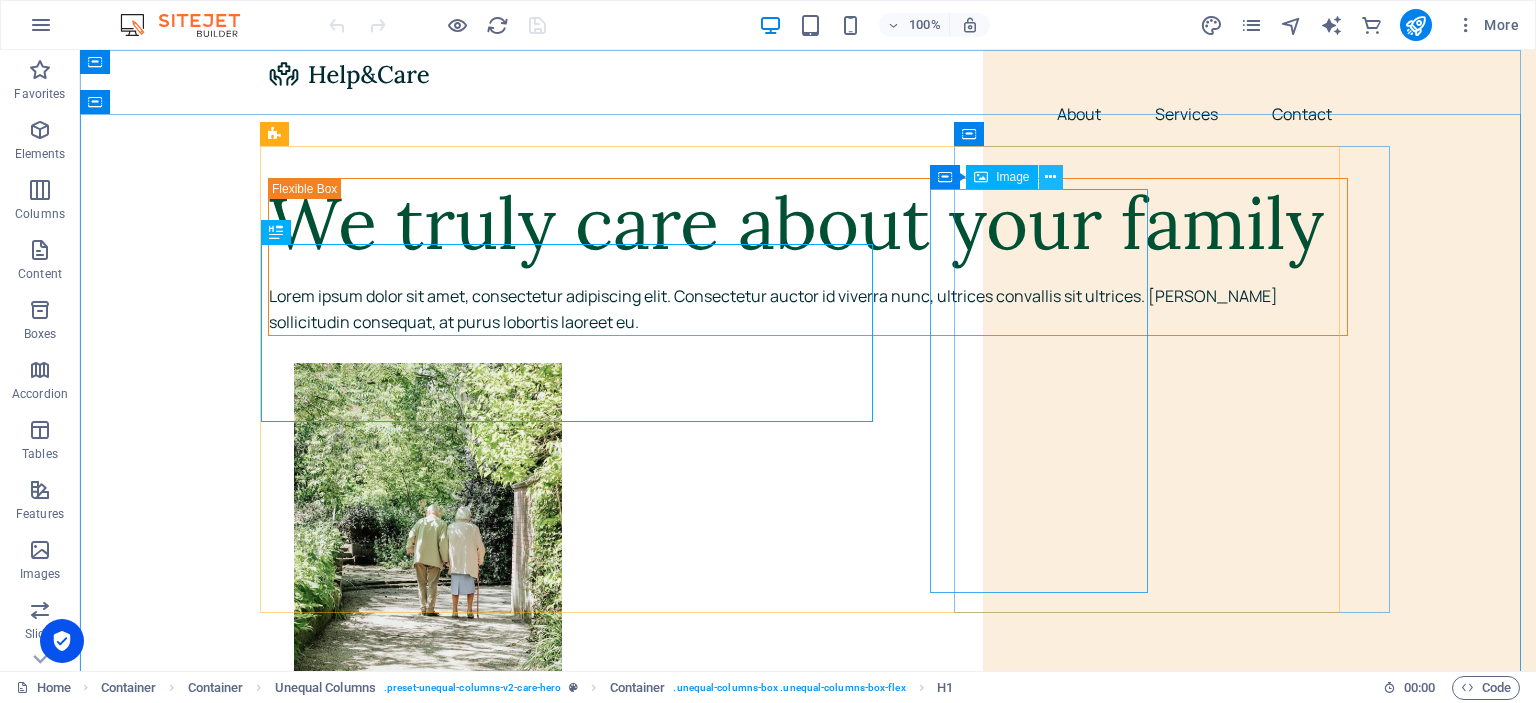 click at bounding box center [1050, 177] 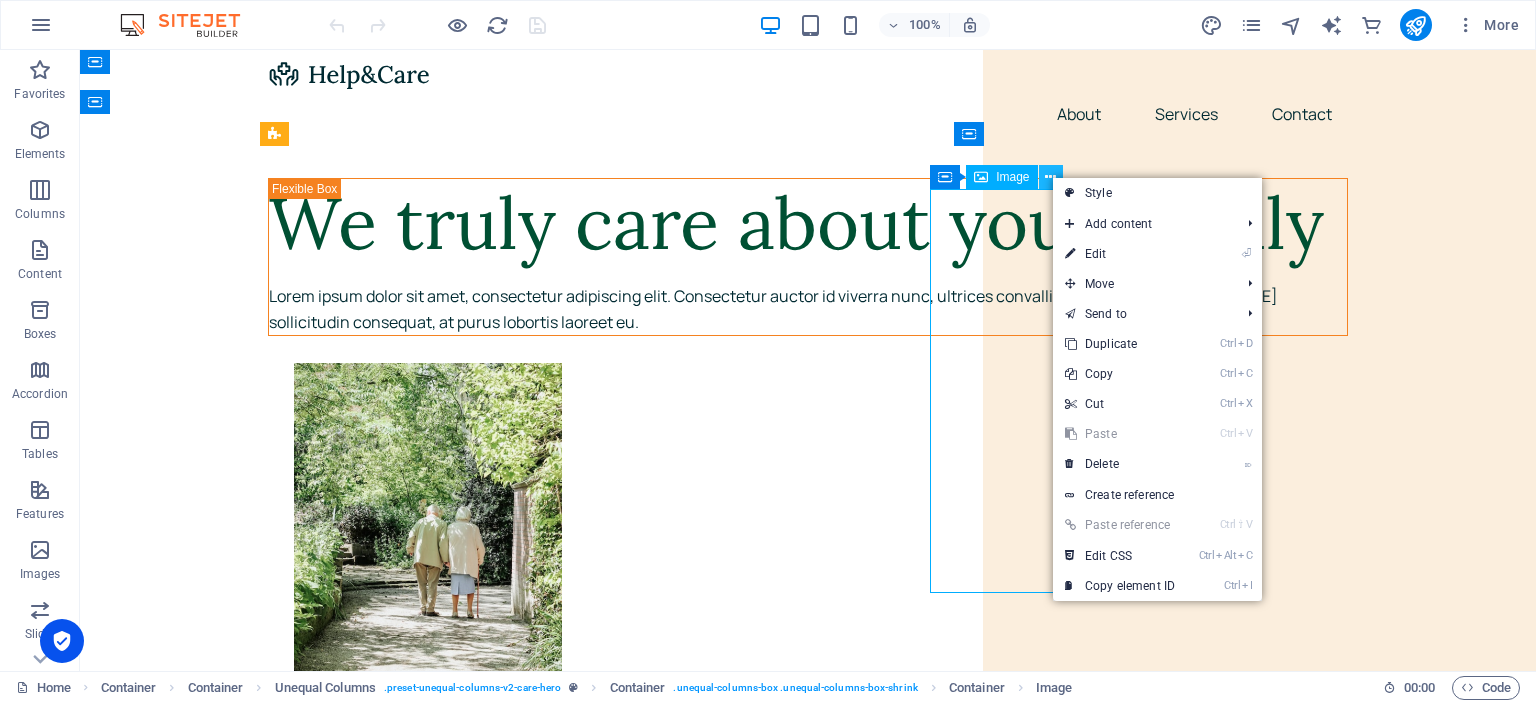 click at bounding box center (1050, 177) 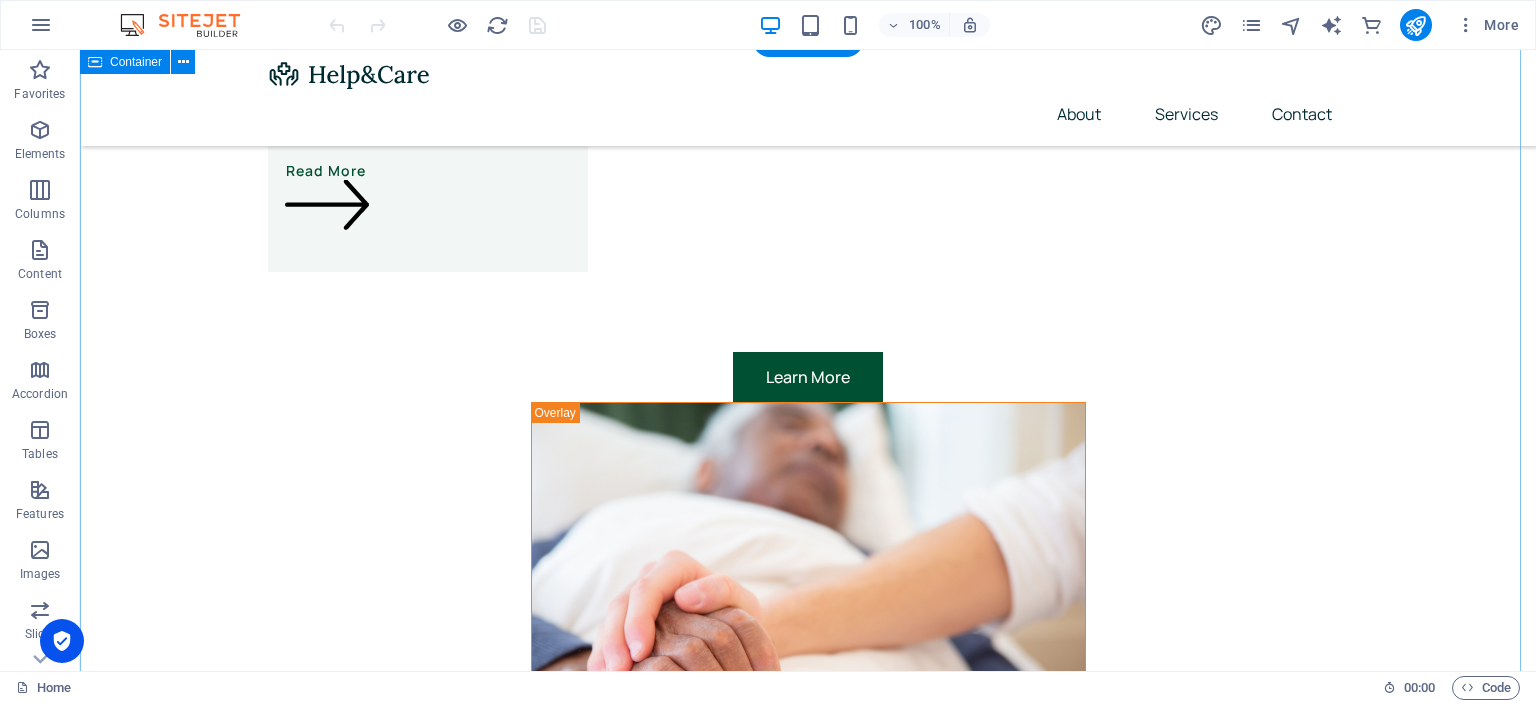 scroll, scrollTop: 5300, scrollLeft: 0, axis: vertical 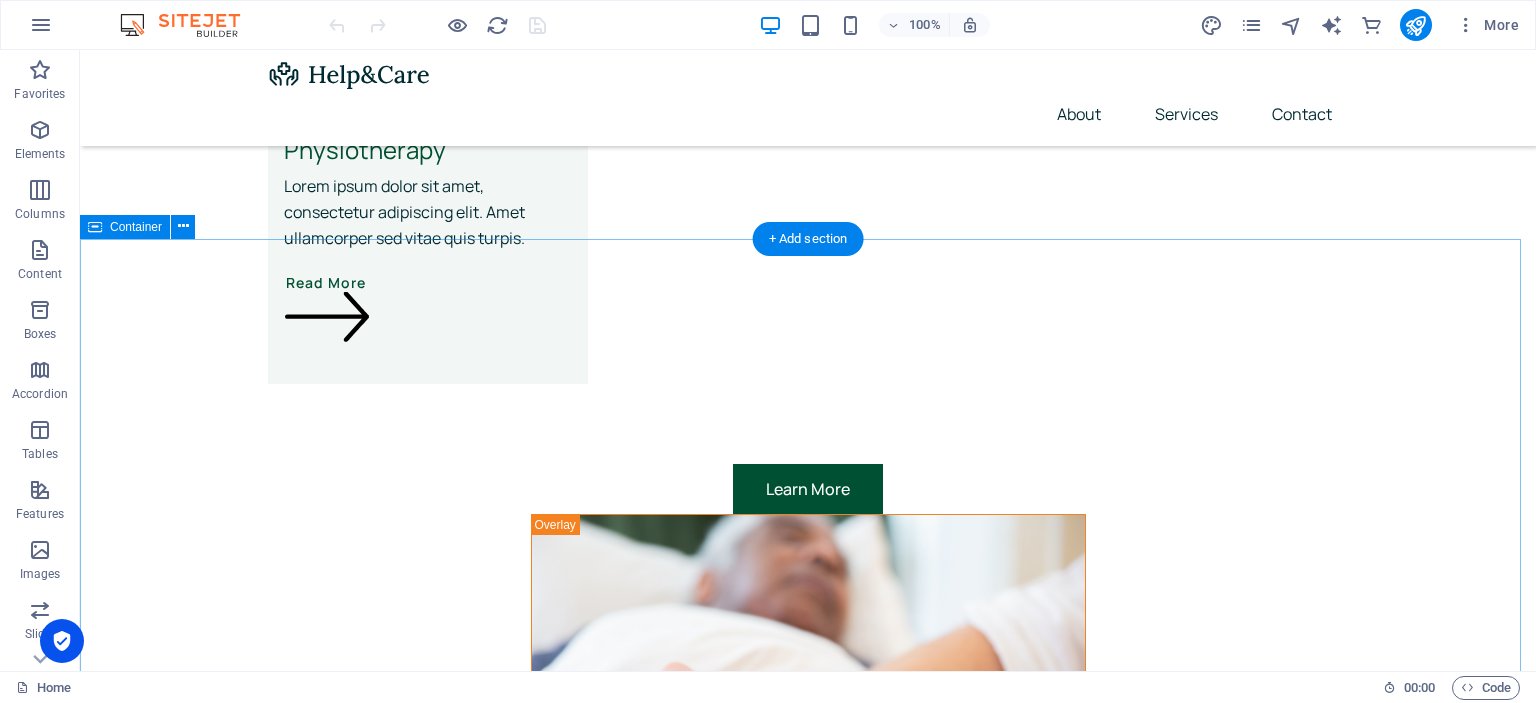 click on "760 Amarillo Ave Pahrump, Nevada 29356 Vera St, Gold Beach, Oregon 4950 N Bradley St, Garden City, Idaho 15851 33rd St NW, Fairview, Montana 3620 Southpark Dr, Jackson, Wyoming 2100 69th Ave, Greeley, Colorado Visit our locations It is a long established fact that a reader will be distracted by the readable content of a page when looking at its. Visit our locations It is a long established fact that a reader will be distracted by the readable content of a page when looking at its.
760 Amarillo Ave Pahrump, Nevada
29356 Vera St, Gold Beach, Oregon
4950 N Bradley St, Garden City, Idaho
15851 33rd St NW, Fairview, Montana
3620 Southpark Dr, Jackson, Wyoming
2100 69th Ave, Greeley, Colorado" at bounding box center (808, 6902) 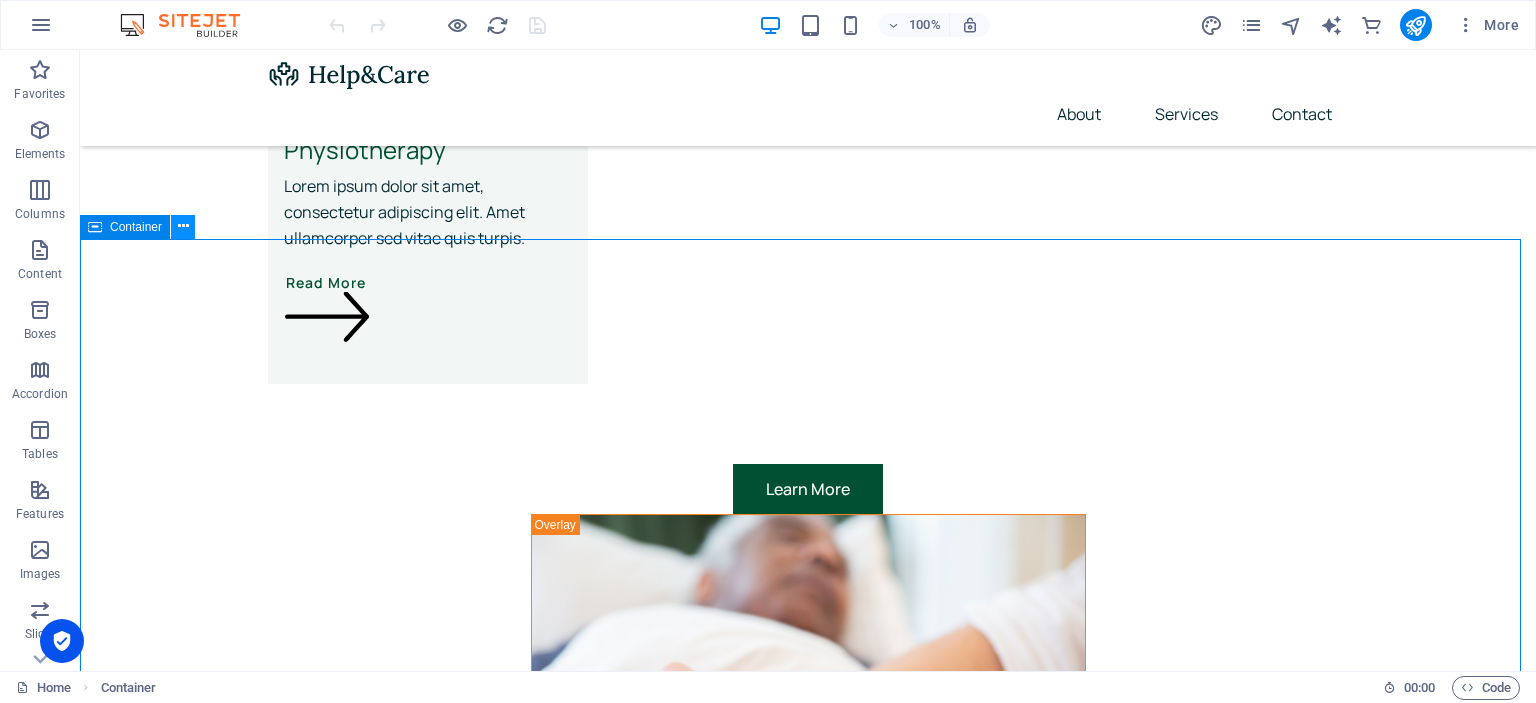 click at bounding box center (183, 226) 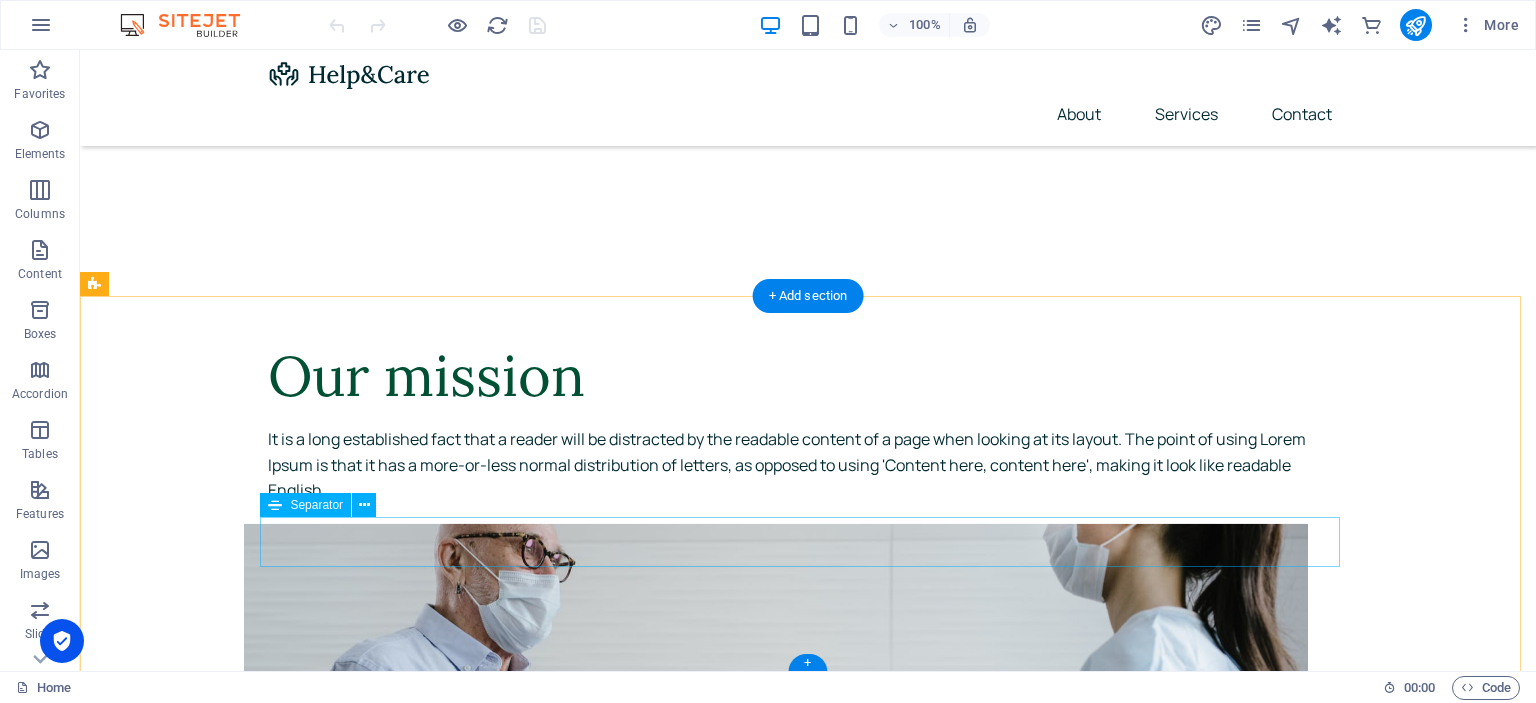 scroll, scrollTop: 7636, scrollLeft: 0, axis: vertical 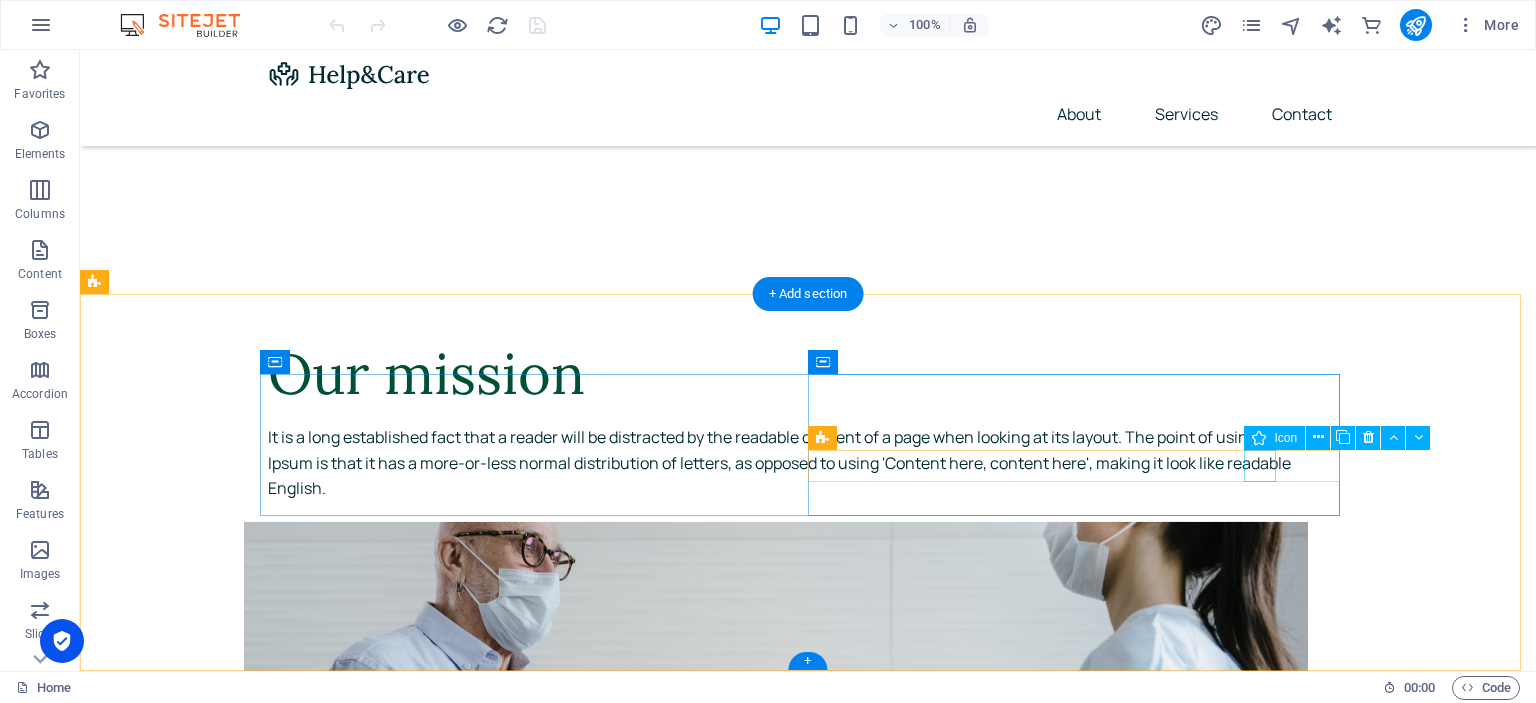 click at bounding box center [534, 8829] 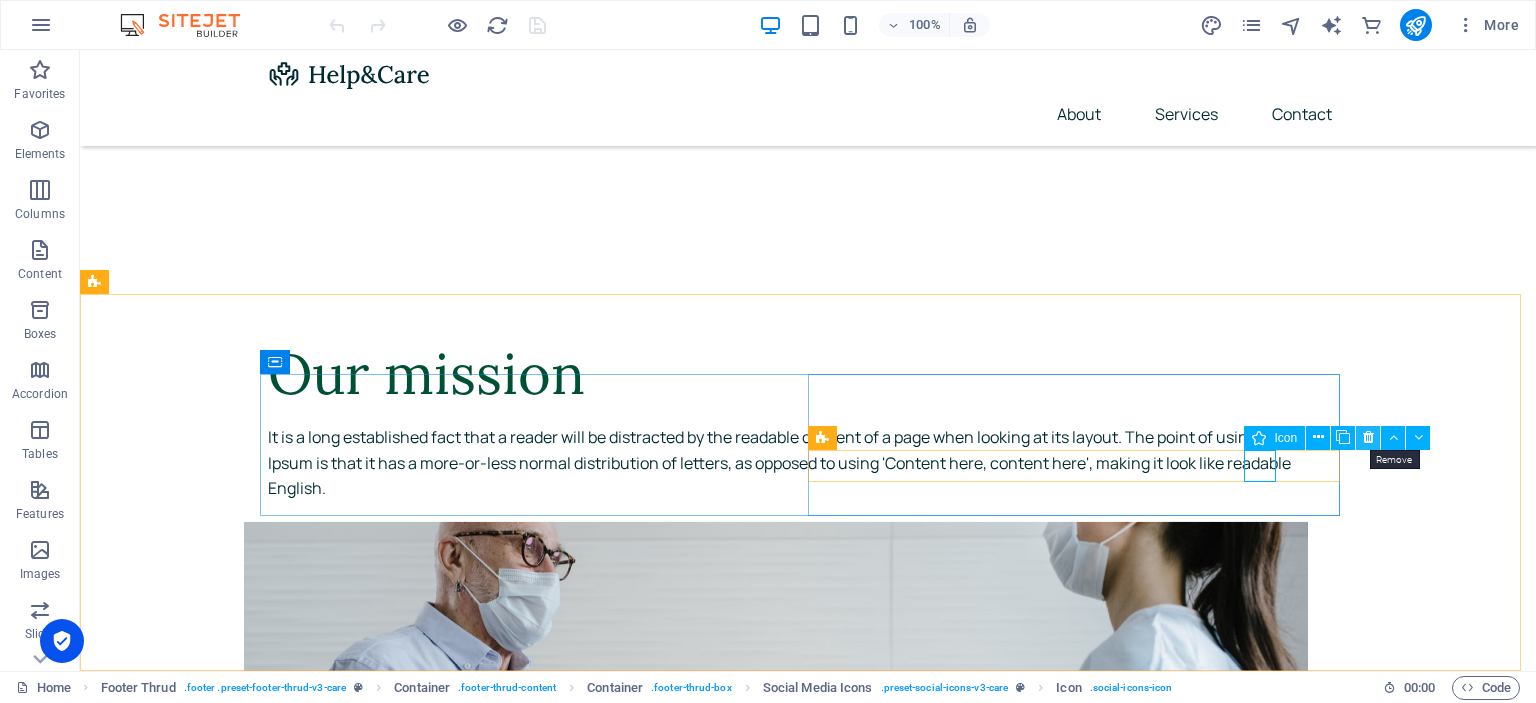 click at bounding box center (1368, 437) 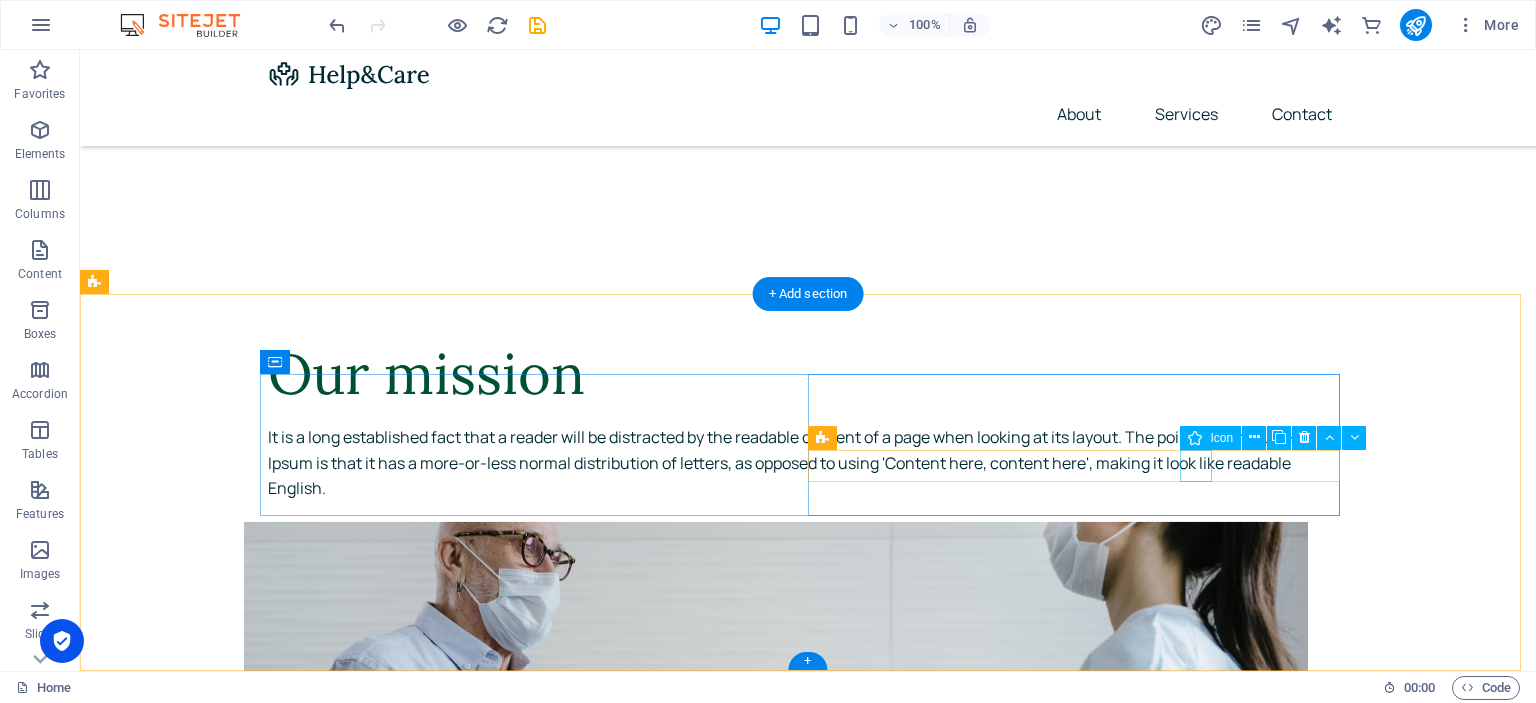 click at bounding box center [534, 8733] 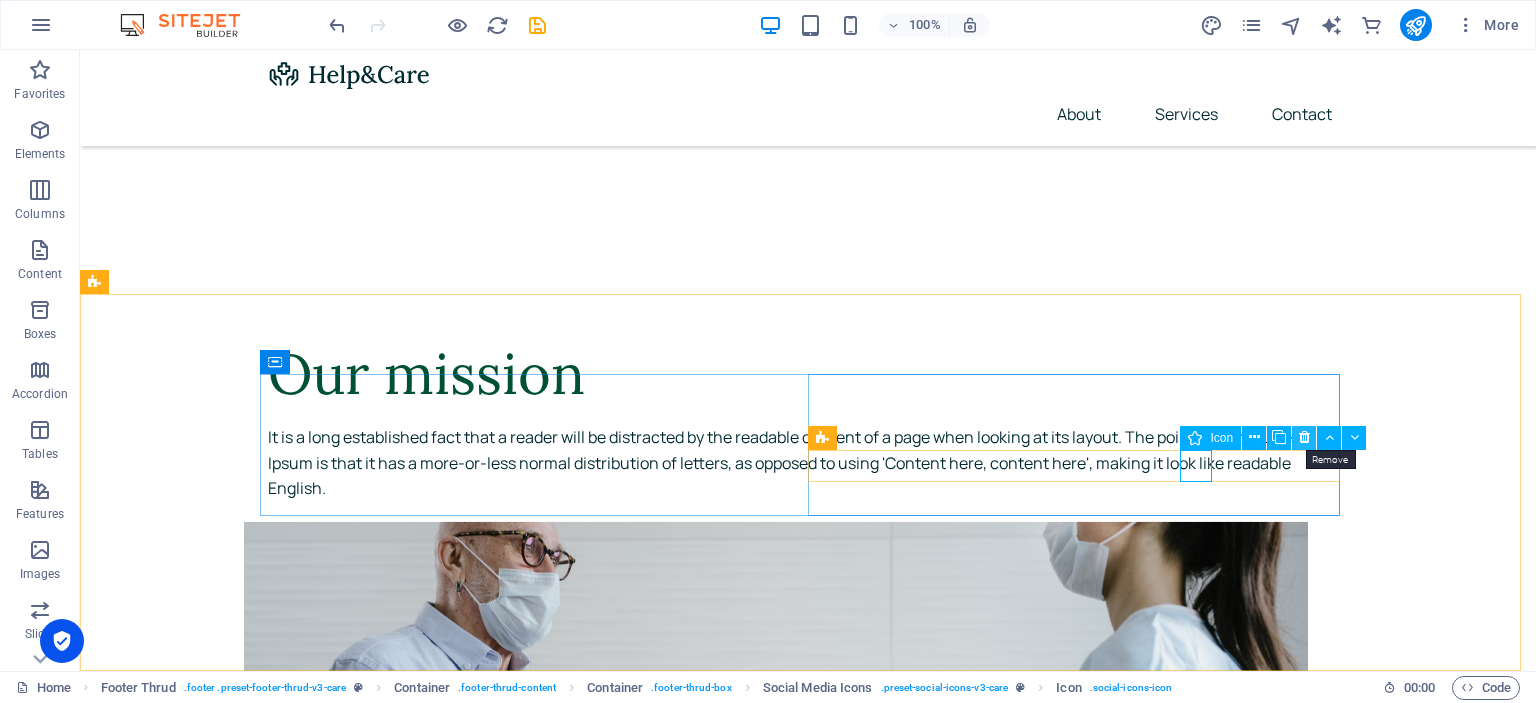 click at bounding box center (1304, 437) 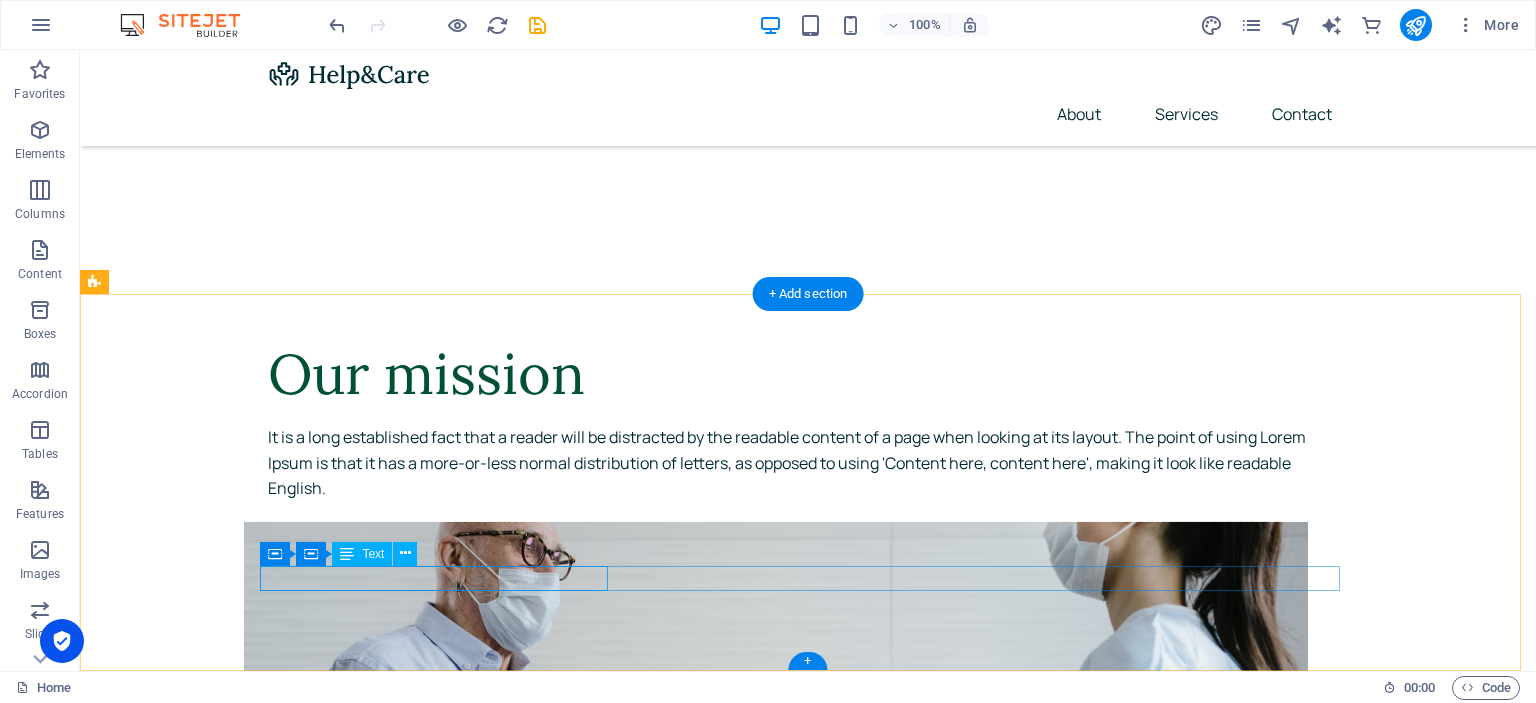 click on "2024  nooramutikainen.fi . All Rights Reserved." at bounding box center [804, 8894] 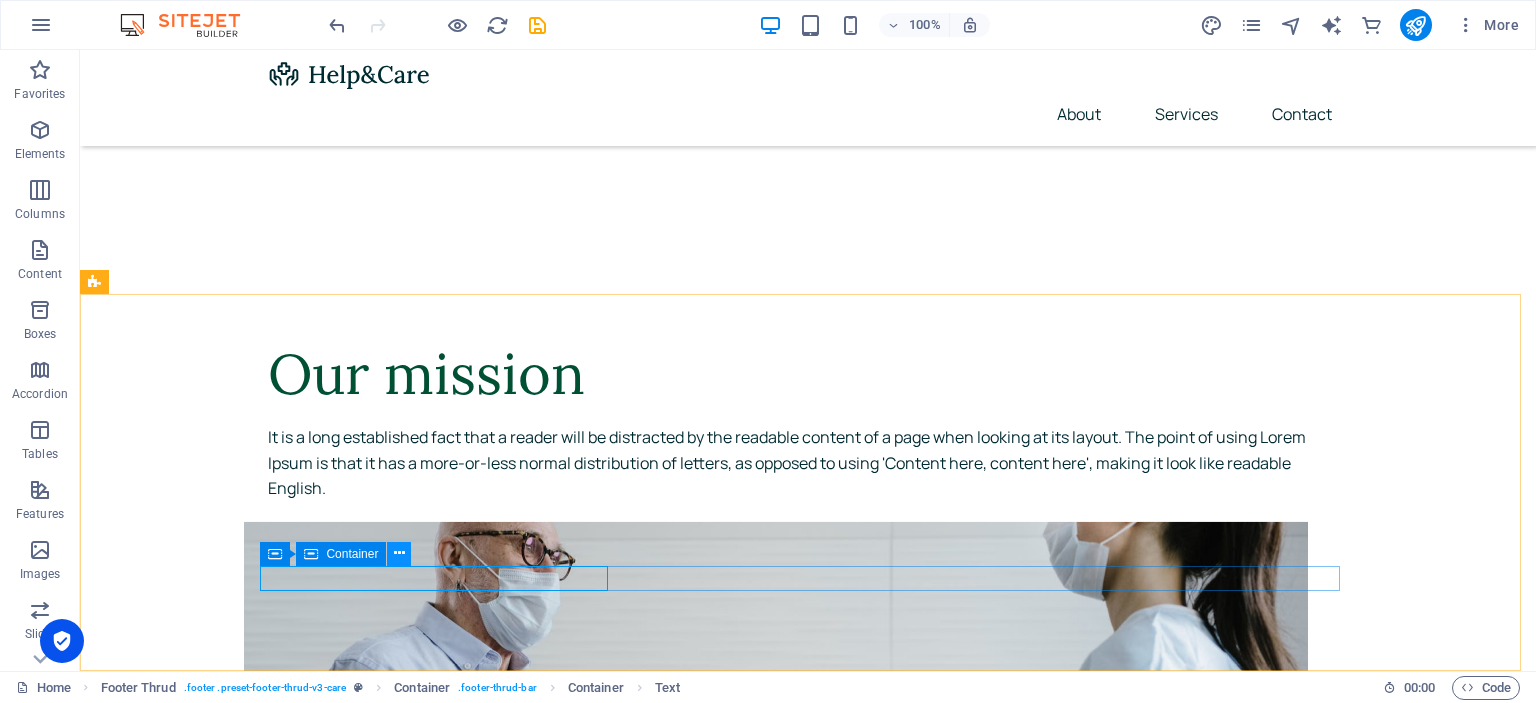 click at bounding box center (399, 553) 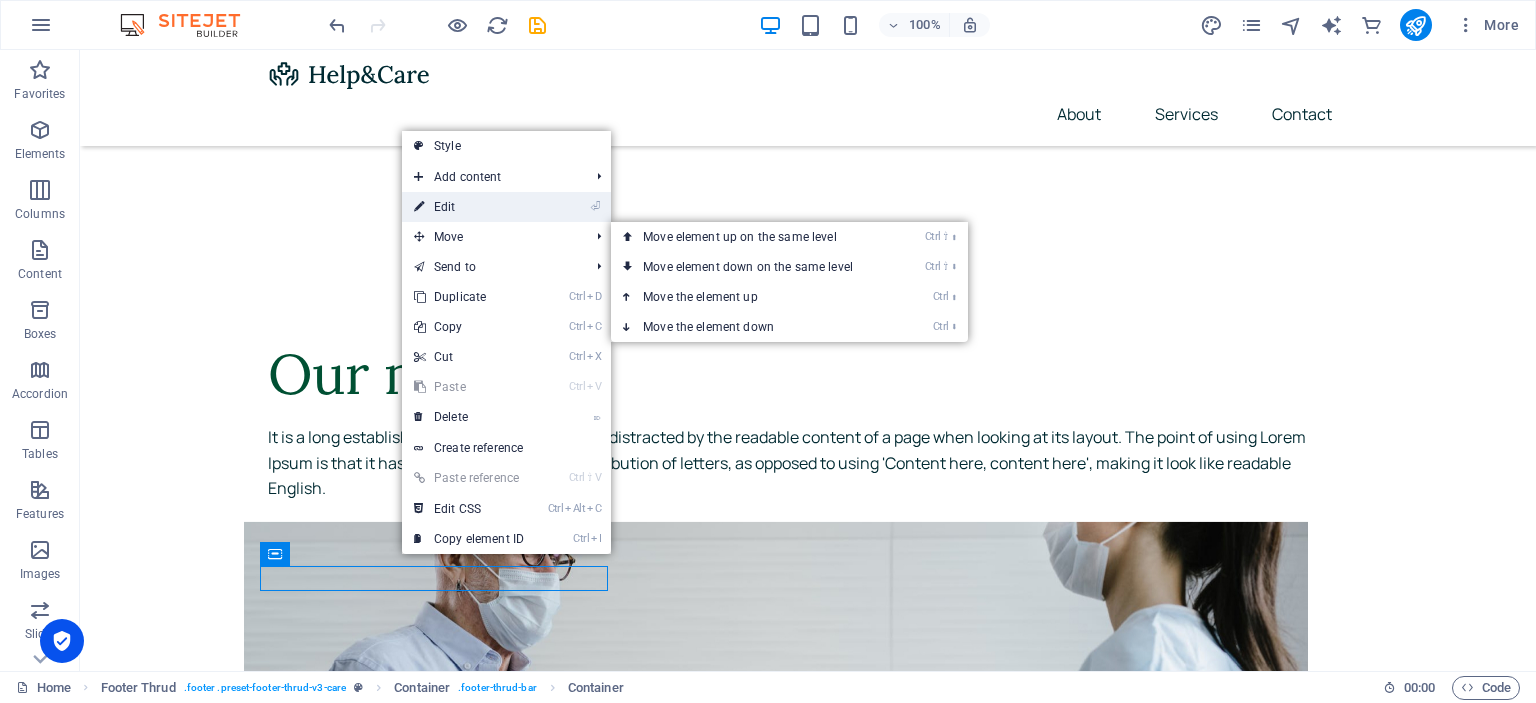 click on "⏎  Edit" at bounding box center (469, 207) 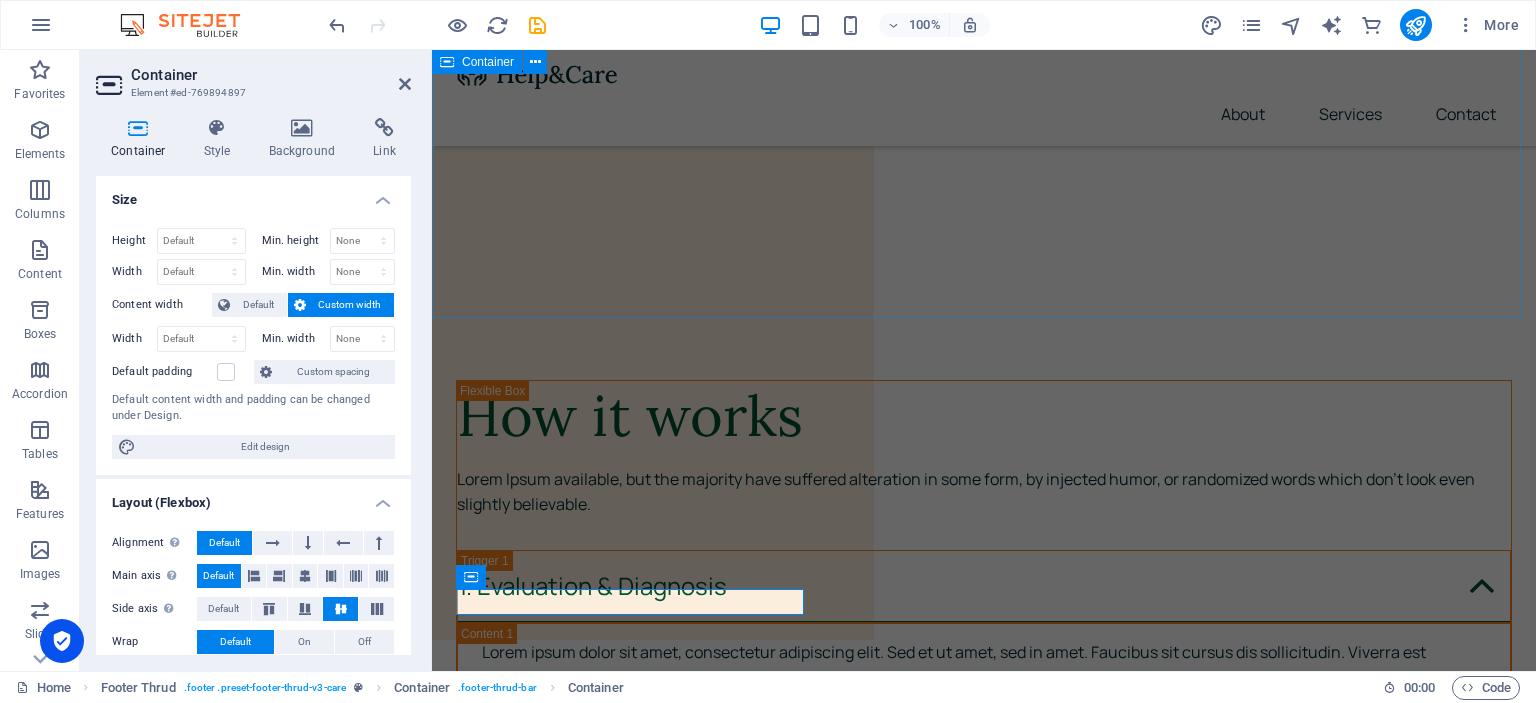 scroll, scrollTop: 7699, scrollLeft: 0, axis: vertical 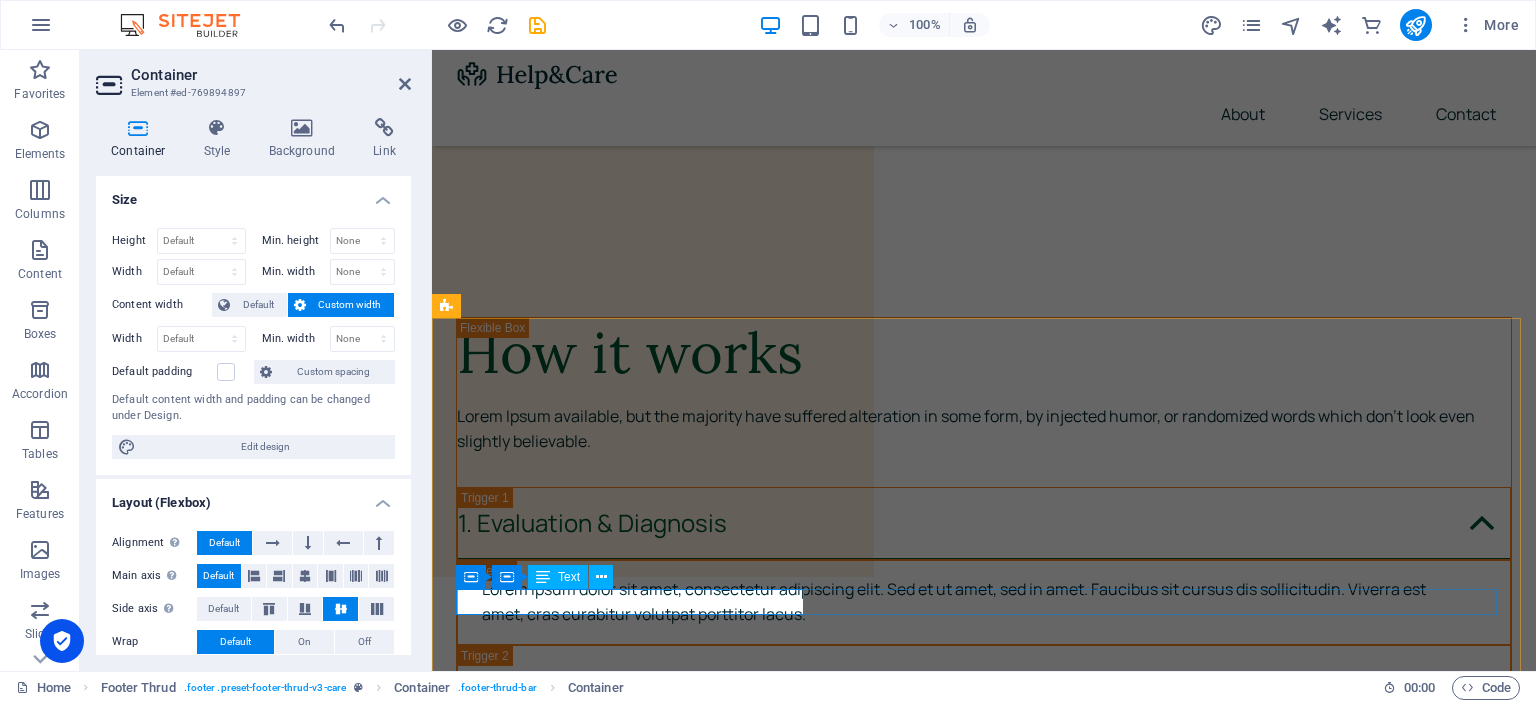 click on "2024  nooramutikainen.fi . All Rights Reserved." at bounding box center [980, 7885] 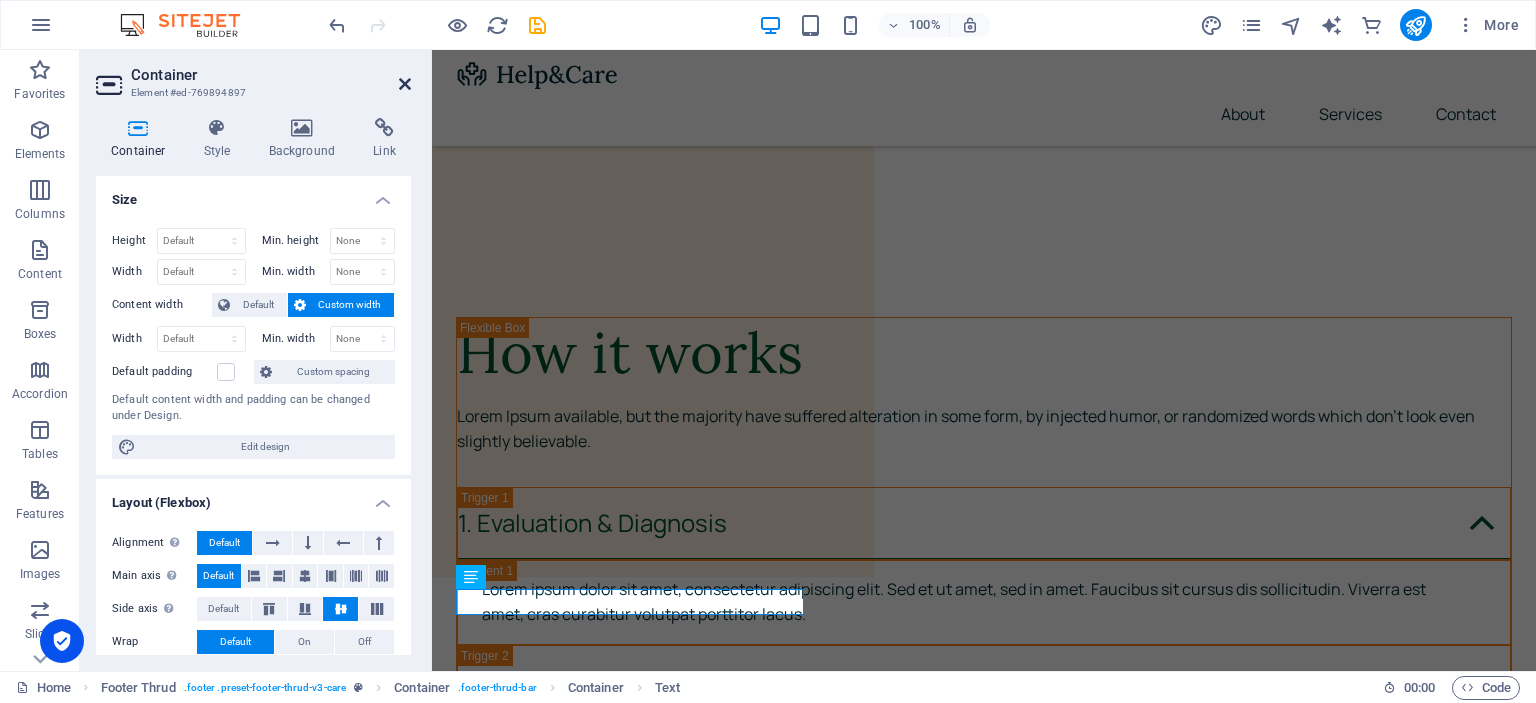 click at bounding box center (405, 84) 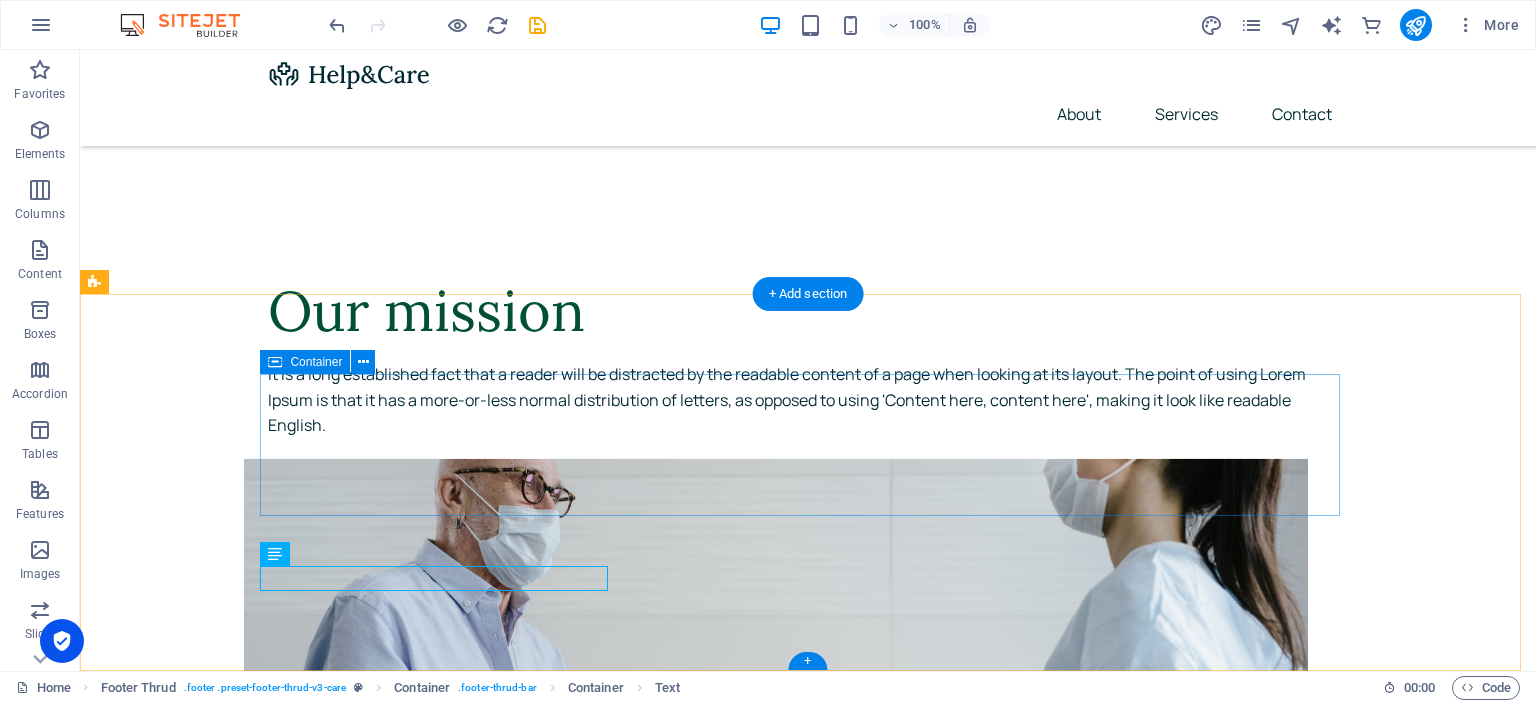 scroll, scrollTop: 7636, scrollLeft: 0, axis: vertical 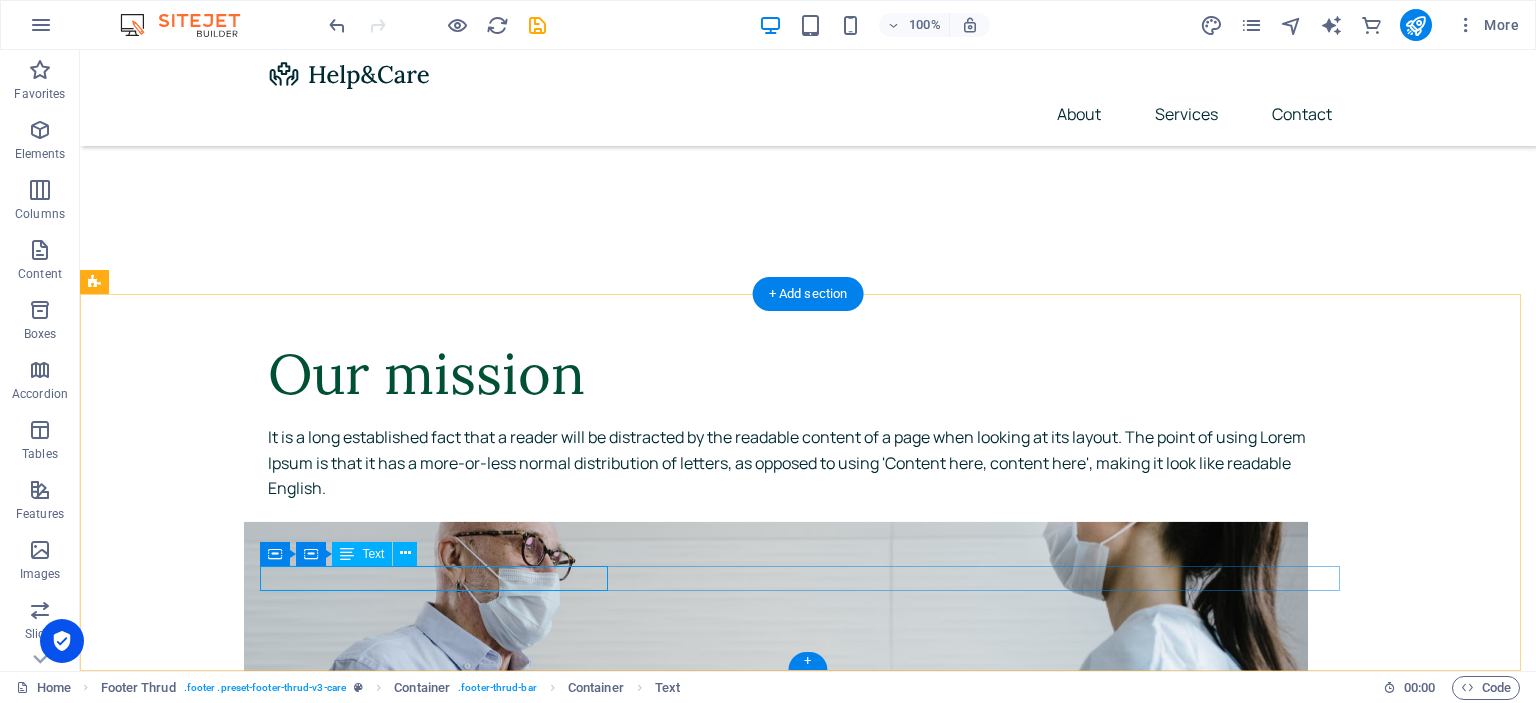 click on "2024  nooramutikainen.fi . All Rights Reserved." at bounding box center [804, 8894] 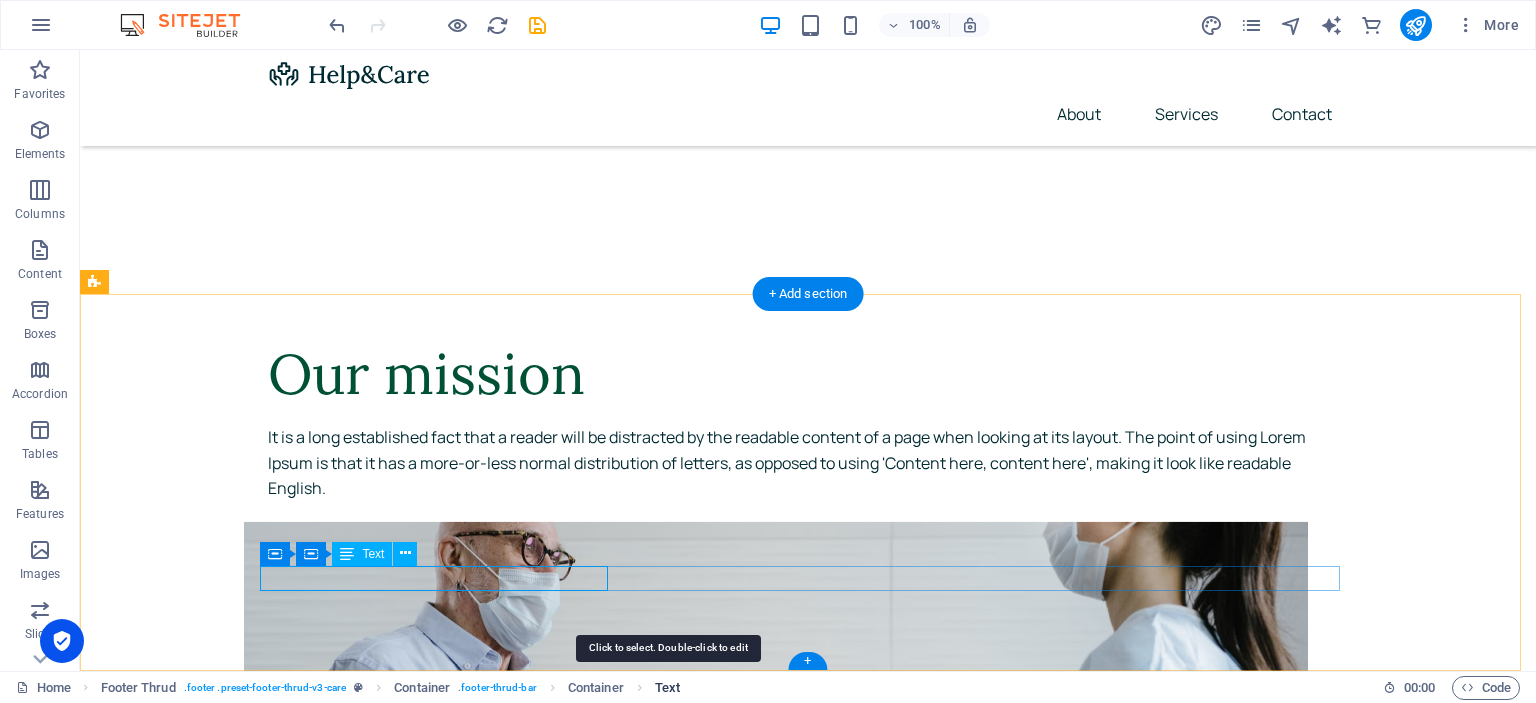 click on "Text" at bounding box center [667, 688] 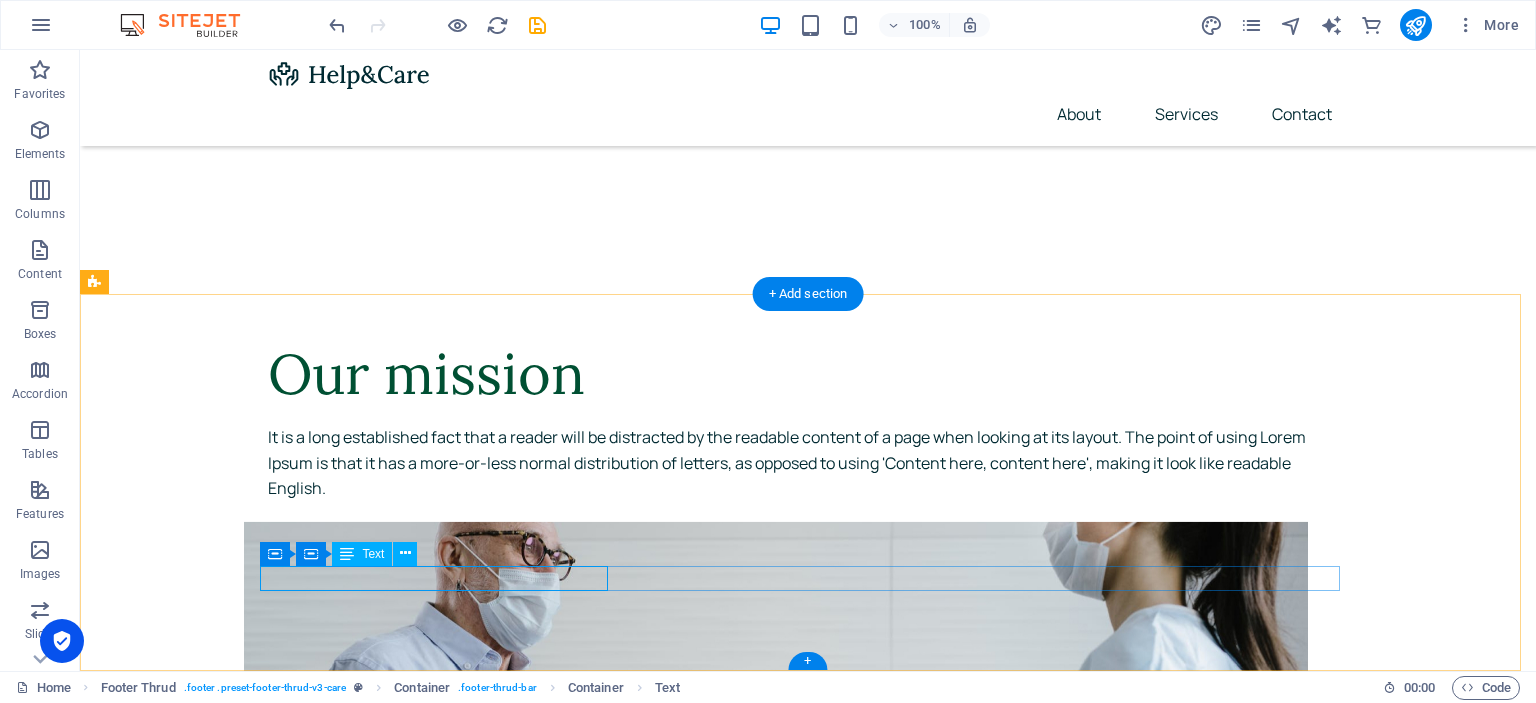 click on "2024  nooramutikainen.fi . All Rights Reserved." at bounding box center (804, 8894) 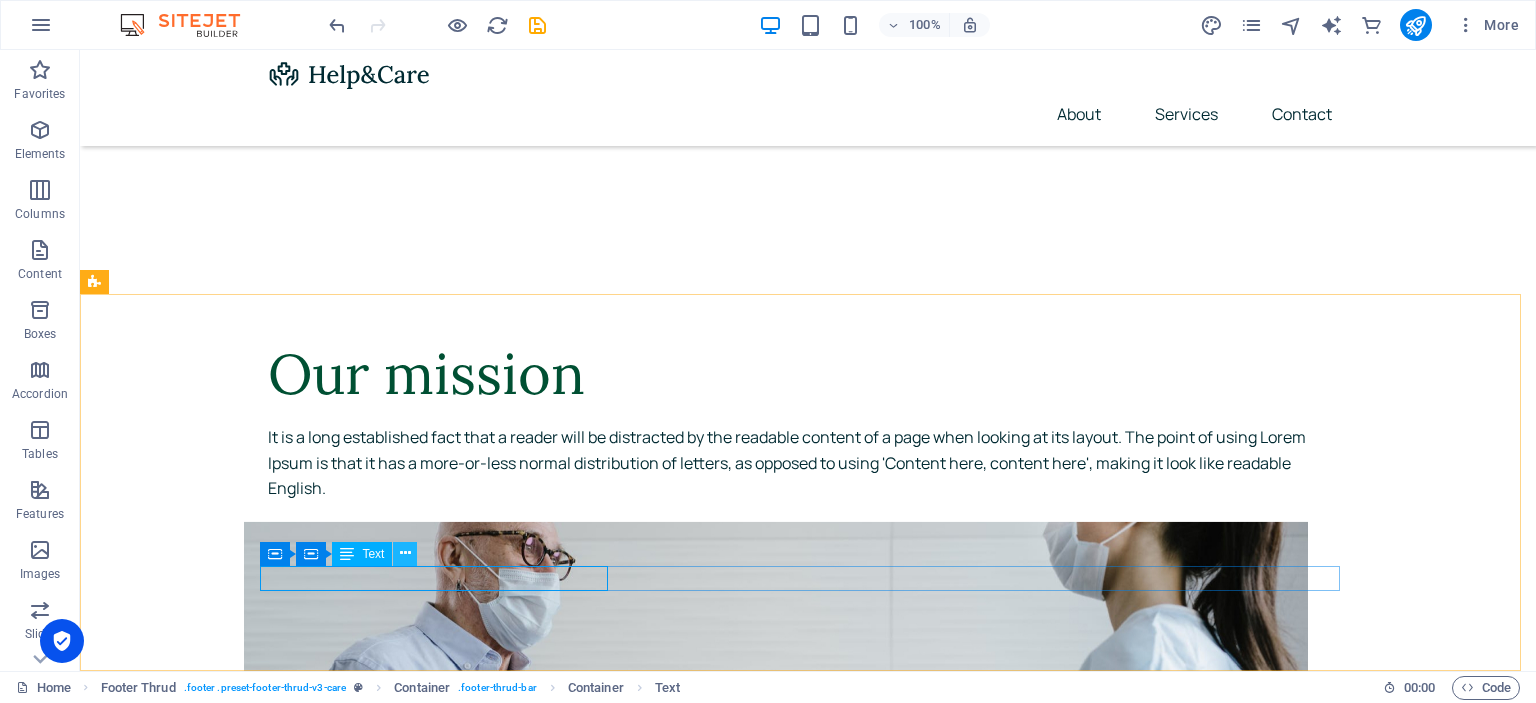 click at bounding box center (405, 553) 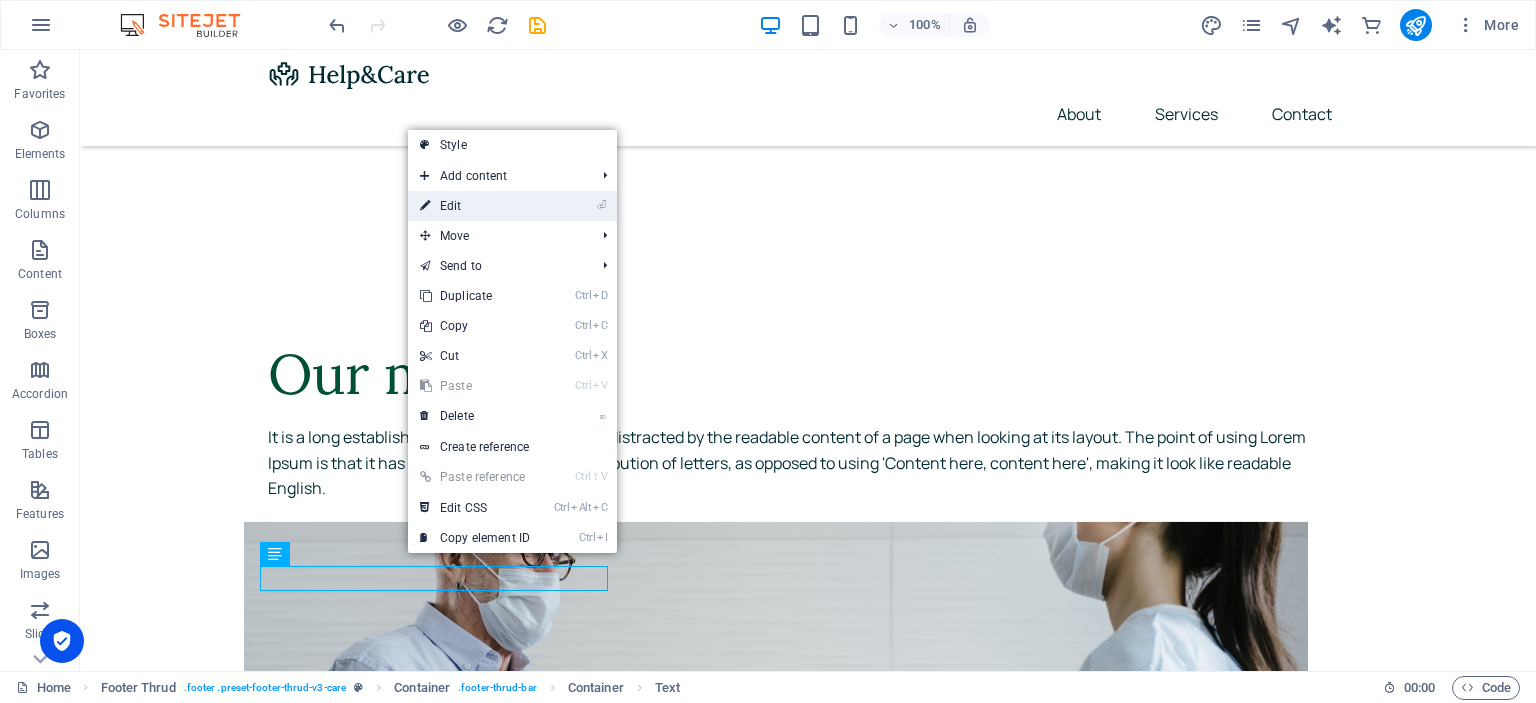 click on "⏎  Edit" at bounding box center [475, 206] 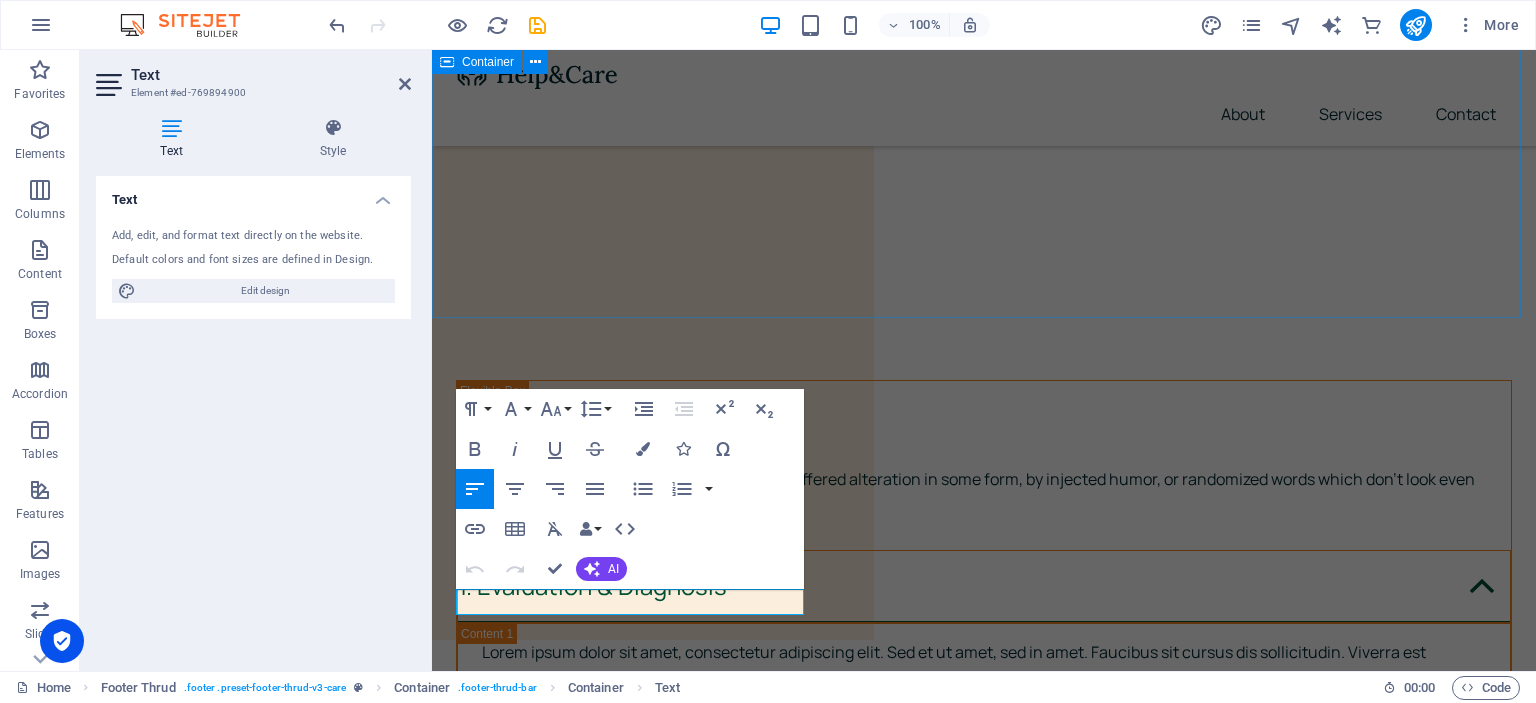 scroll, scrollTop: 7699, scrollLeft: 0, axis: vertical 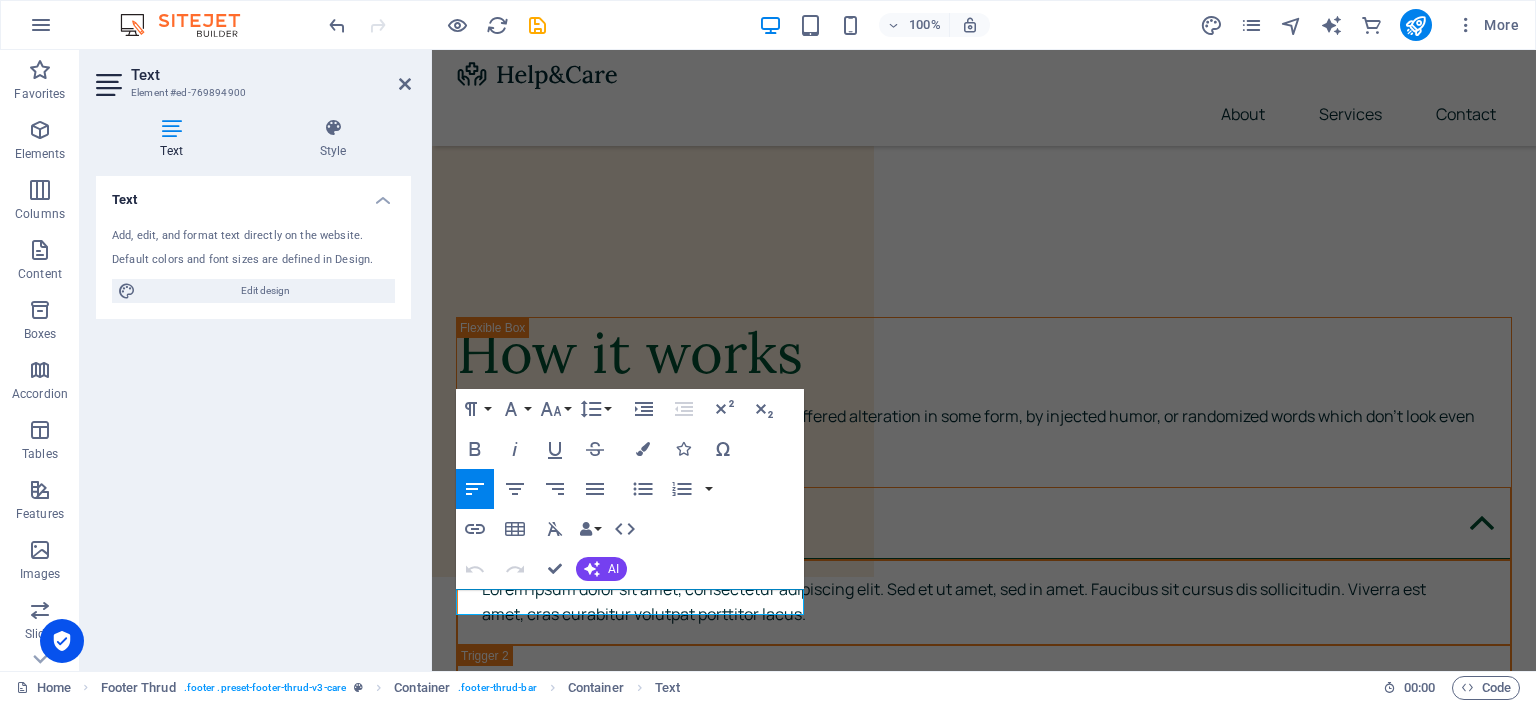 click on "Text" at bounding box center (175, 139) 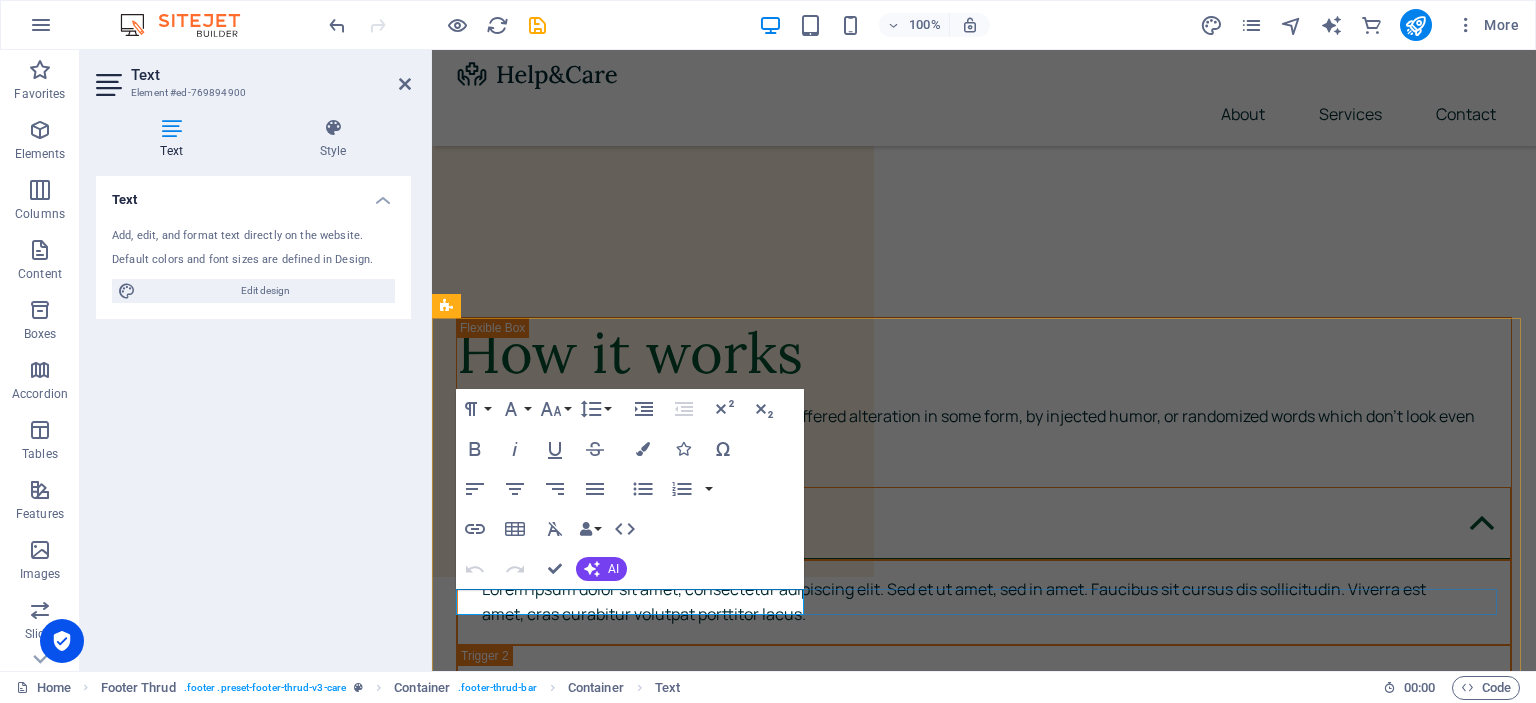 click on "2024  nooramutikainen.fi . All Rights Reserved." at bounding box center (980, 7885) 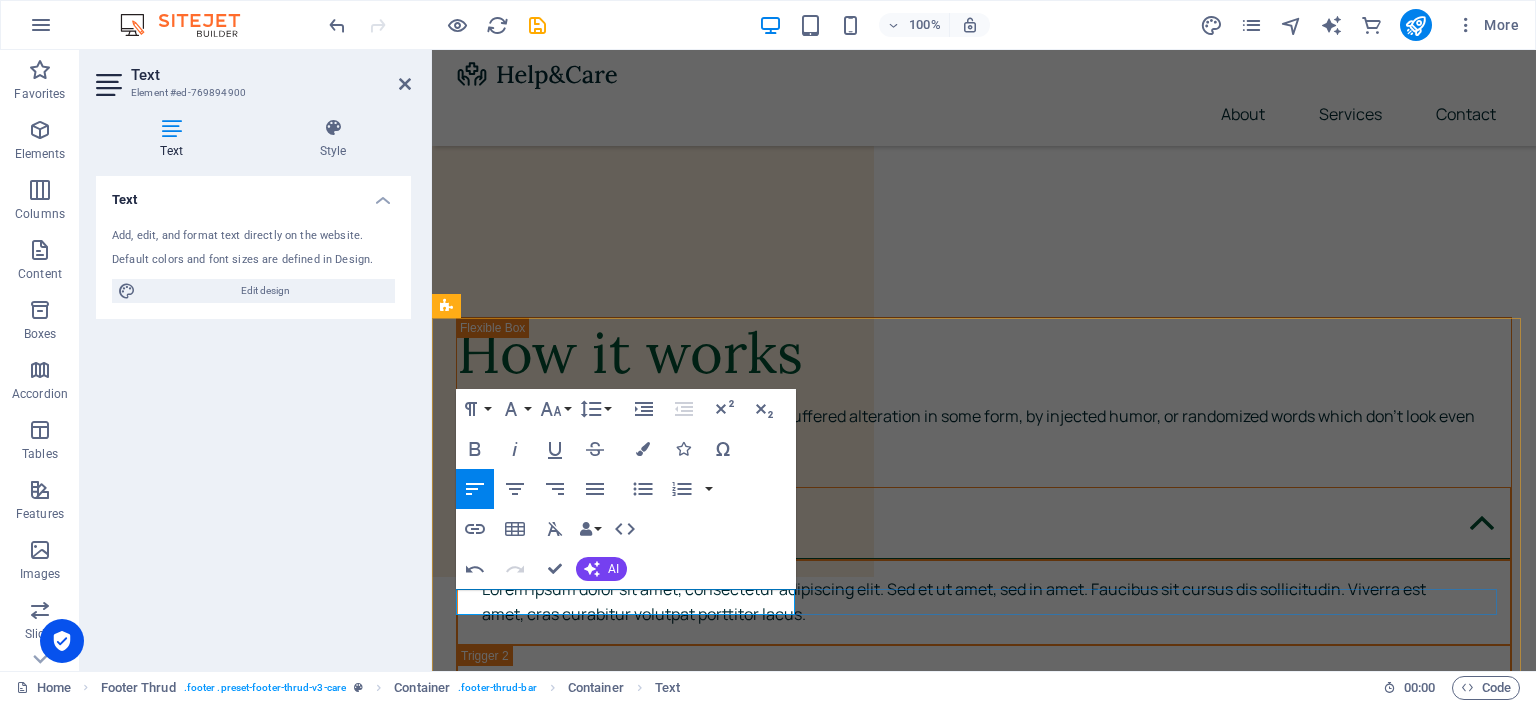 type 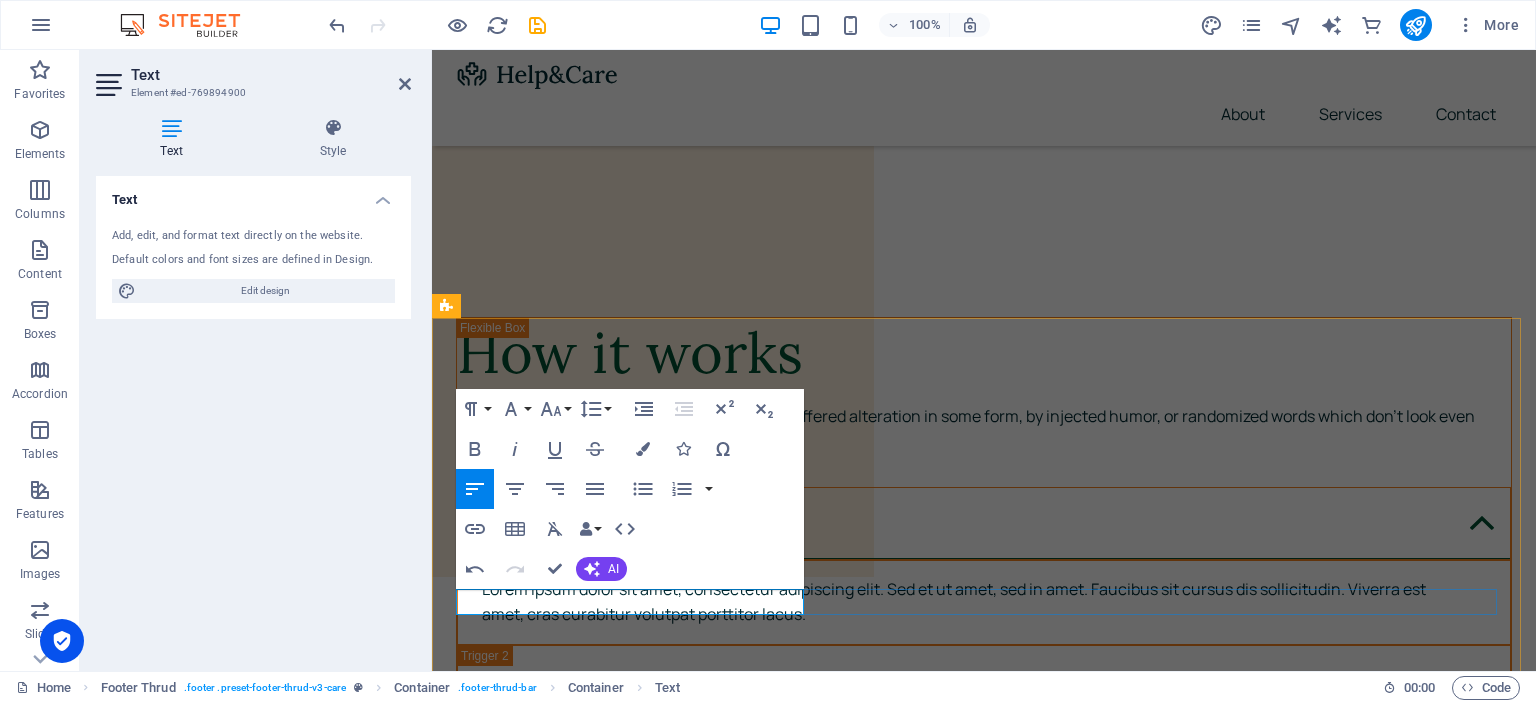 click on "2025  nooramutikainen.fi . All Rights Reserved." at bounding box center (980, 7885) 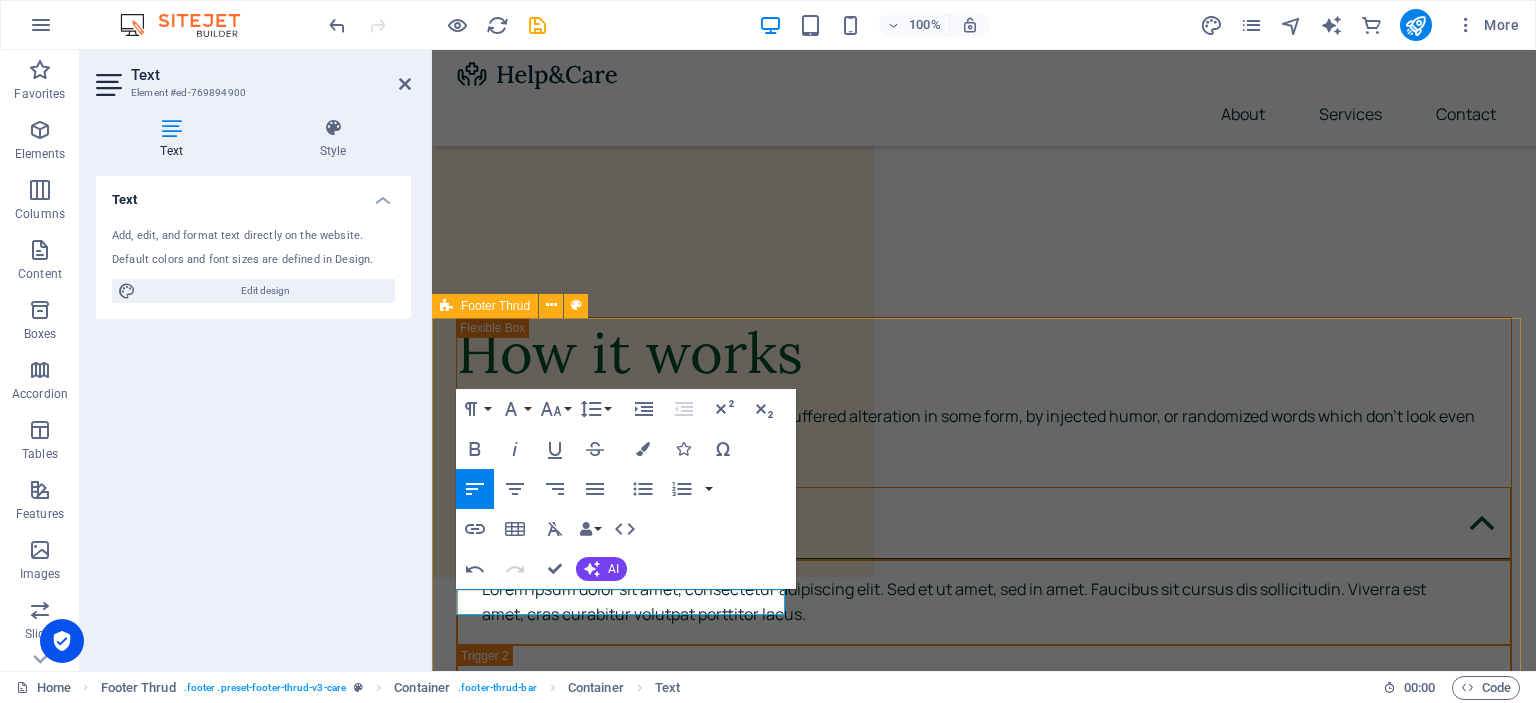 click on "It is a long established fact that a reader will be distracted by the readable content of a page when looking at its layout Home About Services Contact
2025 Ravintovalmennus Noora Mutikainen . Privacy Policy   Legal Notice" at bounding box center (984, 7687) 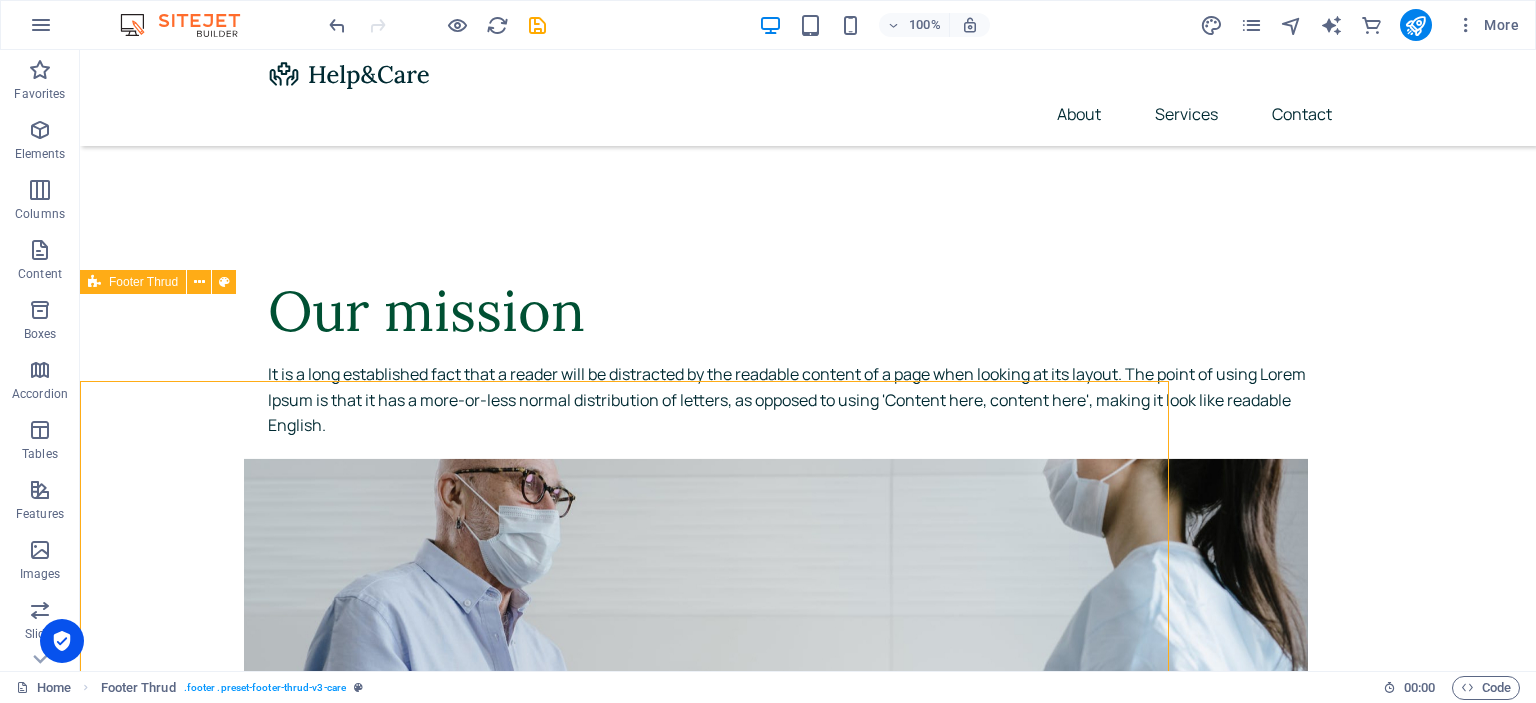 scroll, scrollTop: 7636, scrollLeft: 0, axis: vertical 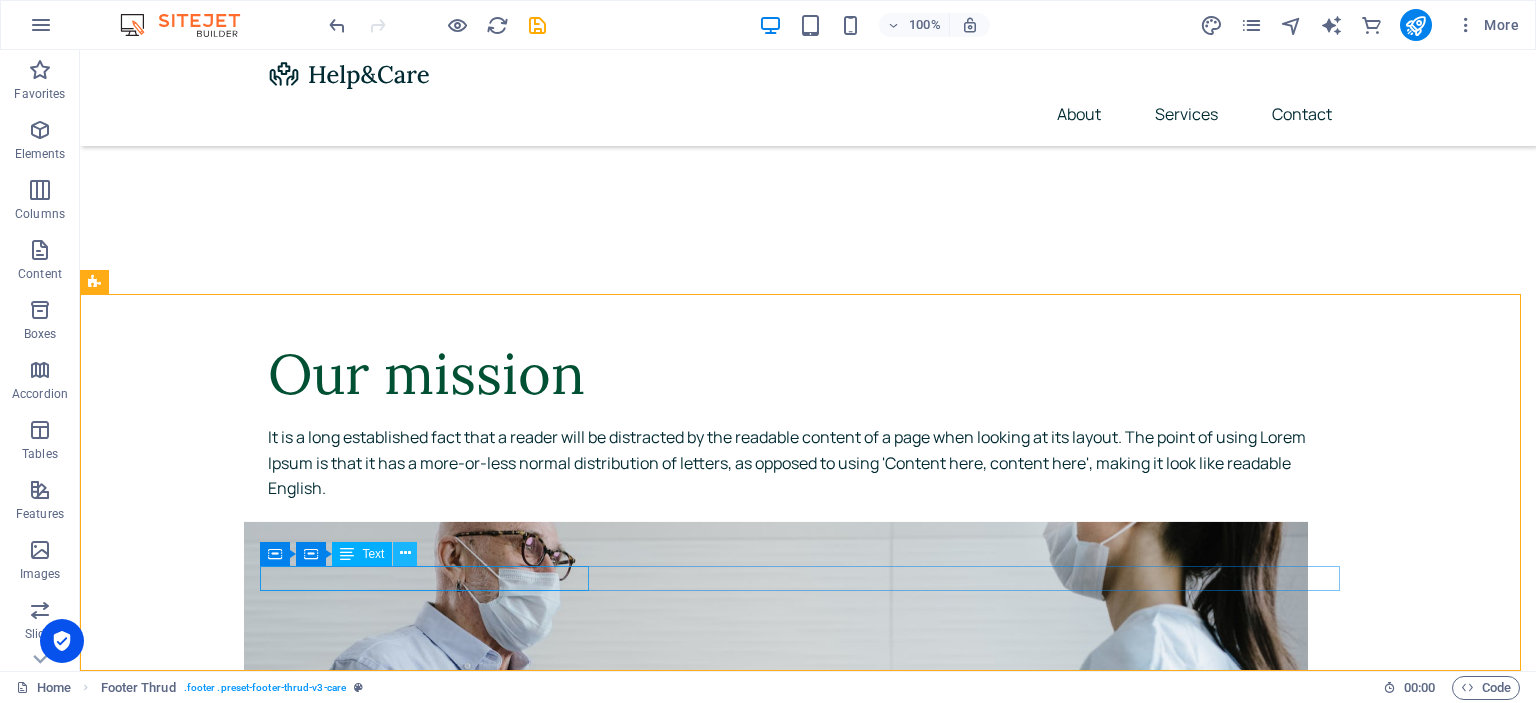 click at bounding box center (405, 553) 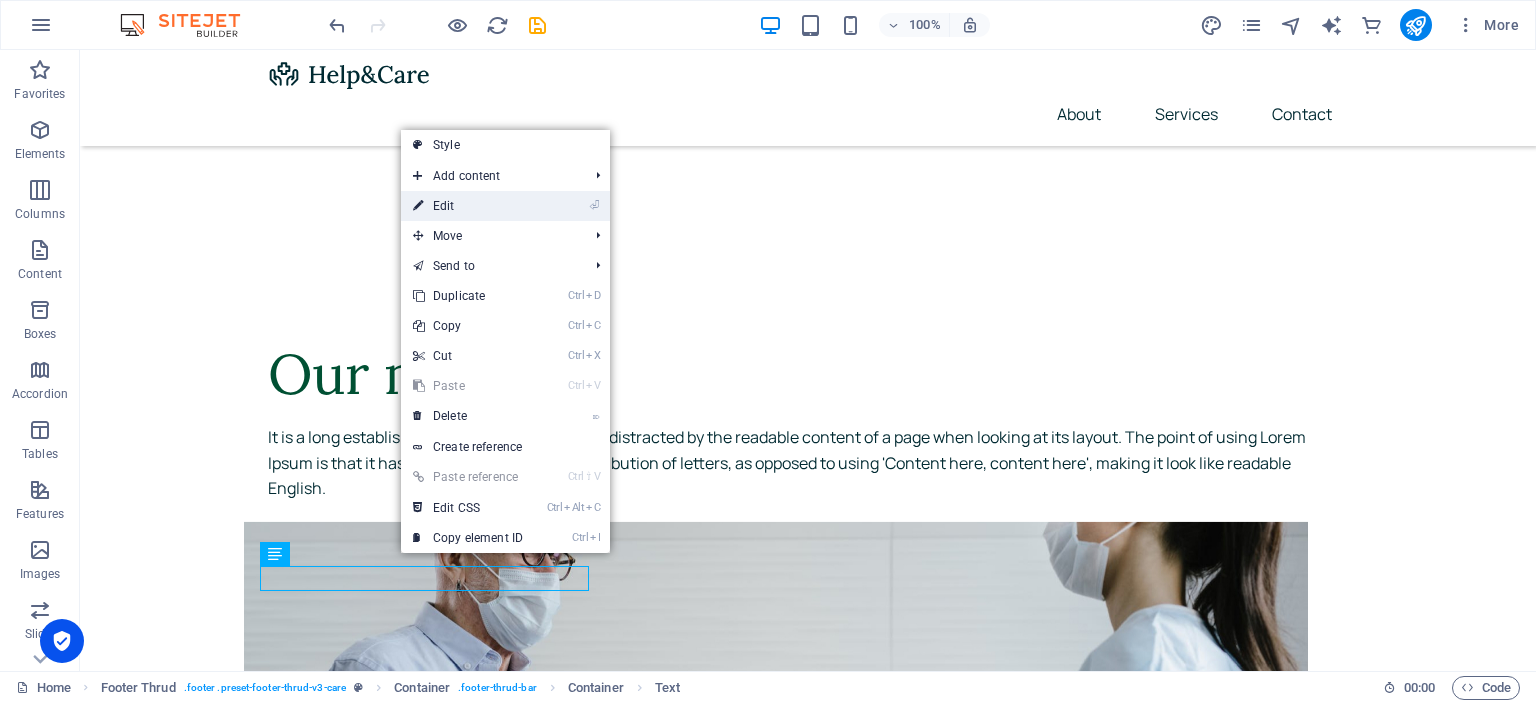 click on "⏎  Edit" at bounding box center (468, 206) 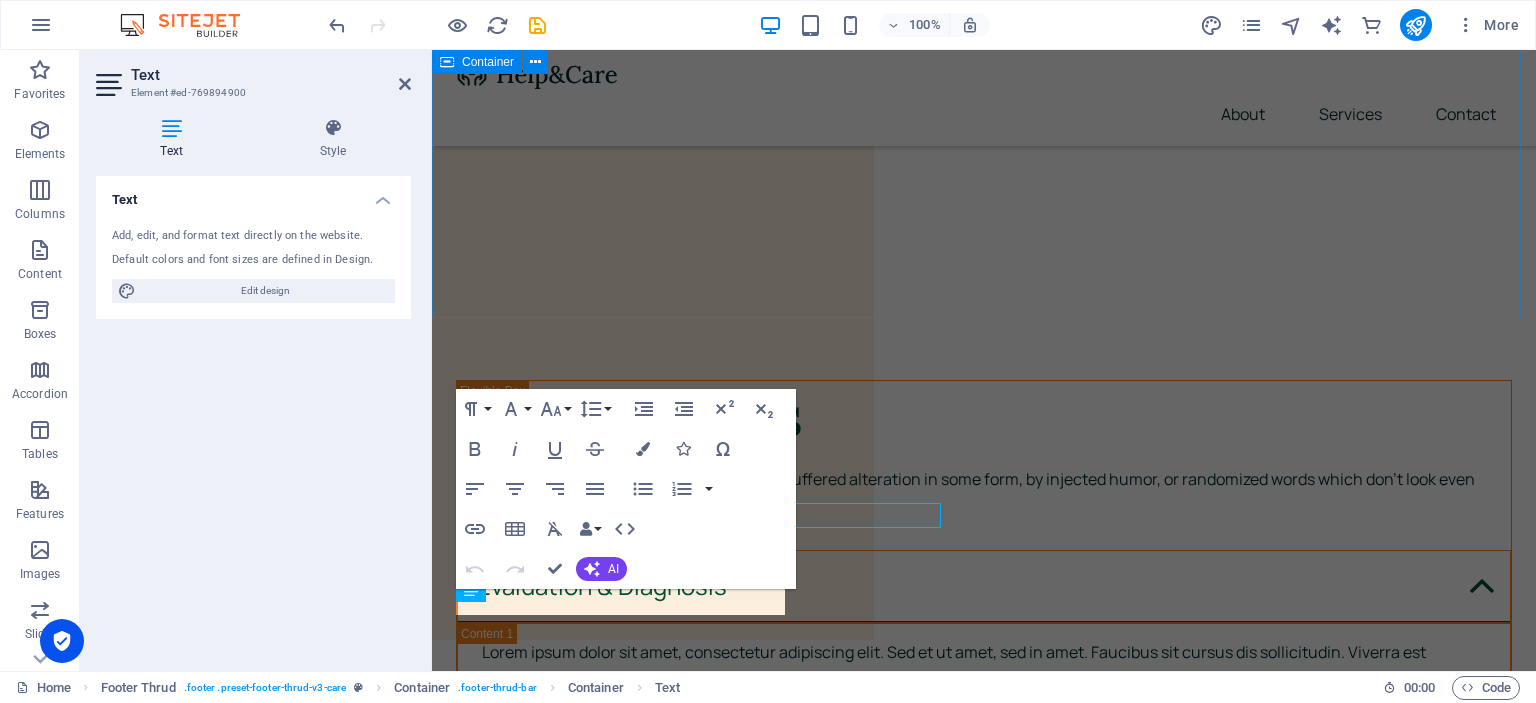 scroll, scrollTop: 7699, scrollLeft: 0, axis: vertical 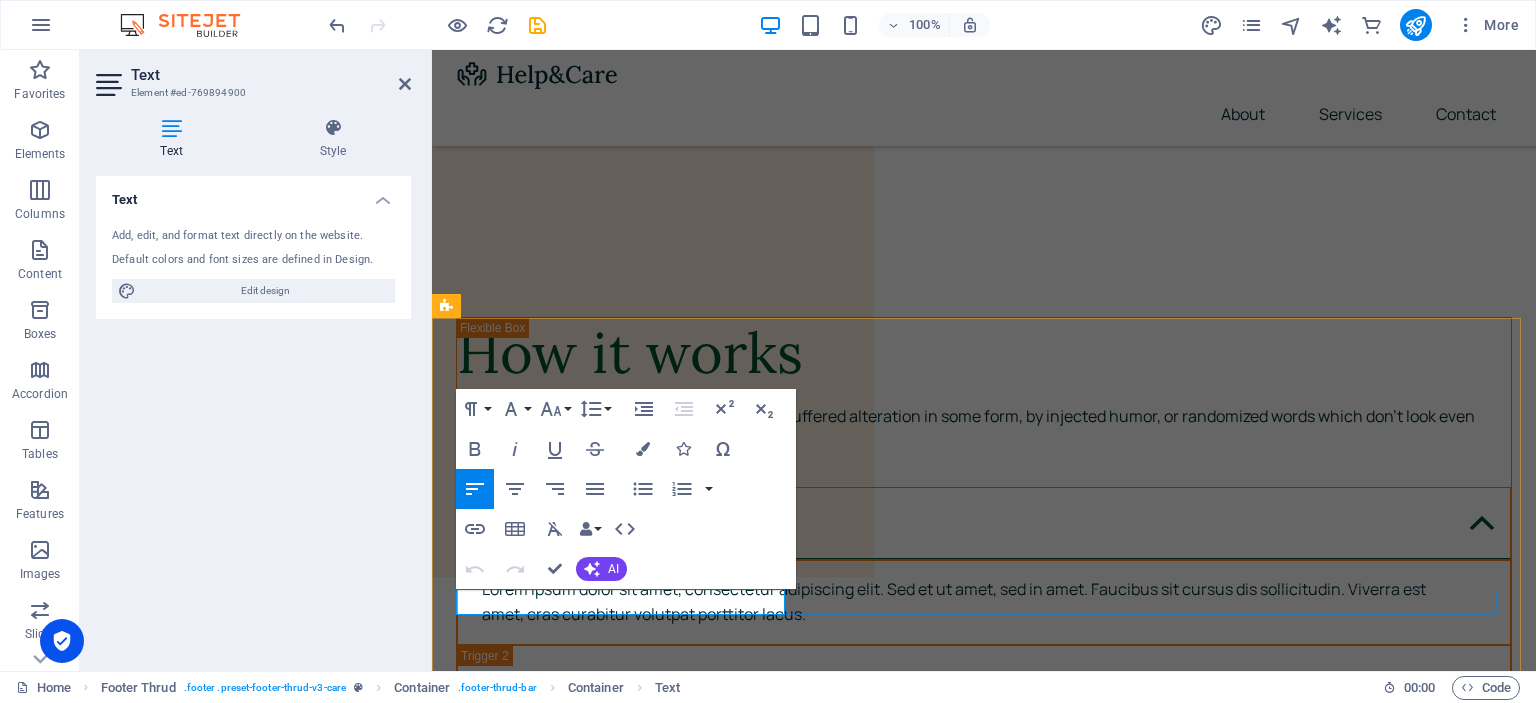 click on "2025 Ravintovalmennus Noora Mutikainen." at bounding box center (980, 7885) 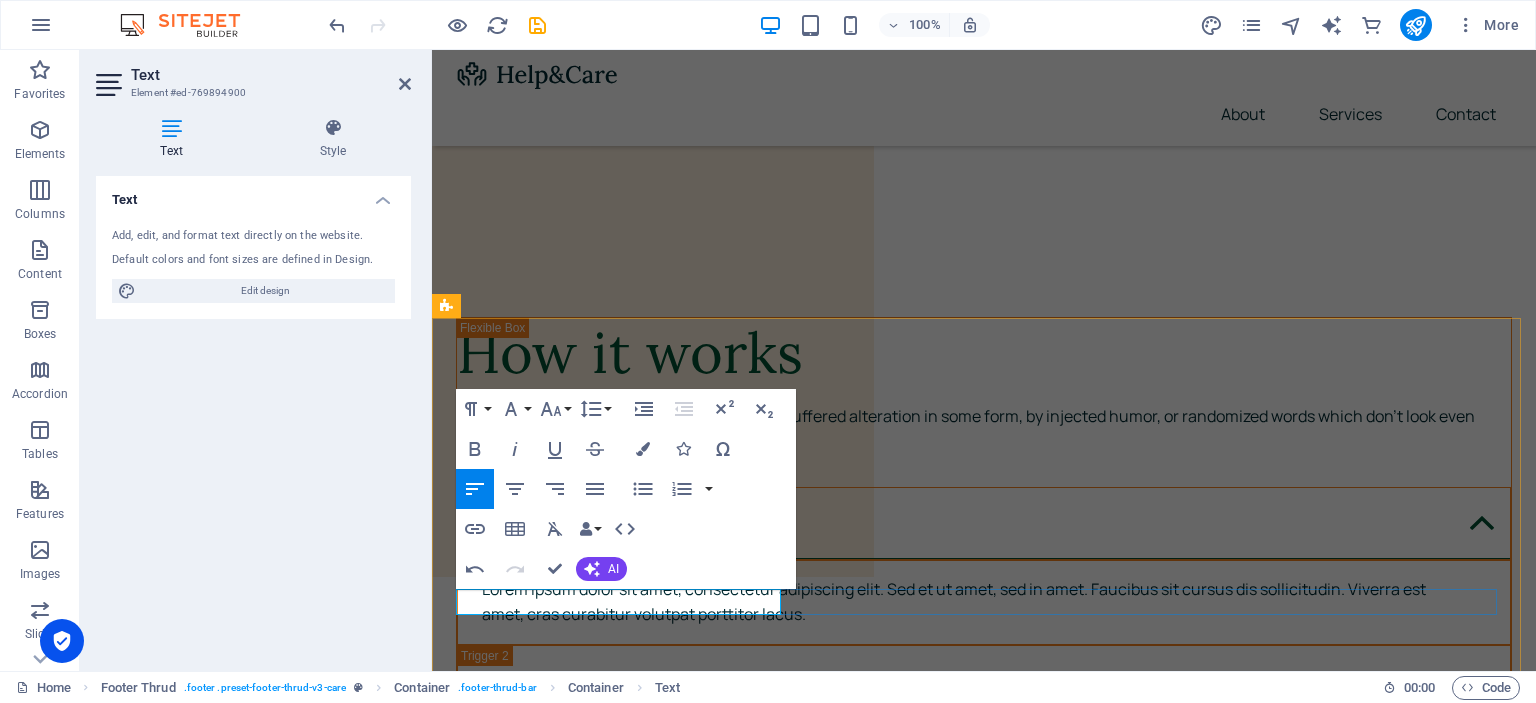 click on "2025 Ravintovalmennus Noora Mutikainen Privacy Policy   Legal Notice" at bounding box center [984, 7897] 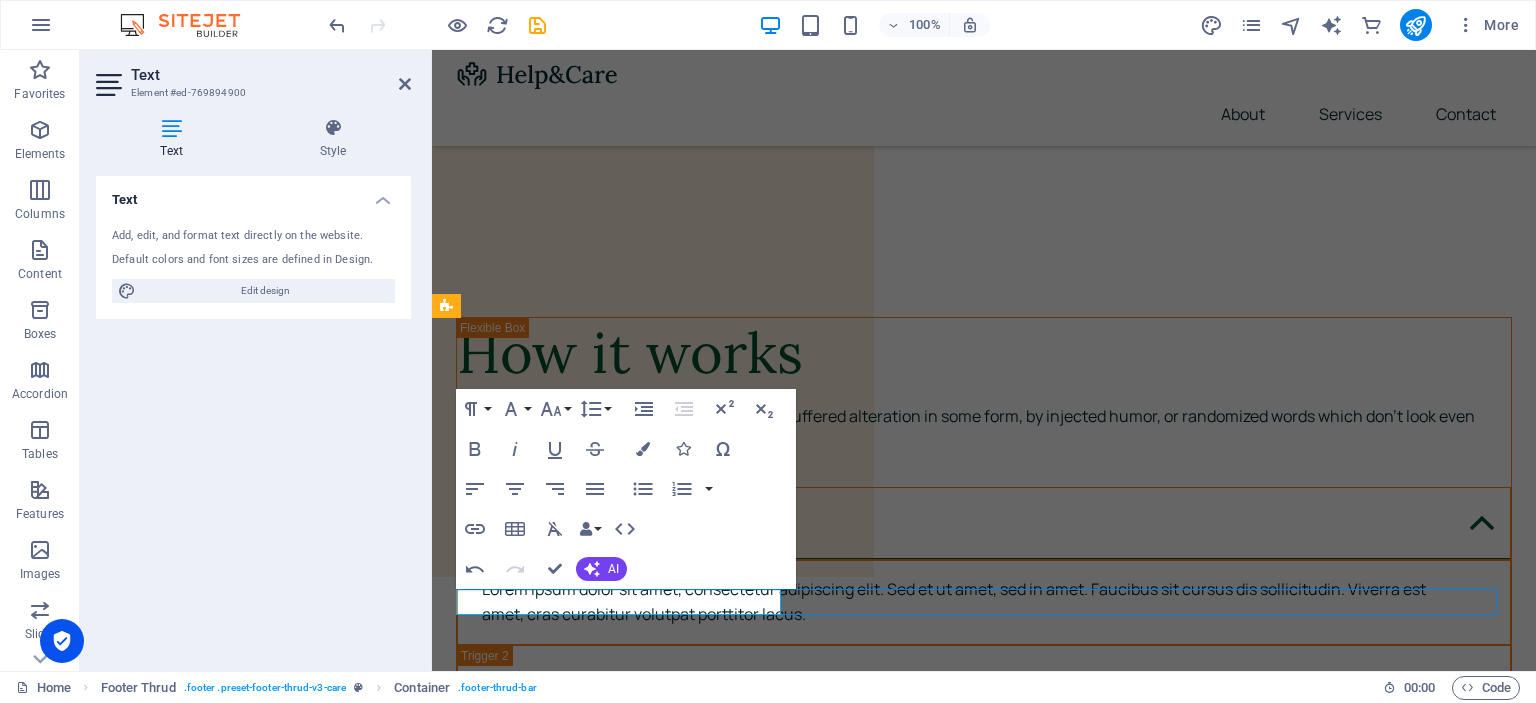 scroll, scrollTop: 7636, scrollLeft: 0, axis: vertical 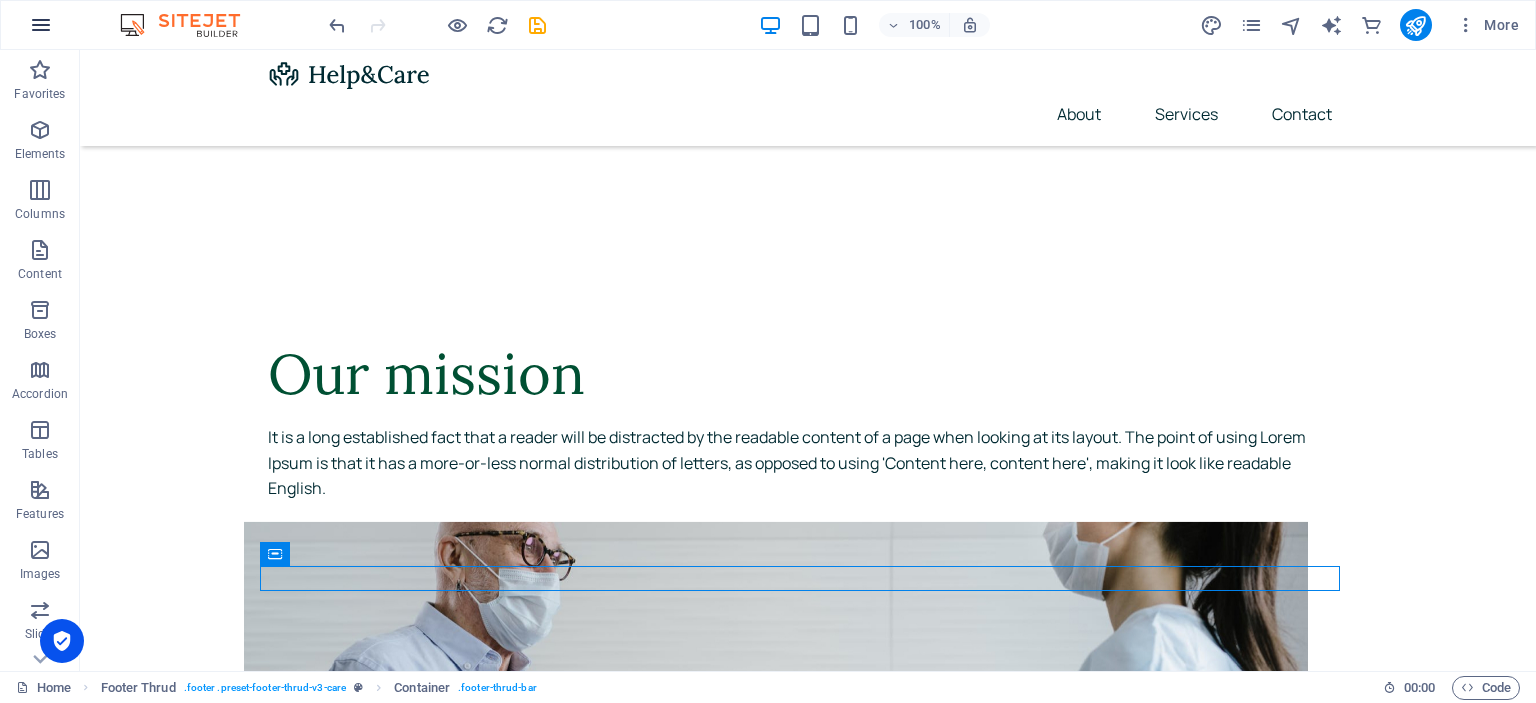 click at bounding box center (41, 25) 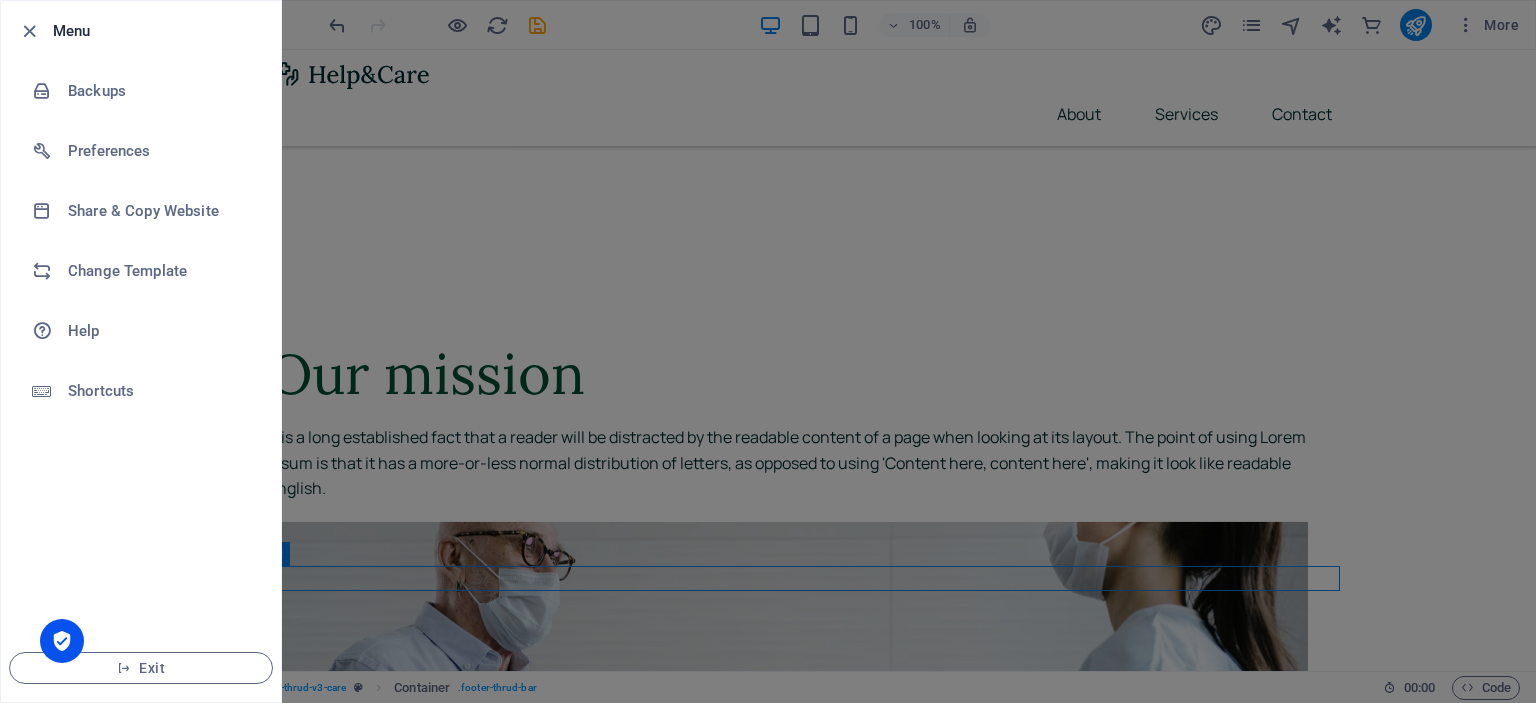click at bounding box center [35, 31] 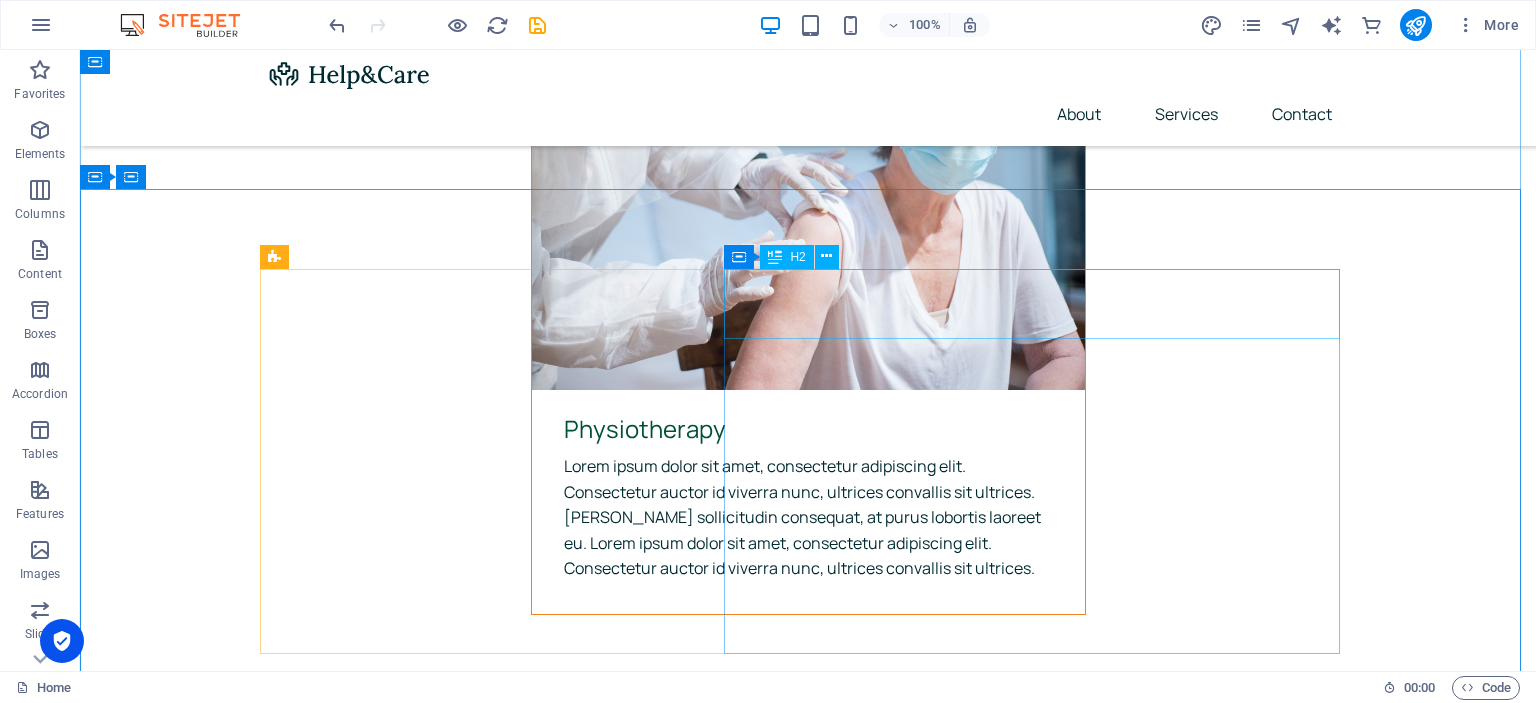 scroll, scrollTop: 7036, scrollLeft: 0, axis: vertical 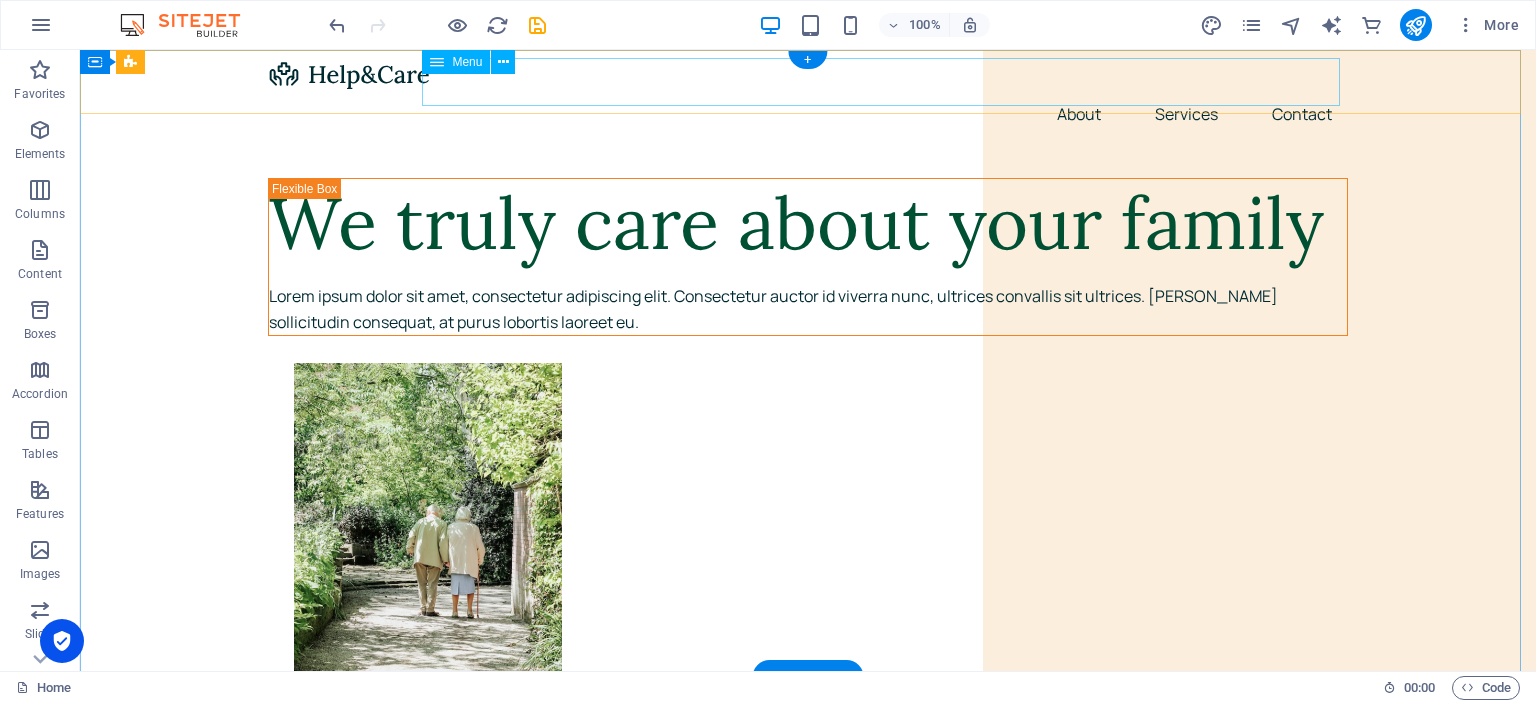 click on "About Services Contact" at bounding box center [808, 114] 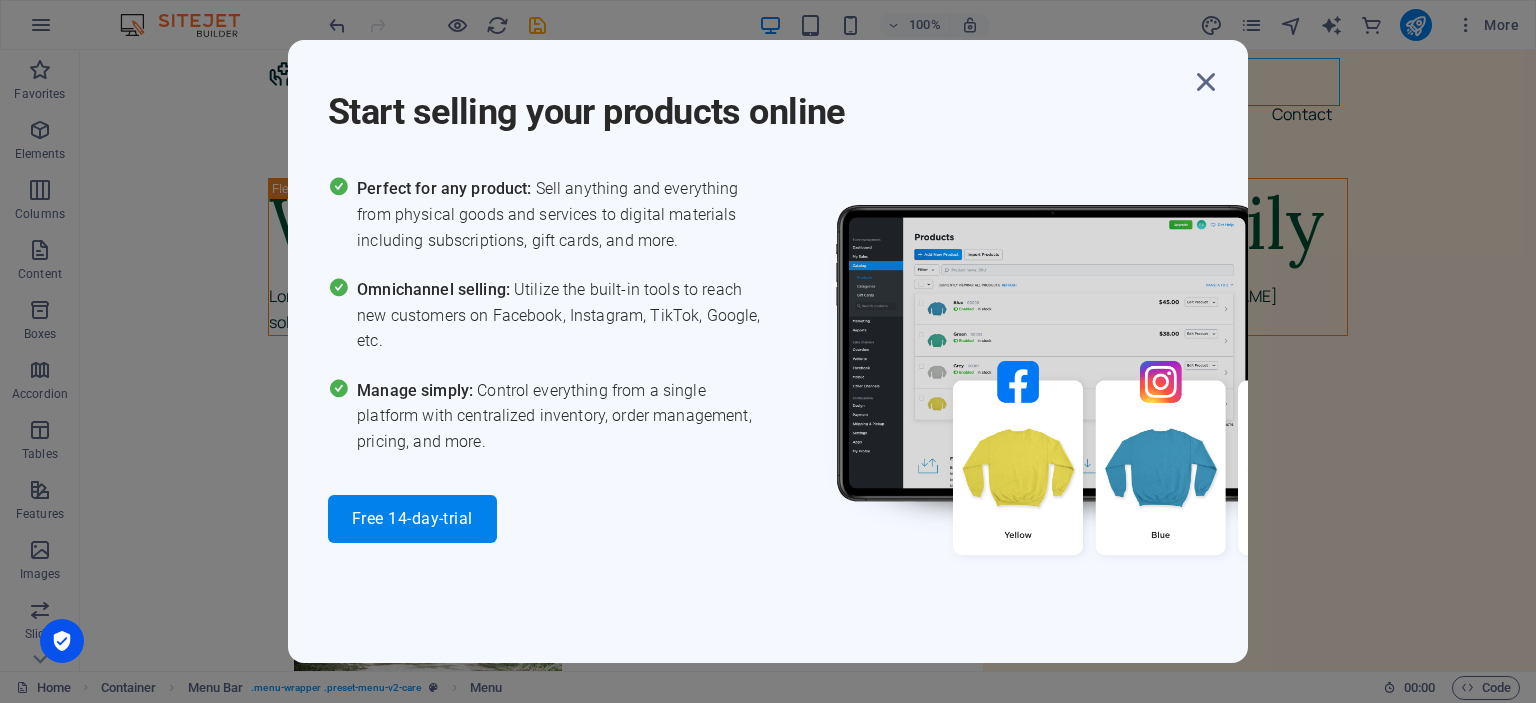 click at bounding box center [1206, 82] 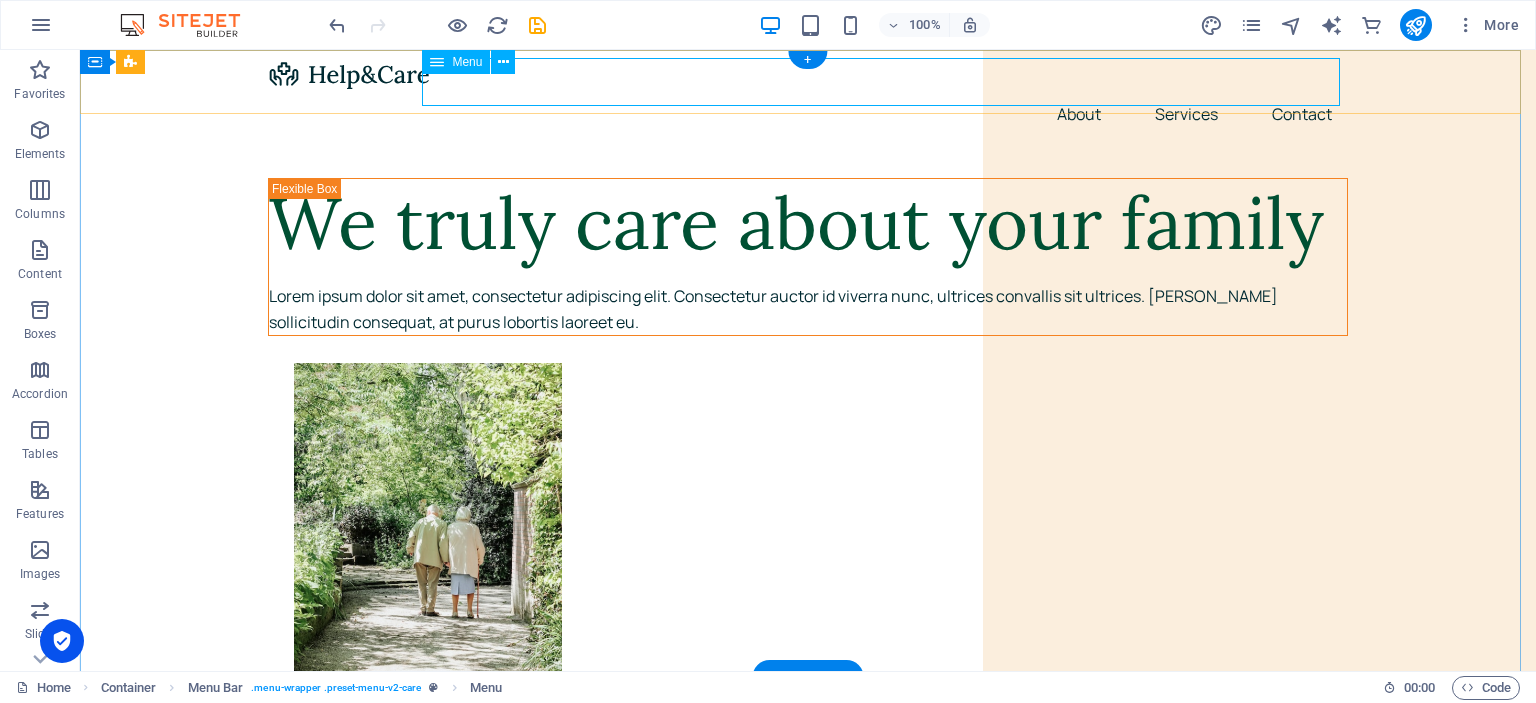 click on "About Services Contact" at bounding box center [808, 114] 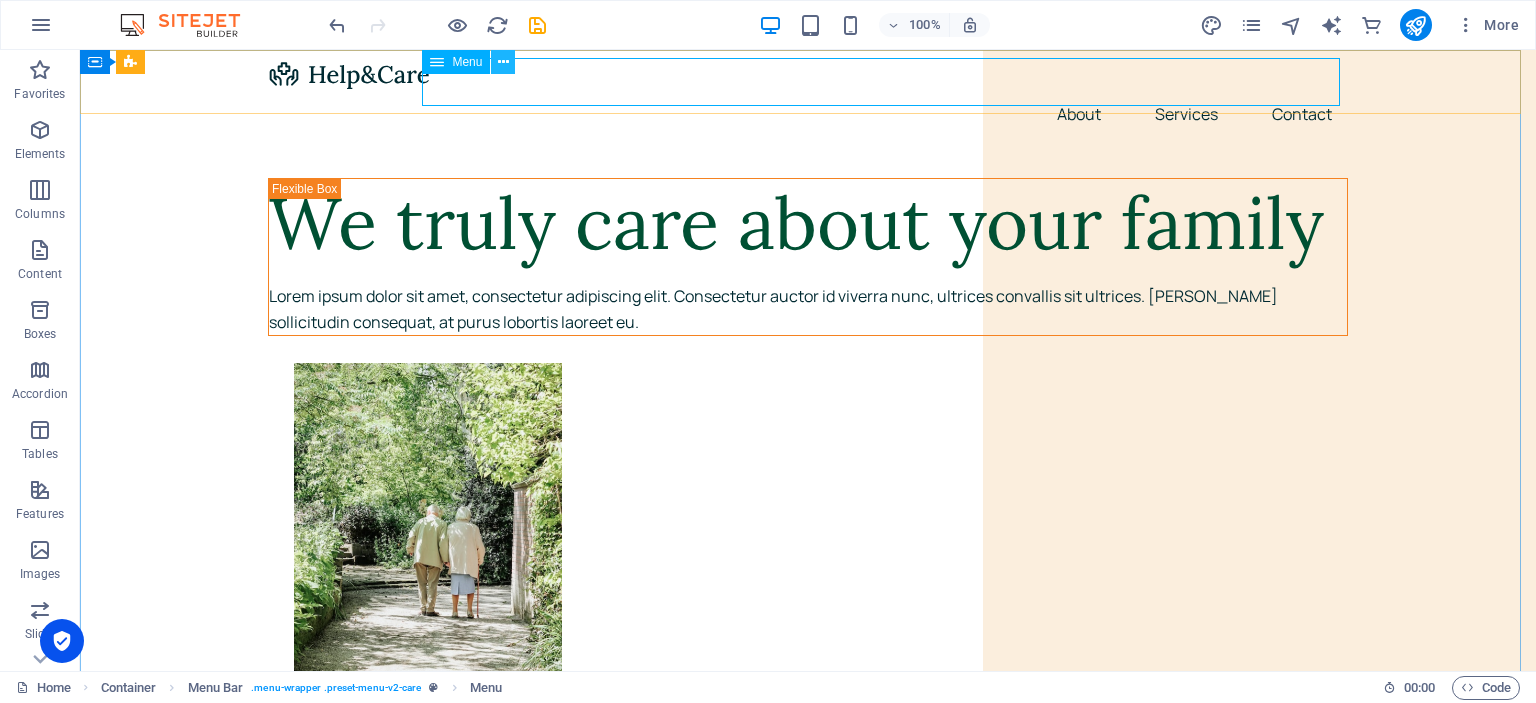 click at bounding box center [503, 62] 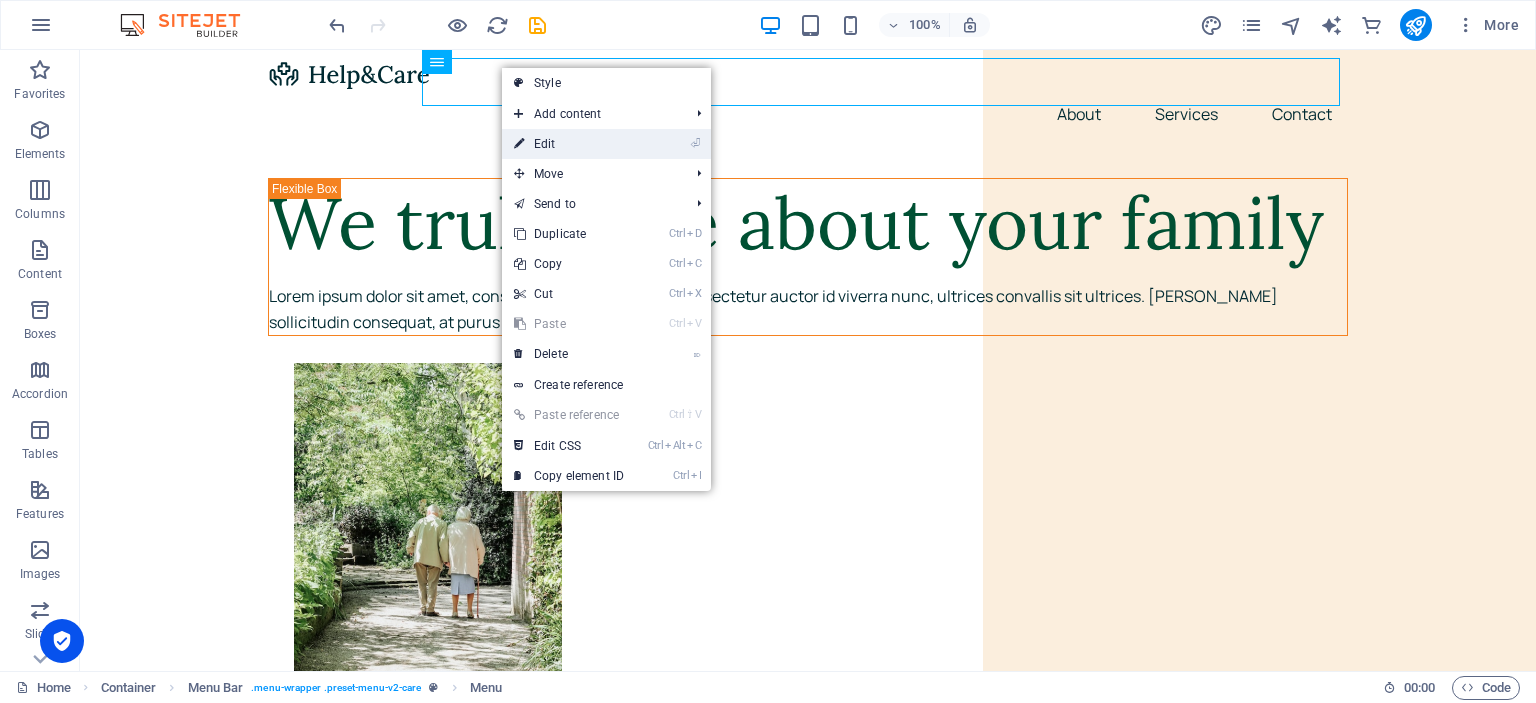 click on "⏎  Edit" at bounding box center [569, 144] 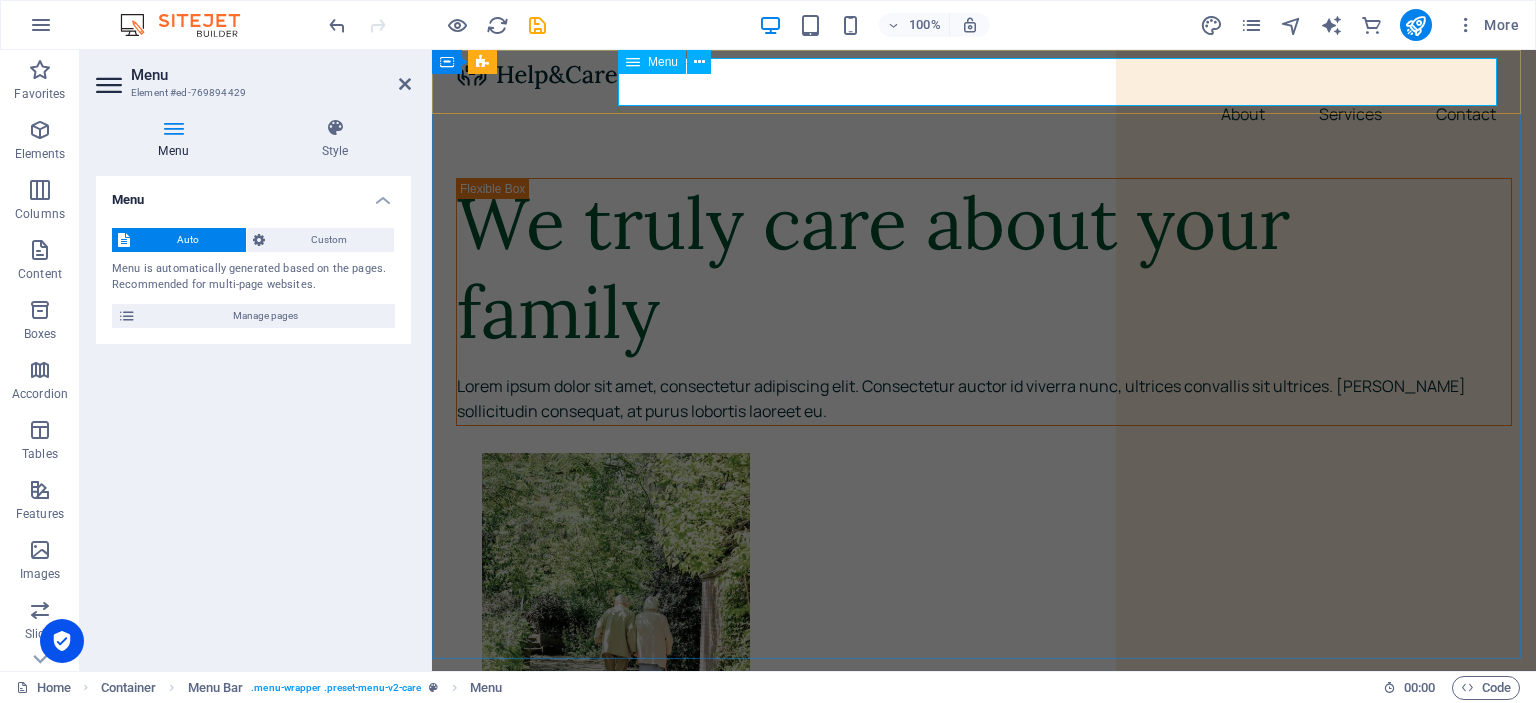 click on "About Services Contact" at bounding box center (984, 114) 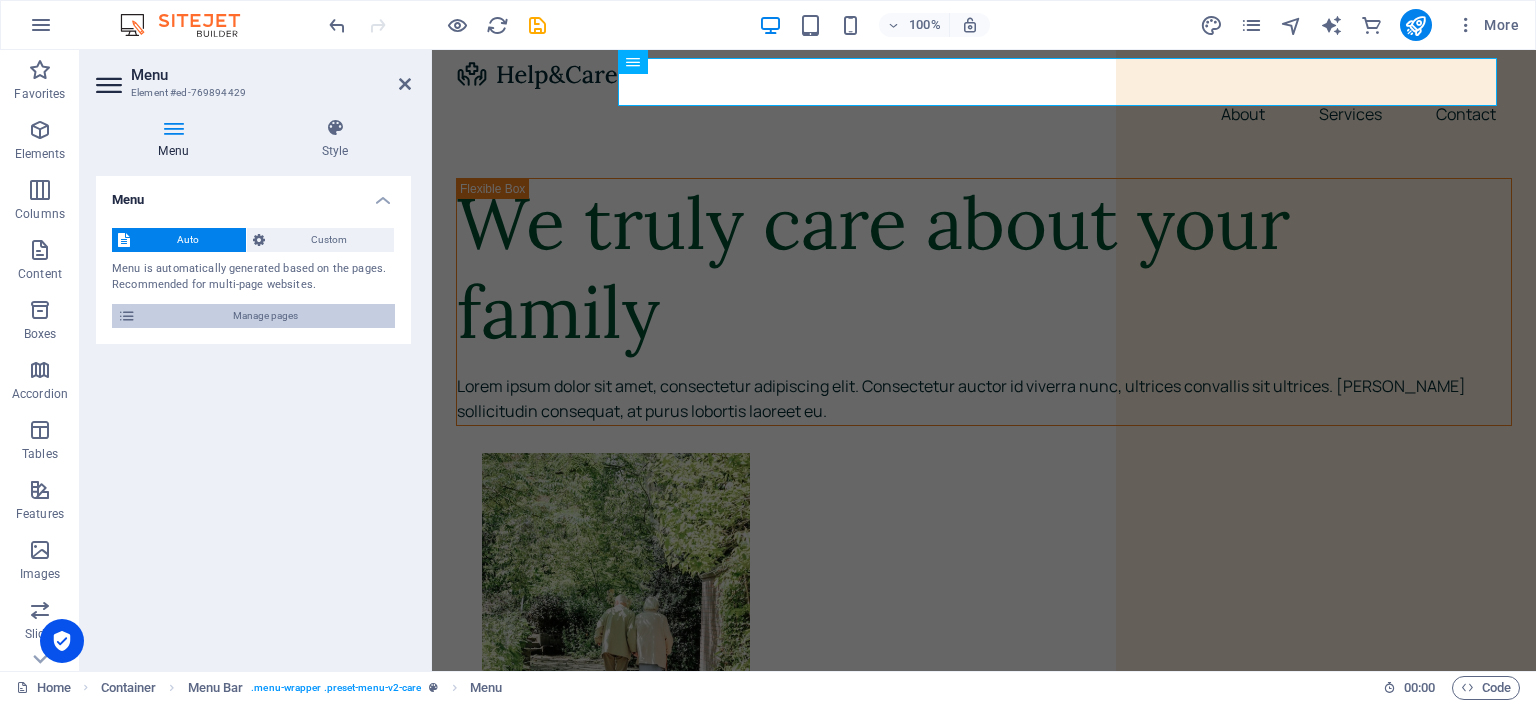 click on "Manage pages" at bounding box center [265, 316] 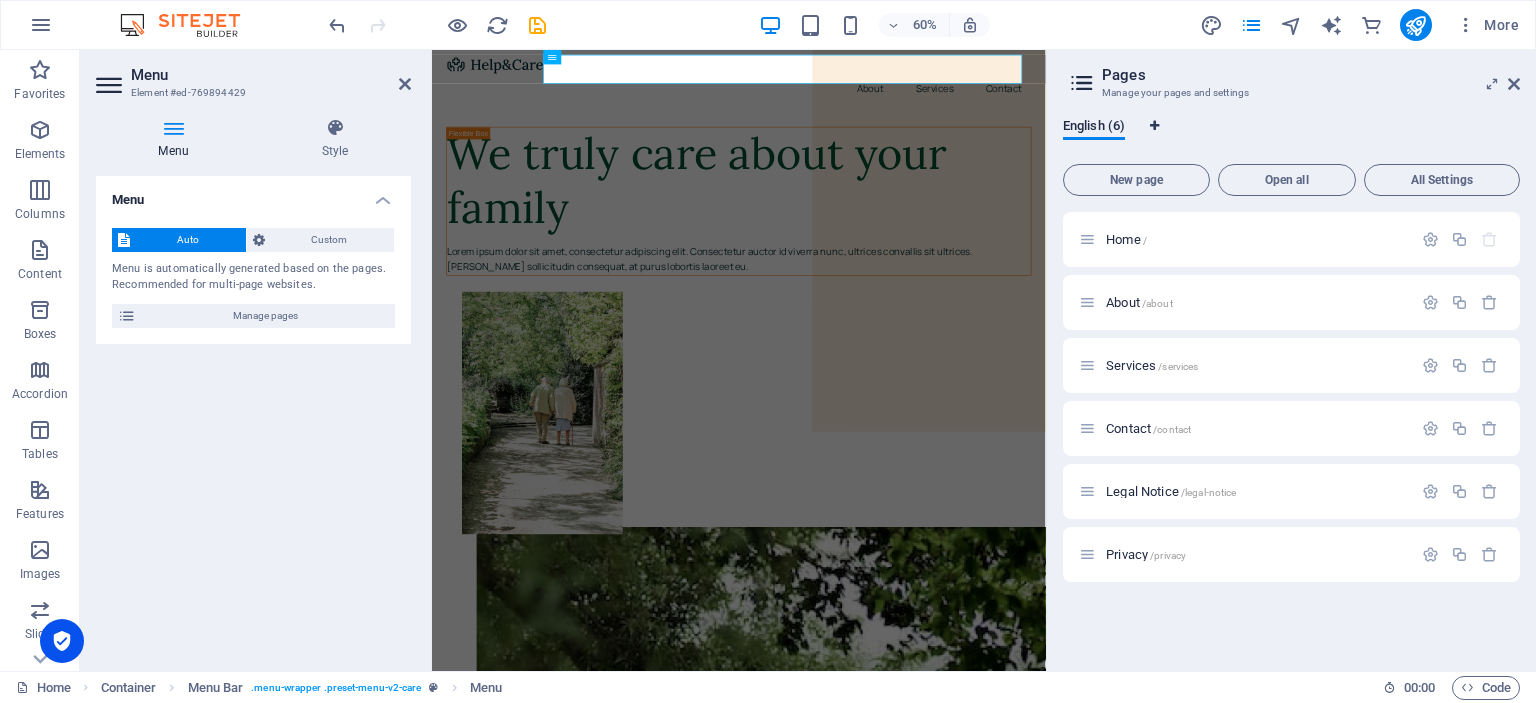 click at bounding box center [1154, 126] 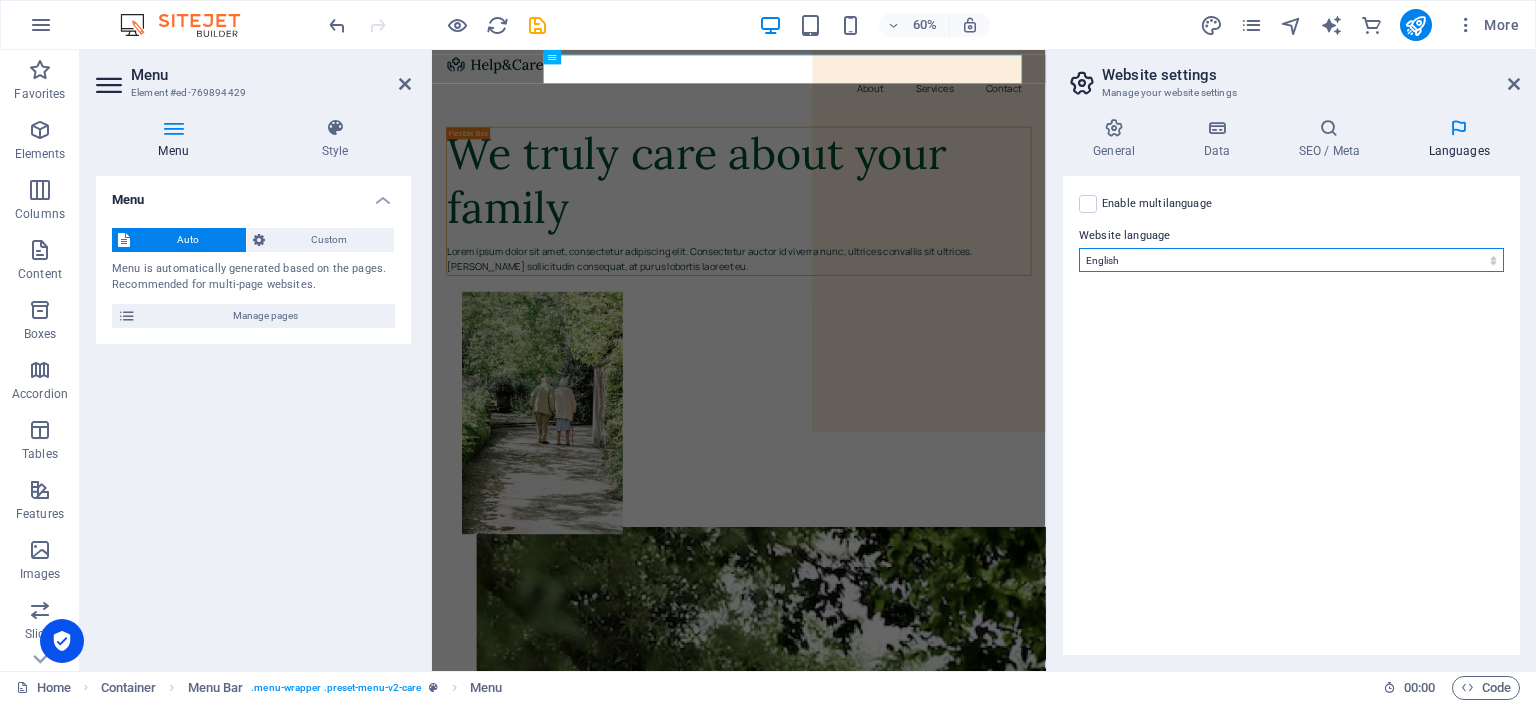 click on "Abkhazian Afar Afrikaans Akan Albanian Amharic Arabic Aragonese Armenian Assamese Avaric Avestan Aymara Azerbaijani Bambara Bashkir Basque Belarusian Bengali Bihari languages Bislama Bokmål Bosnian Breton Bulgarian Burmese Catalan Central Khmer Chamorro Chechen Chinese Church Slavic Chuvash Cornish Corsican Cree Croatian Czech Danish Dutch Dzongkha English Esperanto Estonian Ewe Faroese Farsi (Persian) Fijian Finnish French Fulah Gaelic Galician Ganda Georgian German Greek Greenlandic Guaraní Gujarati Haitian Creole Hausa Hebrew Herero Hindi Hiri Motu Hungarian Icelandic Ido Igbo Indonesian Interlingua Interlingue Inuktitut Inupiaq Irish Italian Japanese Javanese Kannada Kanuri Kashmiri Kazakh Kikuyu Kinyarwanda Komi Kongo Korean Kurdish Kwanyama Kyrgyz Lao Latin Latvian Limburgish Lingala Lithuanian Luba-Katanga Luxembourgish Macedonian Malagasy Malay Malayalam Maldivian Maltese Manx Maori Marathi Marshallese Mongolian Nauru Navajo Ndonga Nepali North Ndebele Northern Sami Norwegian Norwegian Nynorsk Nuosu" at bounding box center [1291, 260] 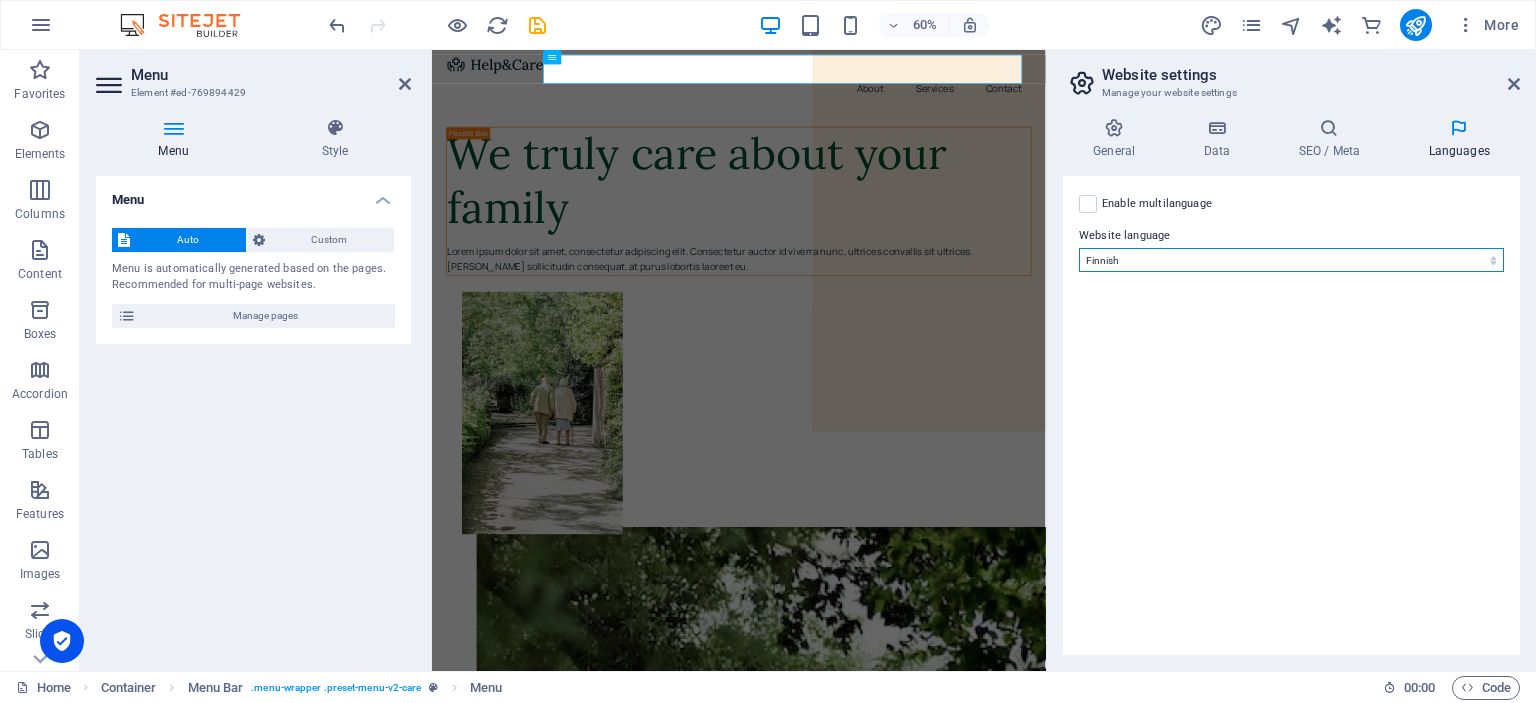 click on "Abkhazian Afar Afrikaans Akan Albanian Amharic Arabic Aragonese Armenian Assamese Avaric Avestan Aymara Azerbaijani Bambara Bashkir Basque Belarusian Bengali Bihari languages Bislama Bokmål Bosnian Breton Bulgarian Burmese Catalan Central Khmer Chamorro Chechen Chinese Church Slavic Chuvash Cornish Corsican Cree Croatian Czech Danish Dutch Dzongkha English Esperanto Estonian Ewe Faroese Farsi (Persian) Fijian Finnish French Fulah Gaelic Galician Ganda Georgian German Greek Greenlandic Guaraní Gujarati Haitian Creole Hausa Hebrew Herero Hindi Hiri Motu Hungarian Icelandic Ido Igbo Indonesian Interlingua Interlingue Inuktitut Inupiaq Irish Italian Japanese Javanese Kannada Kanuri Kashmiri Kazakh Kikuyu Kinyarwanda Komi Kongo Korean Kurdish Kwanyama Kyrgyz Lao Latin Latvian Limburgish Lingala Lithuanian Luba-Katanga Luxembourgish Macedonian Malagasy Malay Malayalam Maldivian Maltese Manx Maori Marathi Marshallese Mongolian Nauru Navajo Ndonga Nepali North Ndebele Northern Sami Norwegian Norwegian Nynorsk Nuosu" at bounding box center (1291, 260) 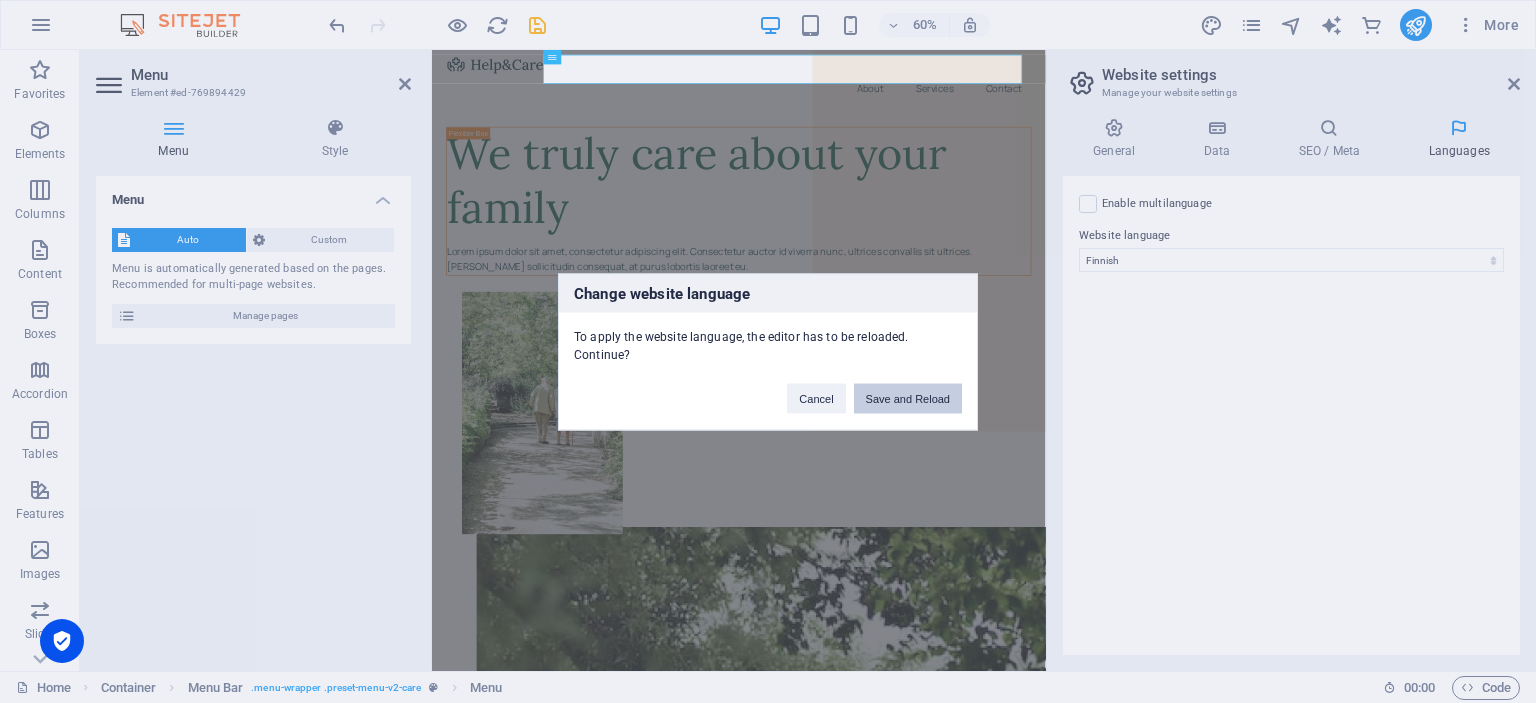 click on "Save and Reload" at bounding box center (908, 398) 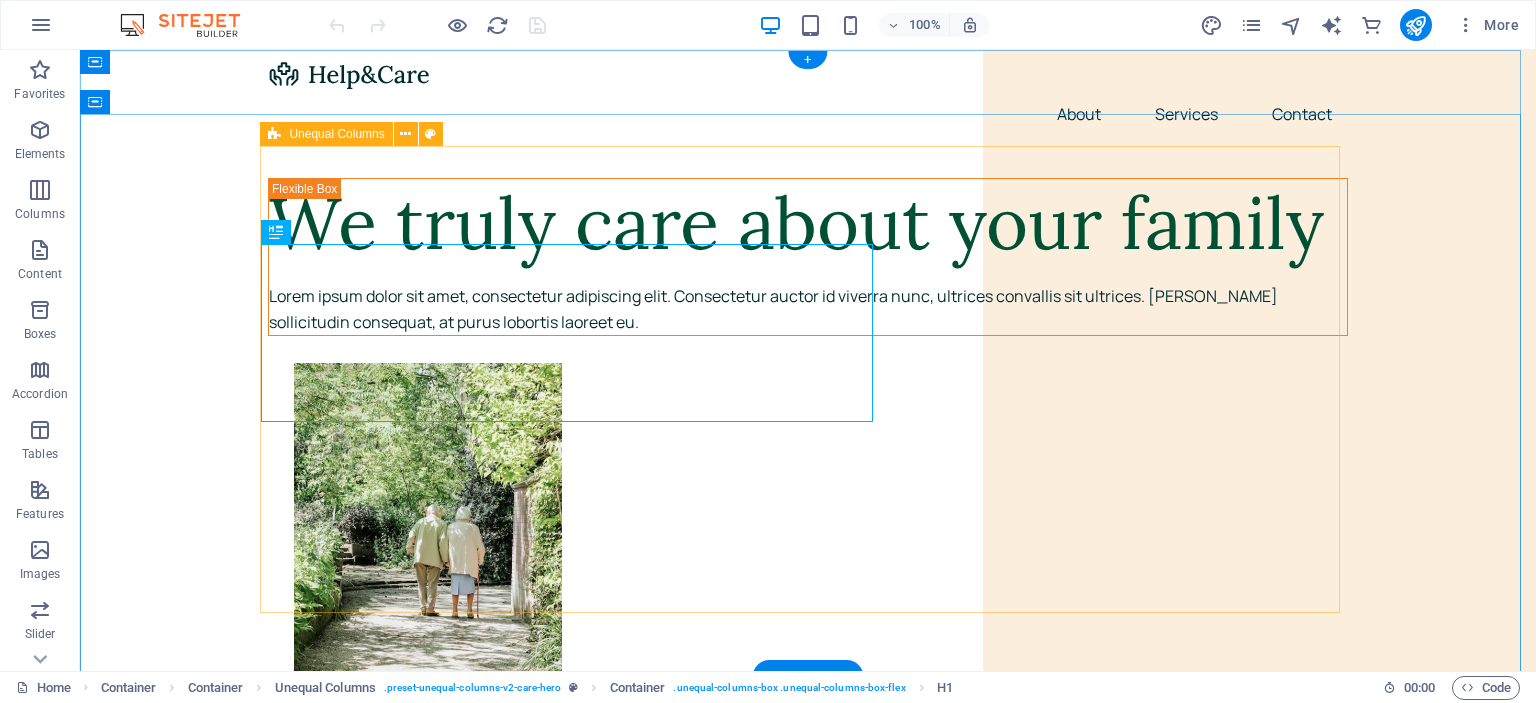 scroll, scrollTop: 0, scrollLeft: 0, axis: both 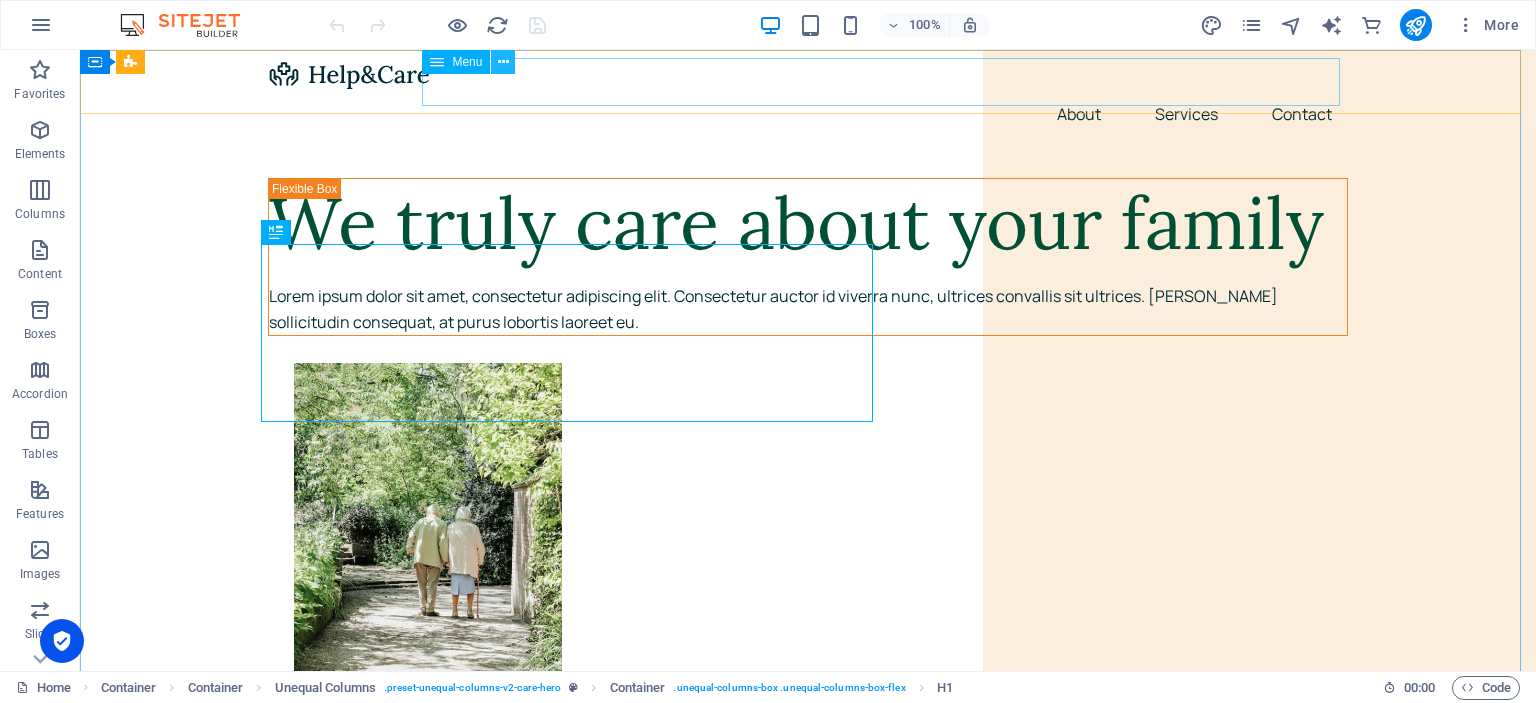 click at bounding box center (503, 62) 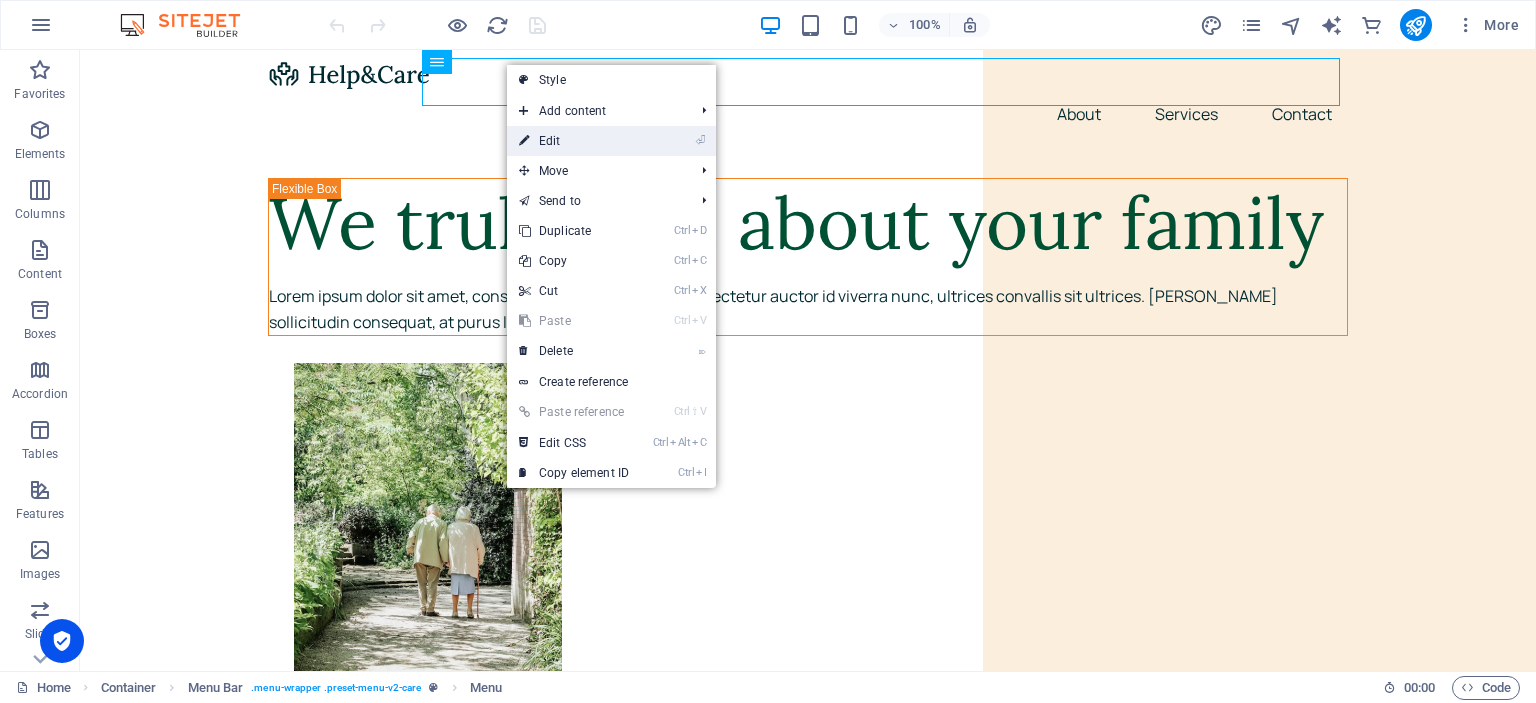 click on "⏎  Edit" at bounding box center (574, 141) 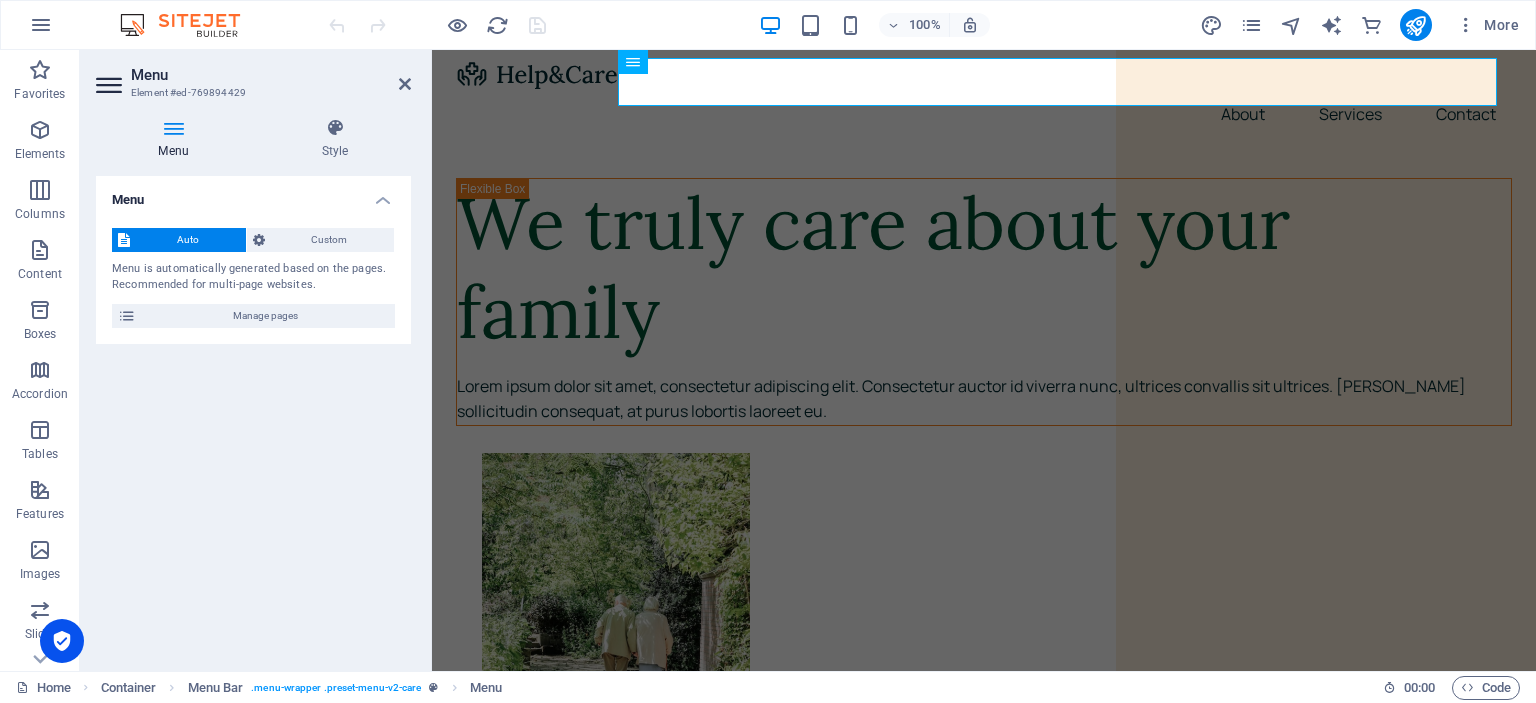 click on "Menu" at bounding box center (177, 139) 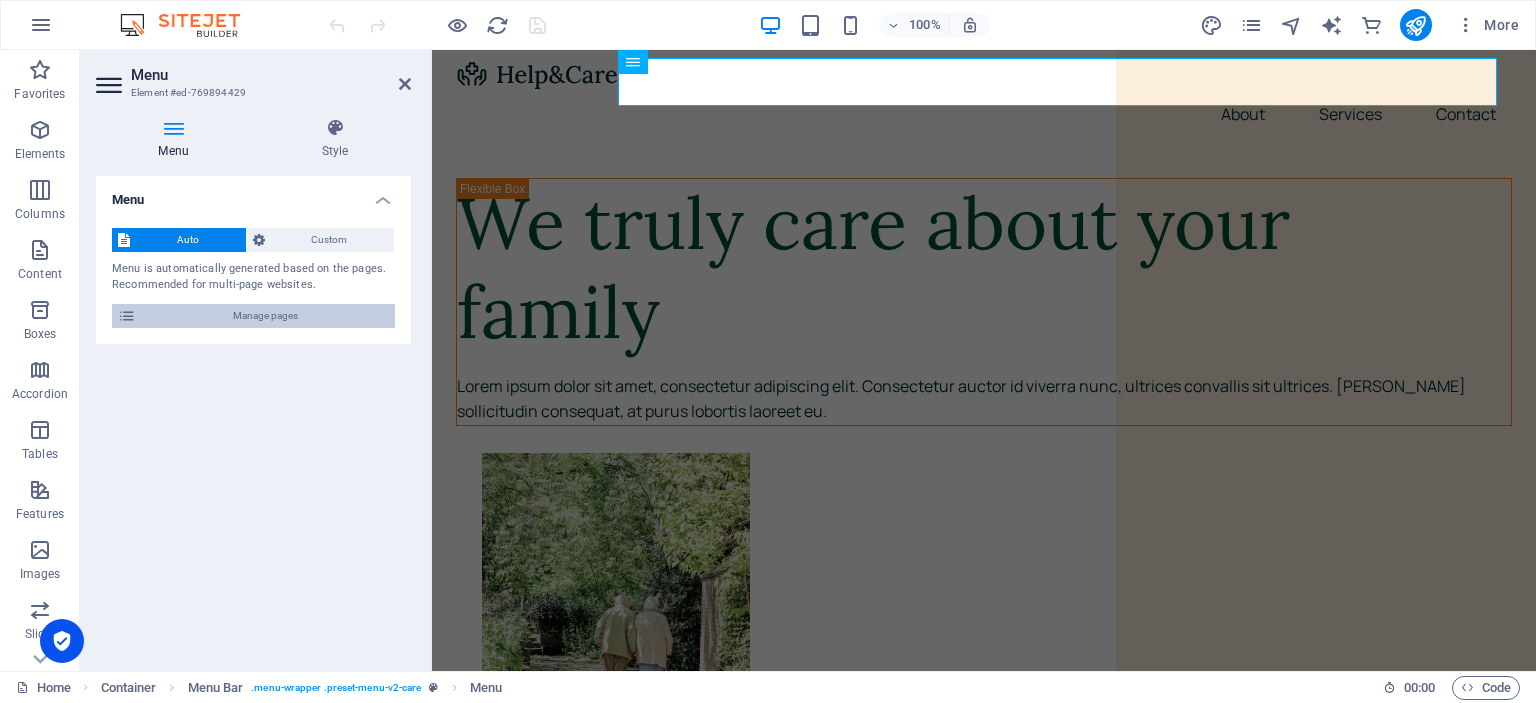 click on "Manage pages" at bounding box center (265, 316) 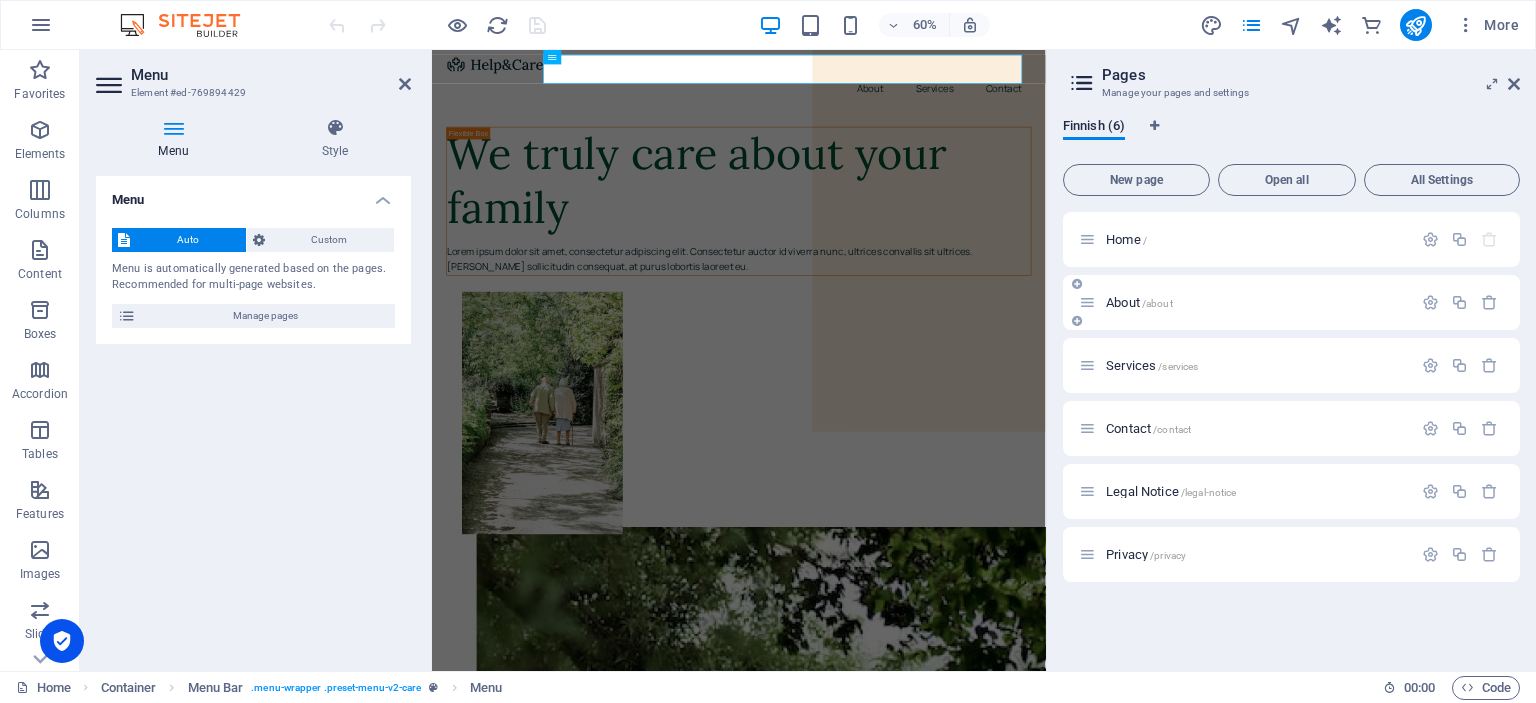 click at bounding box center [1087, 302] 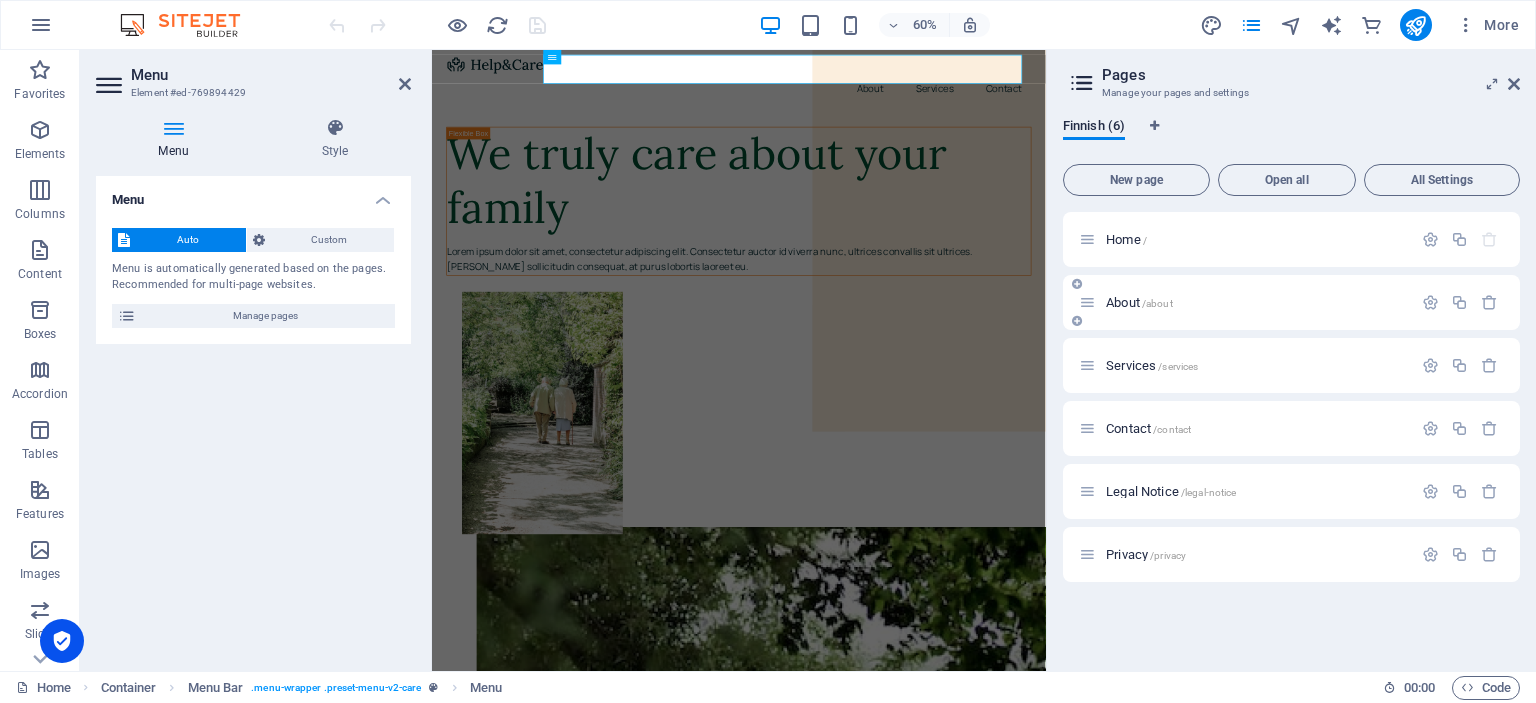 click on "About /about" at bounding box center [1139, 302] 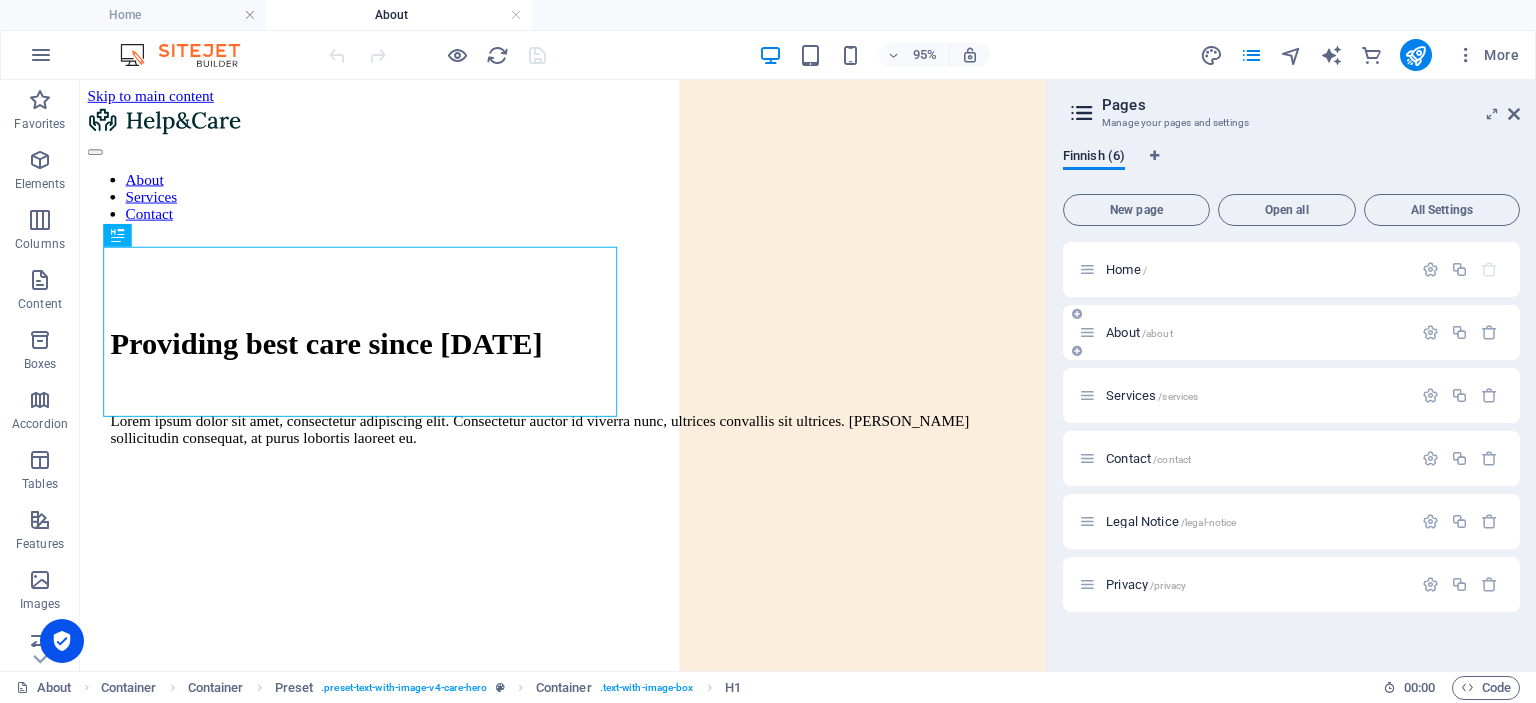 scroll, scrollTop: 0, scrollLeft: 0, axis: both 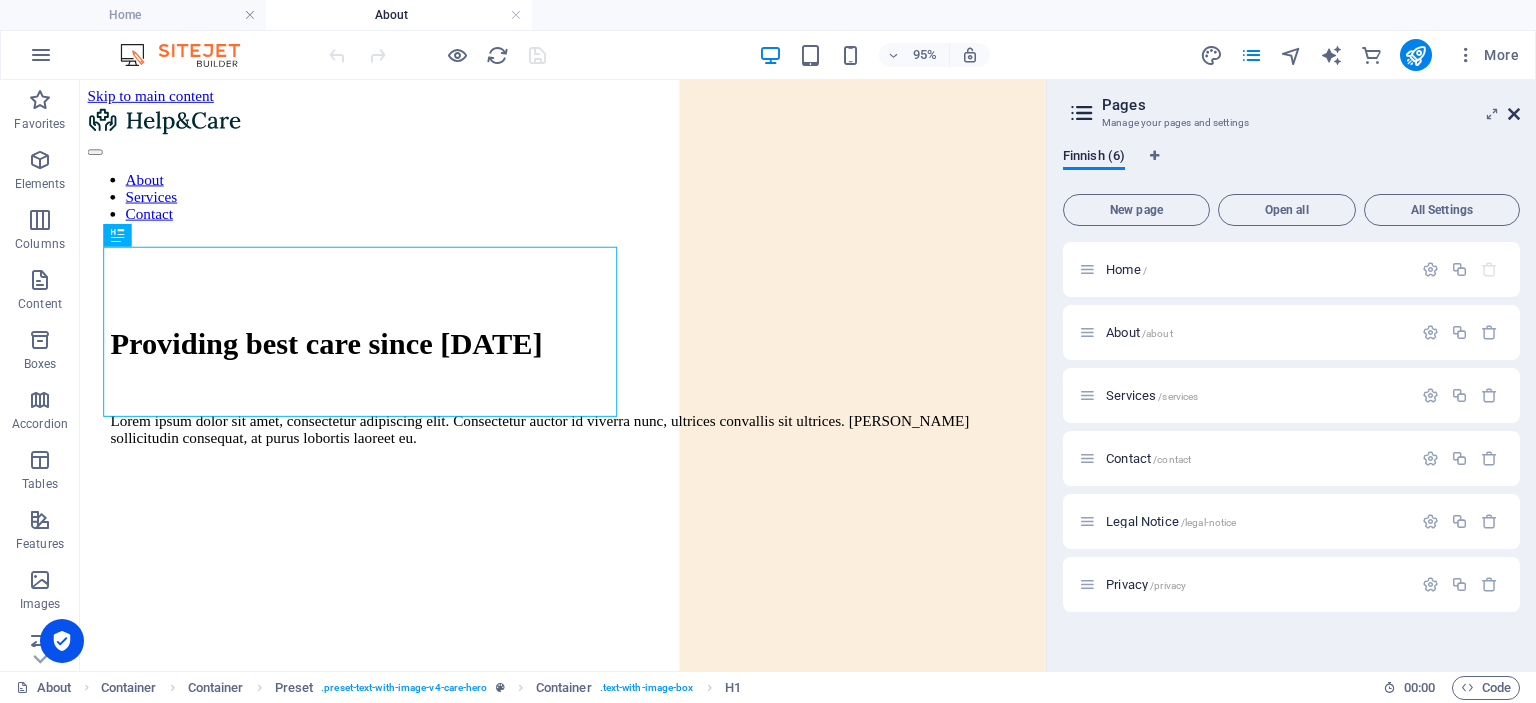 drag, startPoint x: 1510, startPoint y: 119, endPoint x: 1431, endPoint y: 243, distance: 147.0272 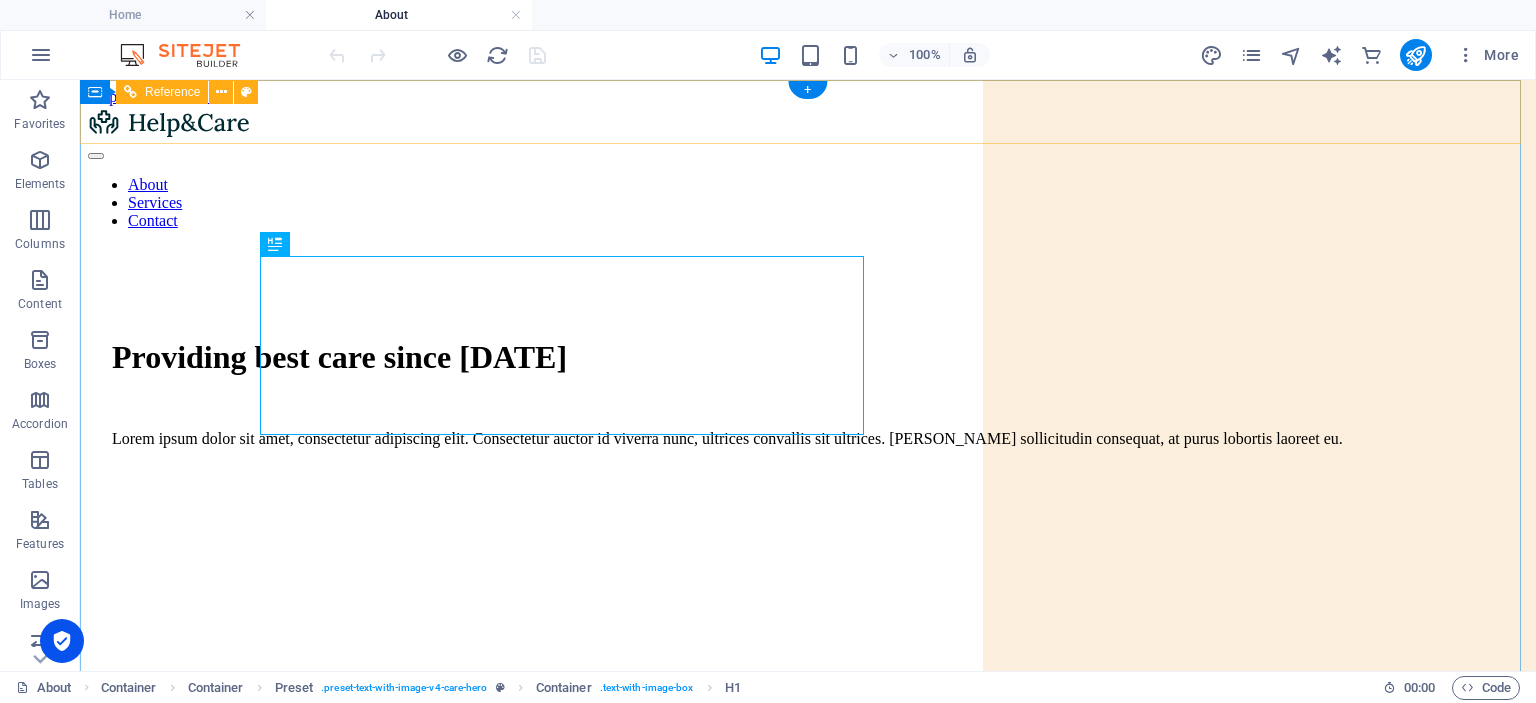 click on "About Services Contact" at bounding box center (808, 203) 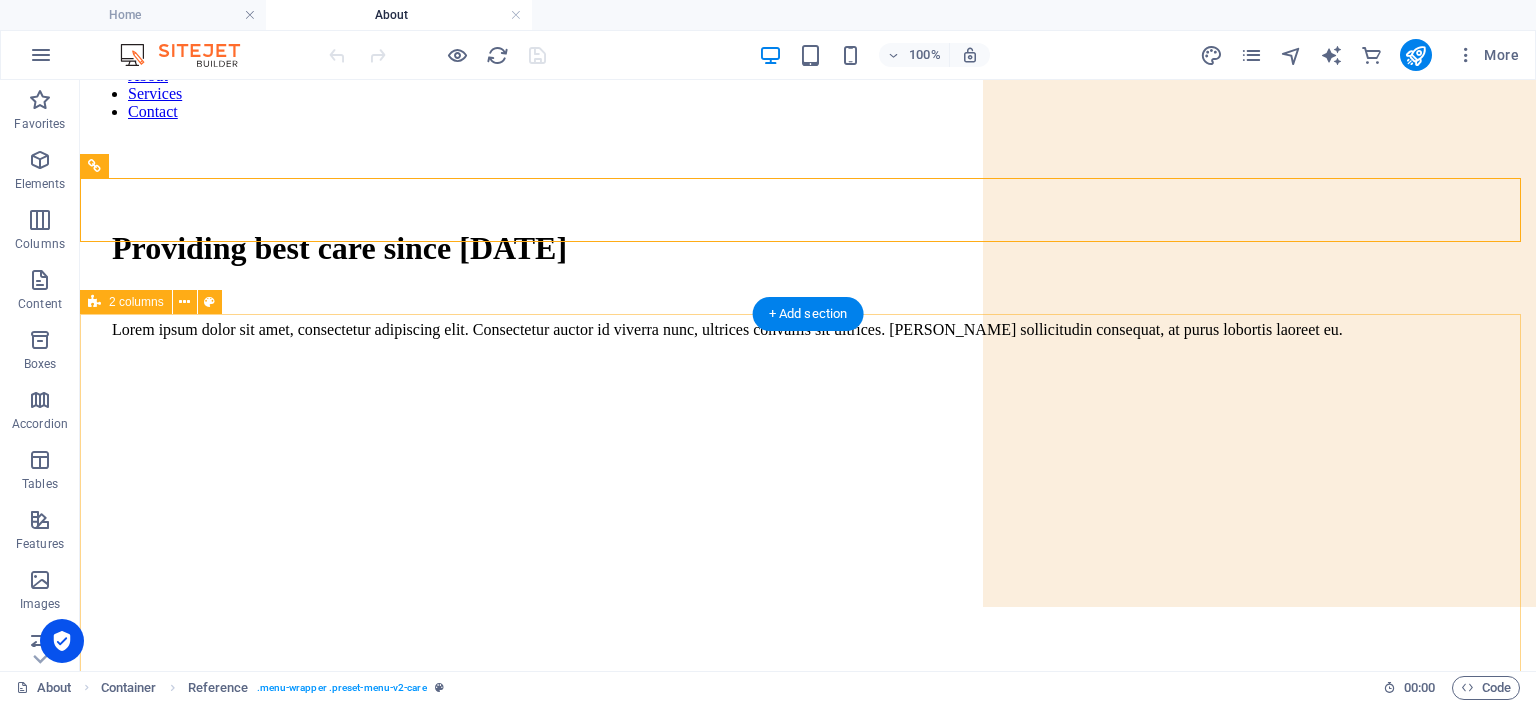 scroll, scrollTop: 0, scrollLeft: 0, axis: both 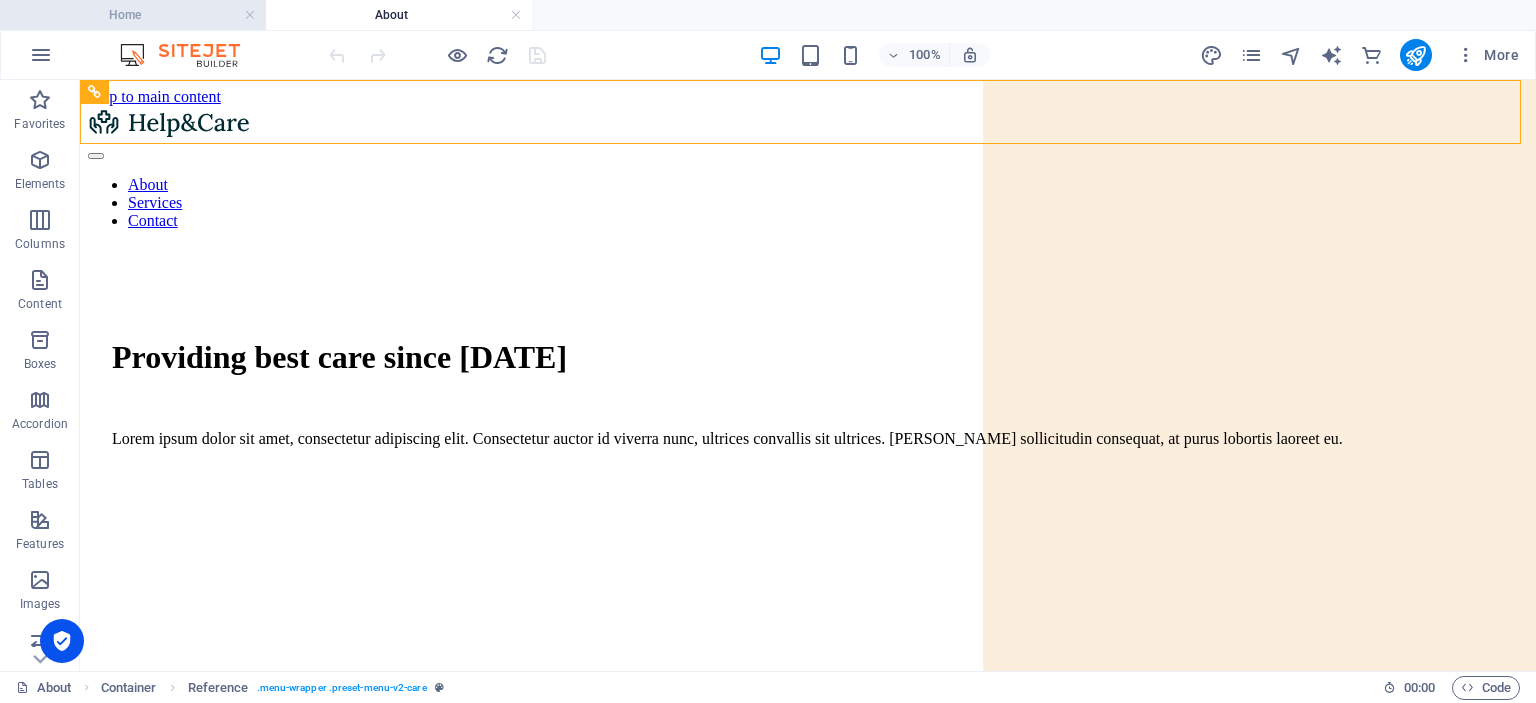 click on "Home" at bounding box center (133, 15) 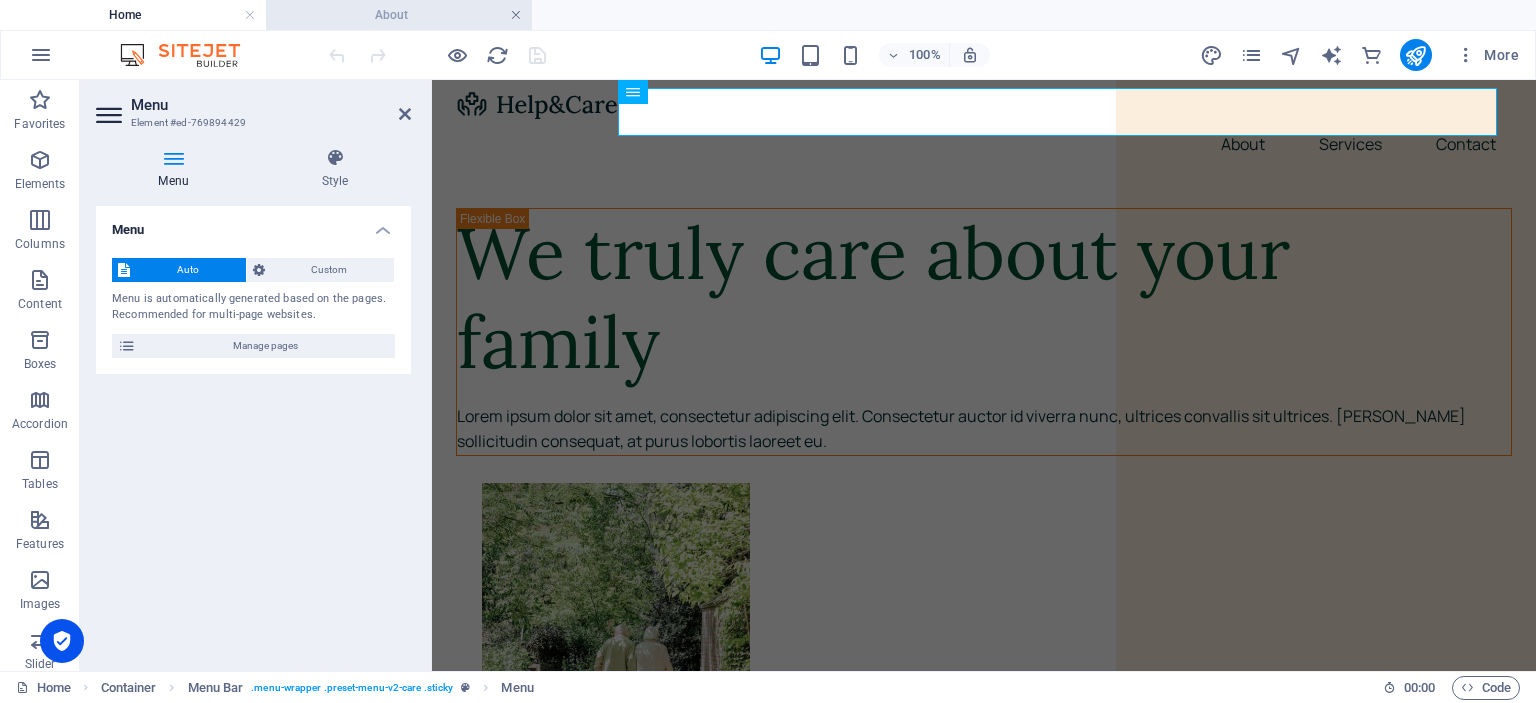 drag, startPoint x: 516, startPoint y: 18, endPoint x: 596, endPoint y: 419, distance: 408.9022 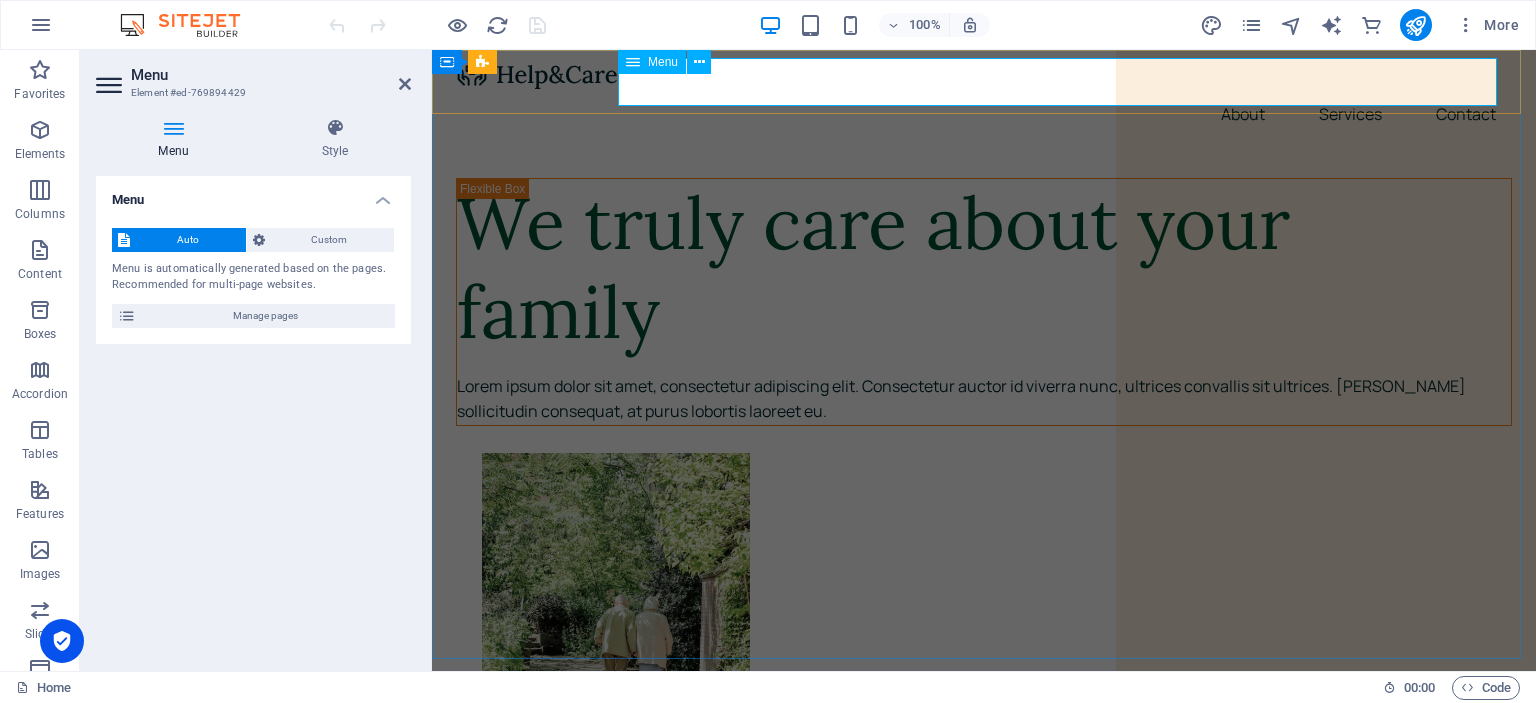 click at bounding box center (633, 62) 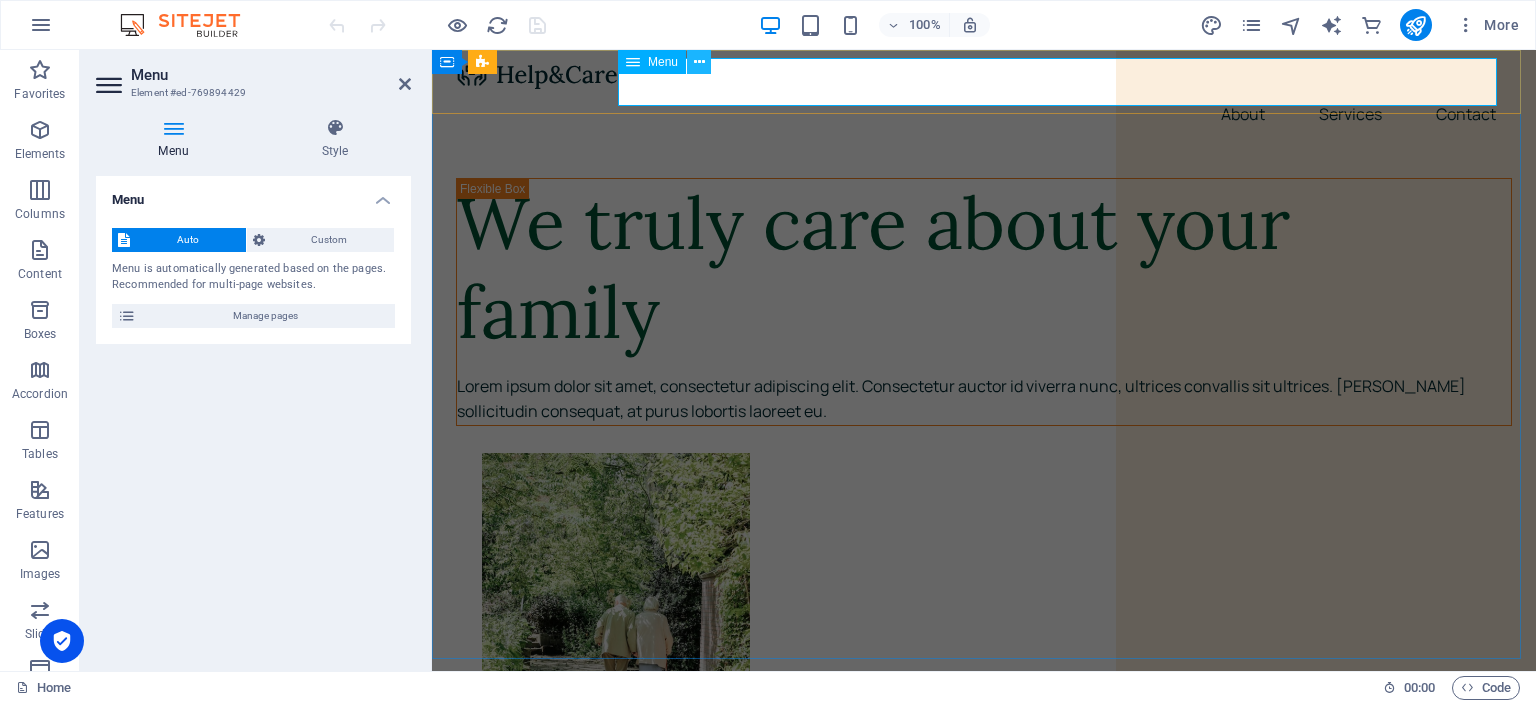 click at bounding box center [699, 62] 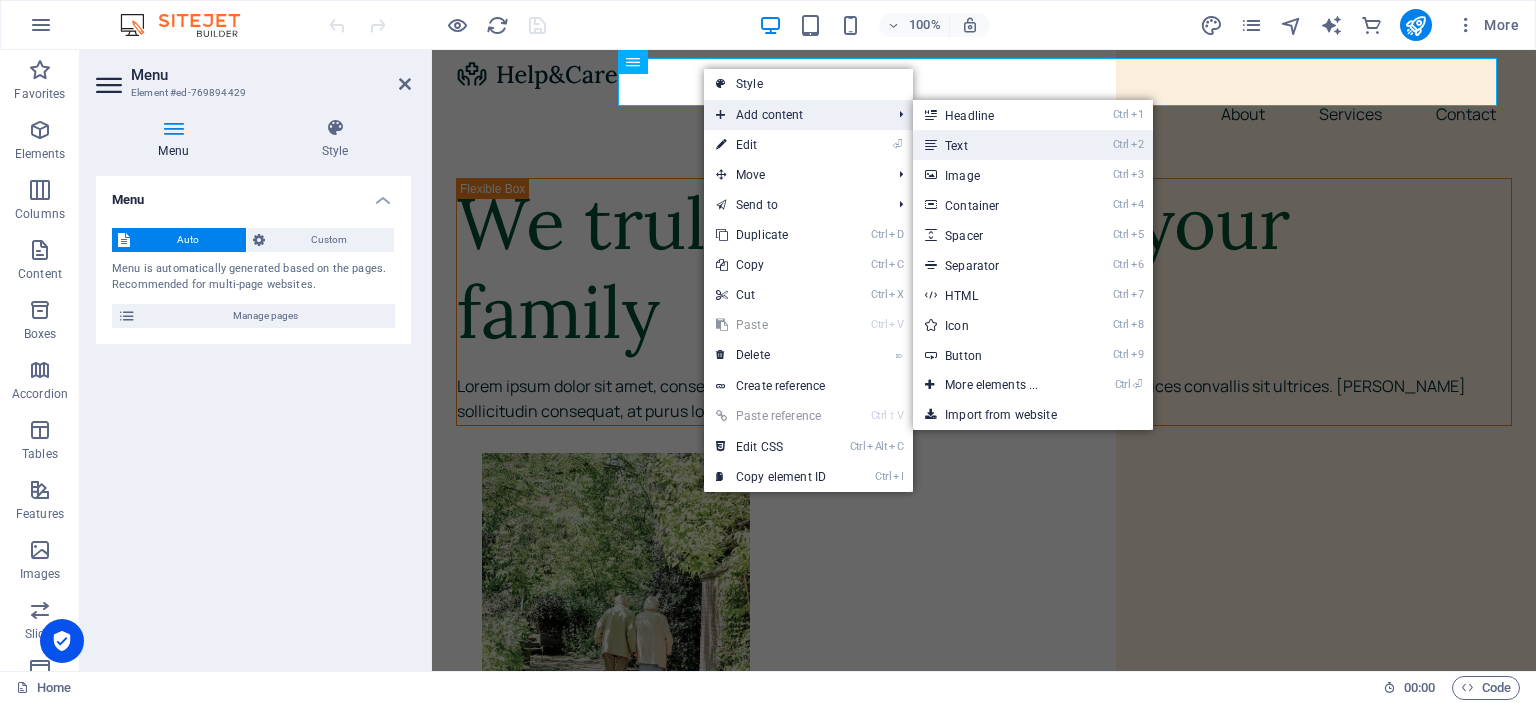 click on "Ctrl 2  Text" at bounding box center [995, 145] 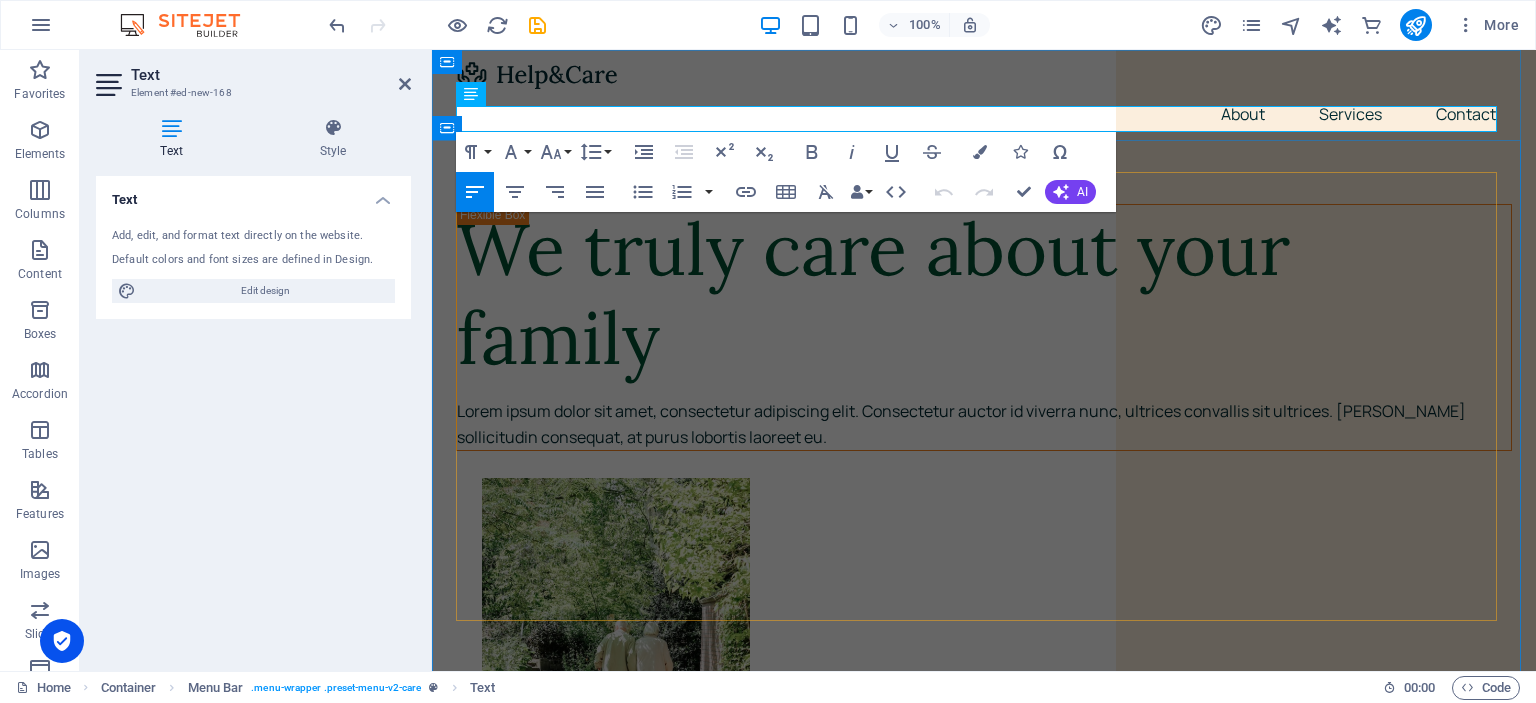 click on "We truly care about your family Lorem ipsum dolor sit amet, consectetur adipiscing elit. Consectetur auctor id viverra nunc, ultrices convallis sit ultrices. Massa sollicitudin consequat, at purus lobortis laoreet eu." at bounding box center (984, 1718) 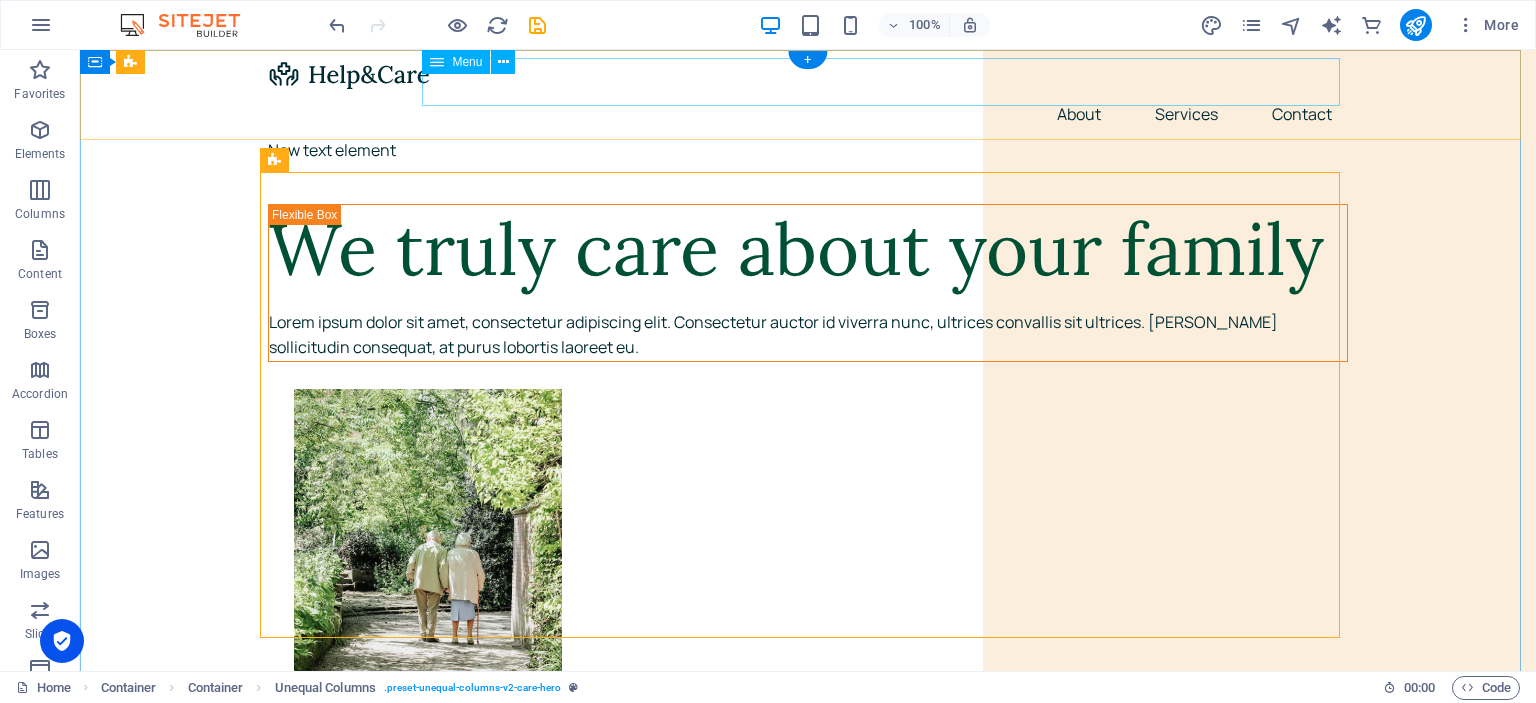 click on "About Services Contact" at bounding box center (808, 114) 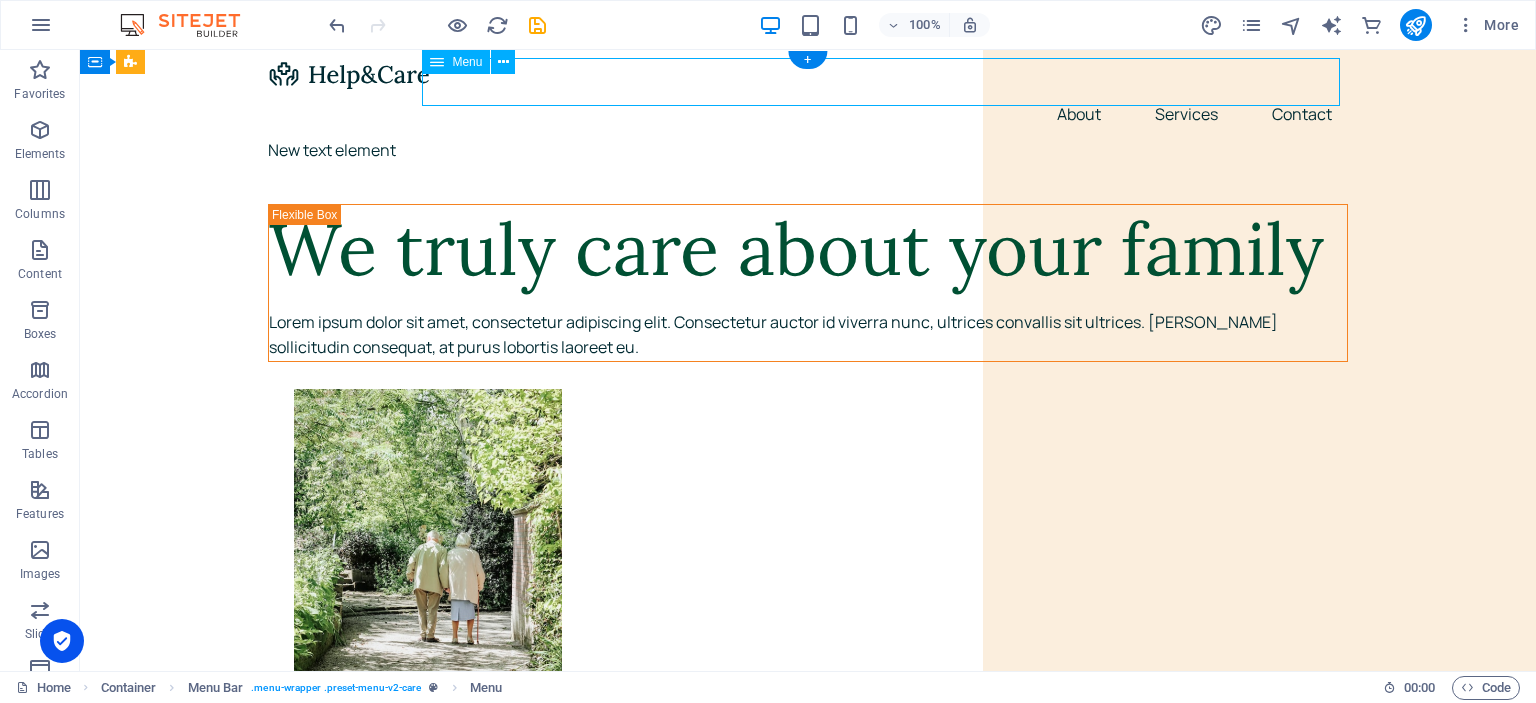 click on "About Services Contact" at bounding box center [808, 114] 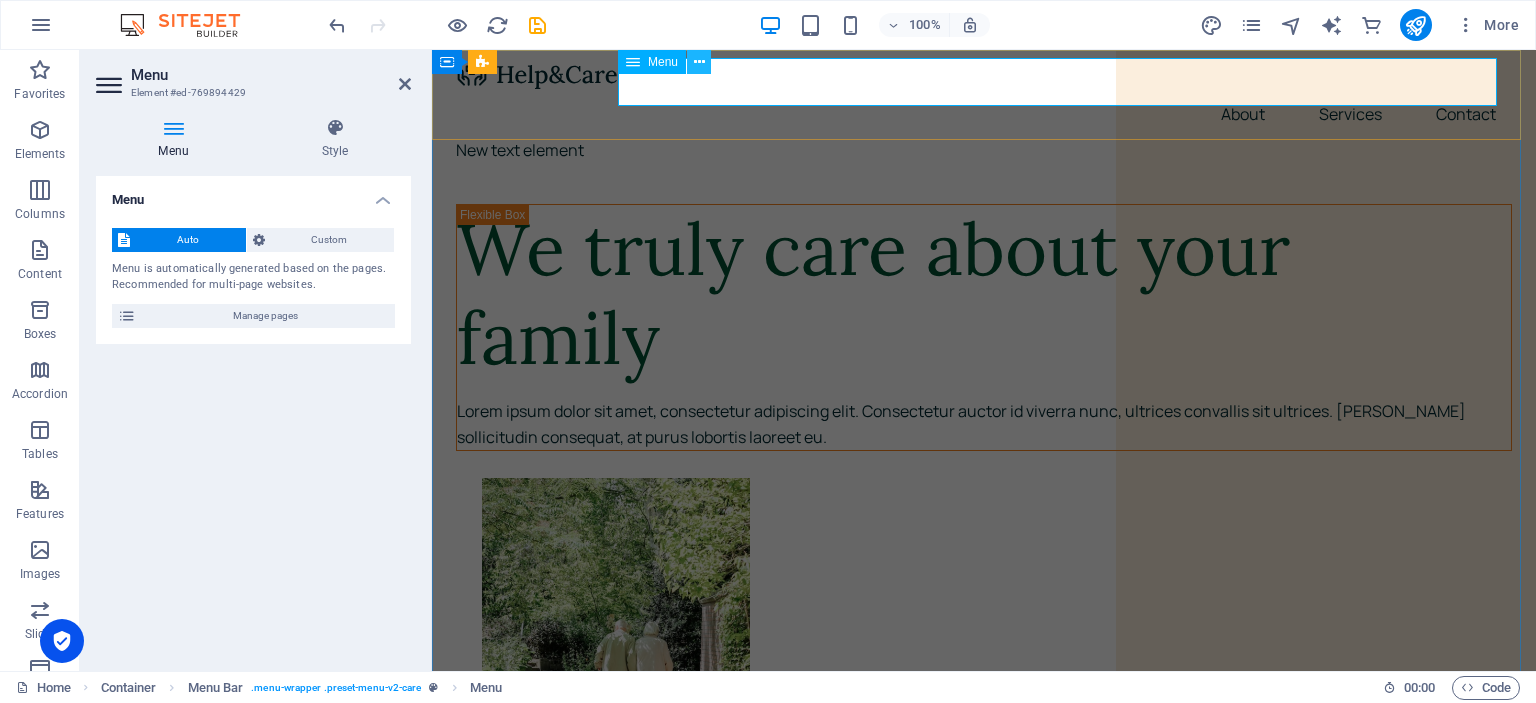 click at bounding box center [699, 62] 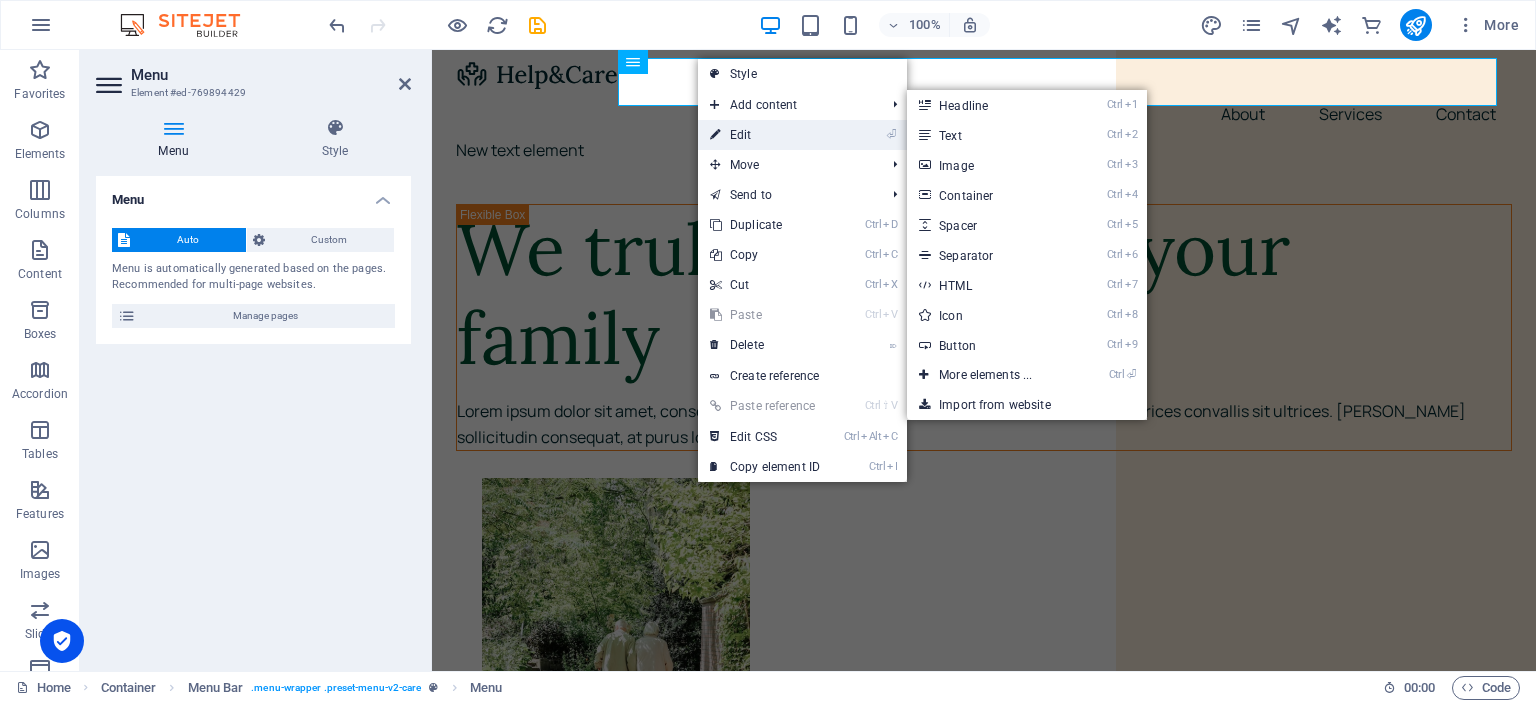 click on "⏎  Edit" at bounding box center (765, 135) 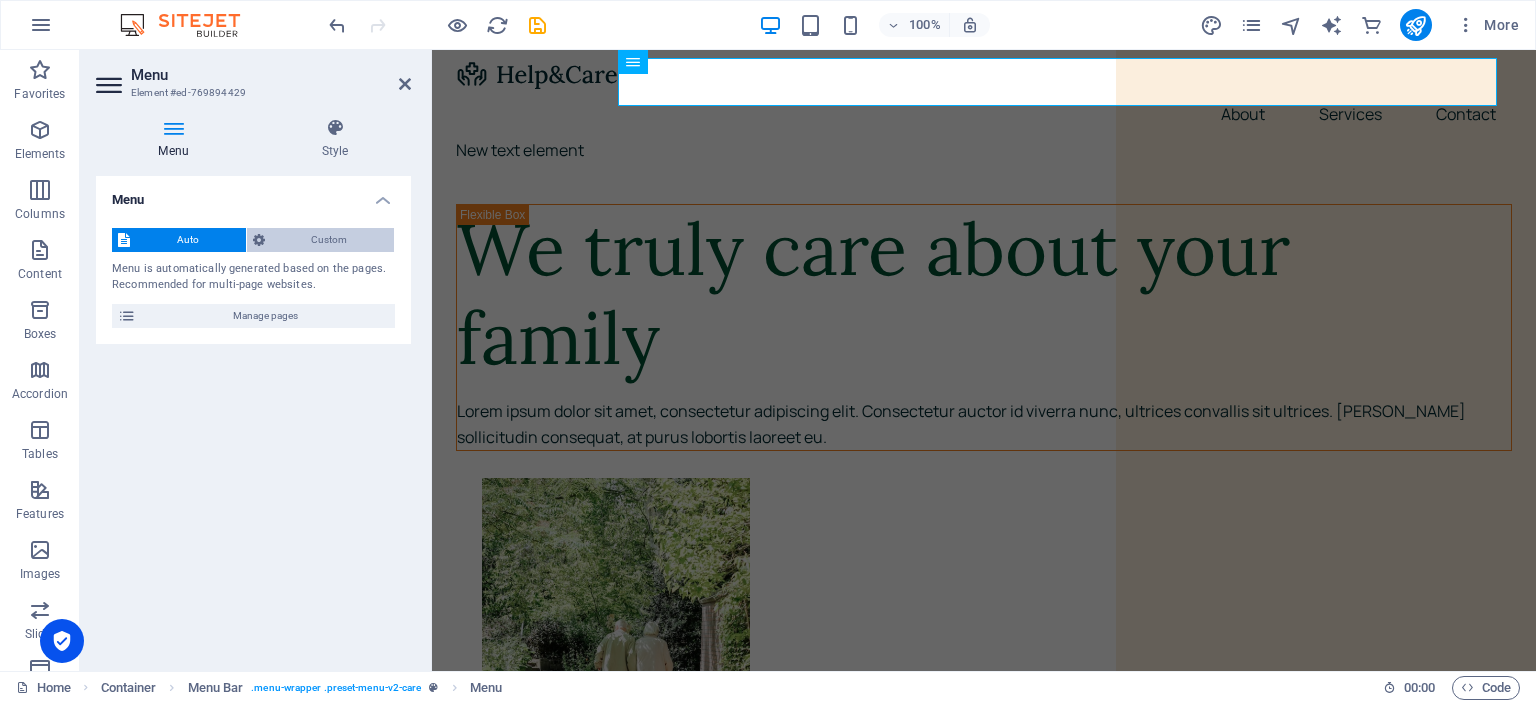 click on "Custom" at bounding box center [330, 240] 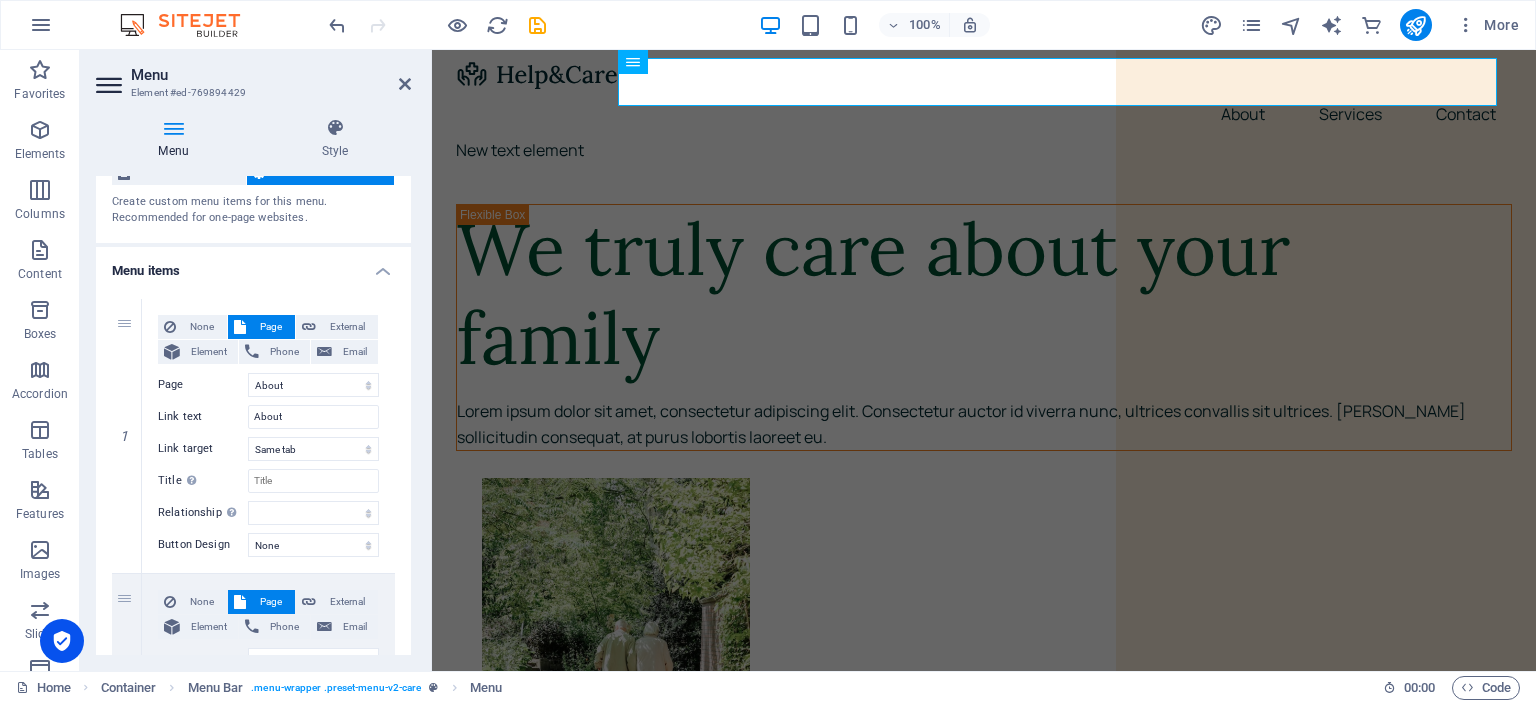 scroll, scrollTop: 100, scrollLeft: 0, axis: vertical 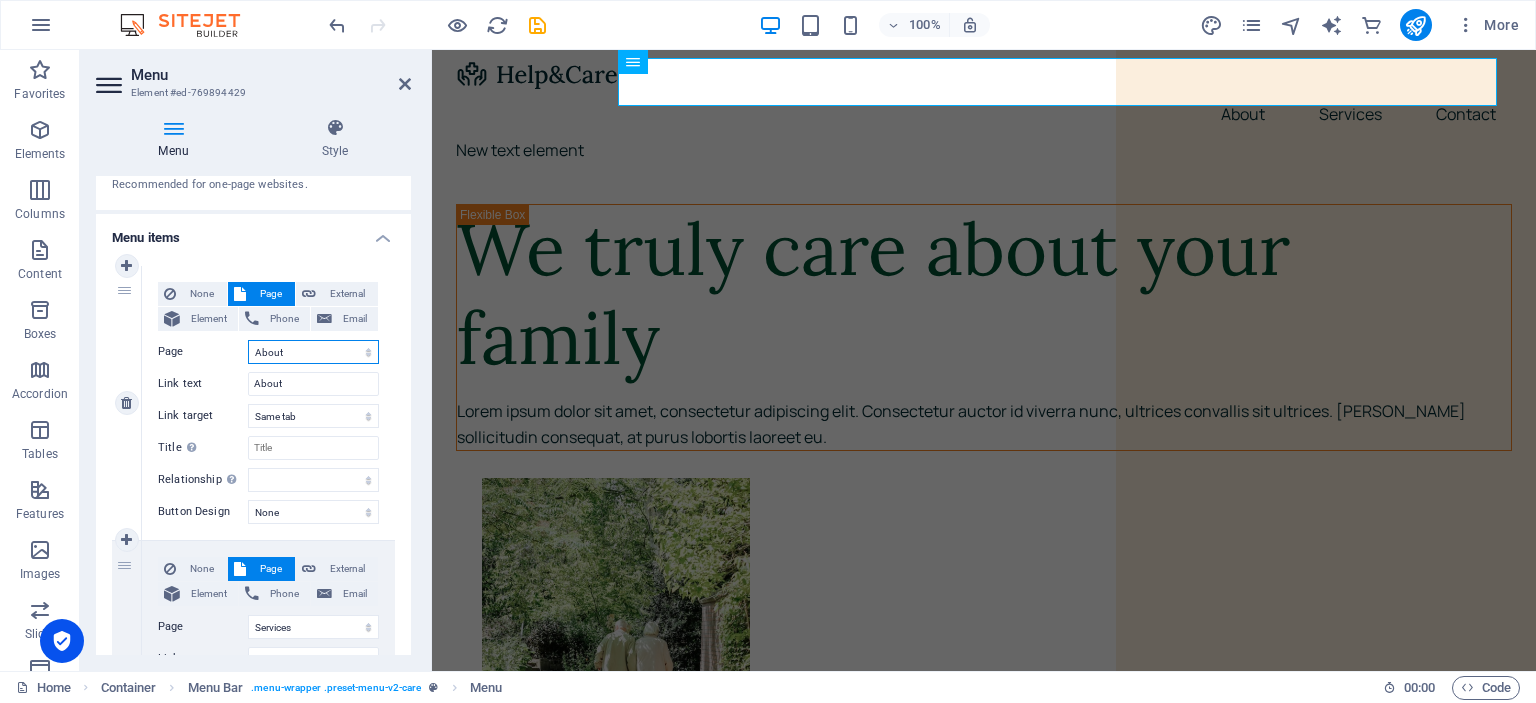 click on "Home About Services Contact Legal Notice Privacy" at bounding box center [313, 352] 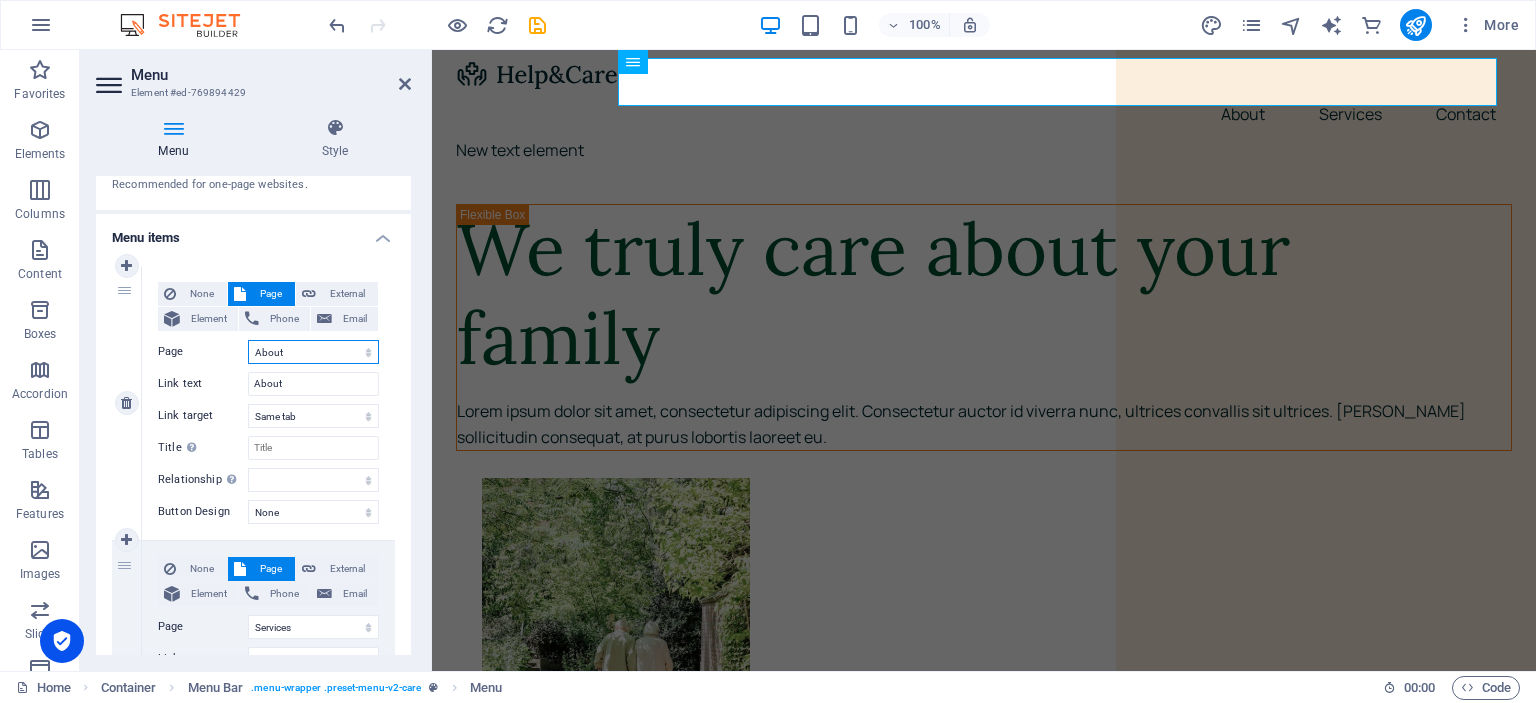 click on "Home About Services Contact Legal Notice Privacy" at bounding box center [313, 352] 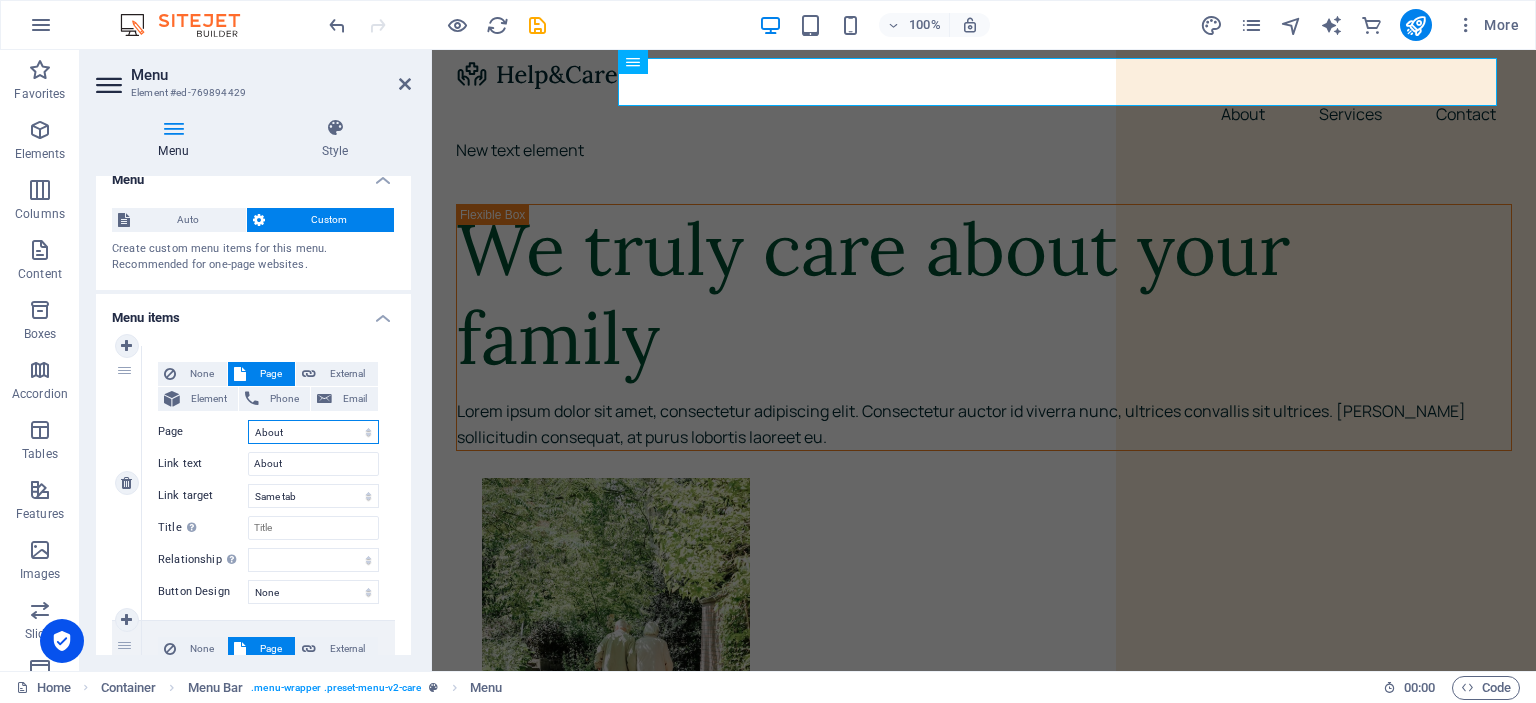 scroll, scrollTop: 0, scrollLeft: 0, axis: both 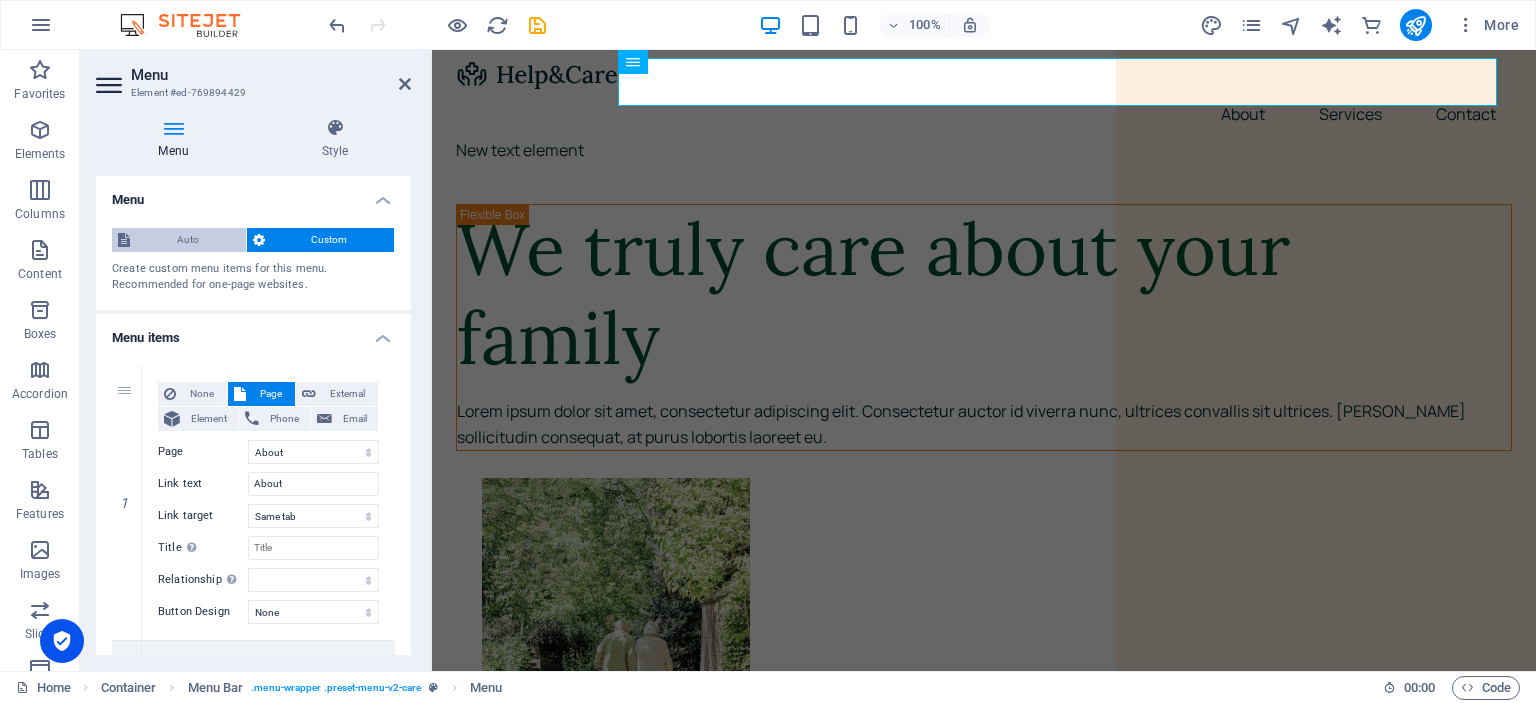 click on "Auto" at bounding box center [188, 240] 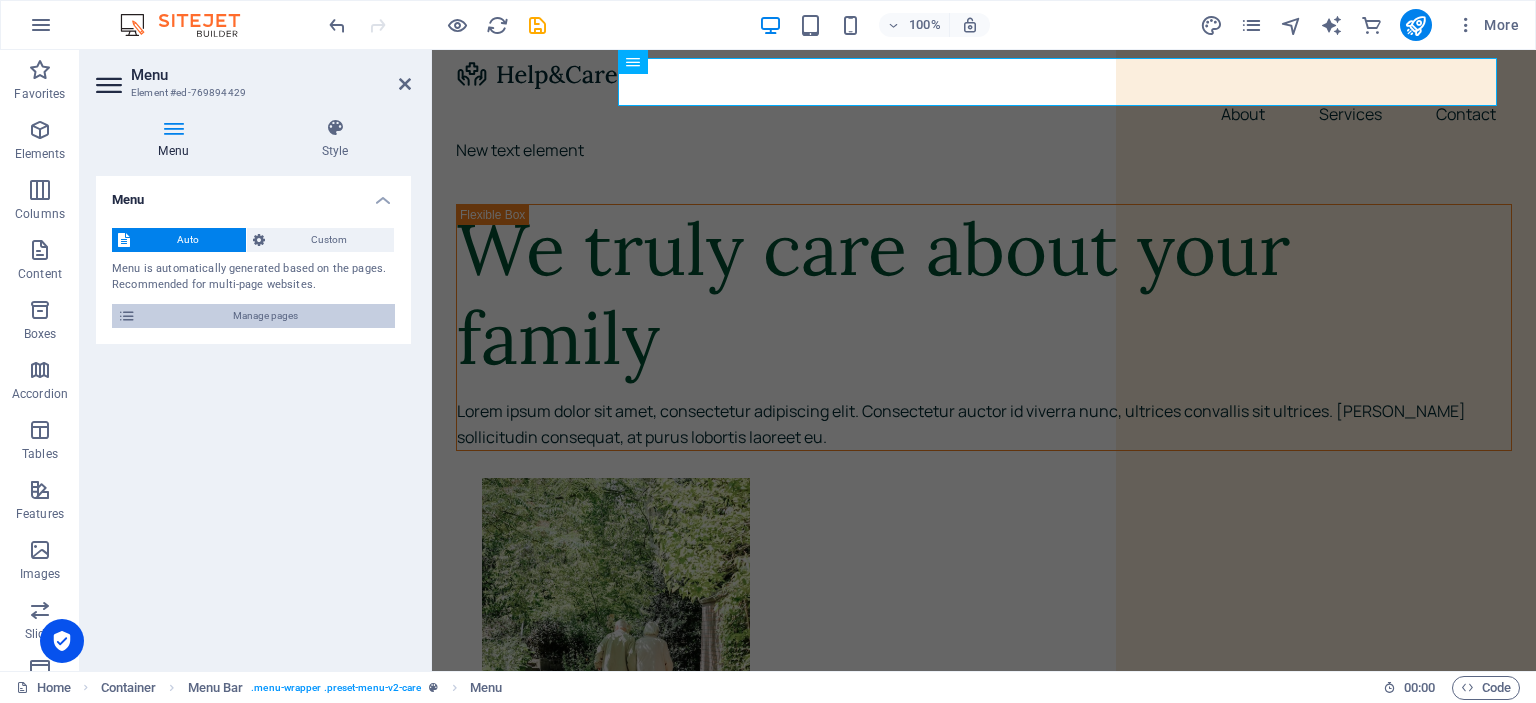 click on "Manage pages" at bounding box center [265, 316] 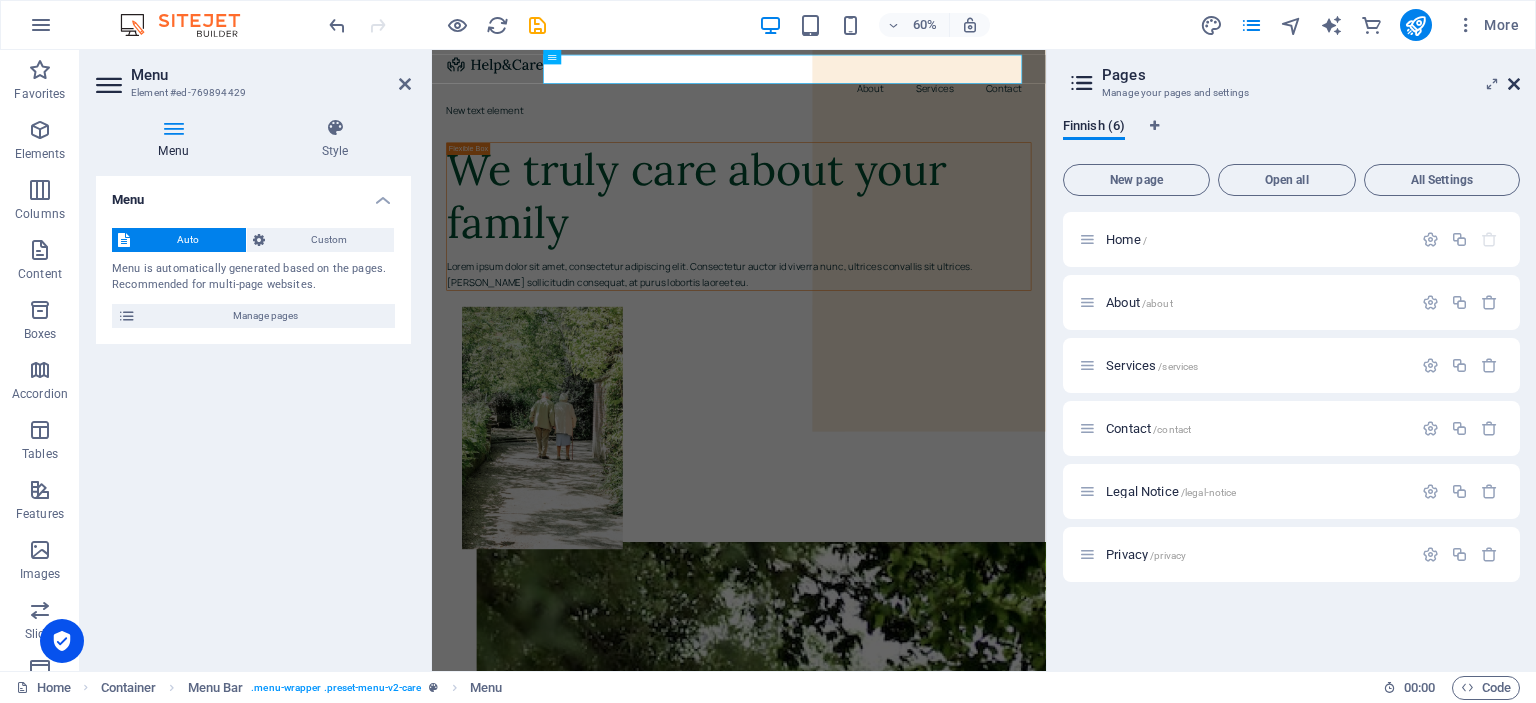 drag, startPoint x: 1514, startPoint y: 83, endPoint x: 1103, endPoint y: 253, distance: 444.77072 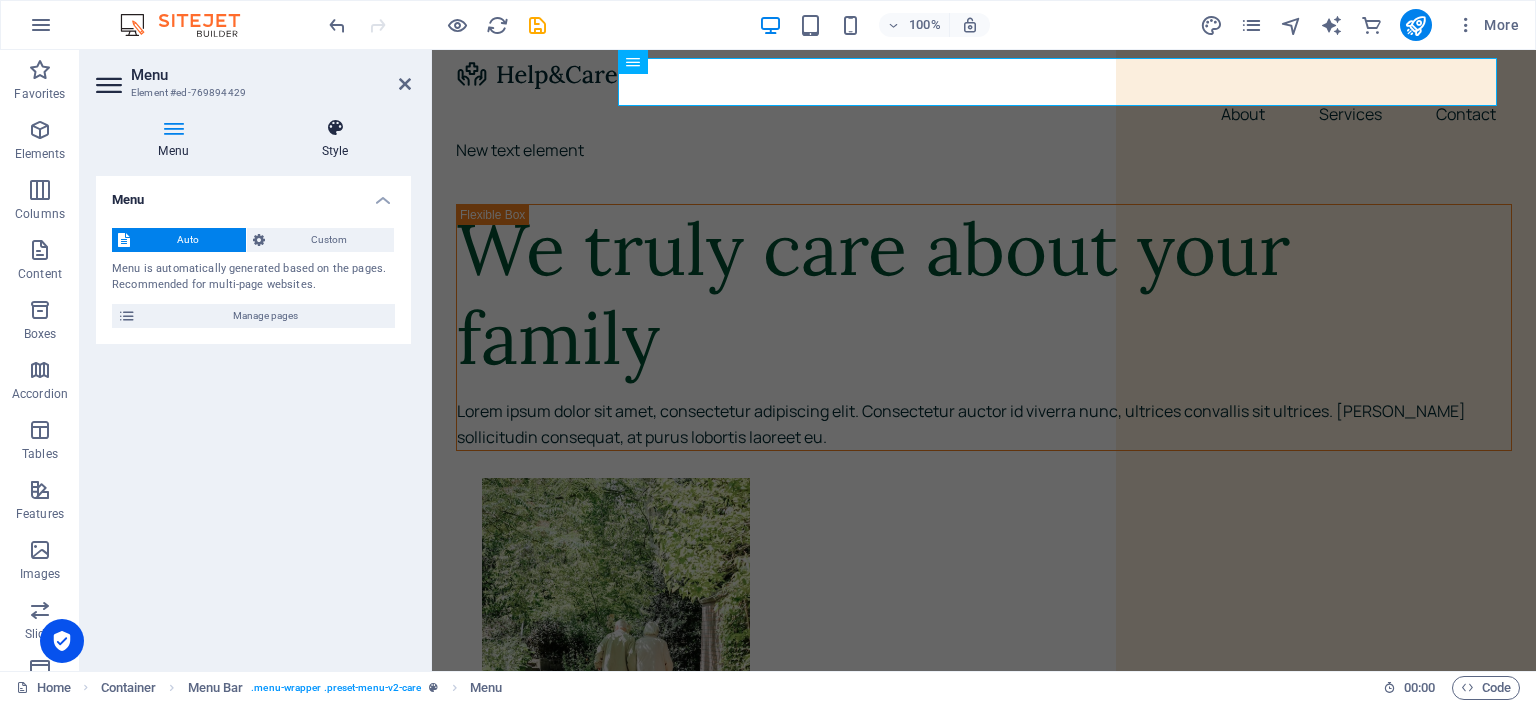 click at bounding box center (335, 128) 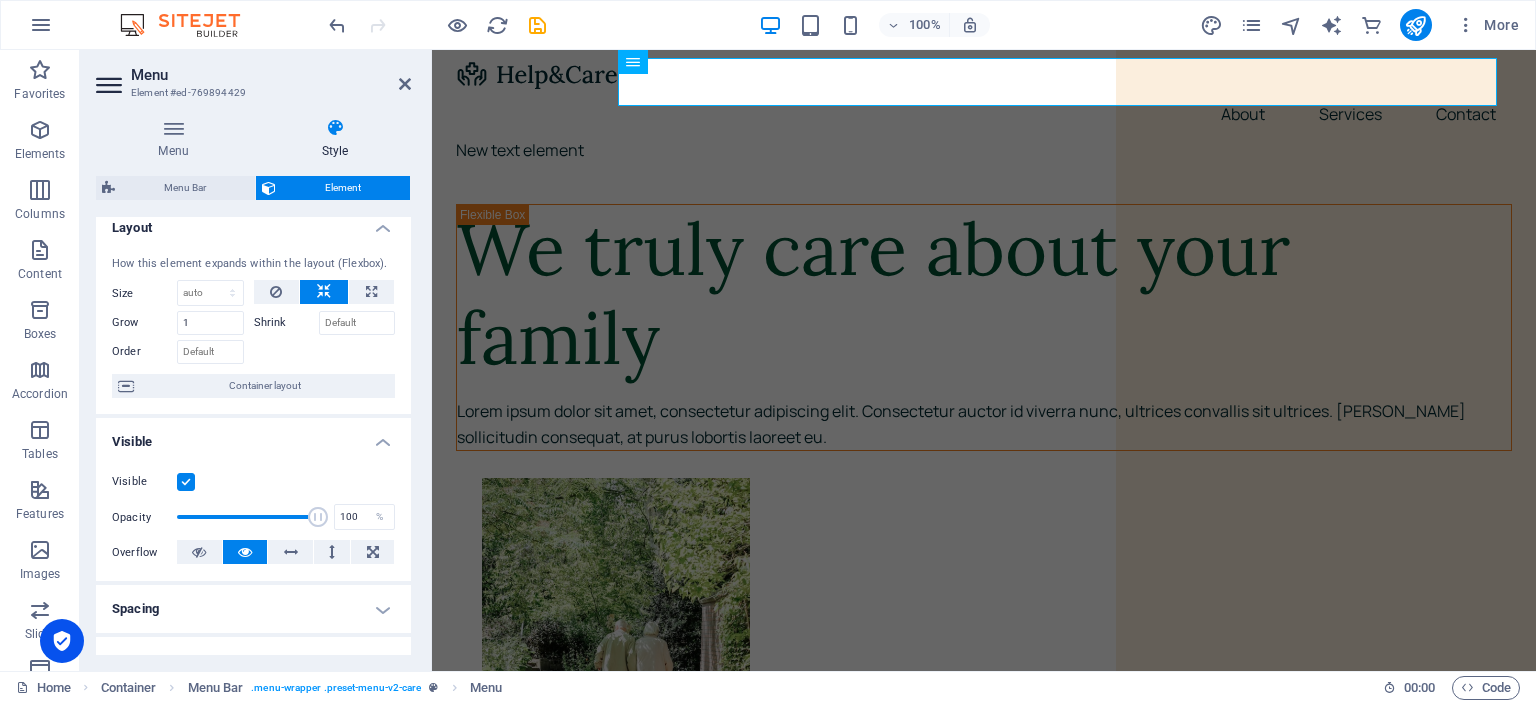 scroll, scrollTop: 0, scrollLeft: 0, axis: both 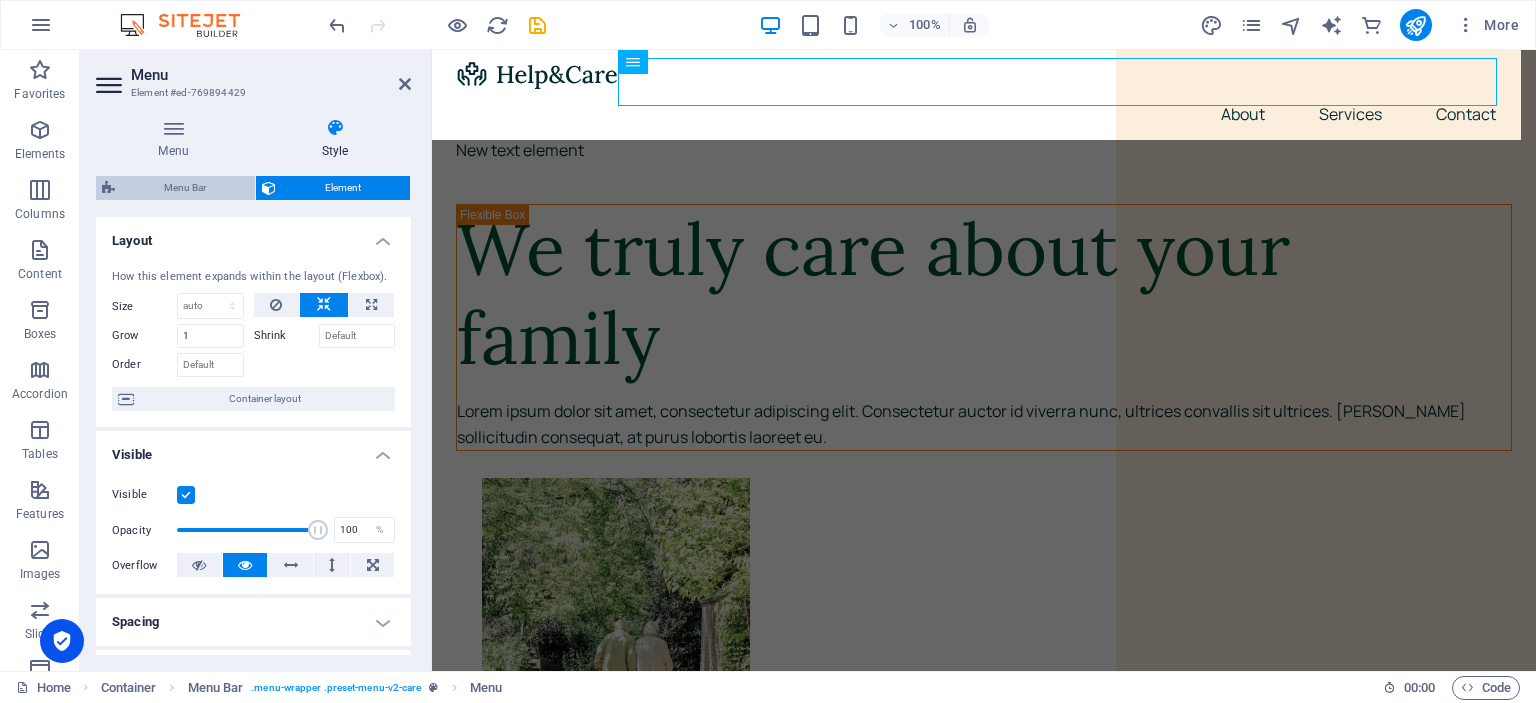 click on "Menu Bar" at bounding box center (185, 188) 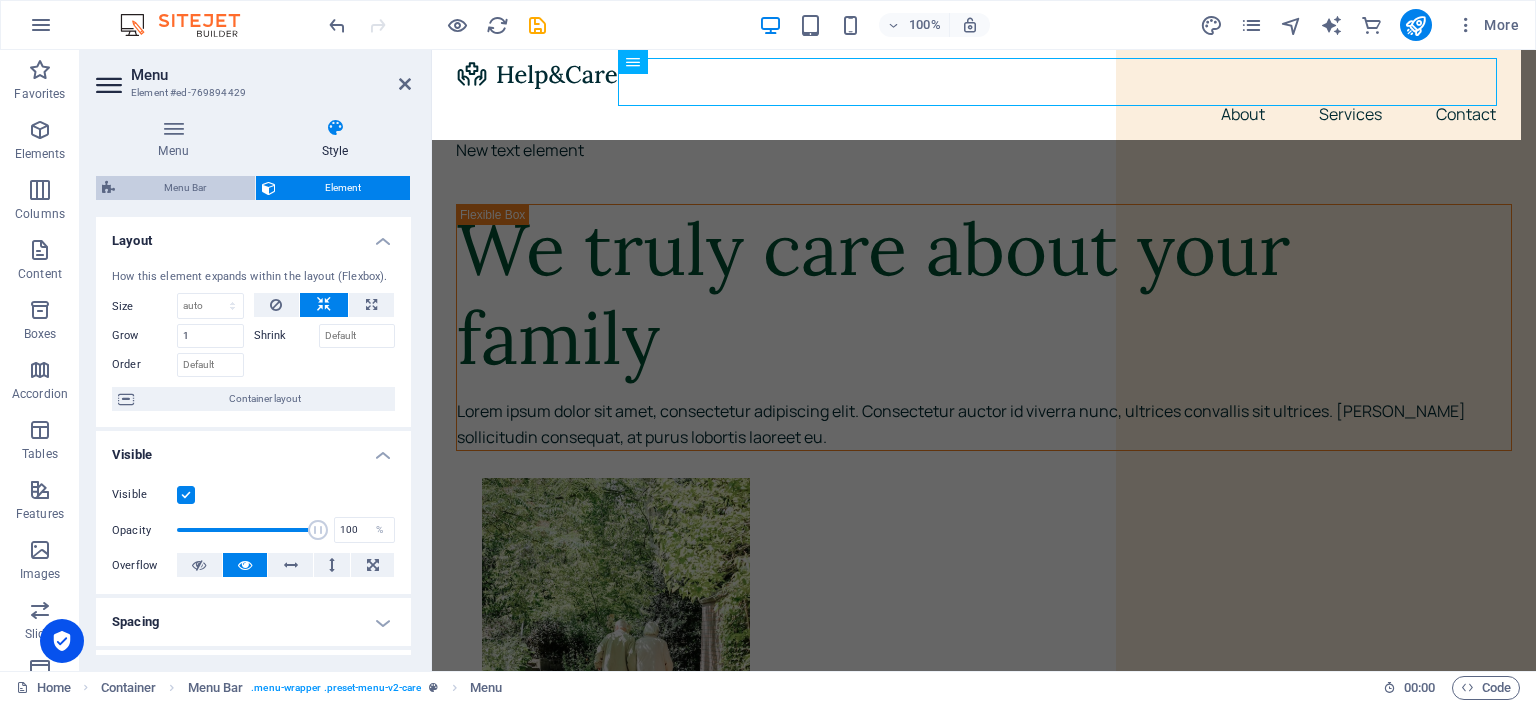 select on "rem" 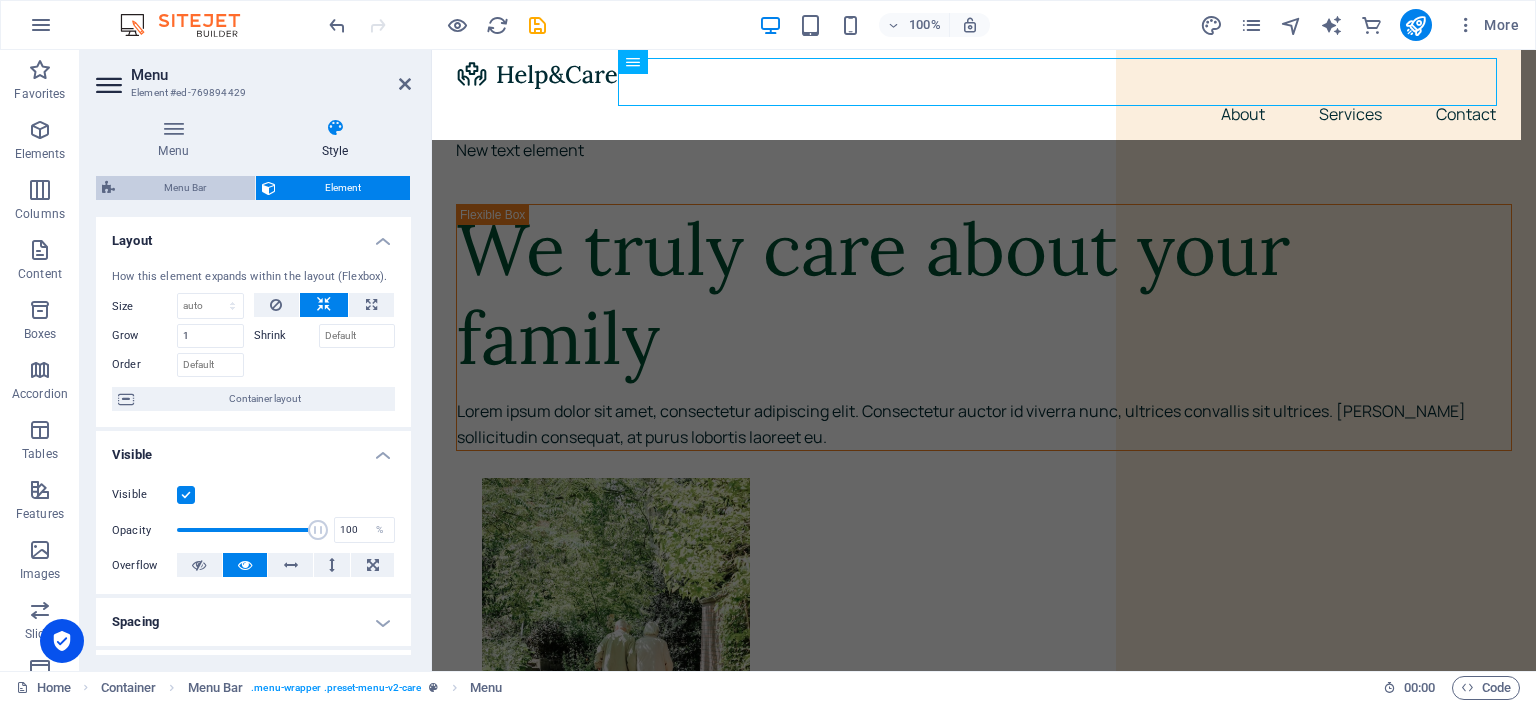 select on "rem" 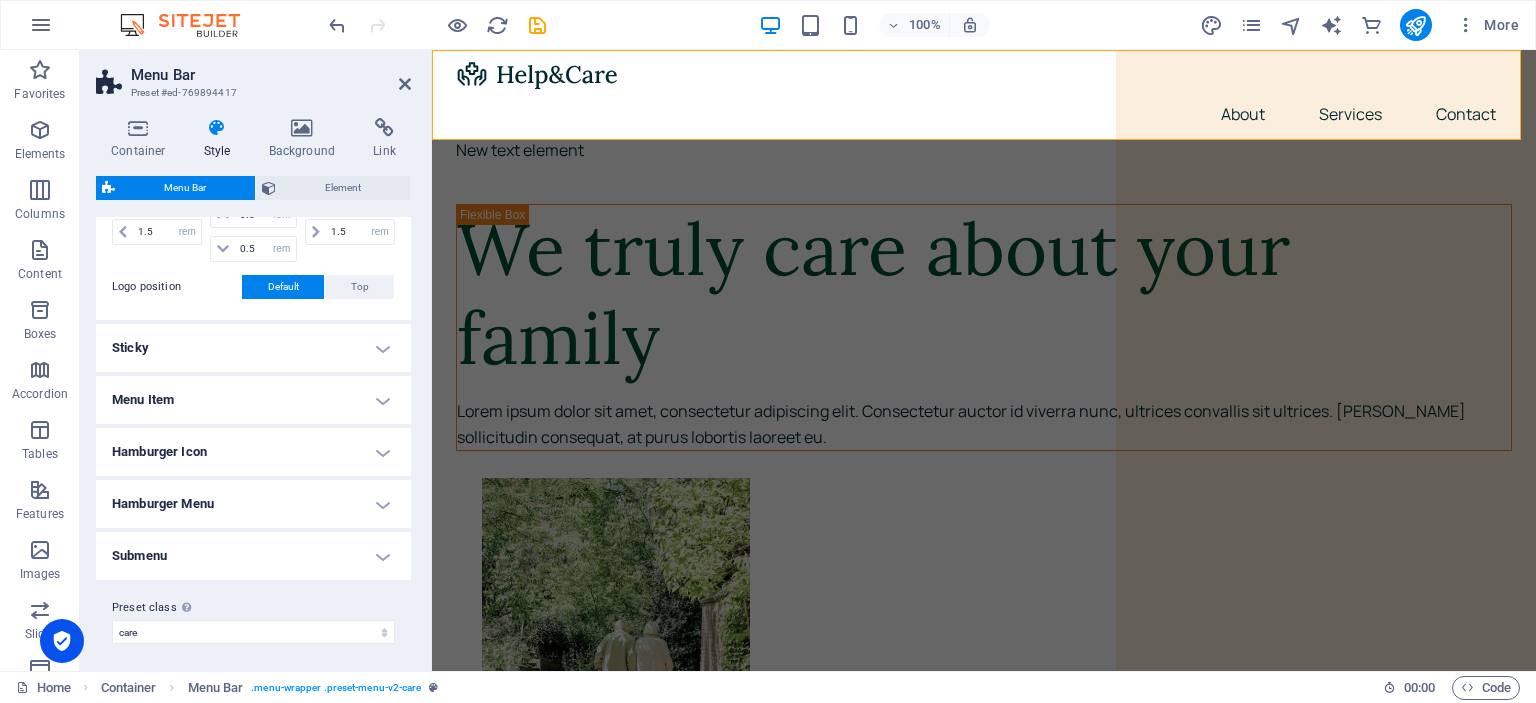 scroll, scrollTop: 515, scrollLeft: 0, axis: vertical 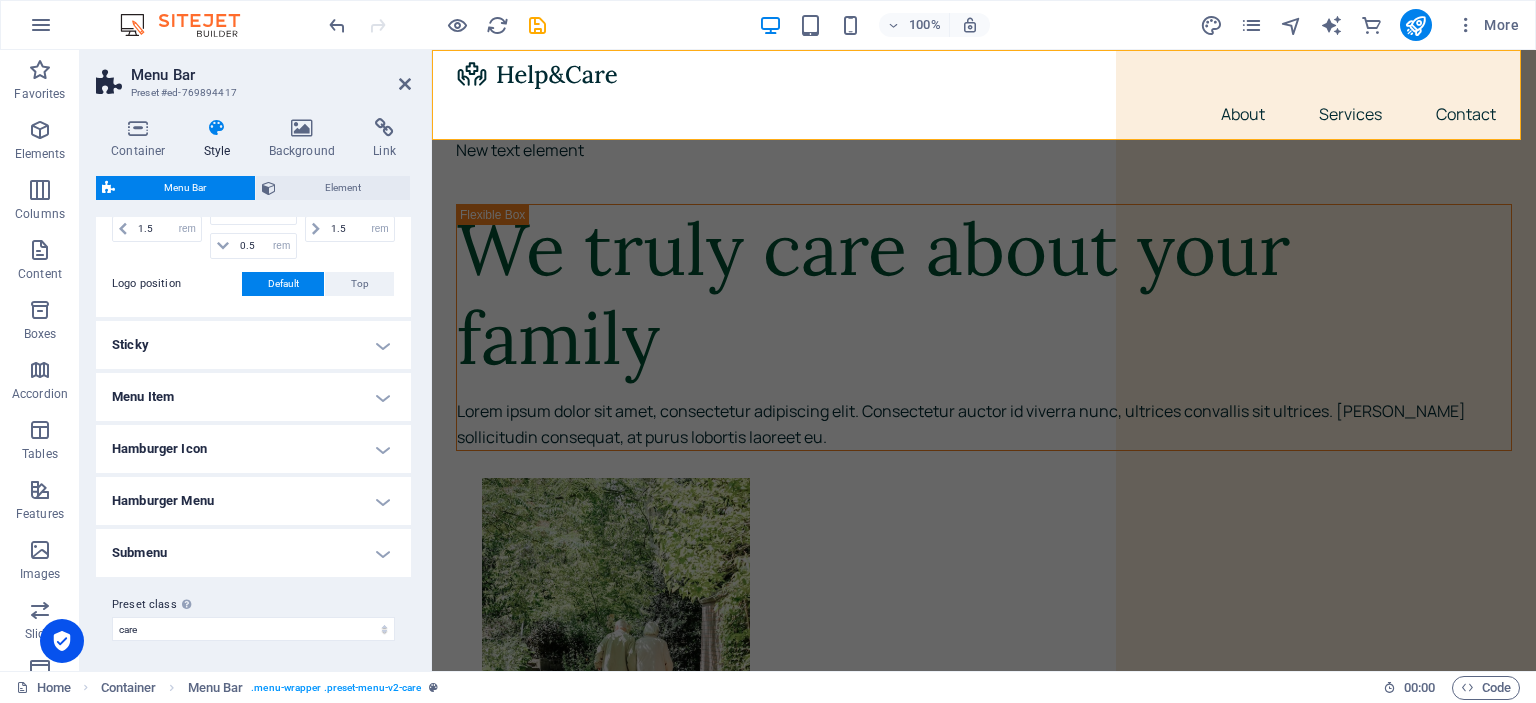 click on "Menu Item" at bounding box center (253, 397) 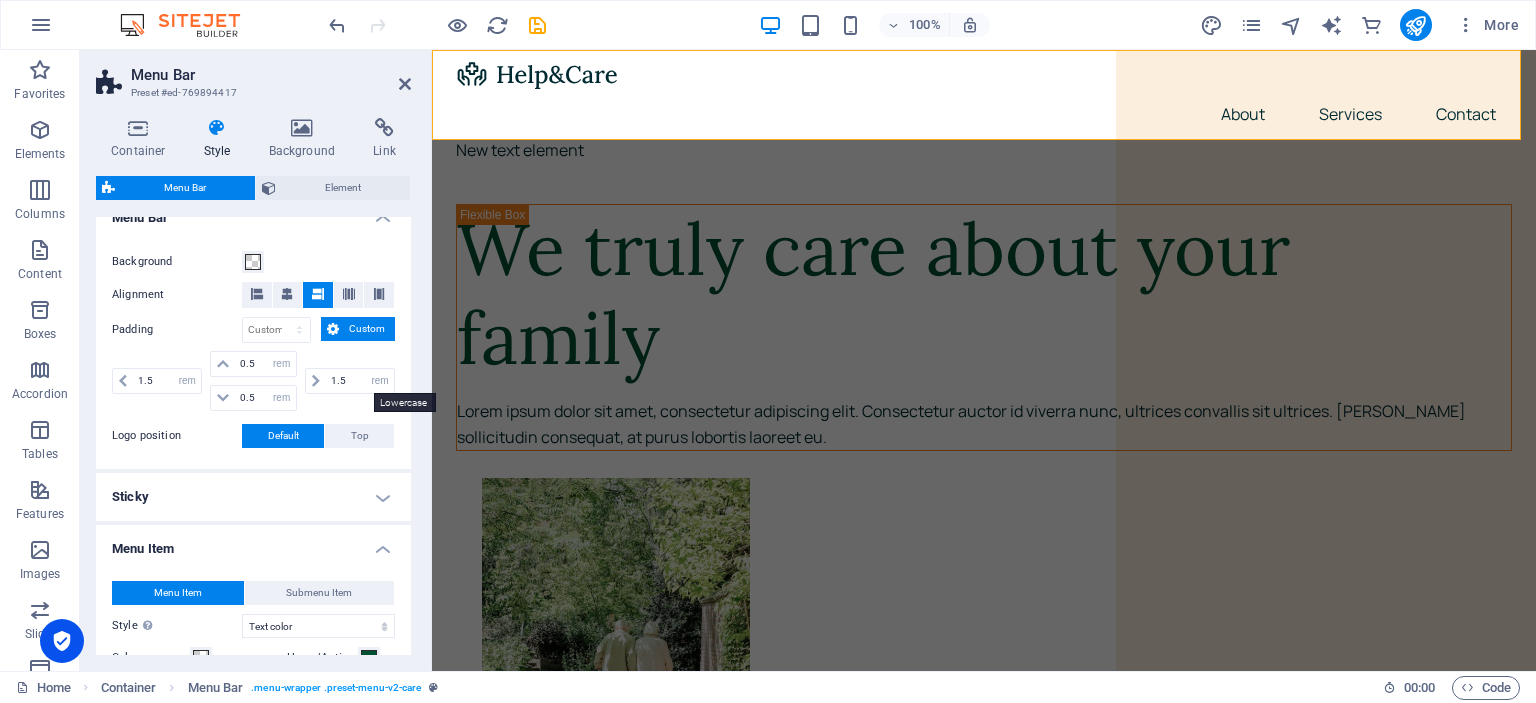 scroll, scrollTop: 0, scrollLeft: 0, axis: both 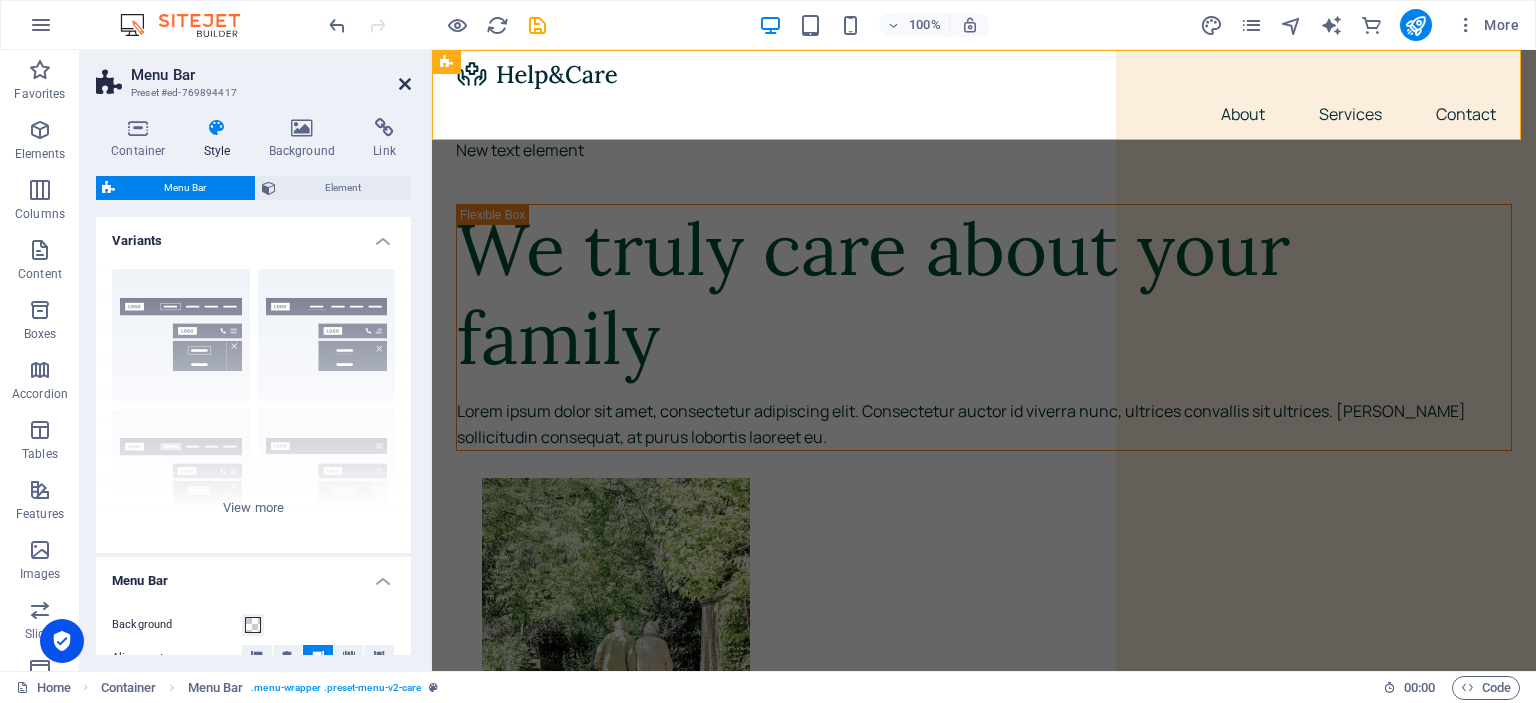 drag, startPoint x: 408, startPoint y: 87, endPoint x: 327, endPoint y: 37, distance: 95.189285 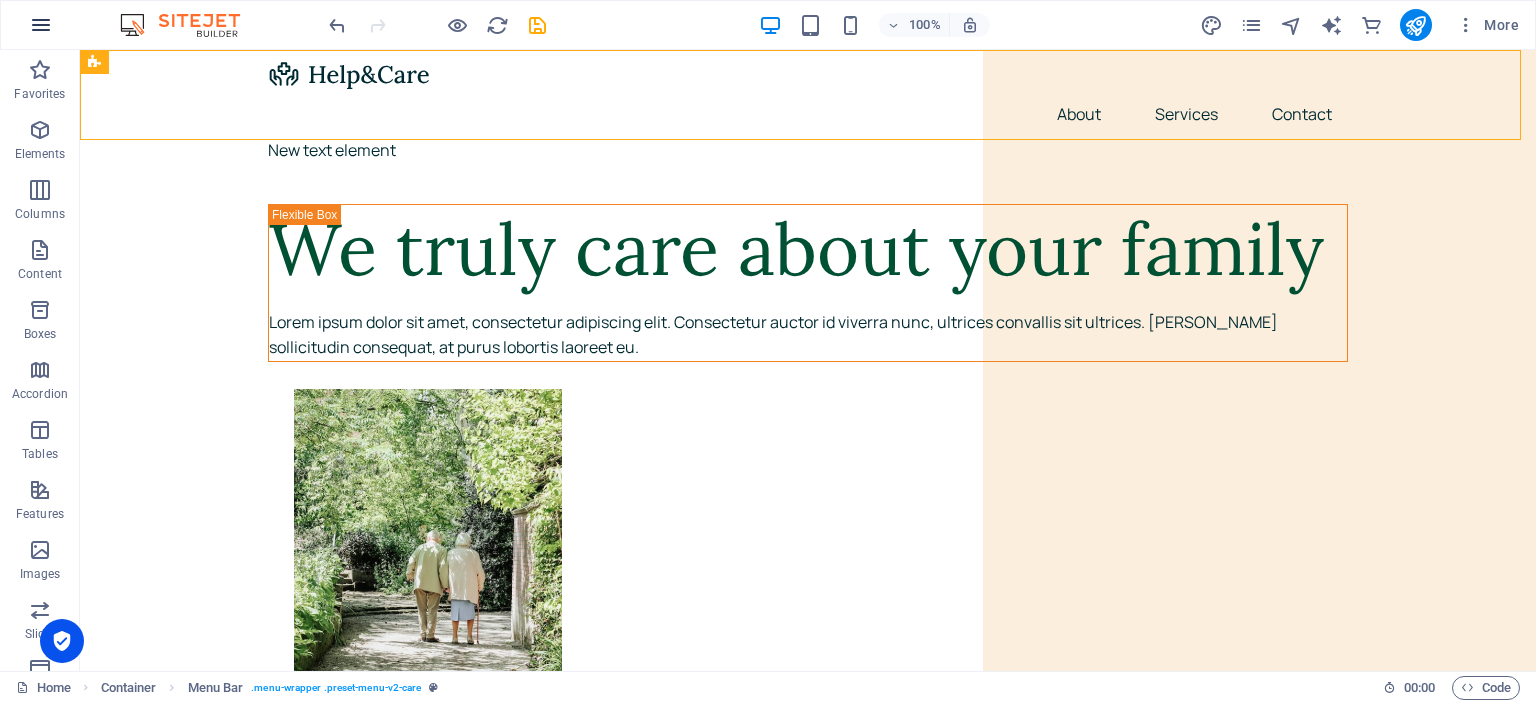 click at bounding box center [41, 25] 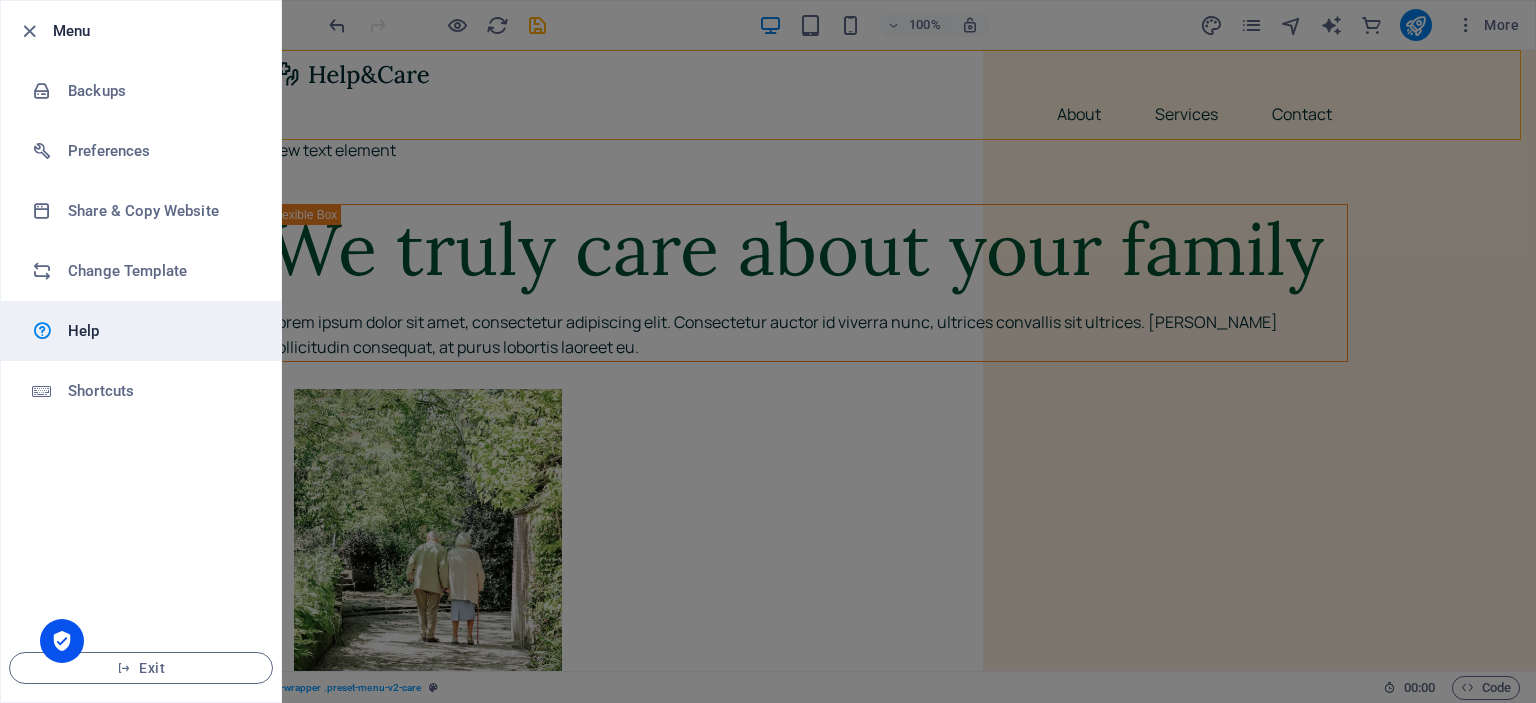 click on "Help" at bounding box center [160, 331] 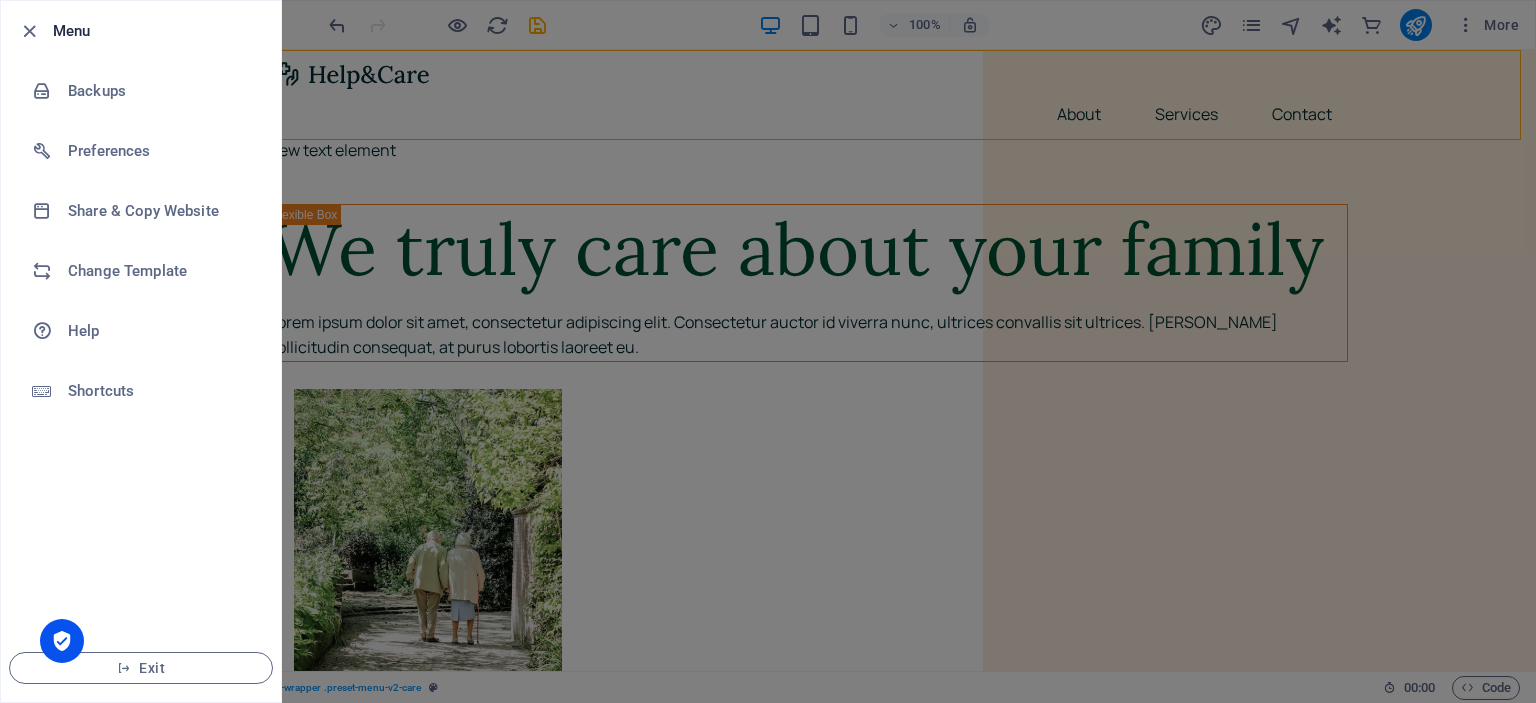 click at bounding box center (768, 351) 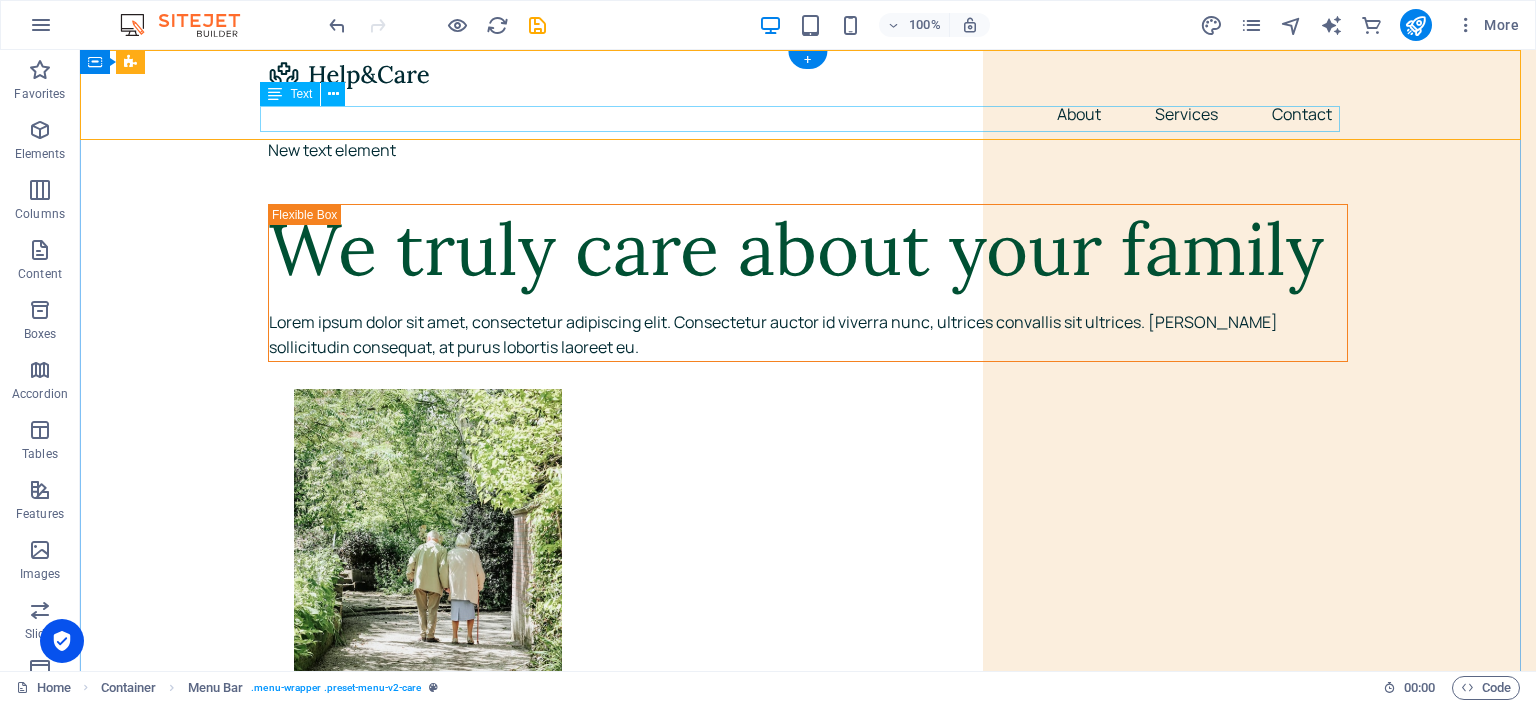 click on "New text element" at bounding box center [808, 151] 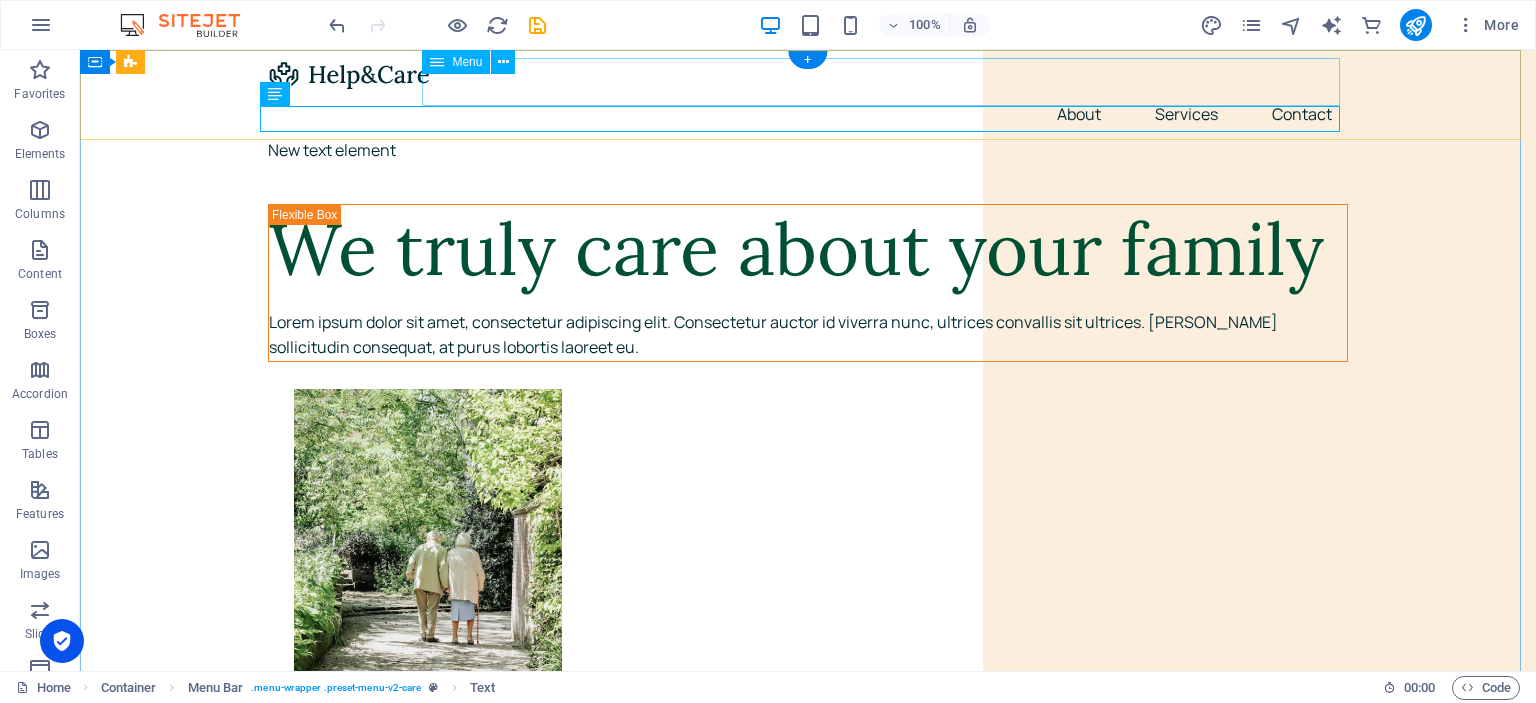 click on "About Services Contact" at bounding box center [808, 114] 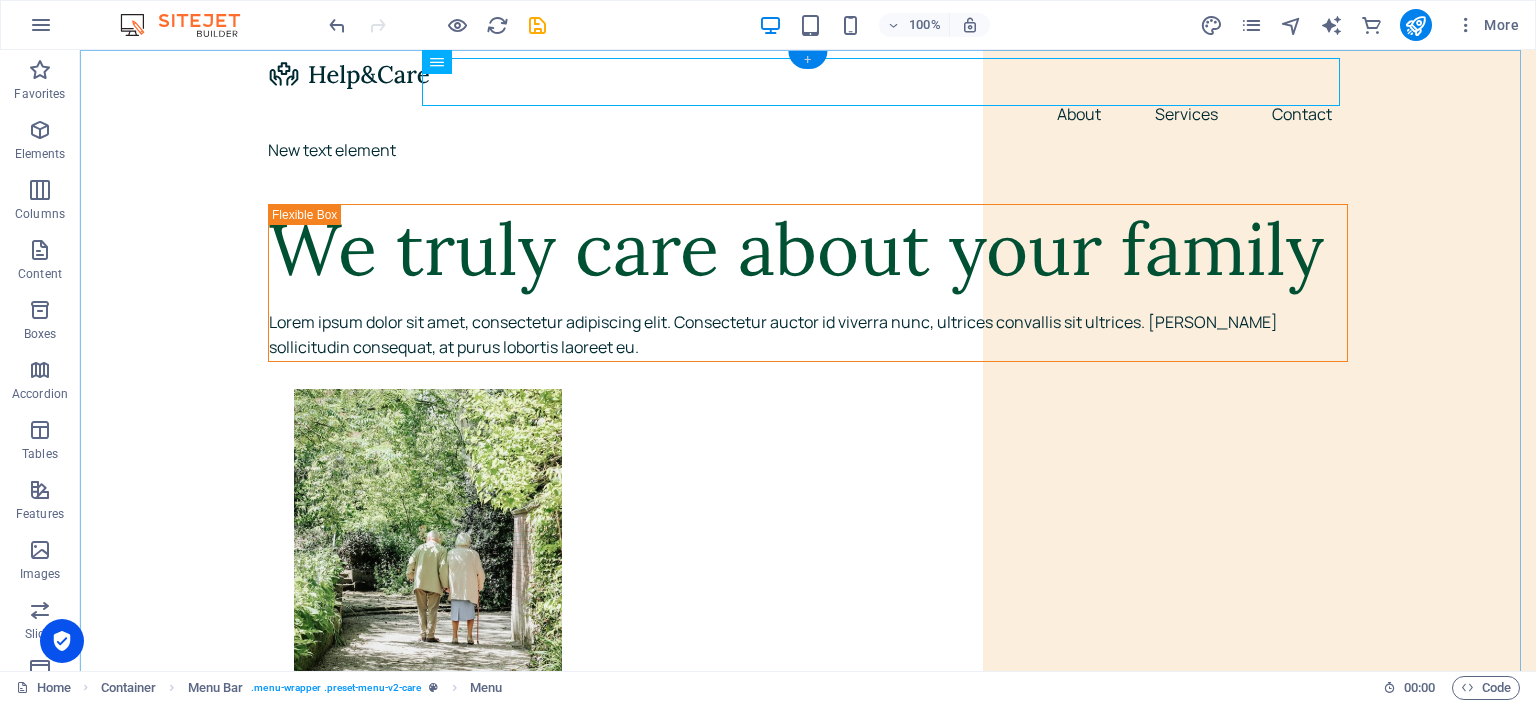 drag, startPoint x: 809, startPoint y: 59, endPoint x: 422, endPoint y: 87, distance: 388.0116 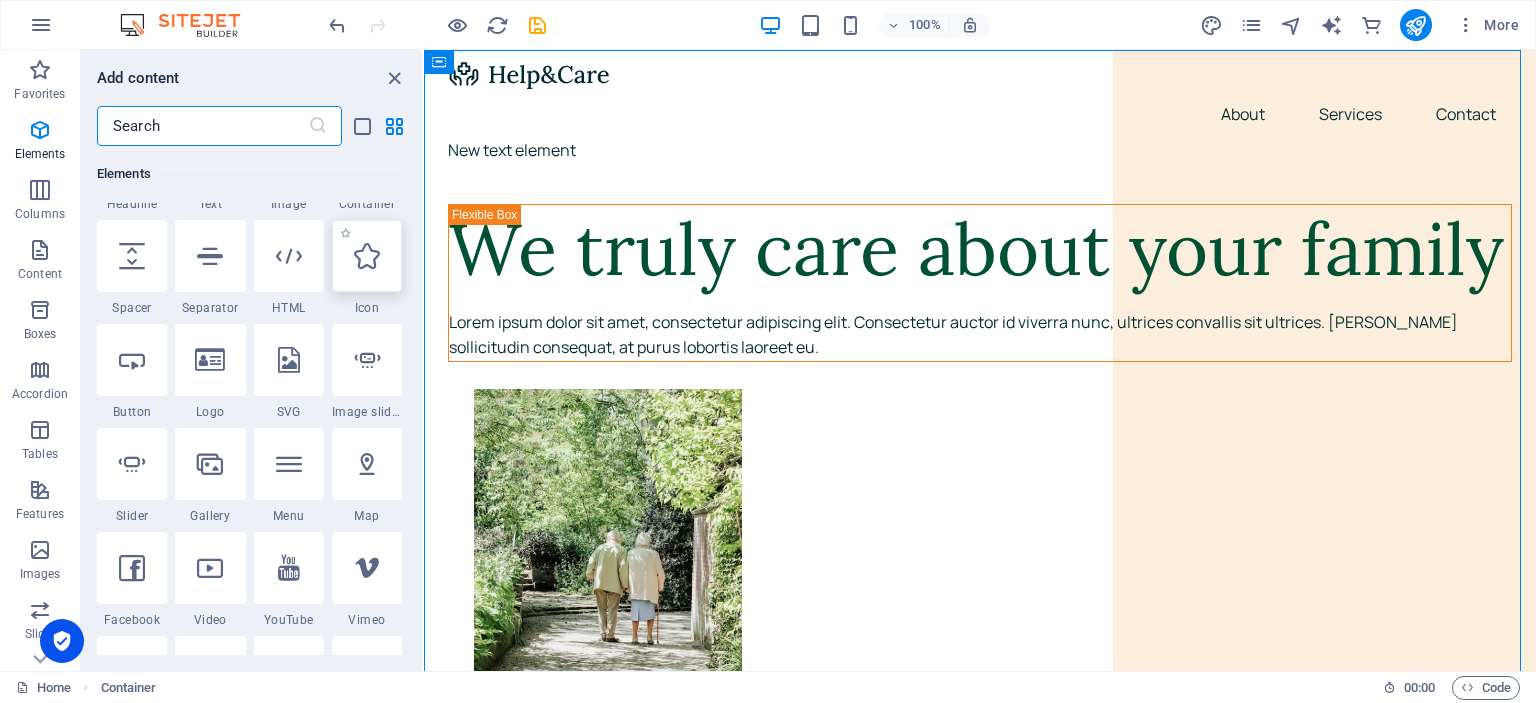 scroll, scrollTop: 200, scrollLeft: 0, axis: vertical 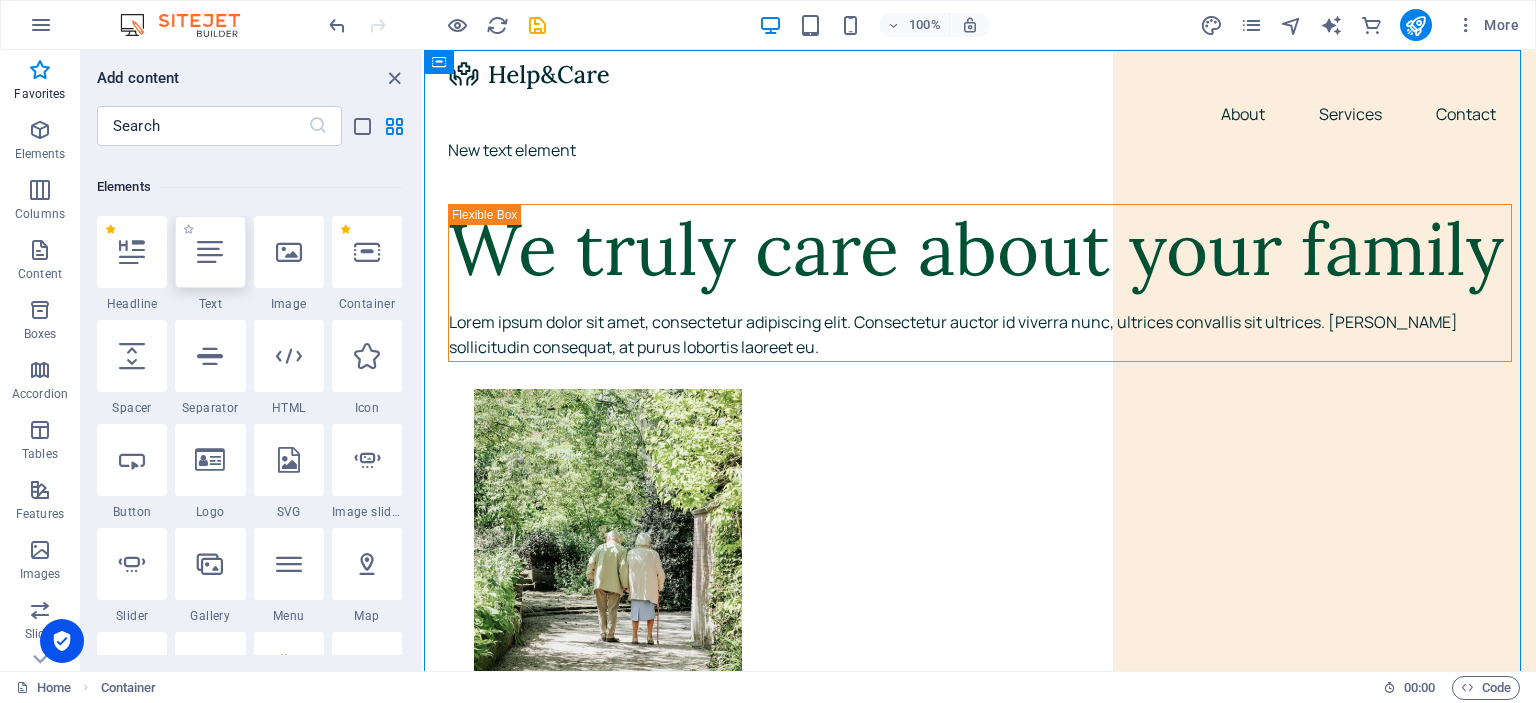 click at bounding box center [210, 252] 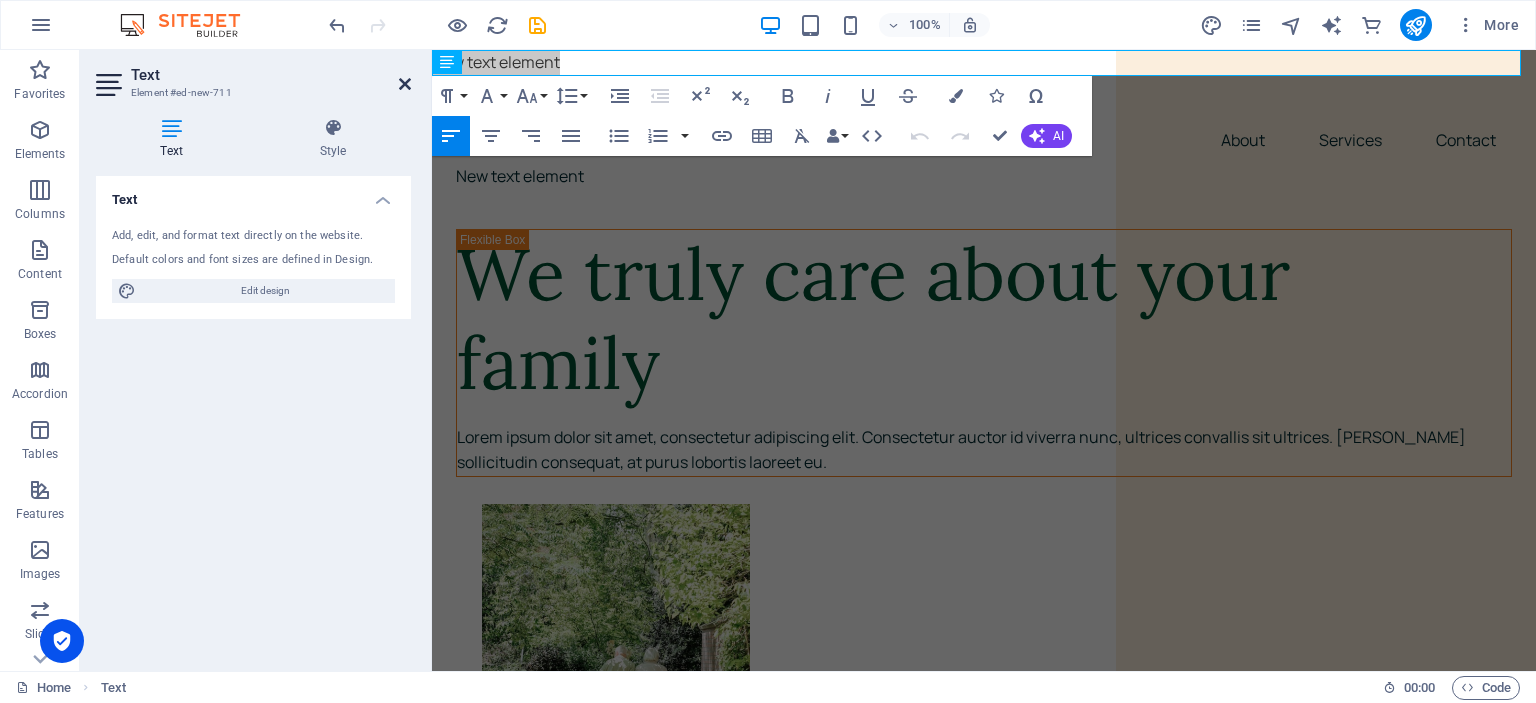 click at bounding box center (405, 84) 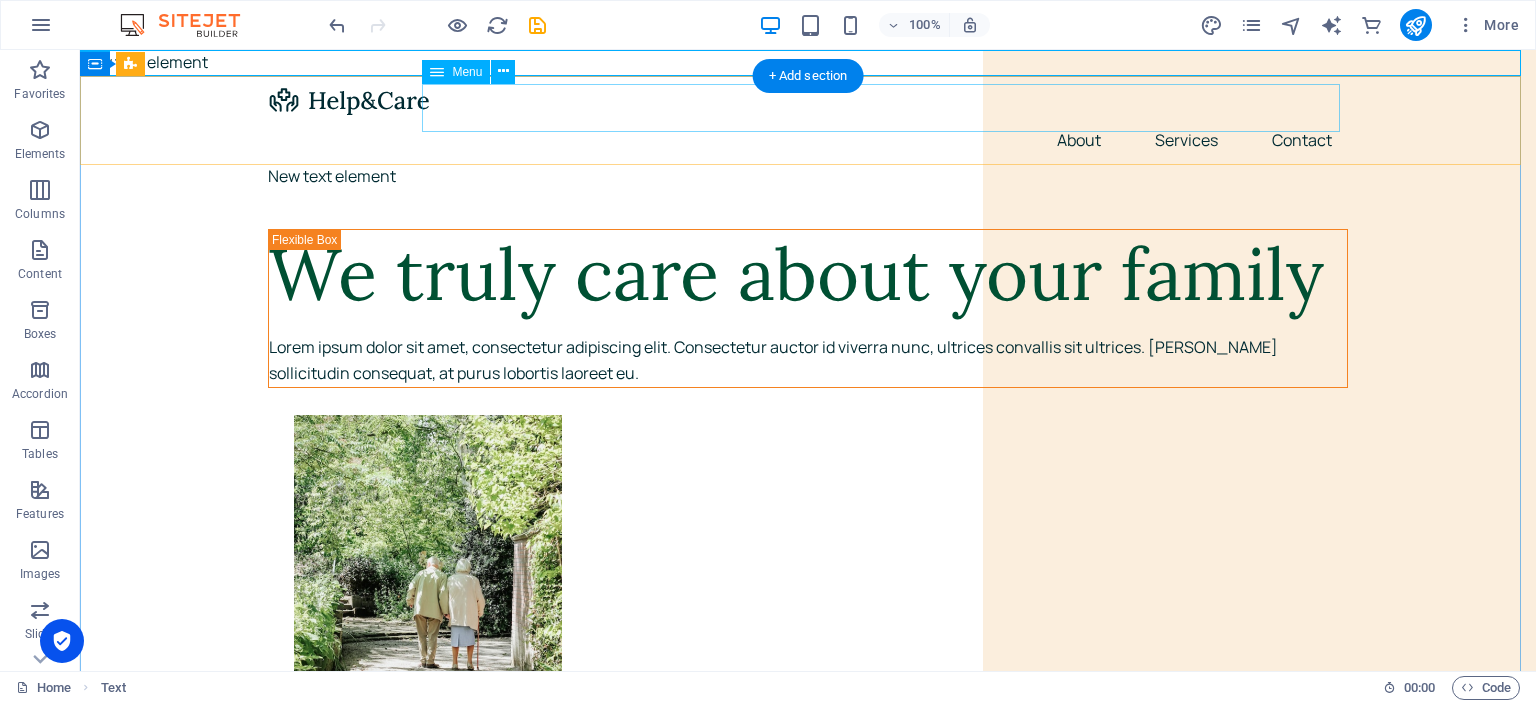 click on "About Services Contact" at bounding box center (808, 140) 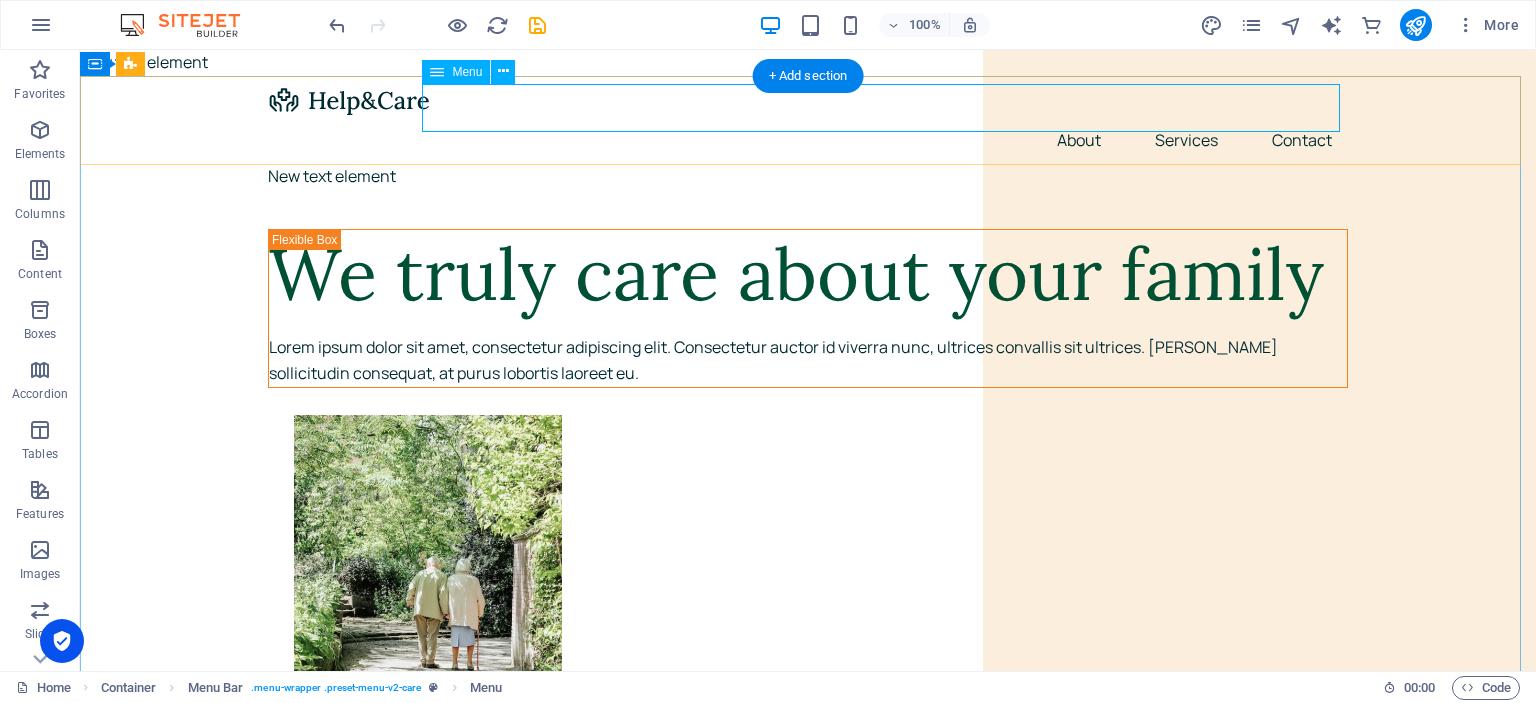 click on "About Services Contact" at bounding box center (808, 140) 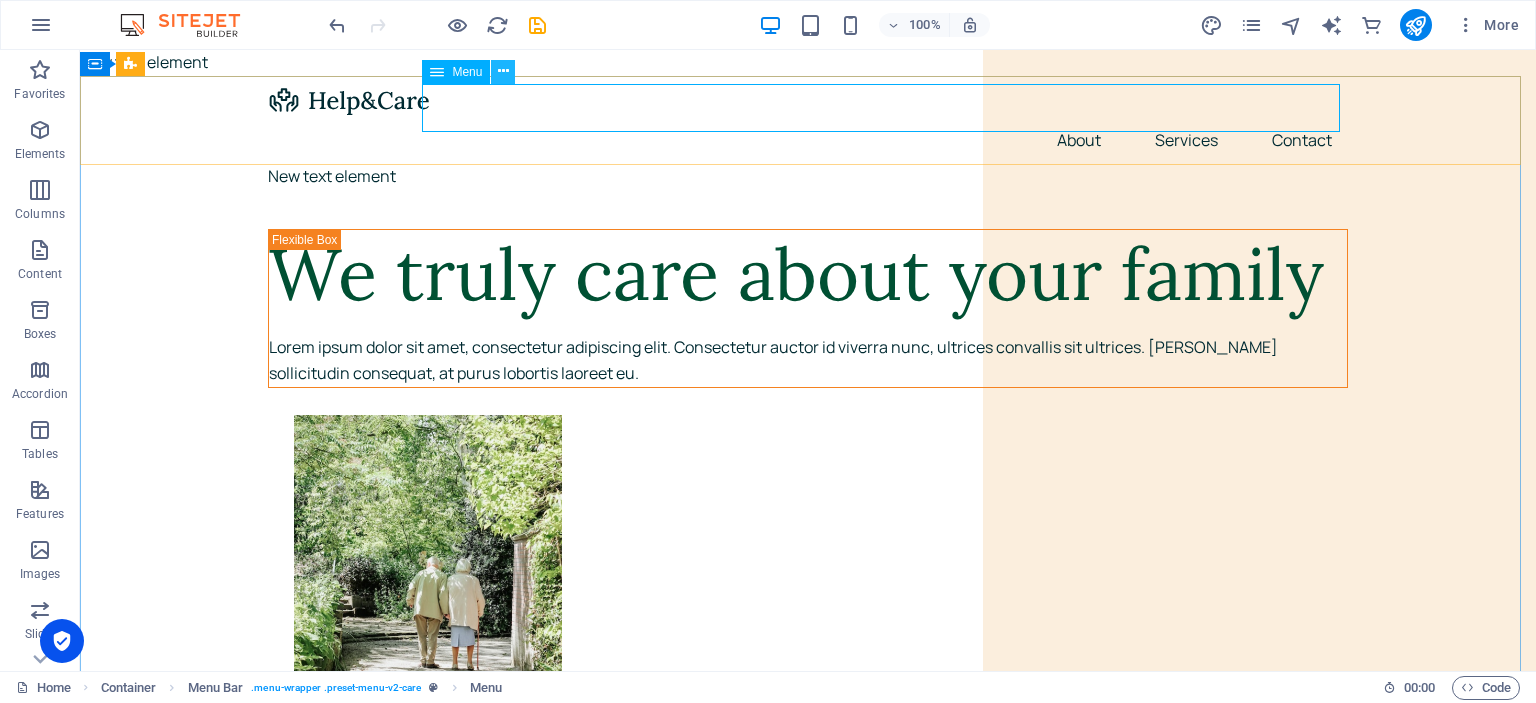 click at bounding box center (503, 71) 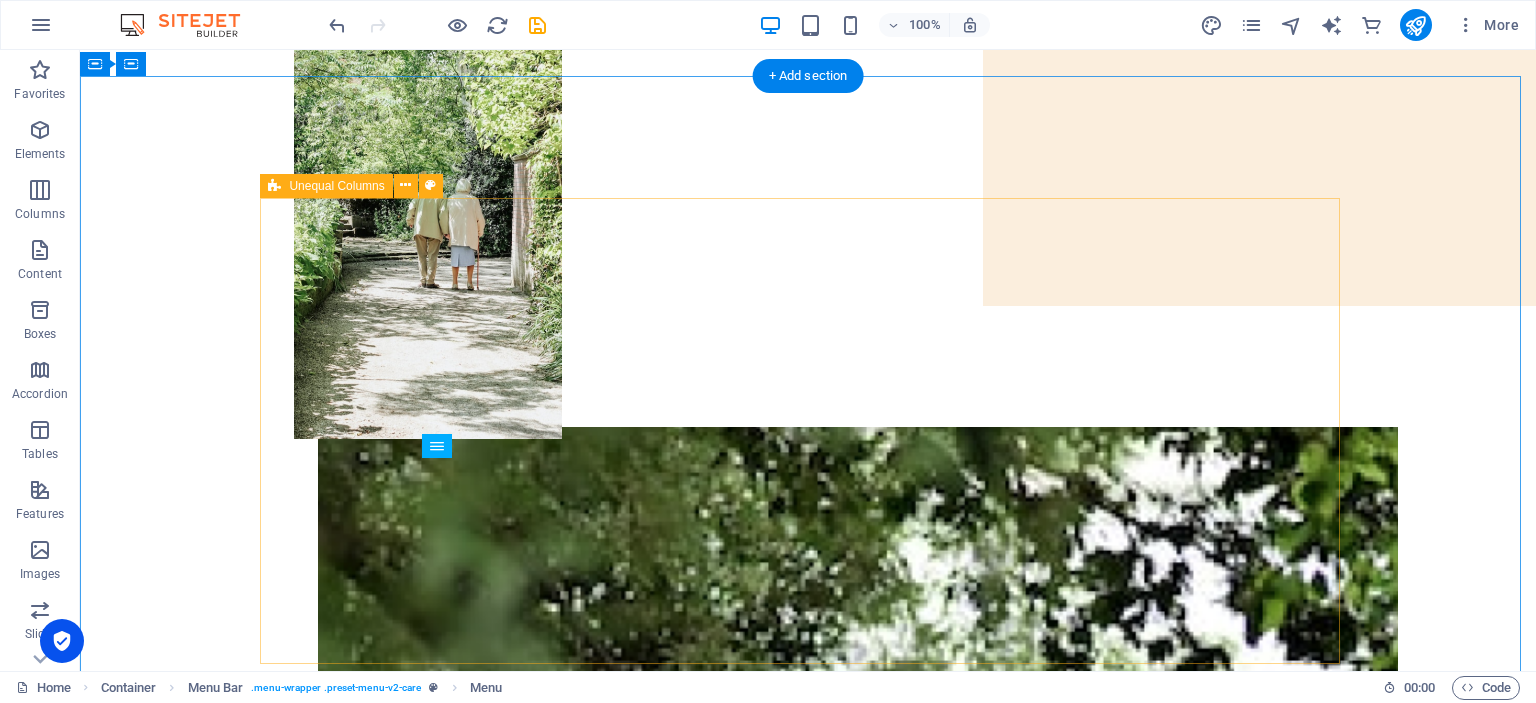 scroll, scrollTop: 0, scrollLeft: 0, axis: both 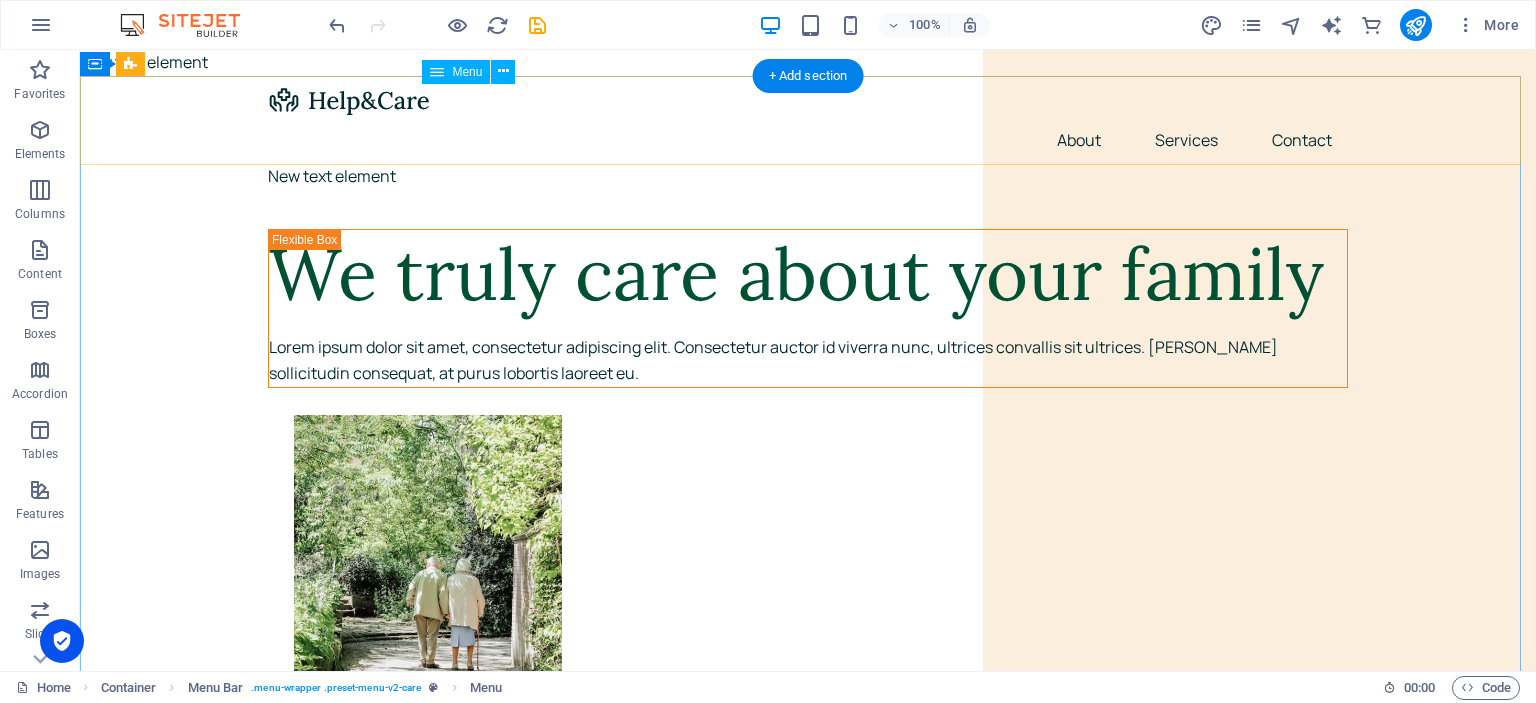 click on "About Services Contact" at bounding box center (808, 140) 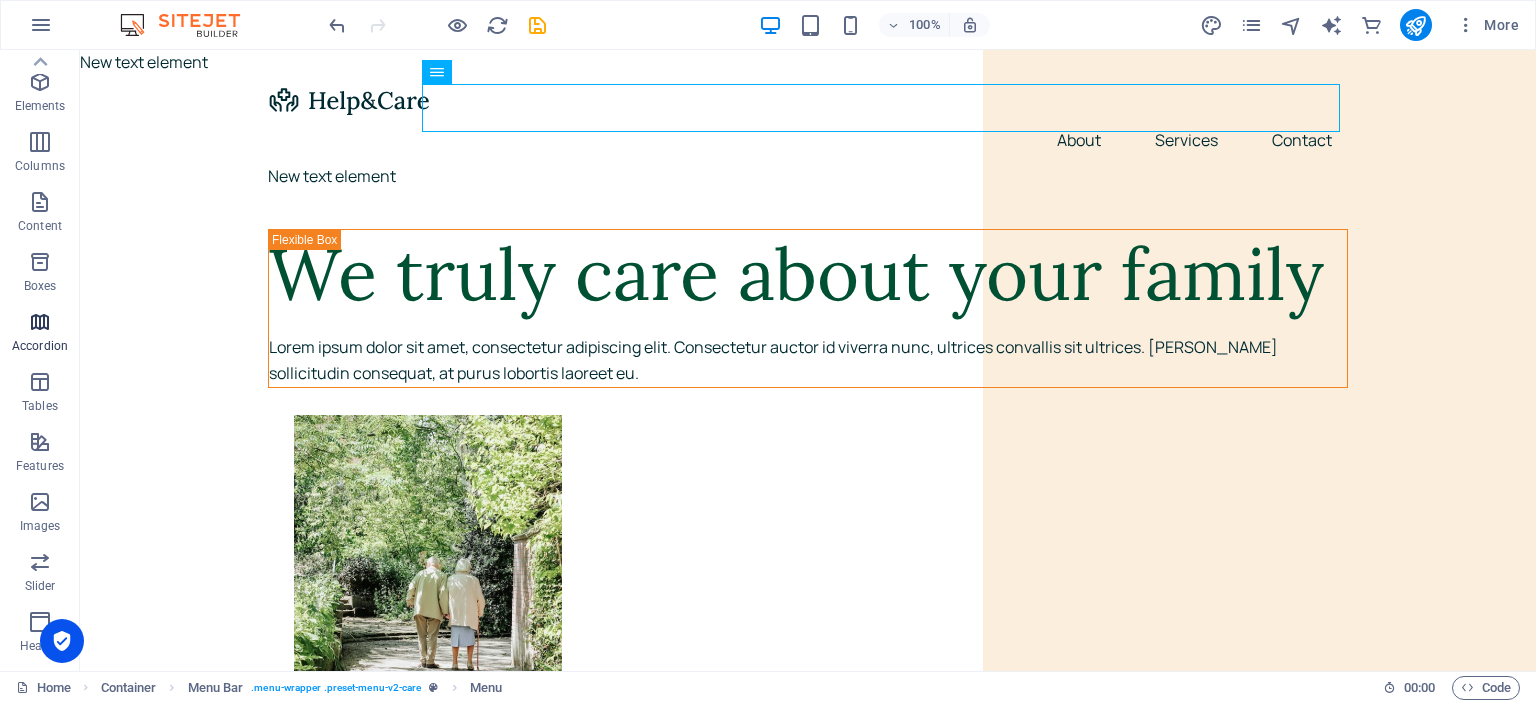 scroll, scrollTop: 0, scrollLeft: 0, axis: both 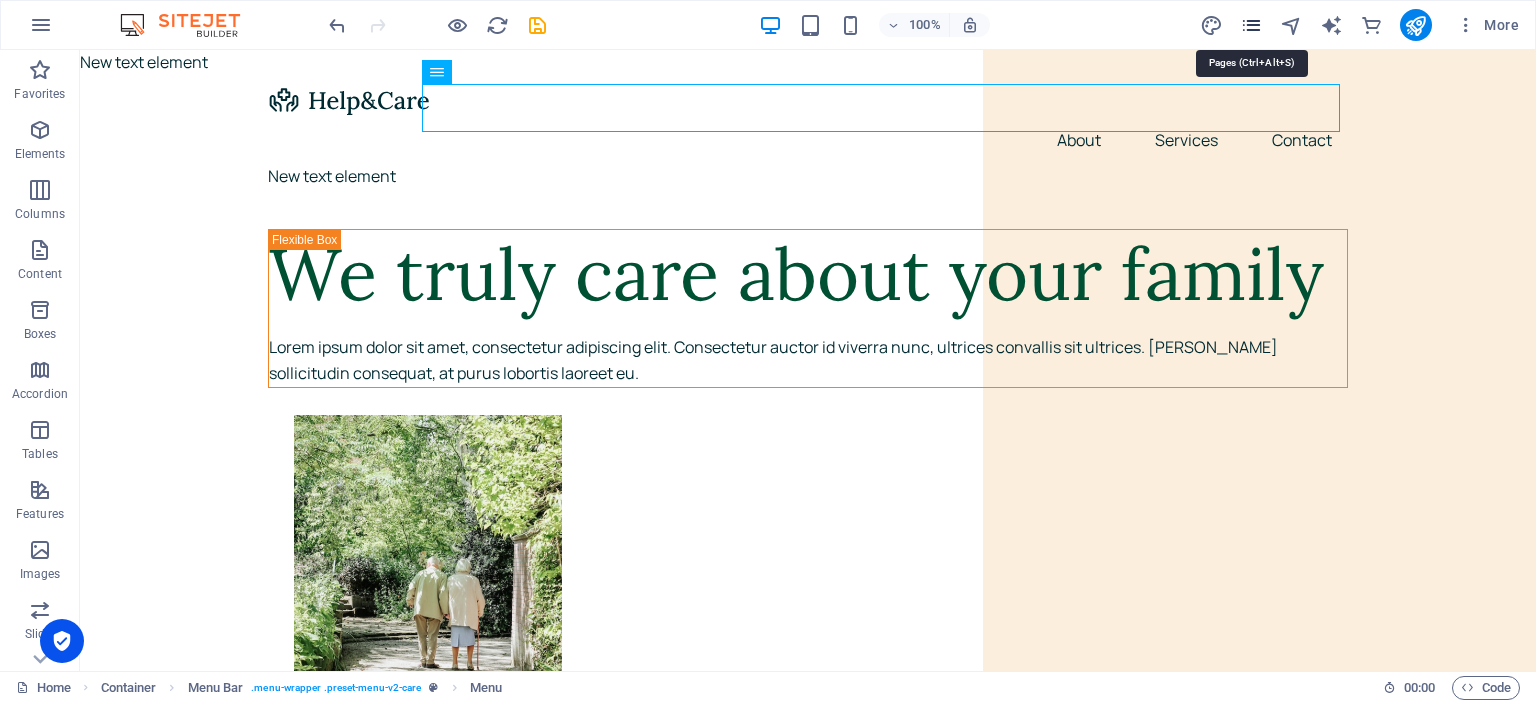 click at bounding box center [1251, 25] 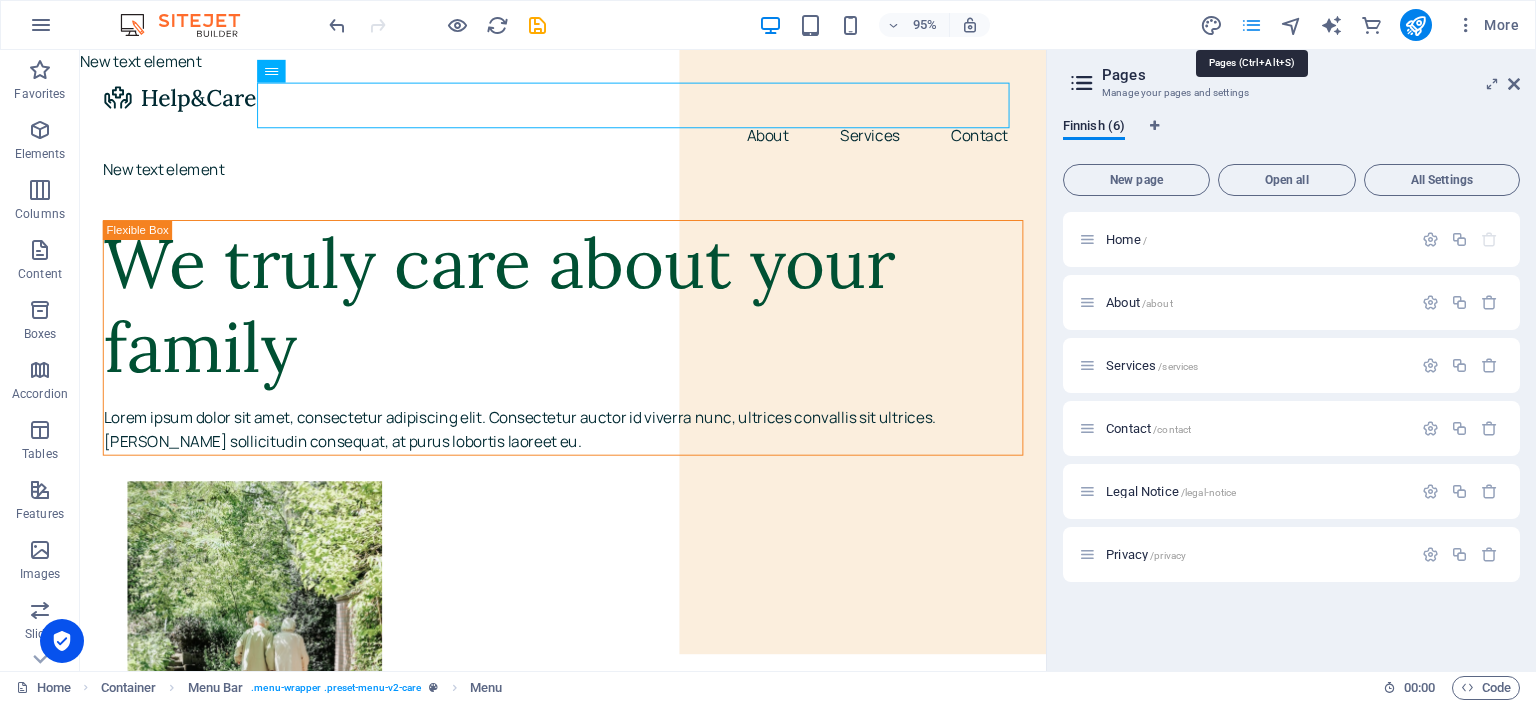 click at bounding box center [1251, 25] 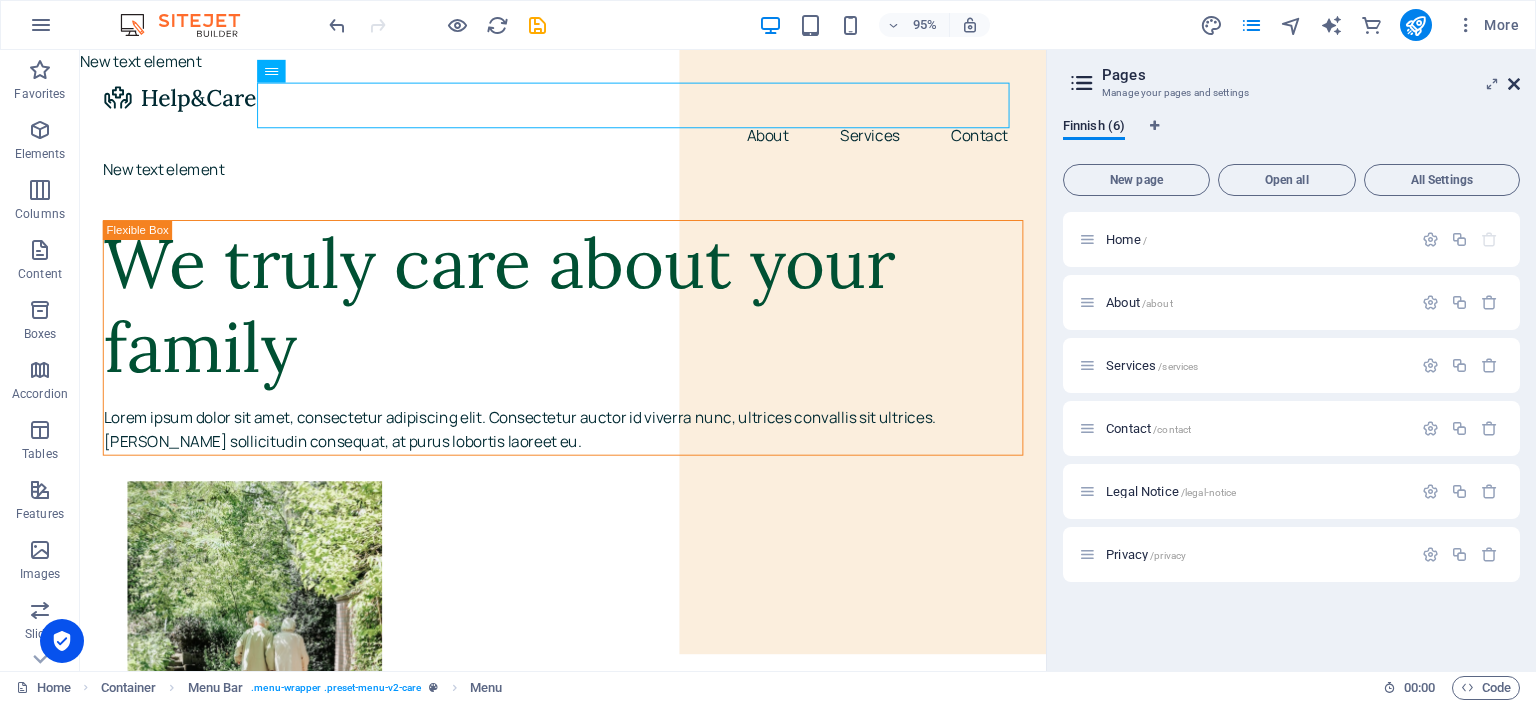 click at bounding box center [1514, 84] 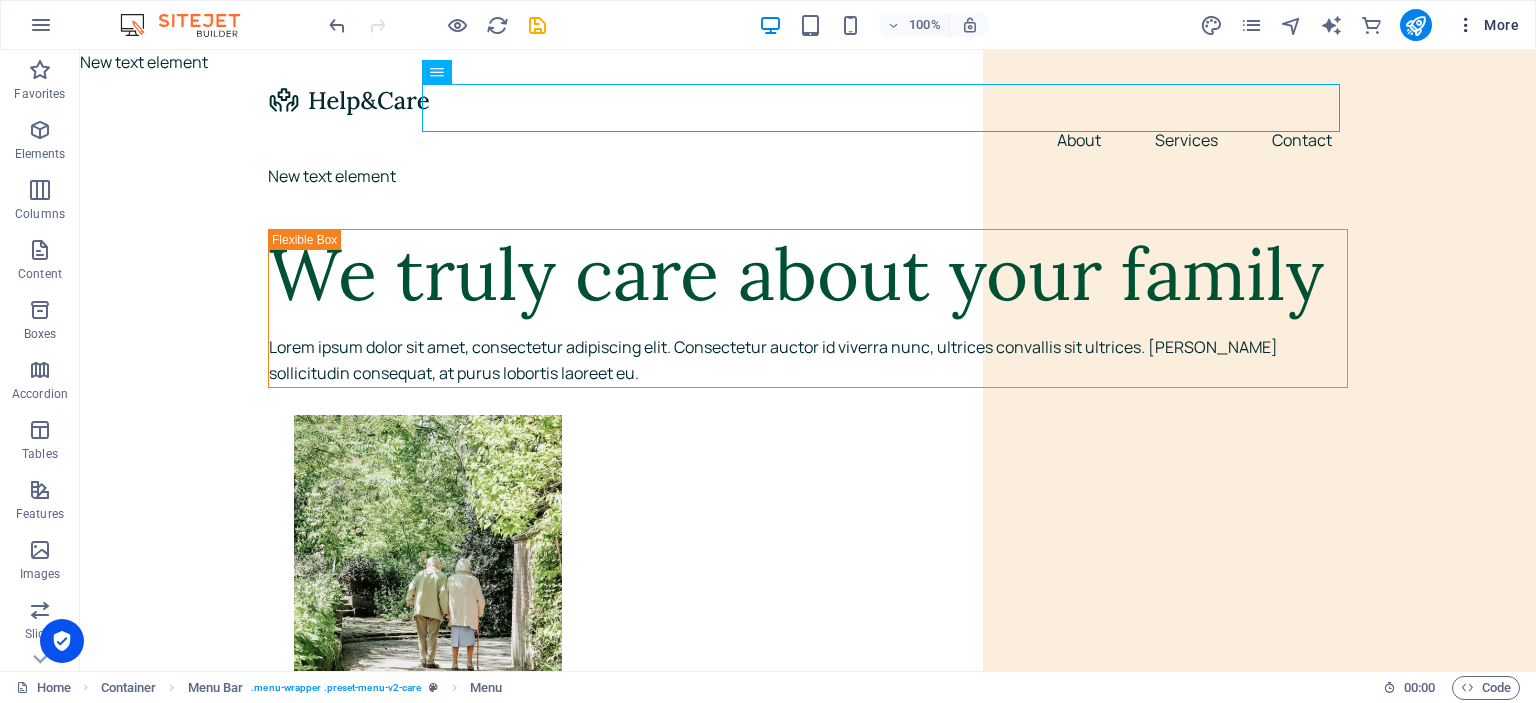 click at bounding box center (1466, 25) 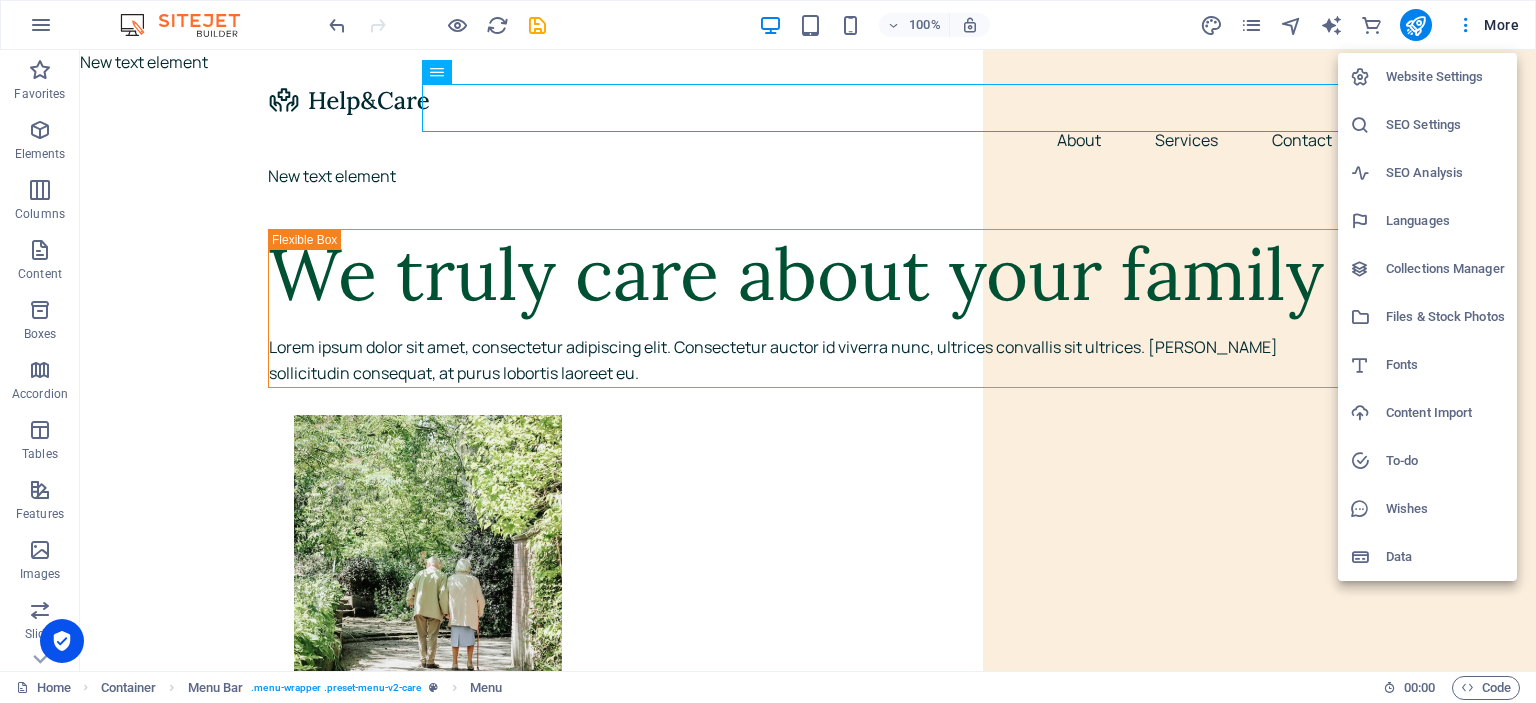click on "Languages" at bounding box center (1427, 221) 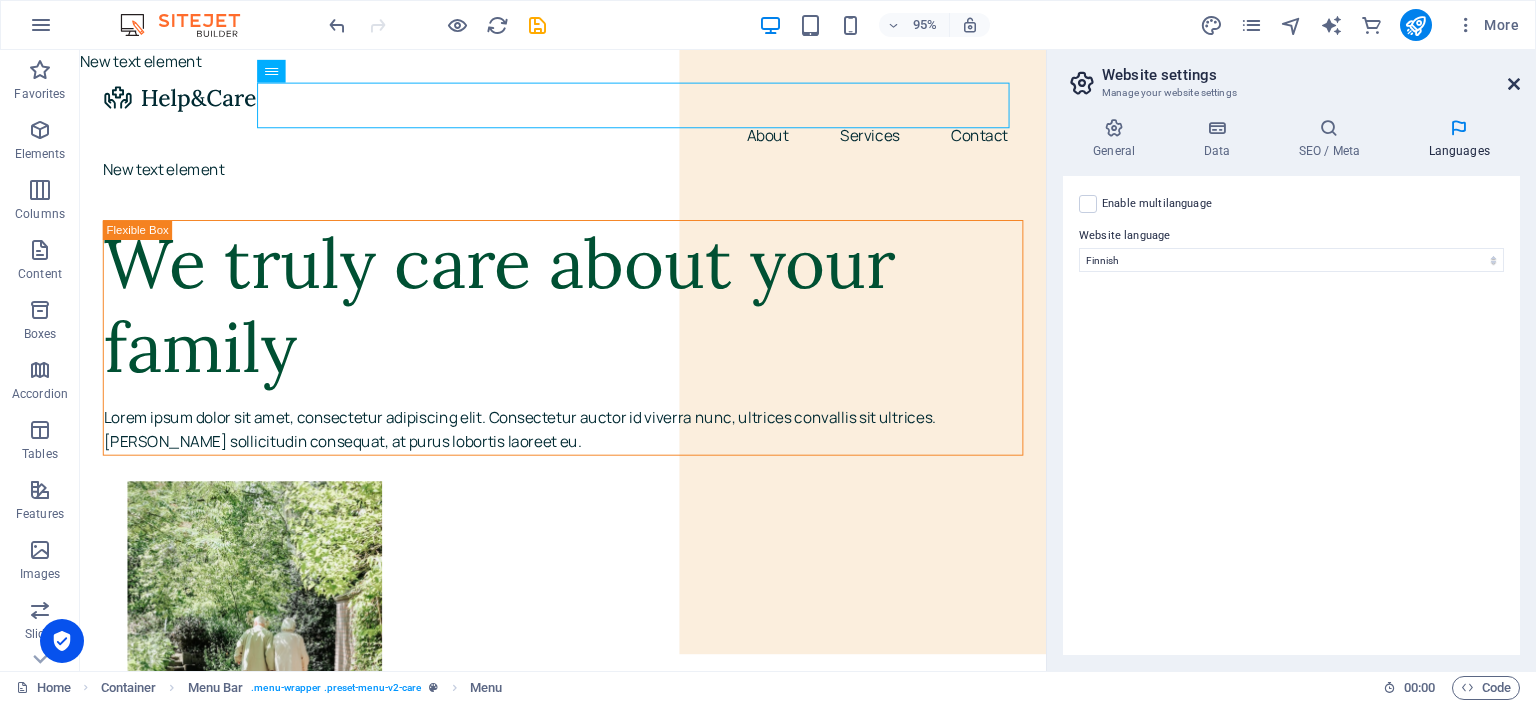 click at bounding box center [1514, 84] 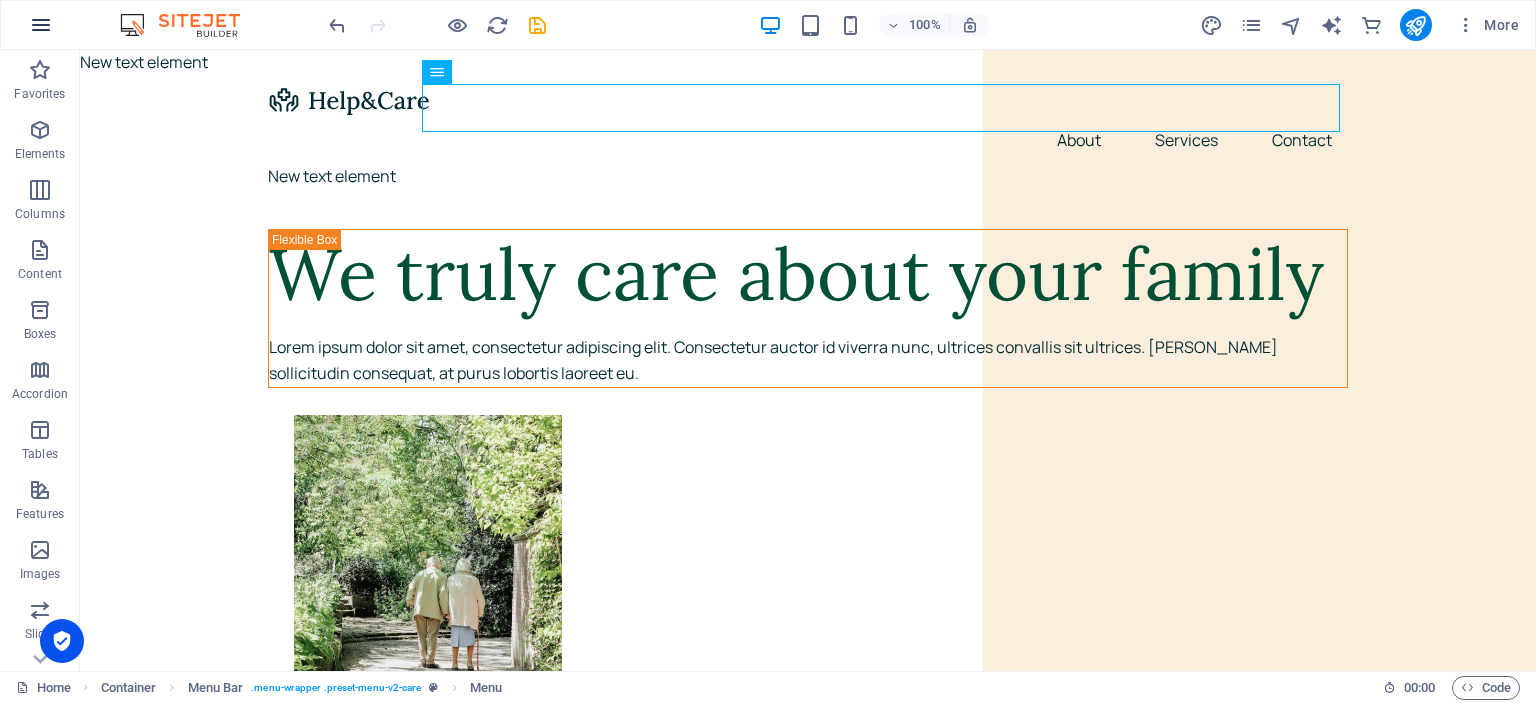 click at bounding box center (41, 25) 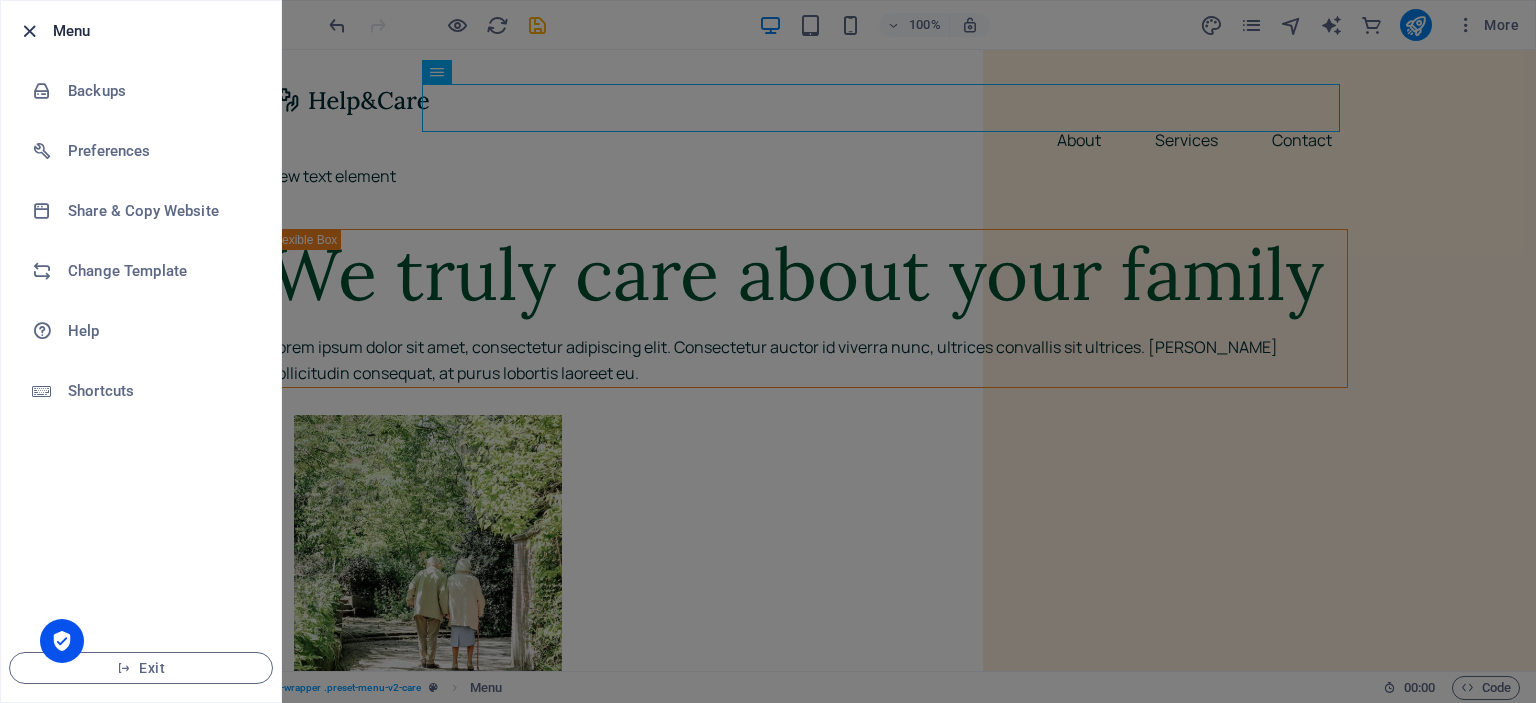 click at bounding box center (29, 31) 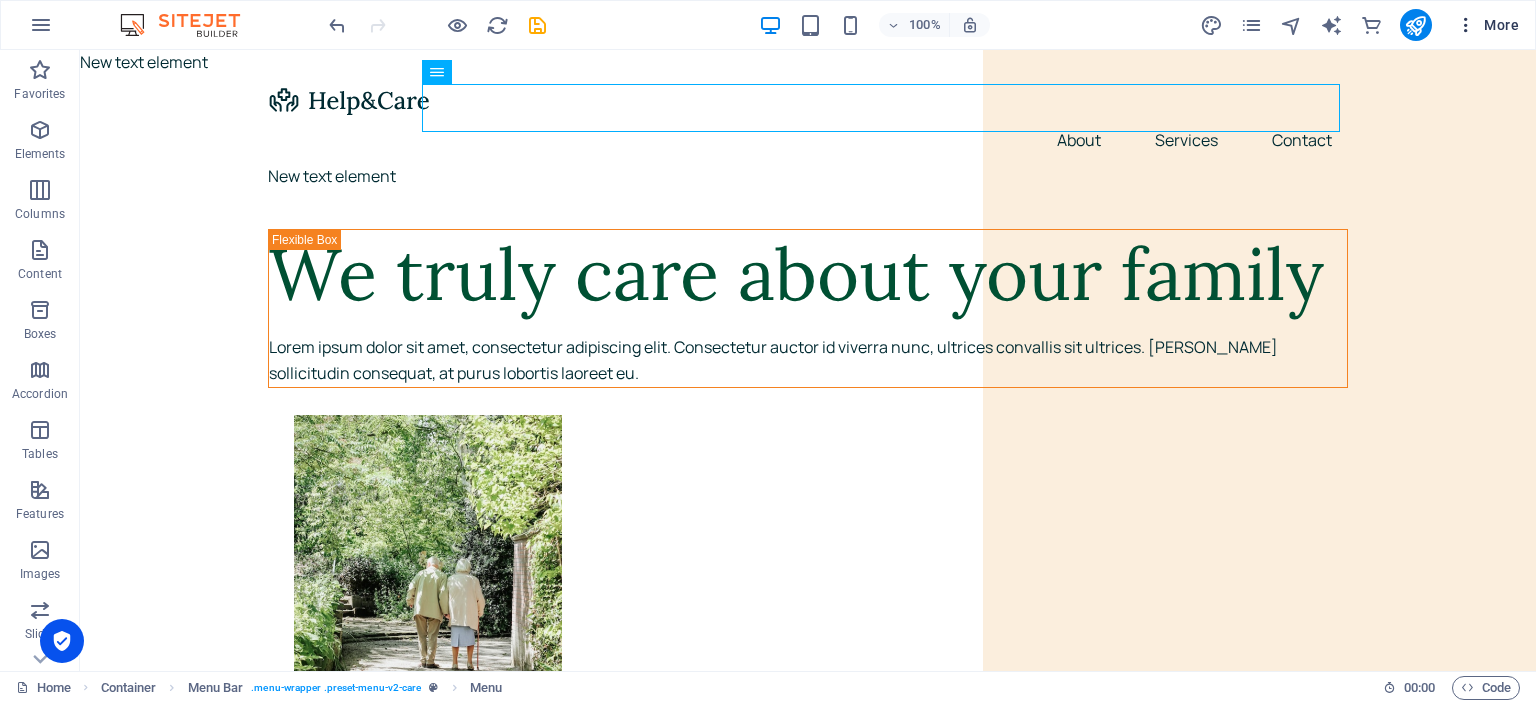 click at bounding box center [1466, 25] 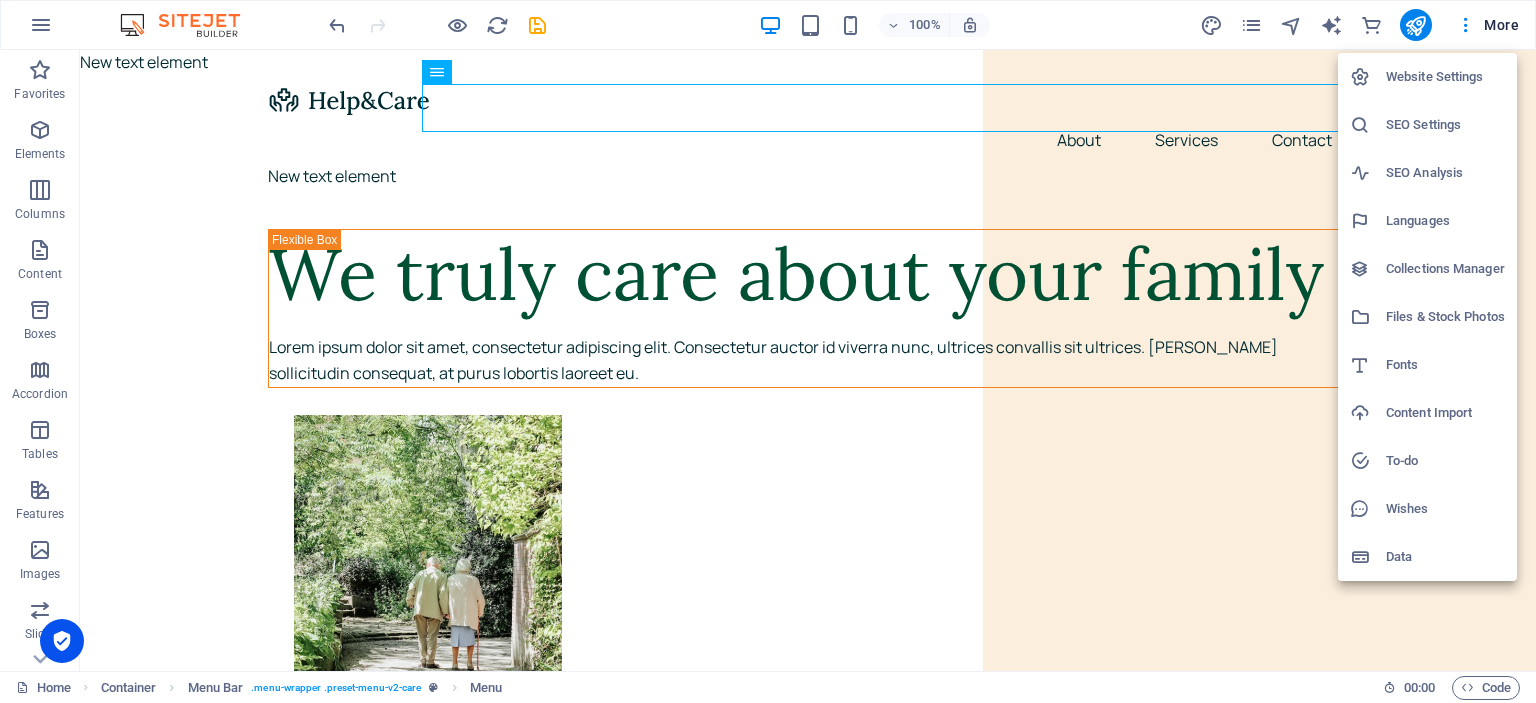 click at bounding box center [768, 351] 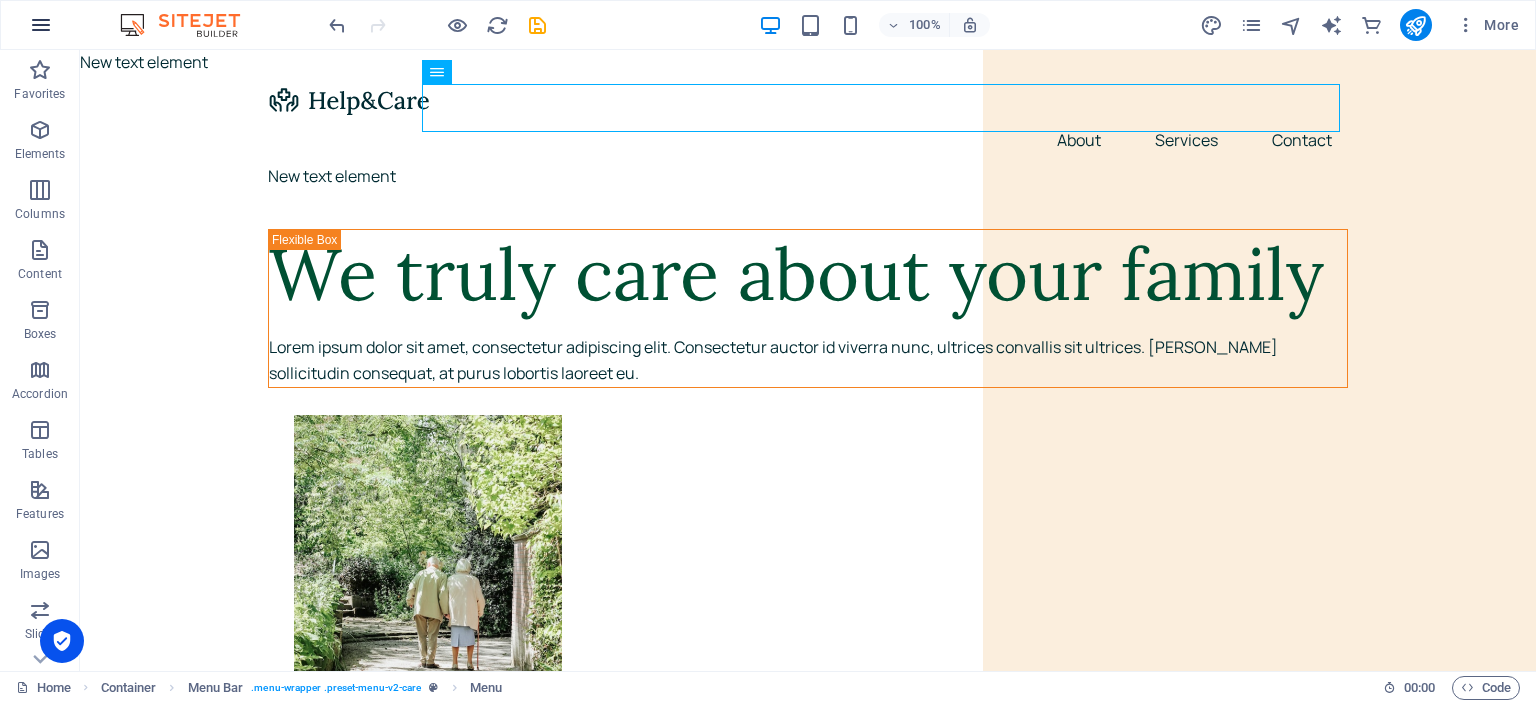 click at bounding box center (41, 25) 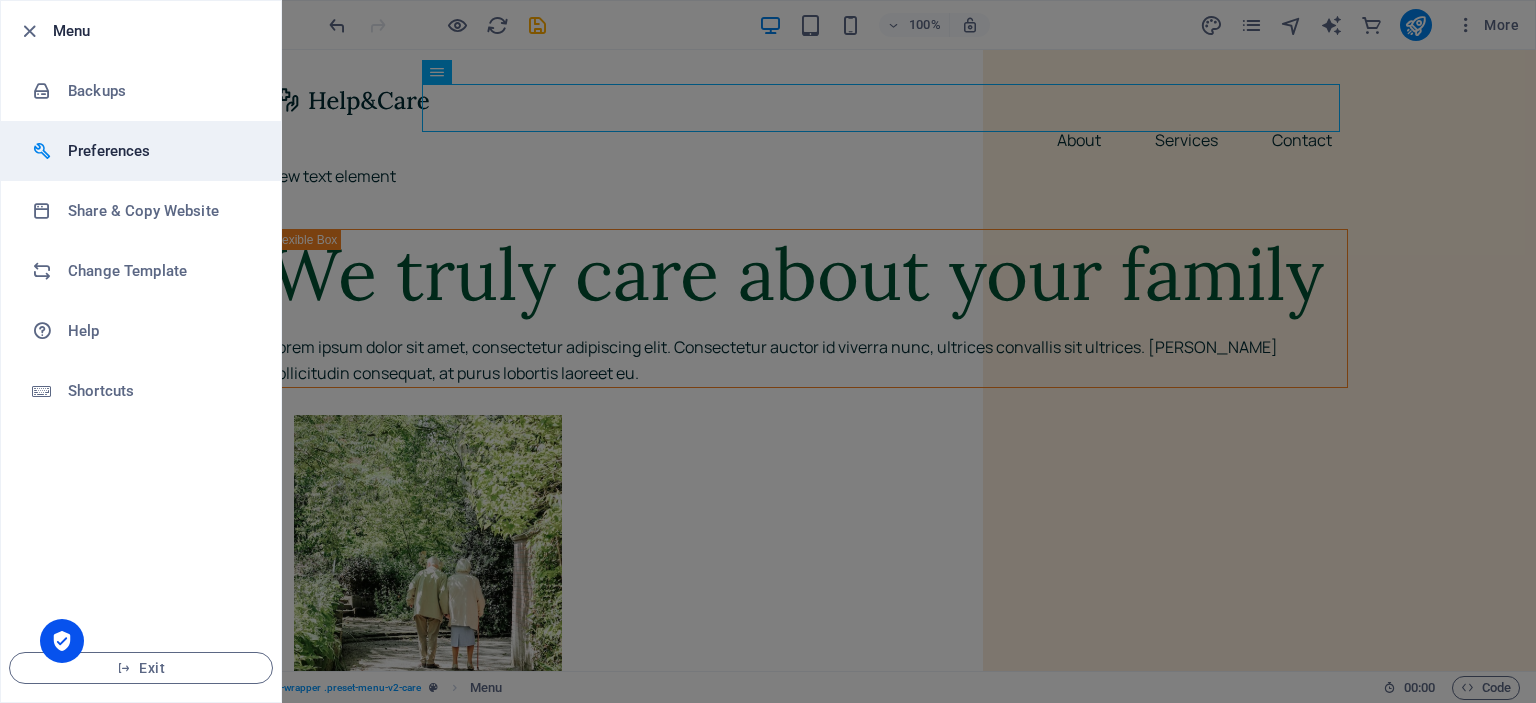 drag, startPoint x: 95, startPoint y: 158, endPoint x: 116, endPoint y: 151, distance: 22.135944 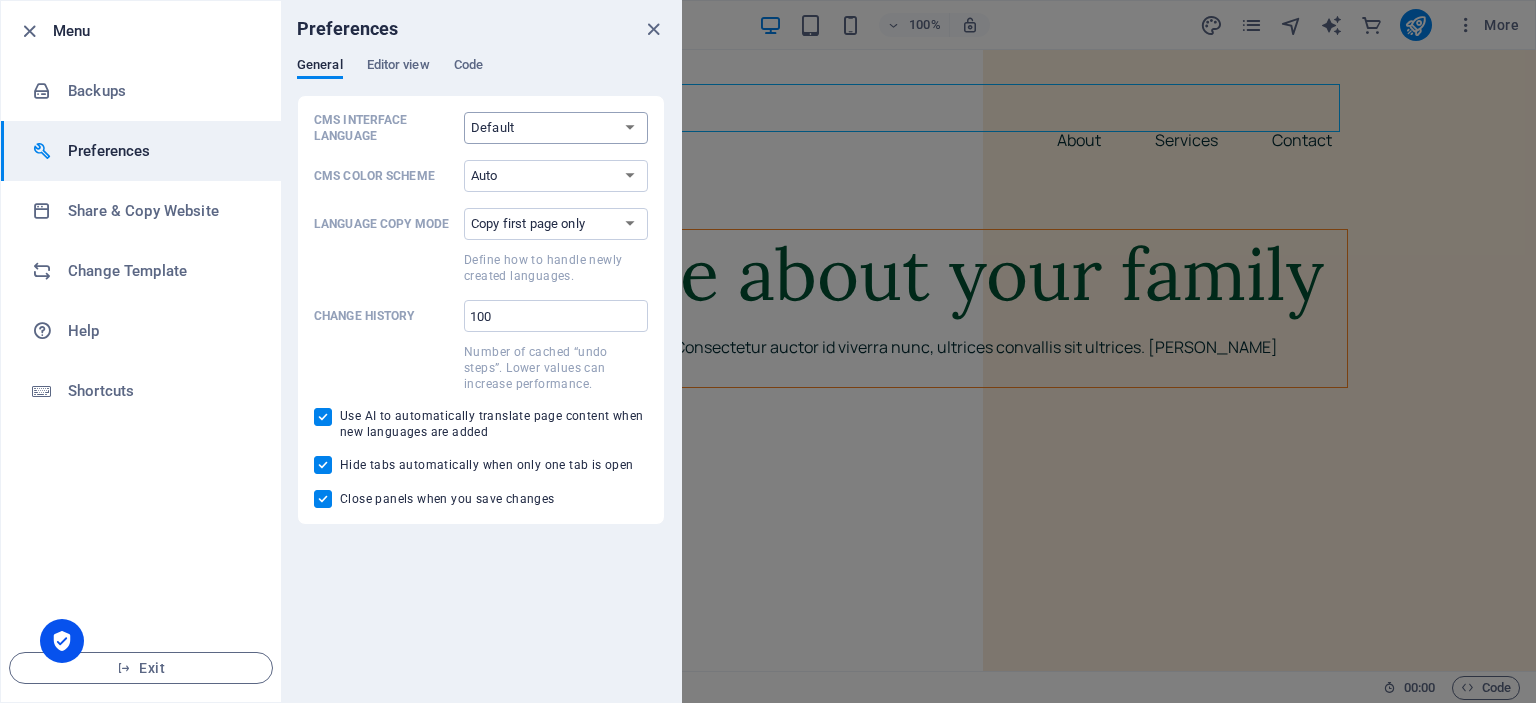 click on "Default Deutsch English Español Français Magyar Italiano Nederlands Polski Português русский язык Svenska Türkçe 日本語" at bounding box center (556, 128) 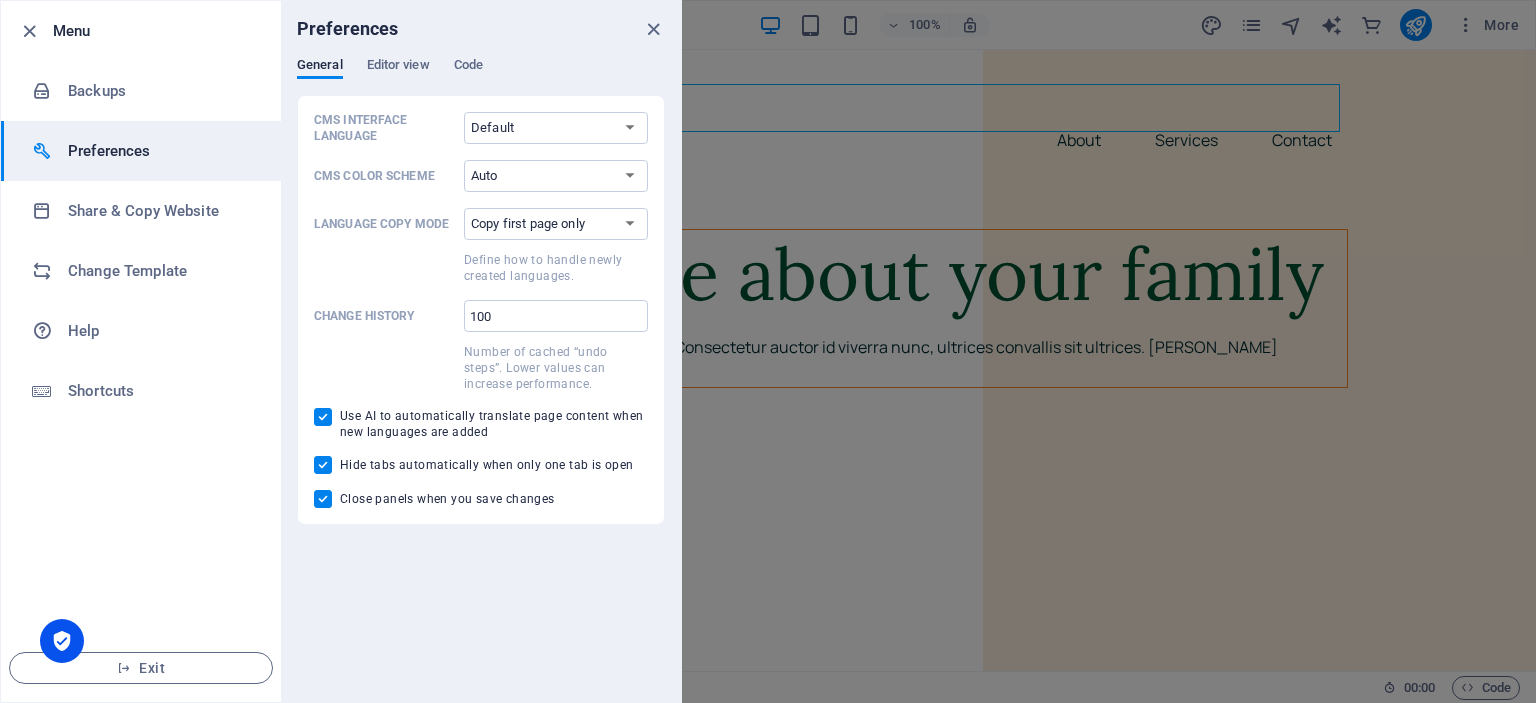 click at bounding box center (385, 266) 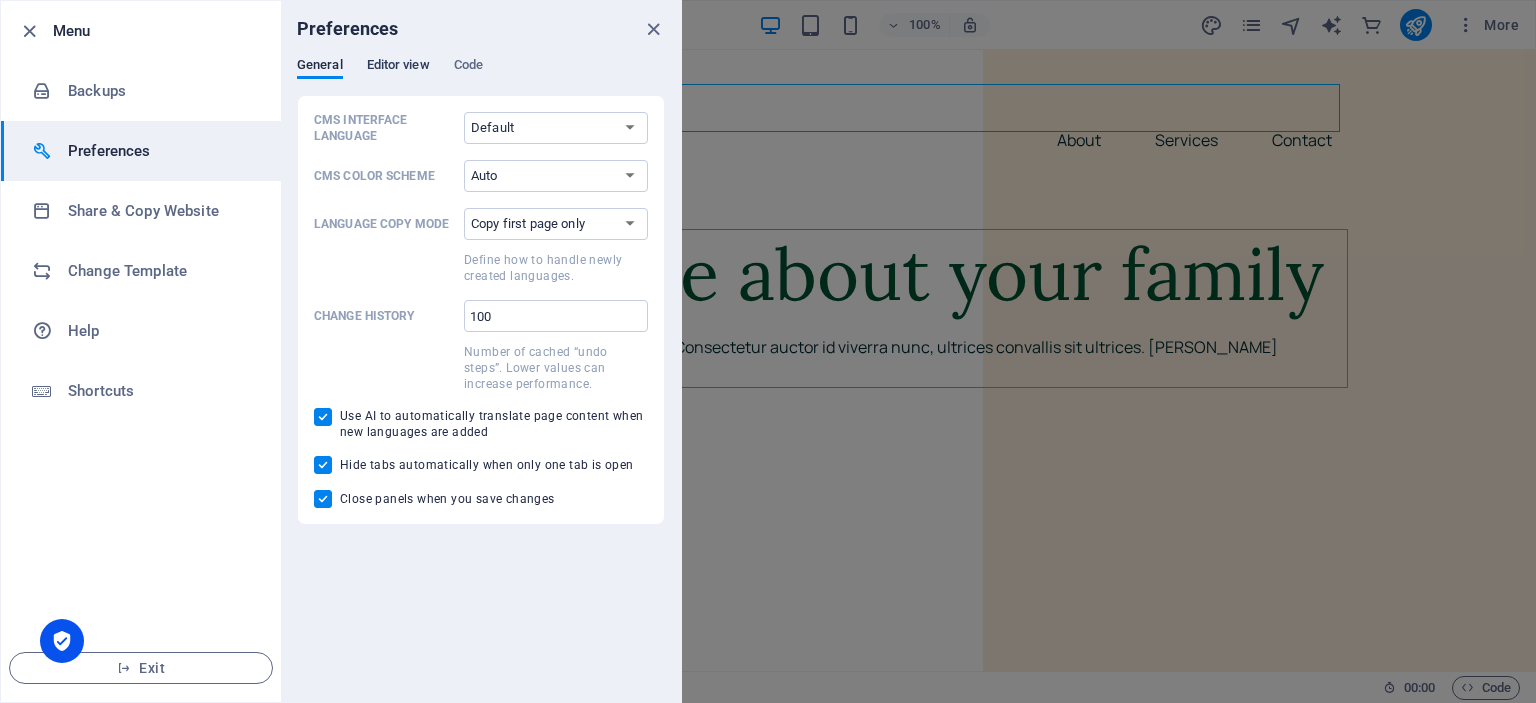 click on "Editor view" at bounding box center (398, 67) 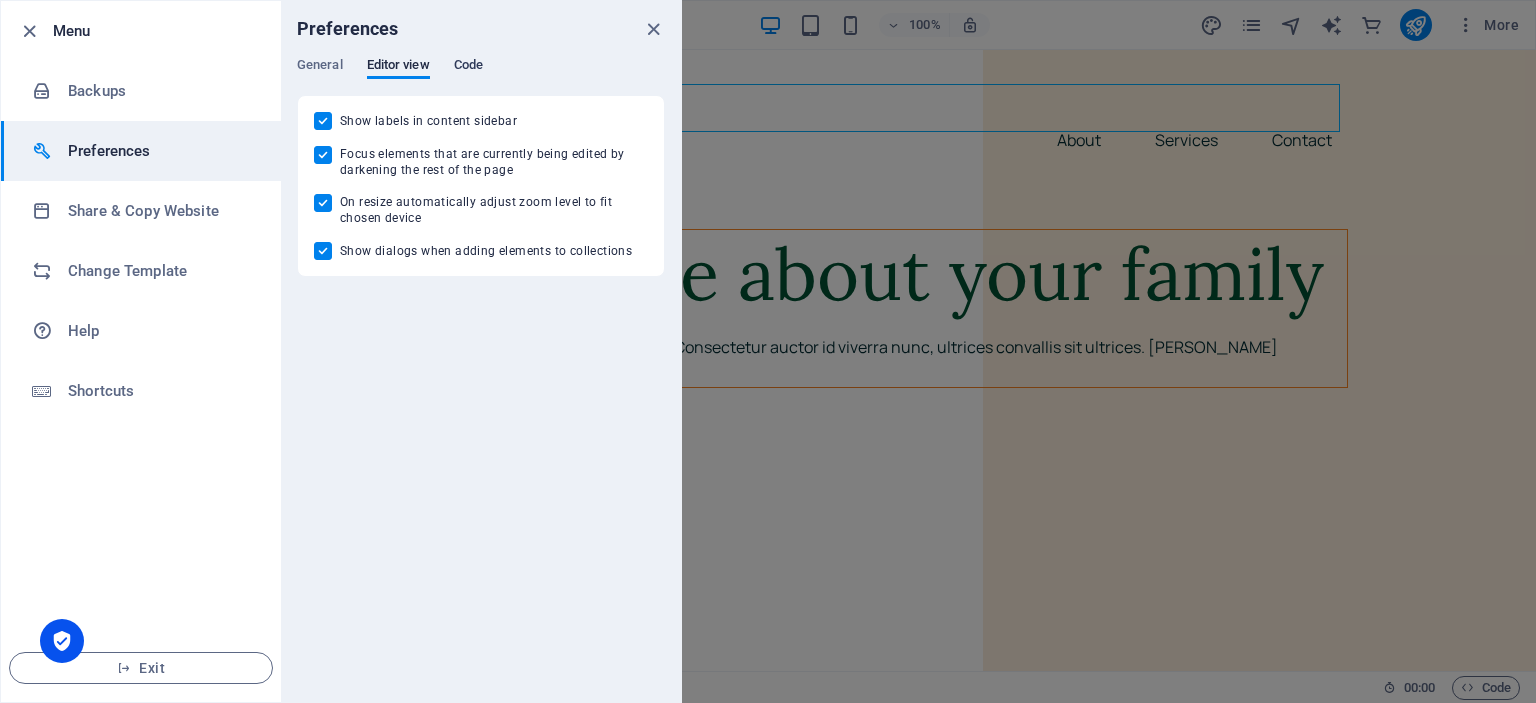click on "Code" at bounding box center (468, 67) 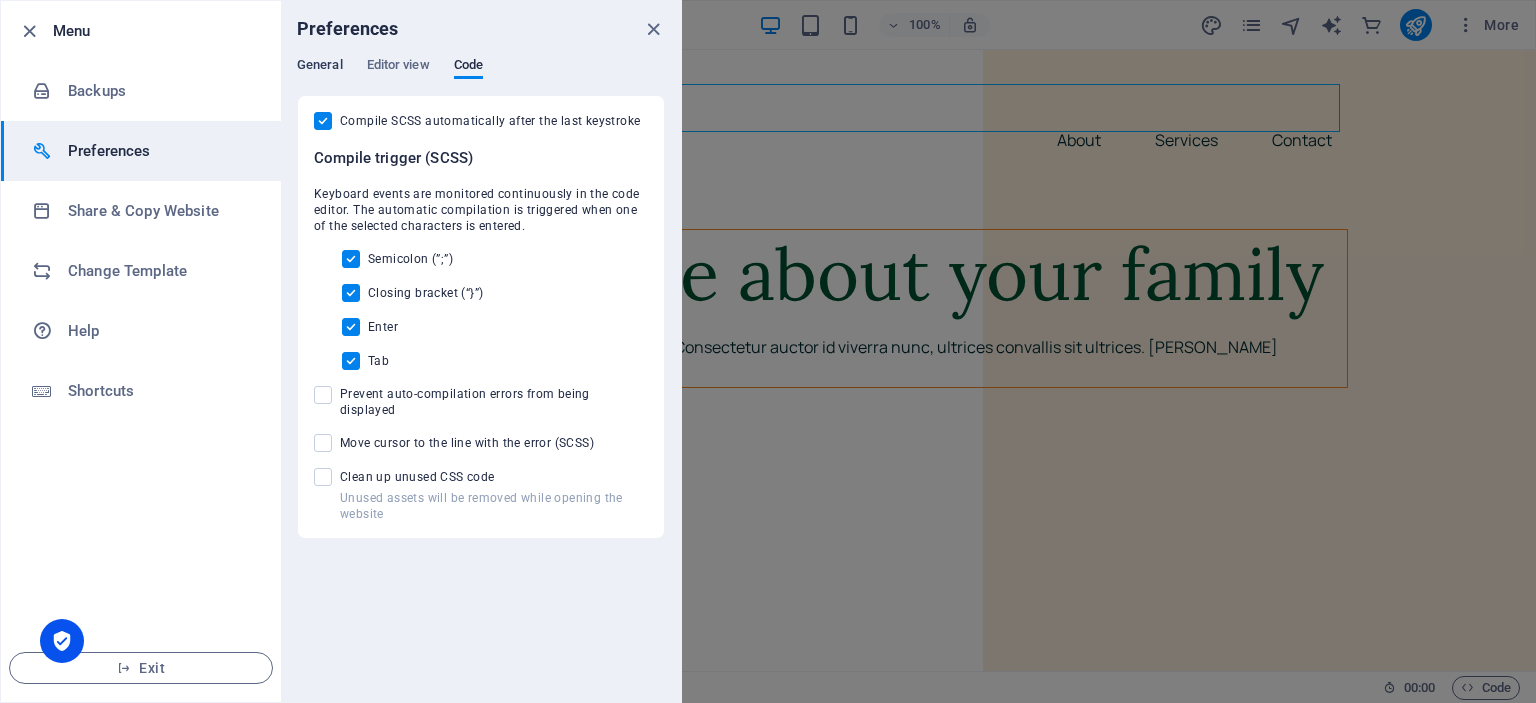 click on "General" at bounding box center (320, 67) 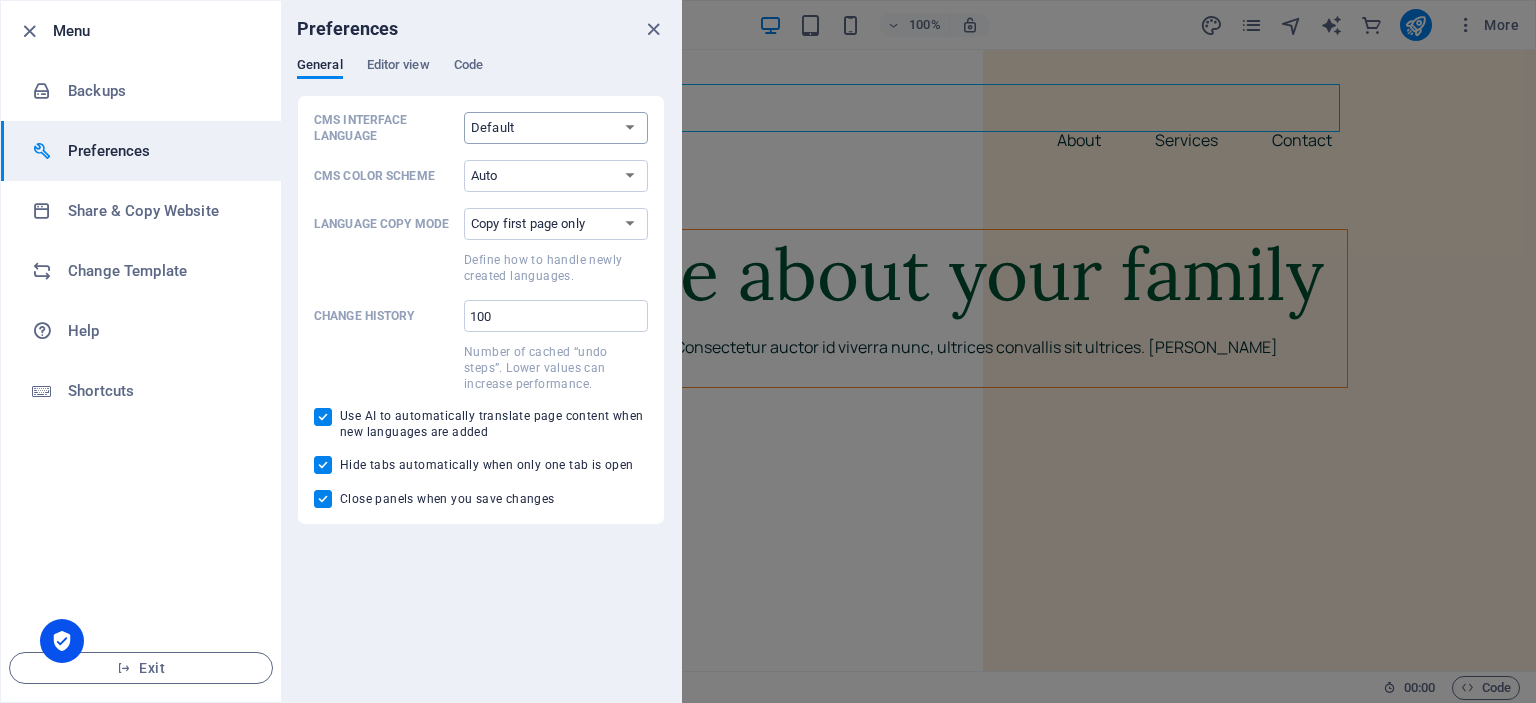 click on "Default Deutsch English Español Français Magyar Italiano Nederlands Polski Português русский язык Svenska Türkçe 日本語" at bounding box center (556, 128) 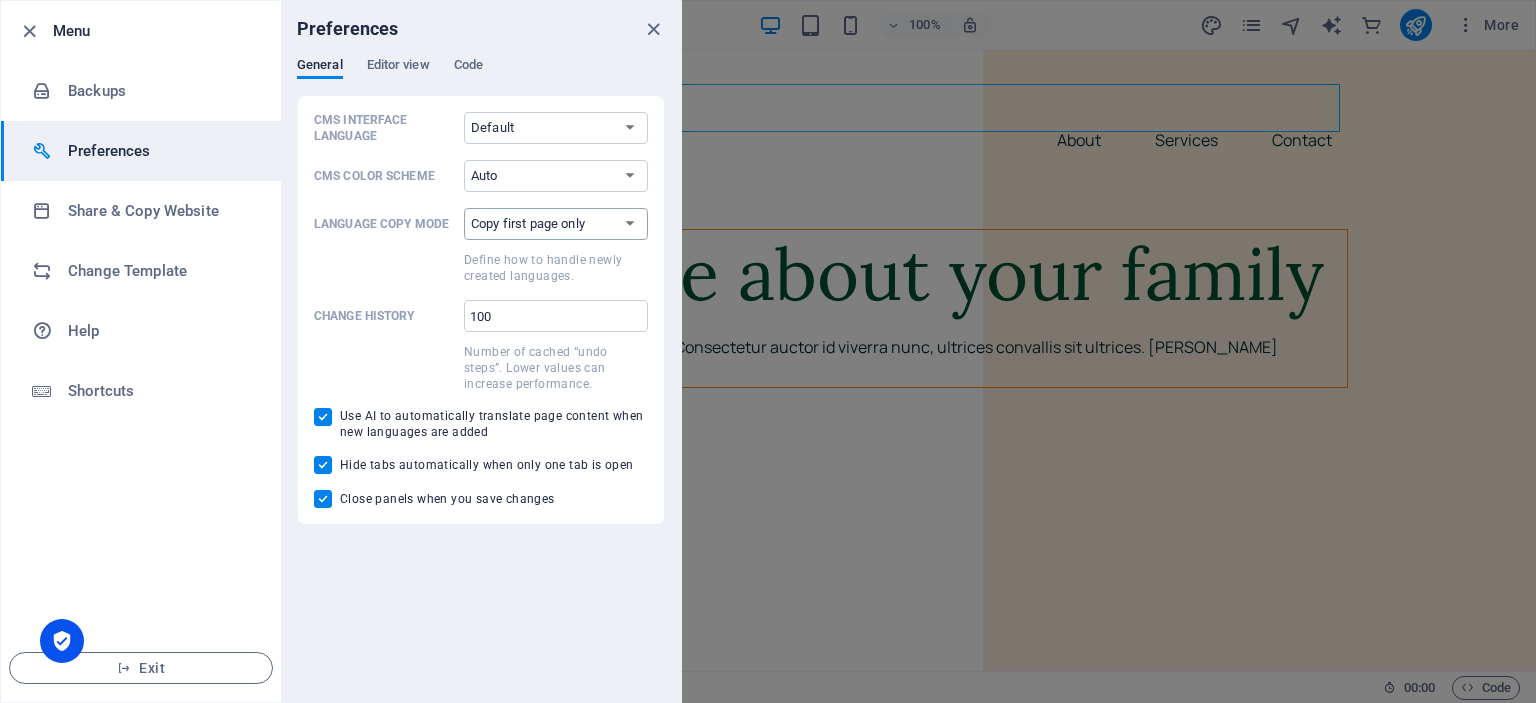 click on "Copy first page only Copy all pages" at bounding box center [556, 224] 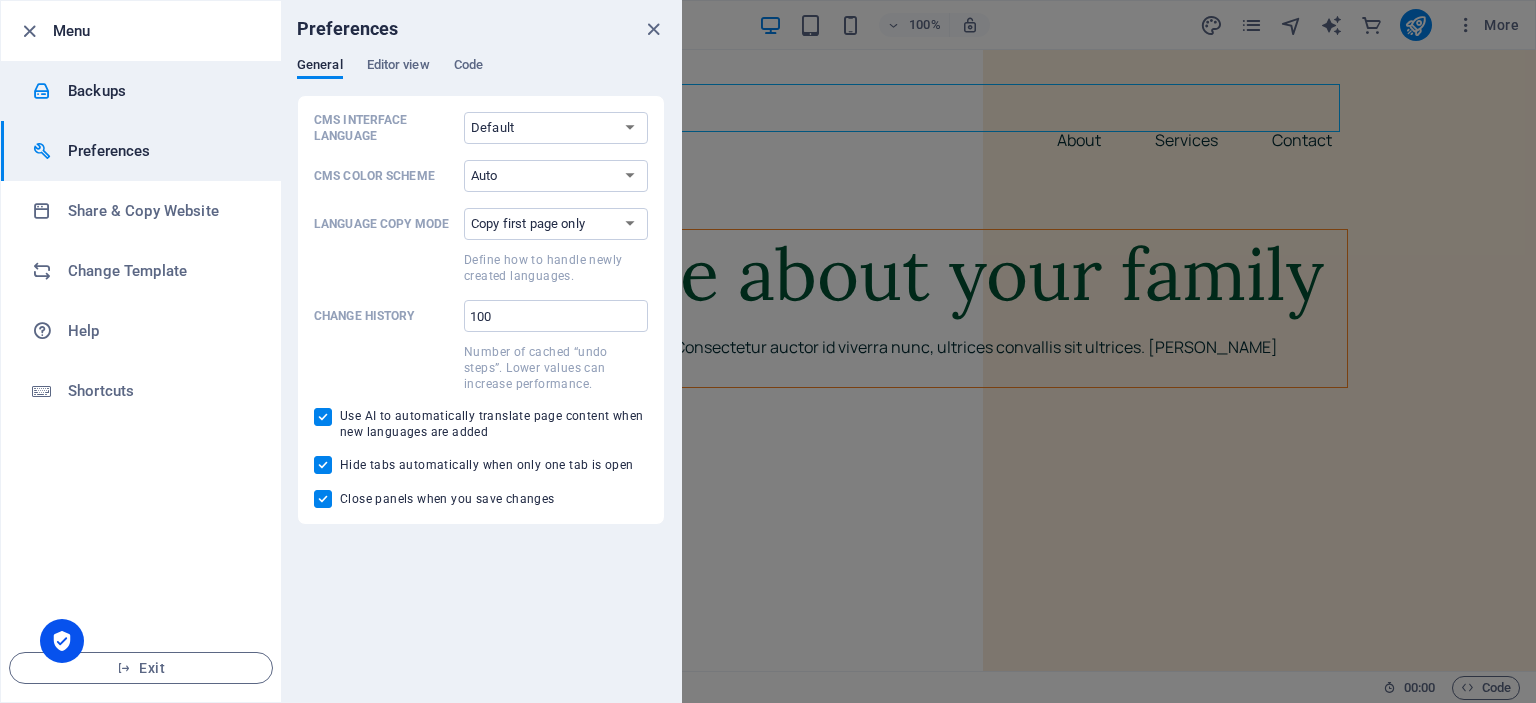 click on "Backups" at bounding box center [160, 91] 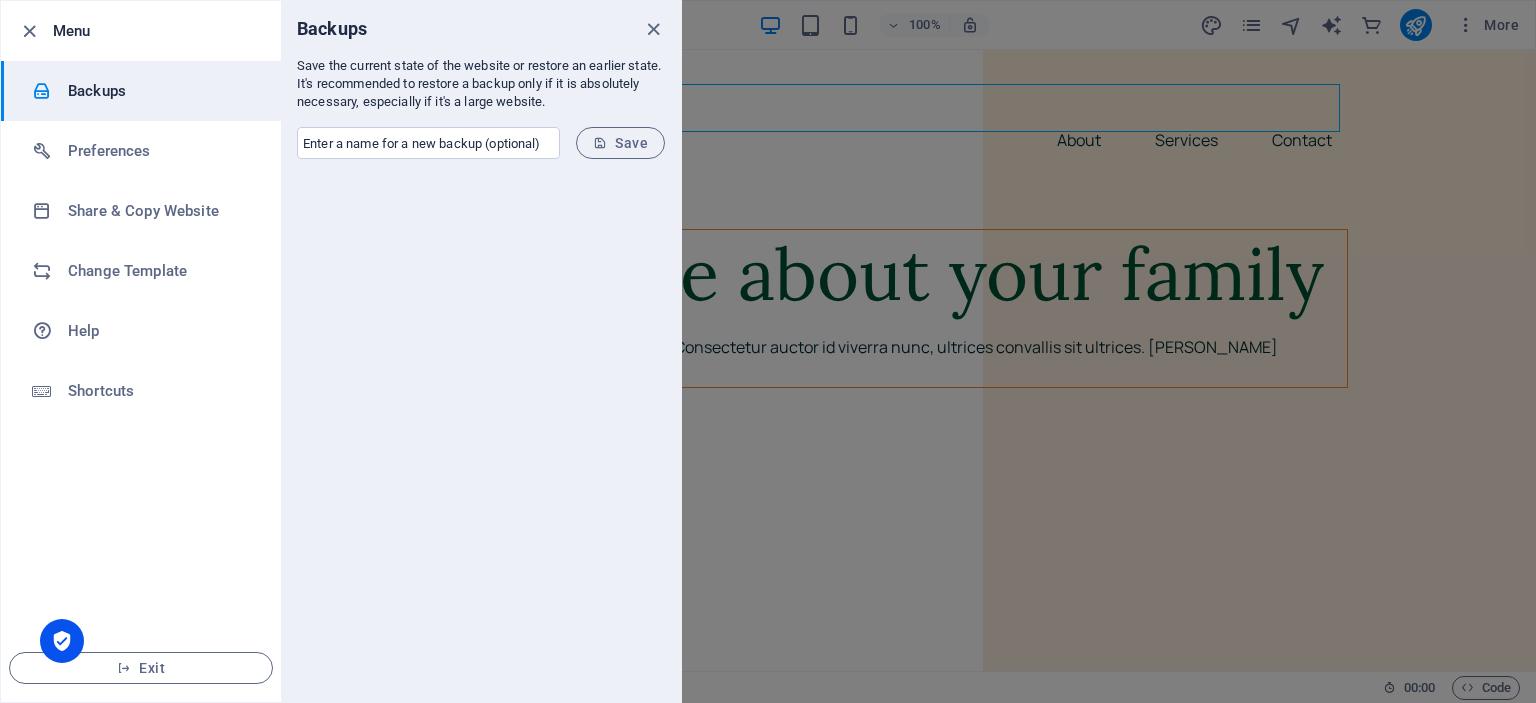 click at bounding box center (653, 29) 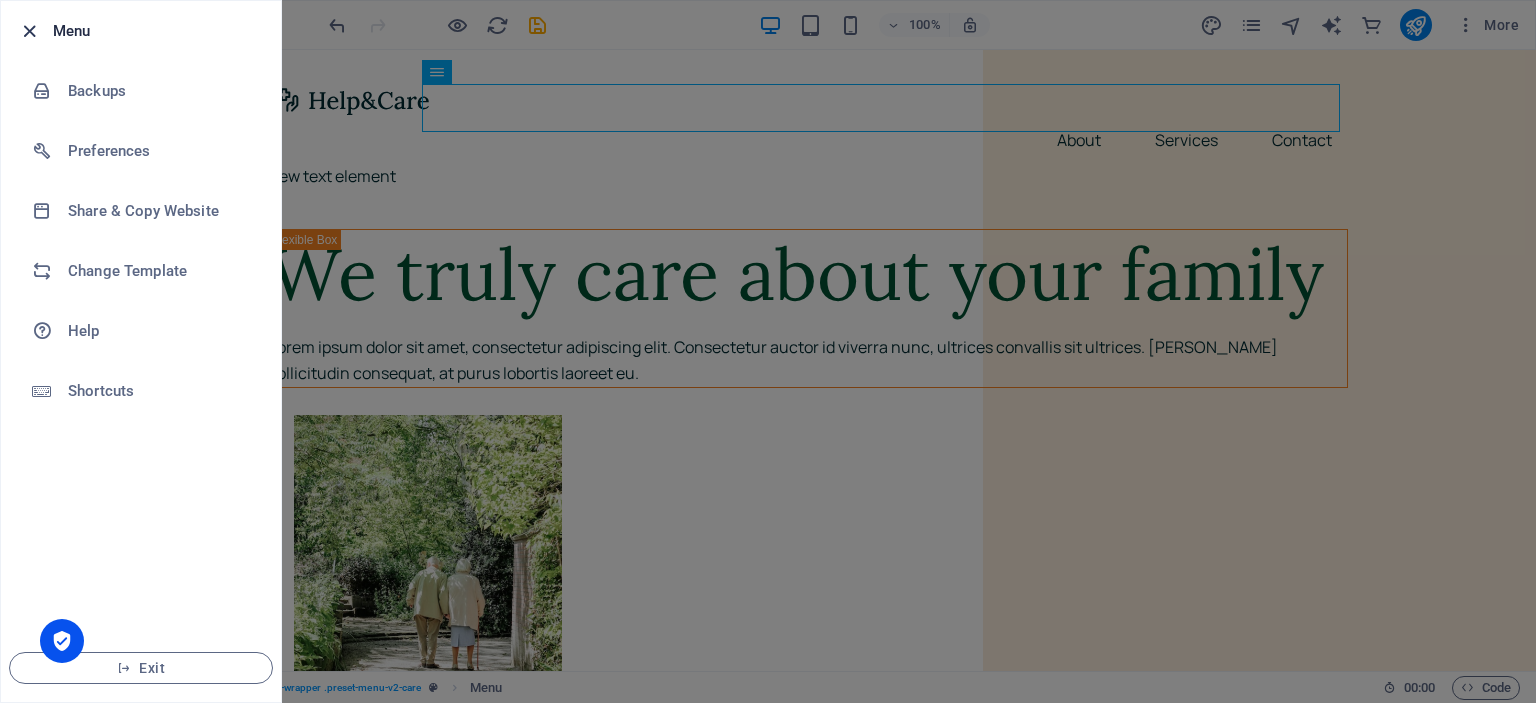 click at bounding box center (29, 31) 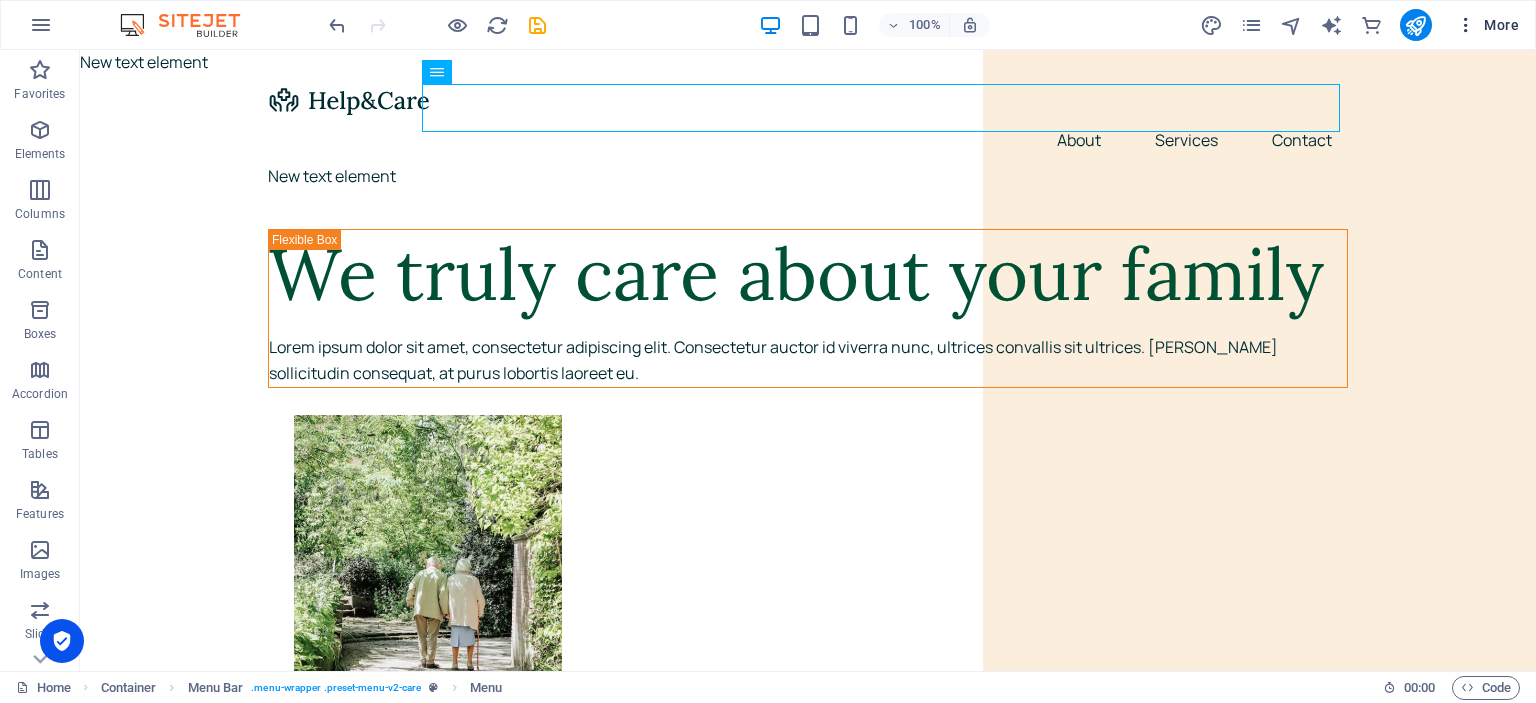 click at bounding box center [1466, 25] 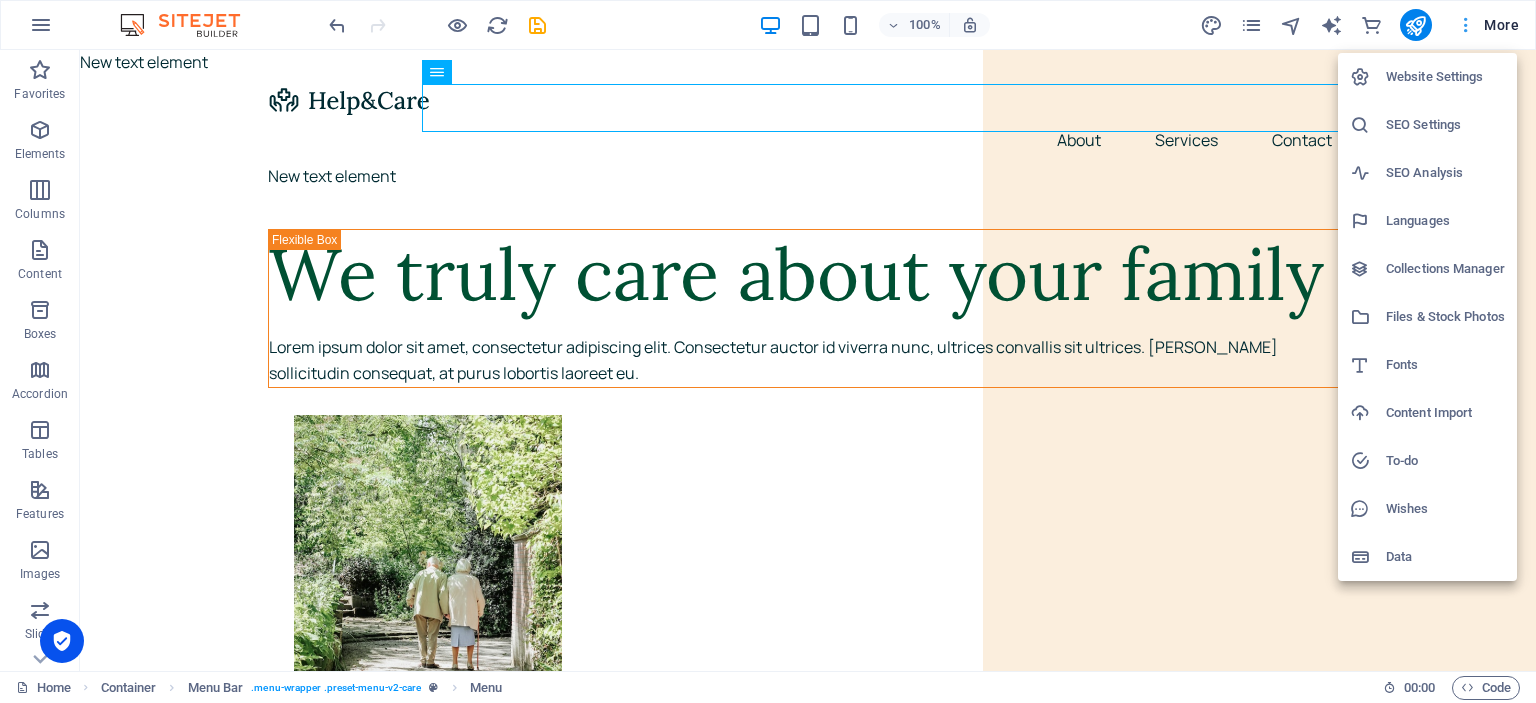 click at bounding box center (768, 351) 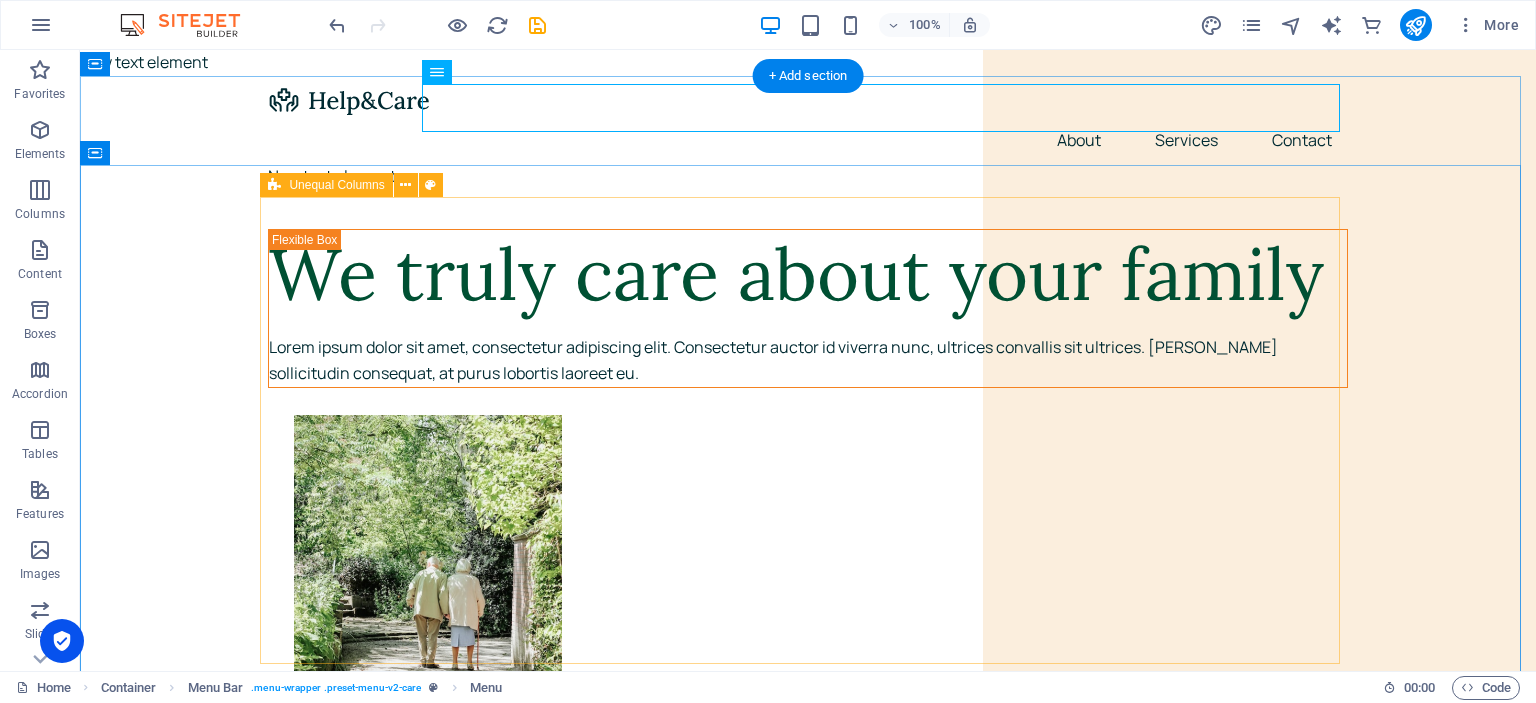 click on "We truly care about your family Lorem ipsum dolor sit amet, consectetur adipiscing elit. Consectetur auctor id viverra nunc, ultrices convallis sit ultrices. Massa sollicitudin consequat, at purus lobortis laoreet eu." at bounding box center [808, 2075] 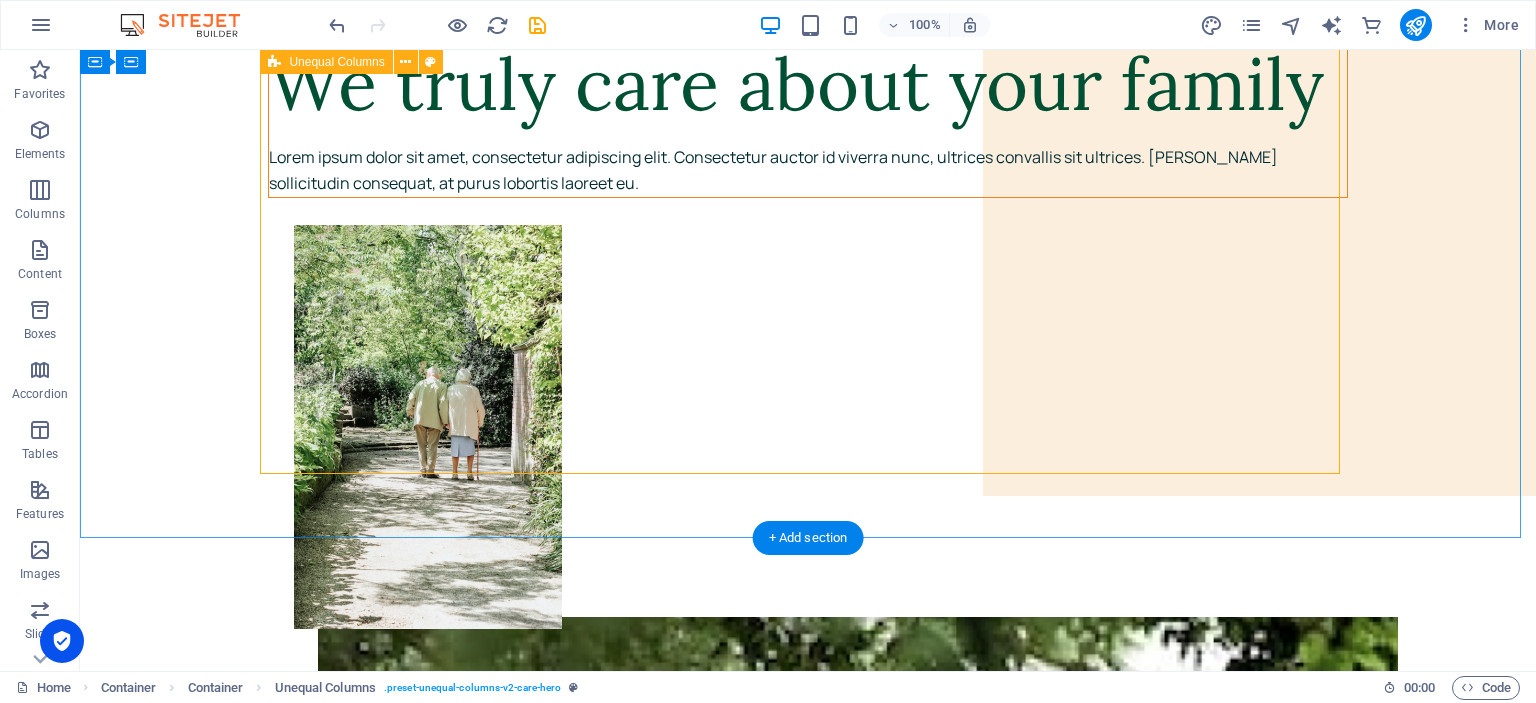 scroll, scrollTop: 0, scrollLeft: 0, axis: both 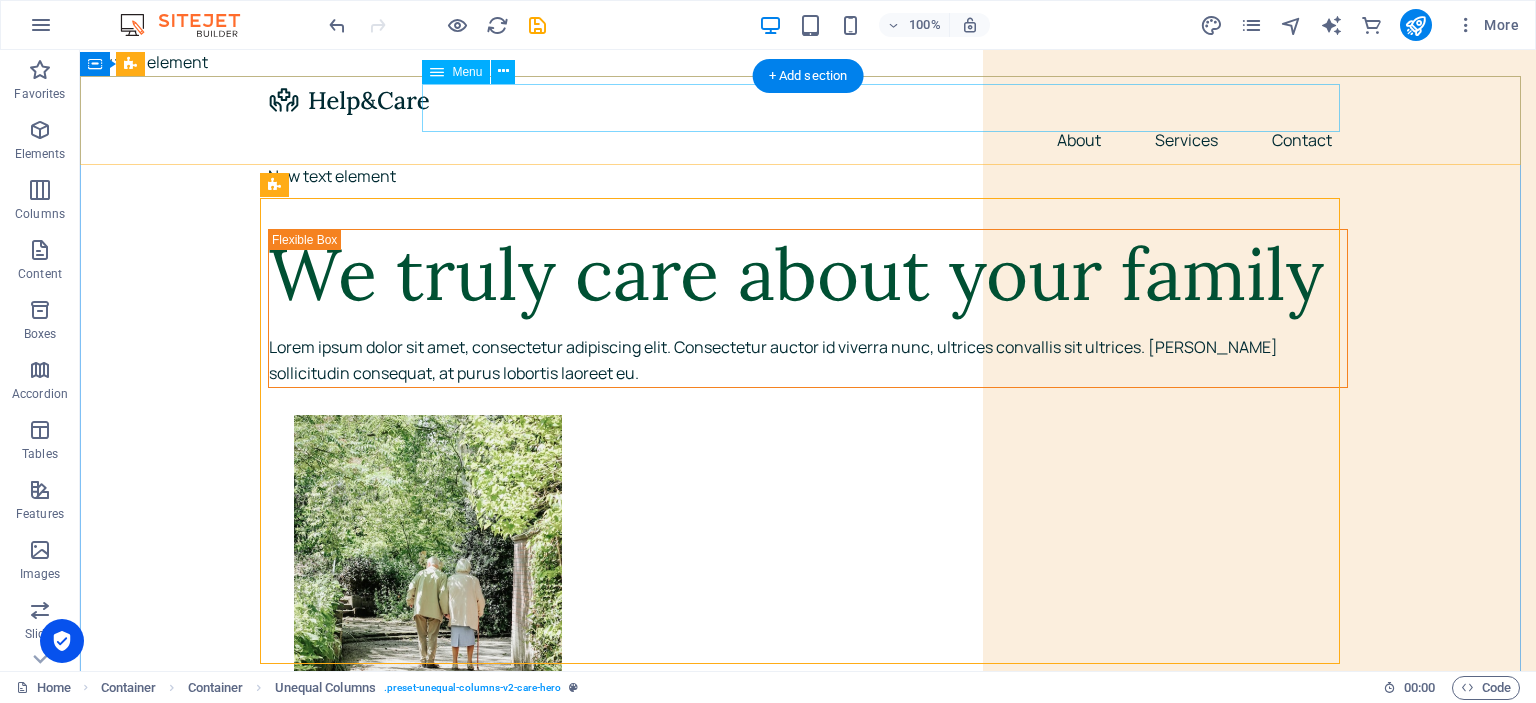 click on "About Services Contact" at bounding box center (808, 140) 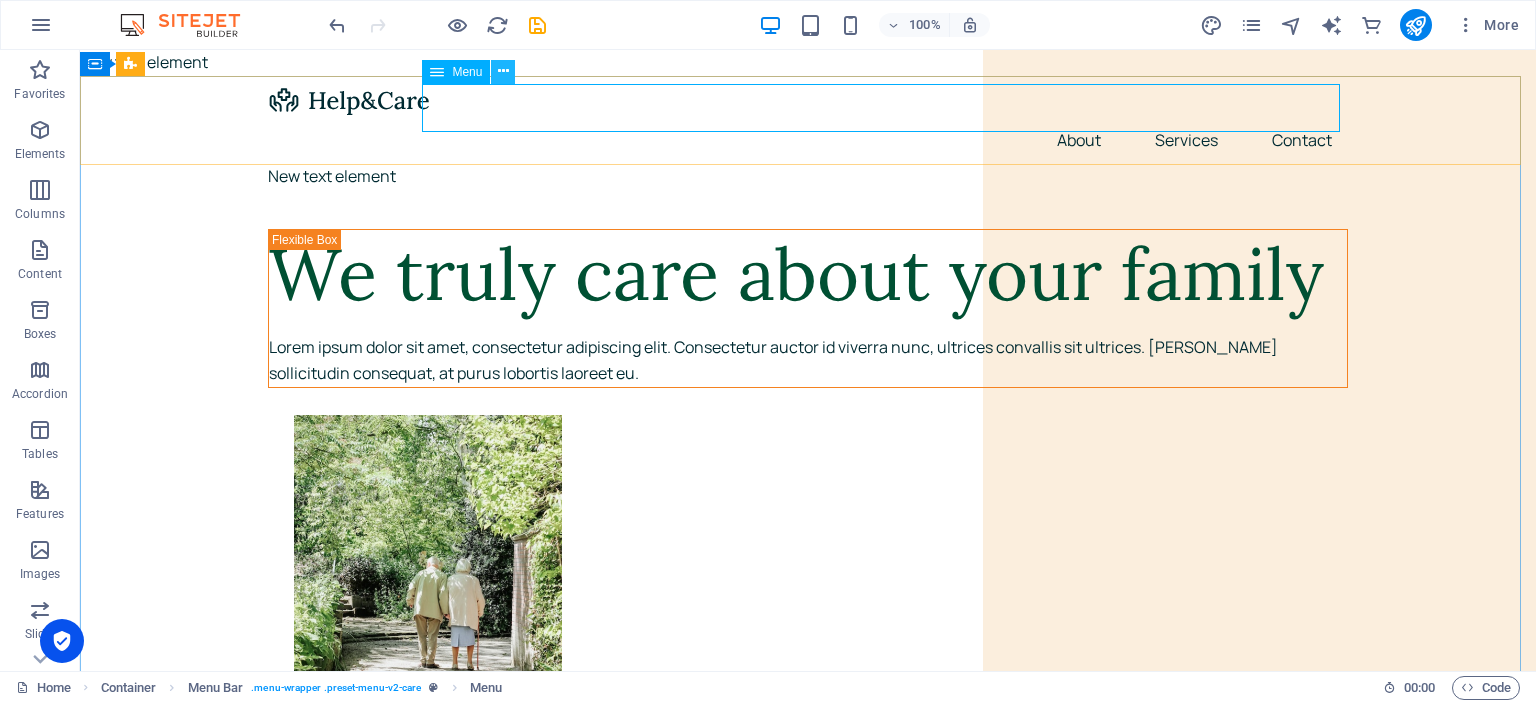 click at bounding box center (503, 71) 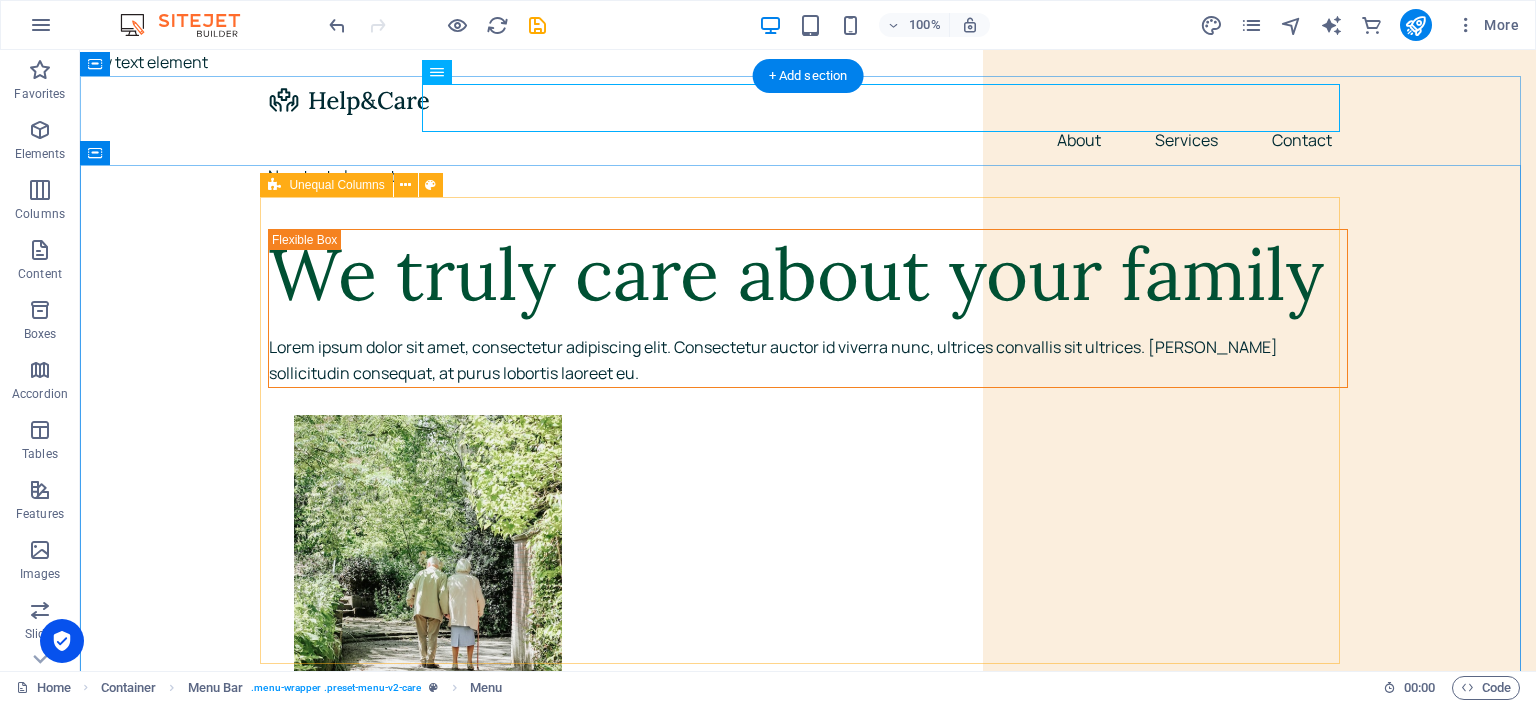 click on "We truly care about your family Lorem ipsum dolor sit amet, consectetur adipiscing elit. Consectetur auctor id viverra nunc, ultrices convallis sit ultrices. Massa sollicitudin consequat, at purus lobortis laoreet eu." at bounding box center (808, 2075) 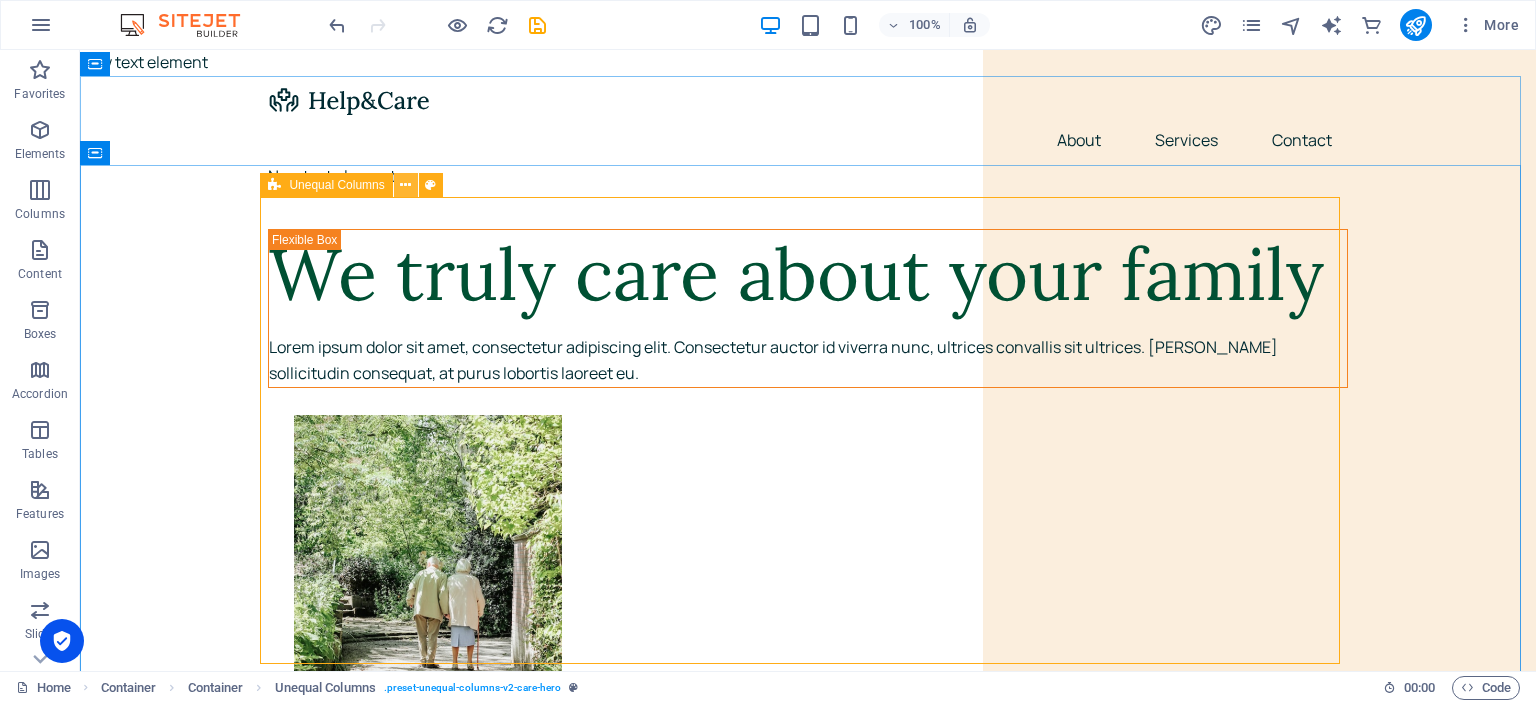 click at bounding box center [405, 185] 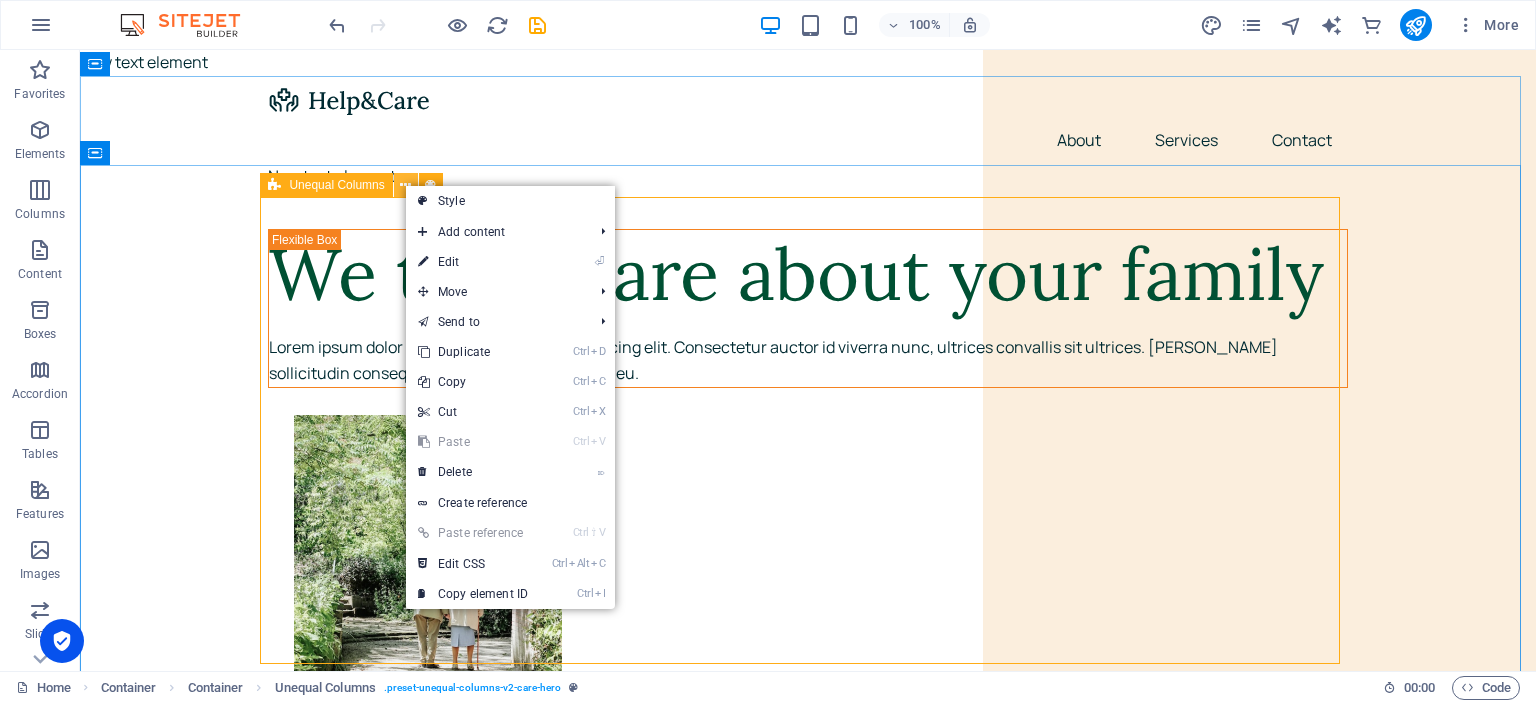 click at bounding box center (405, 185) 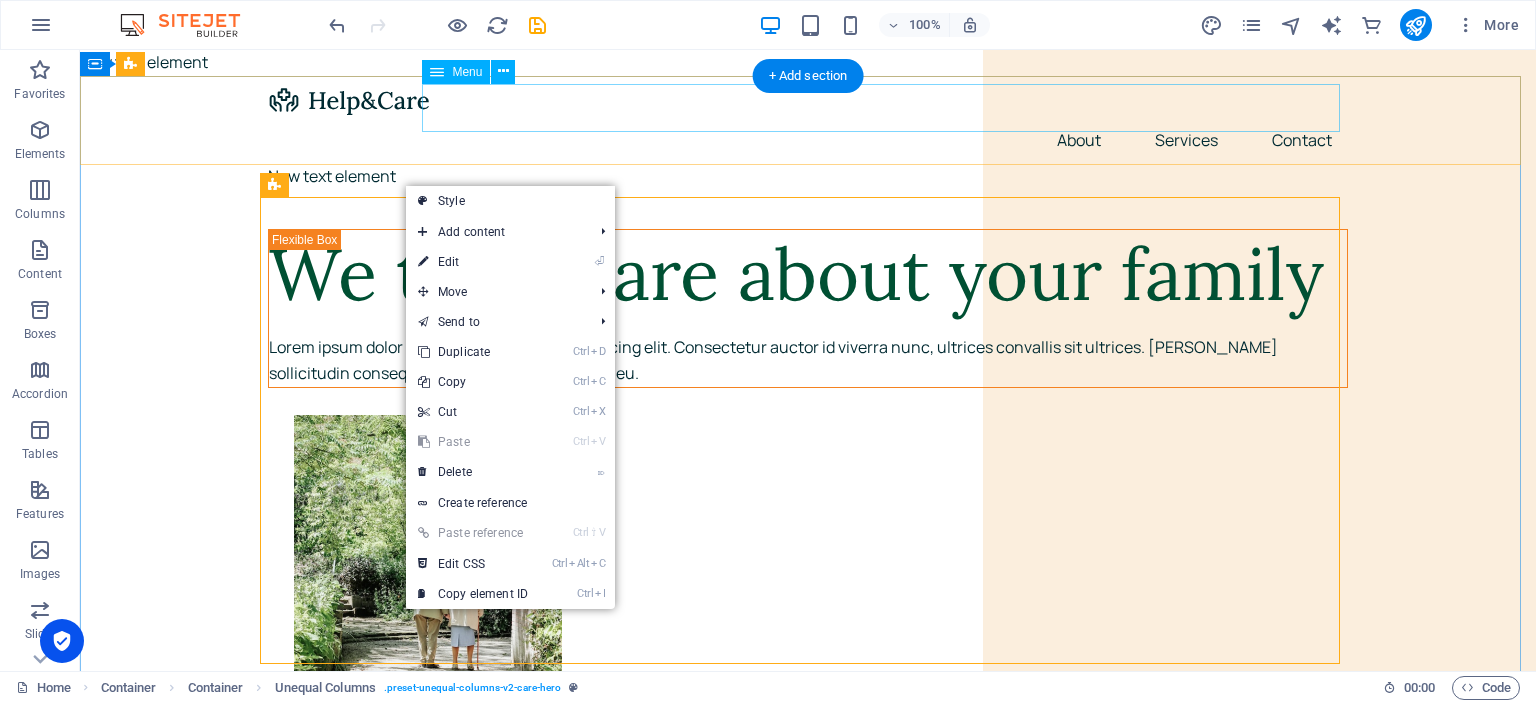click on "About Services Contact" at bounding box center [808, 140] 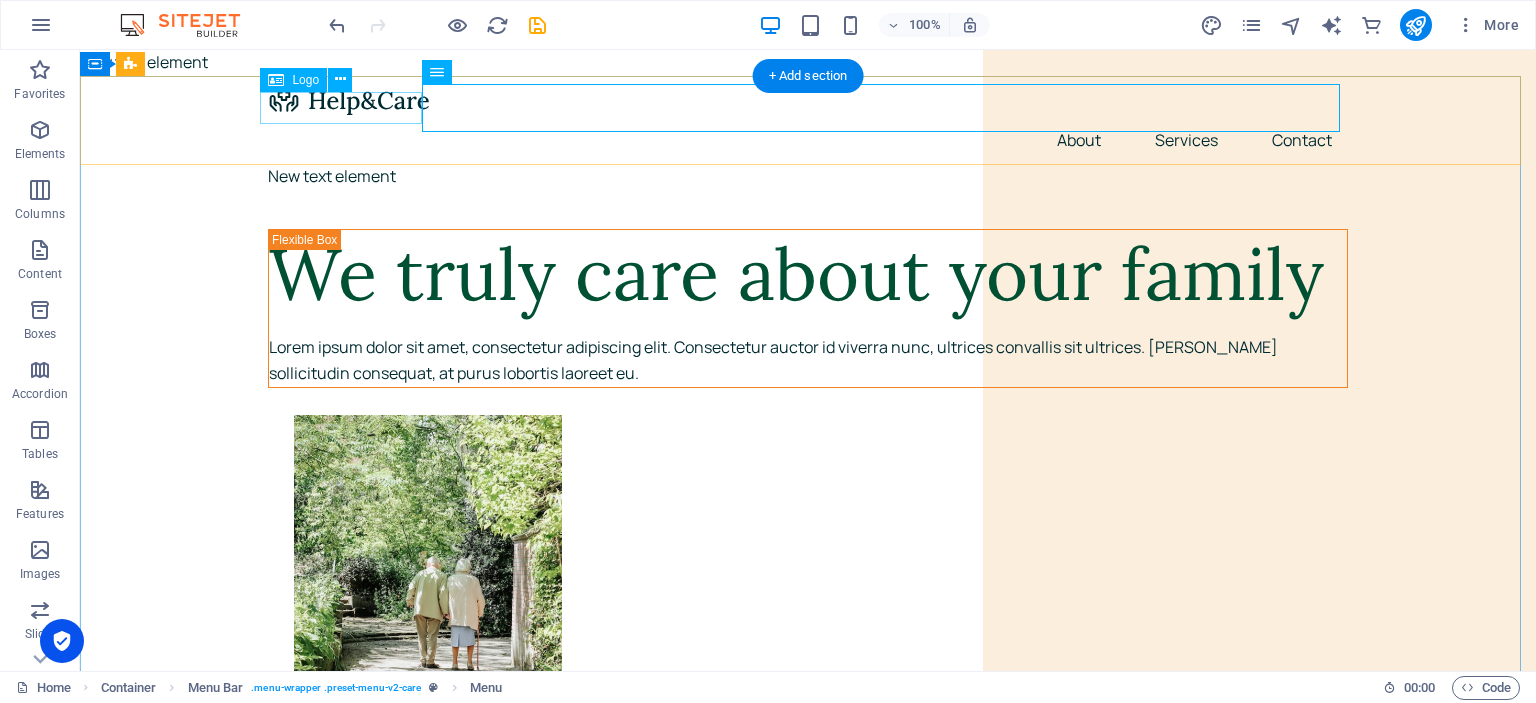 click at bounding box center (808, 100) 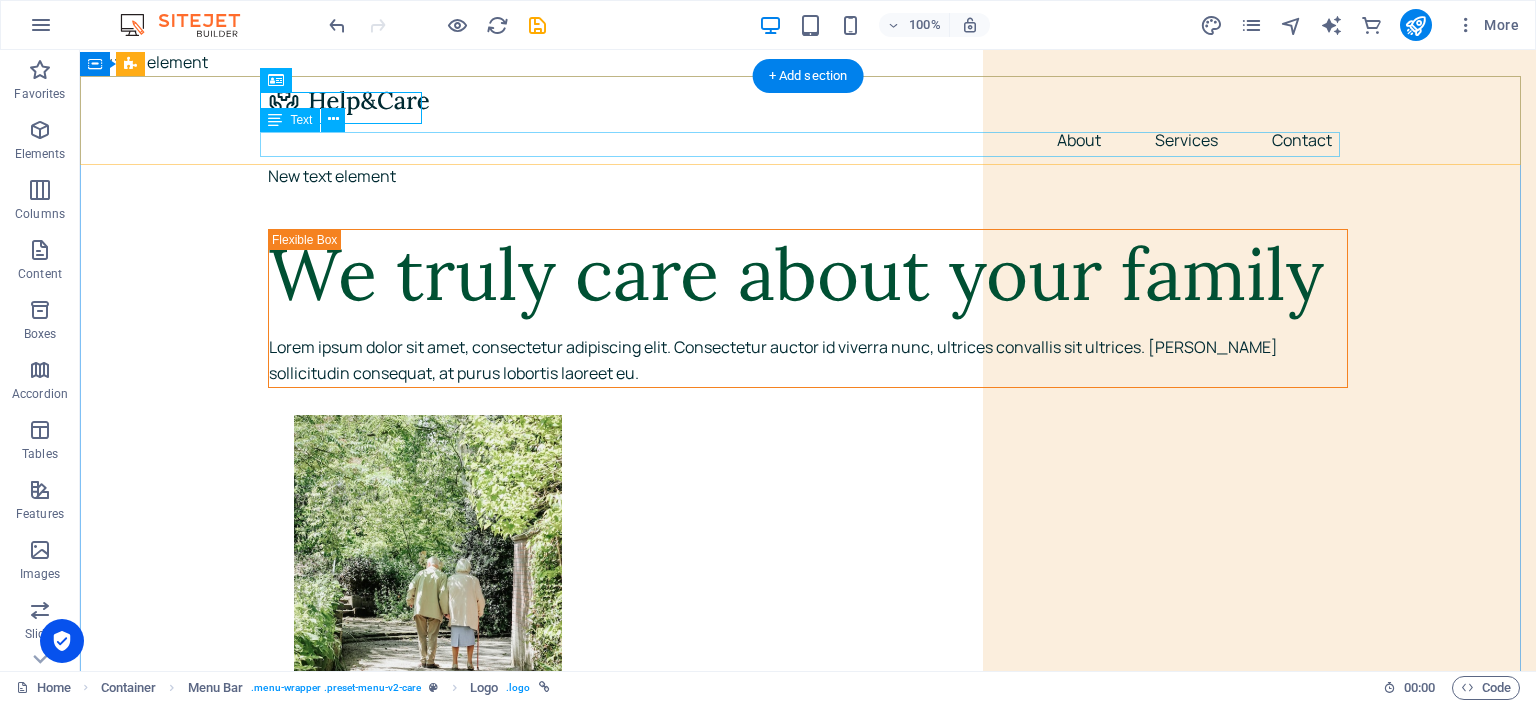 click on "New text element" at bounding box center (808, 177) 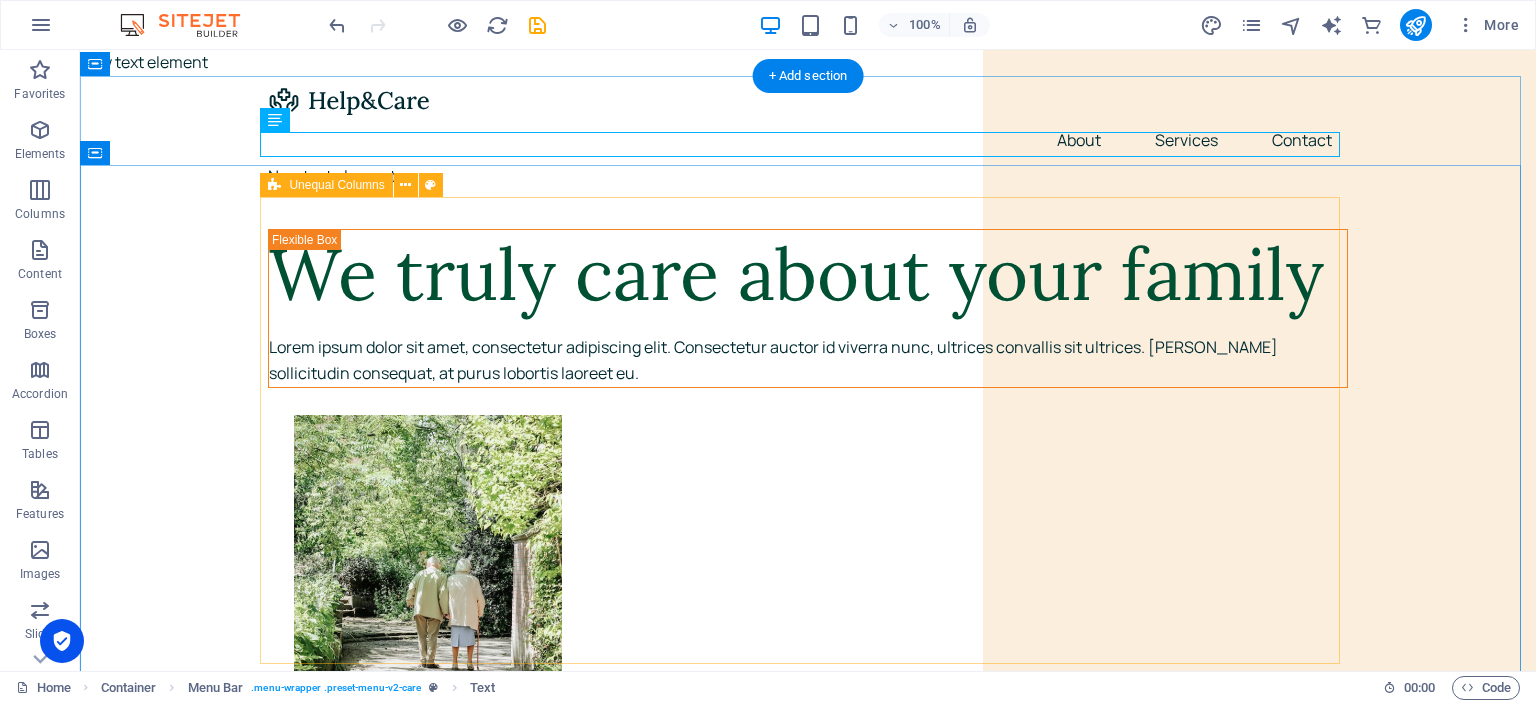 click on "We truly care about your family Lorem ipsum dolor sit amet, consectetur adipiscing elit. Consectetur auctor id viverra nunc, ultrices convallis sit ultrices. Massa sollicitudin consequat, at purus lobortis laoreet eu." at bounding box center (808, 2075) 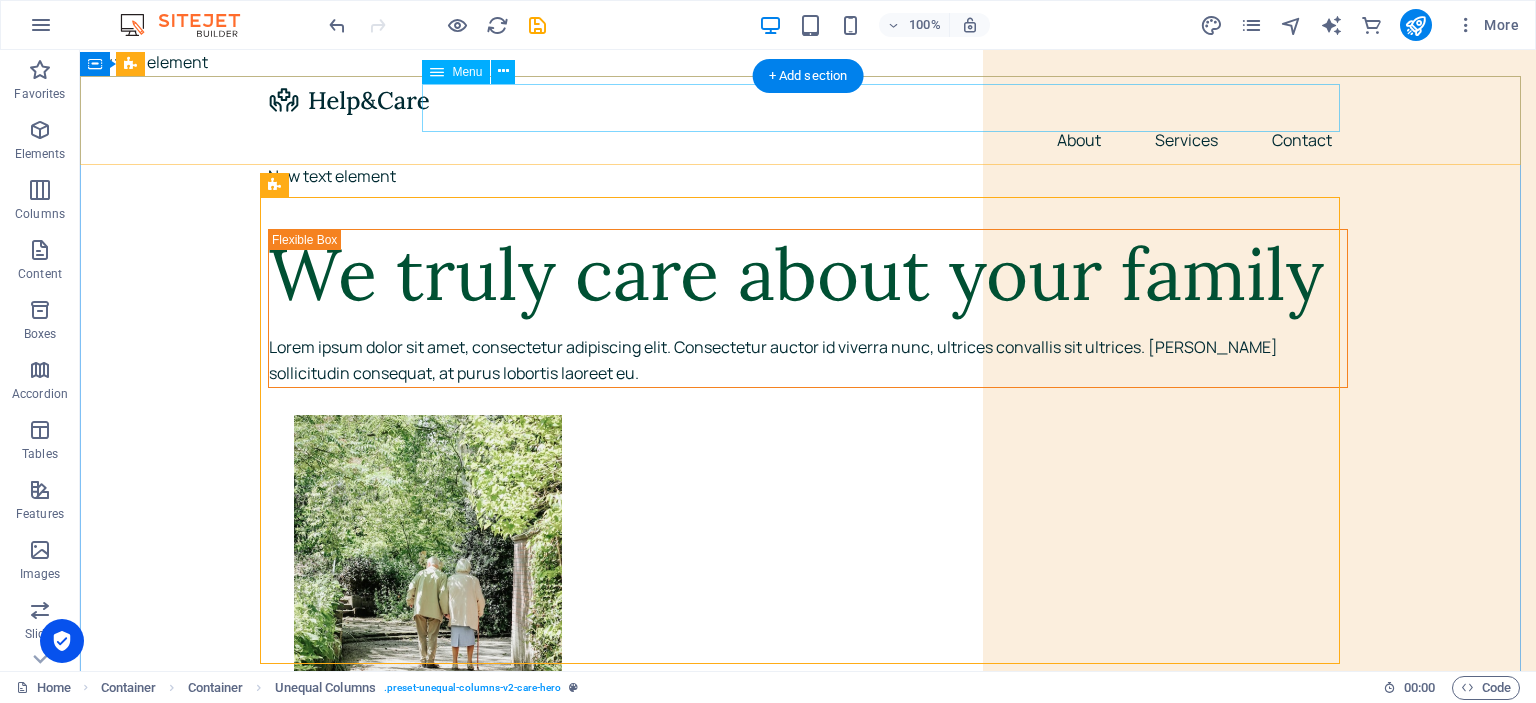 click on "About Services Contact" at bounding box center (808, 140) 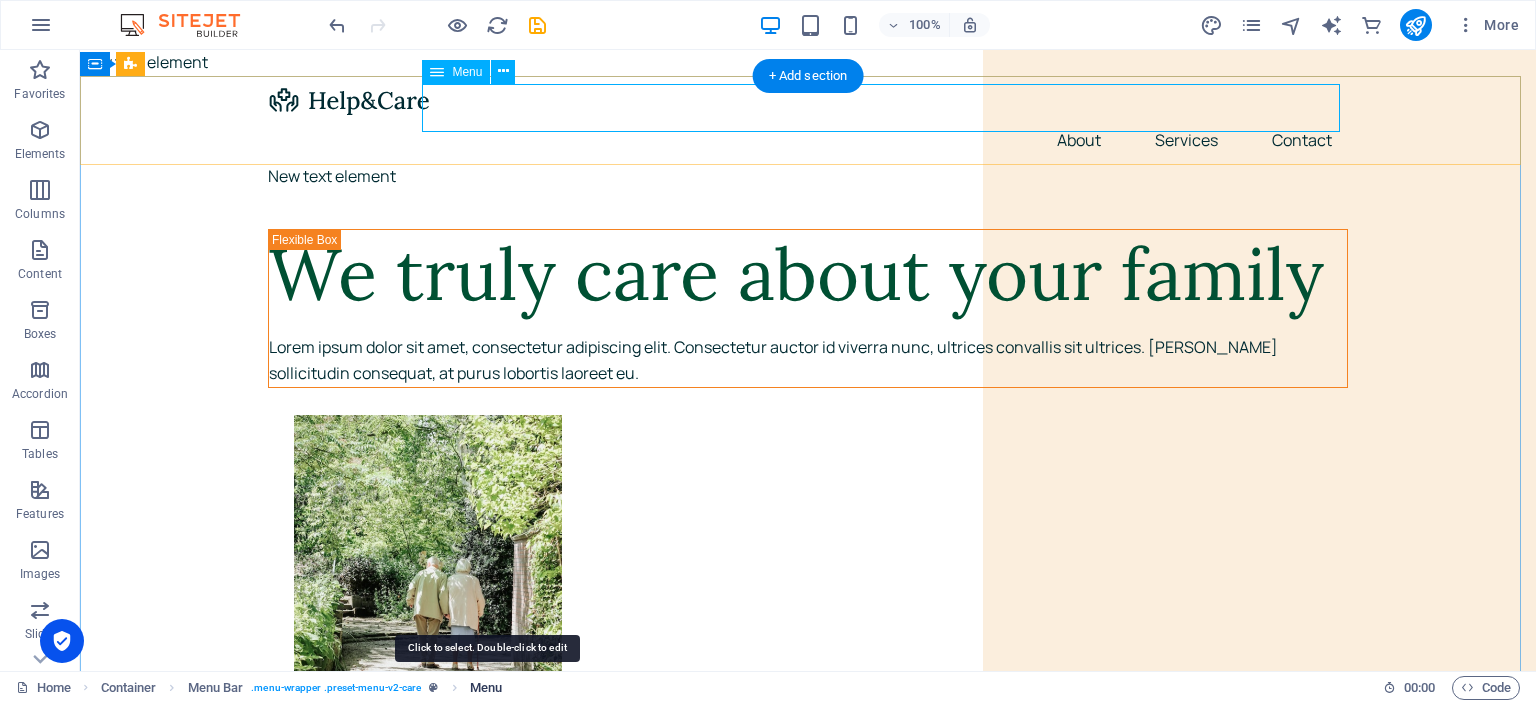 click on "Menu" at bounding box center (486, 688) 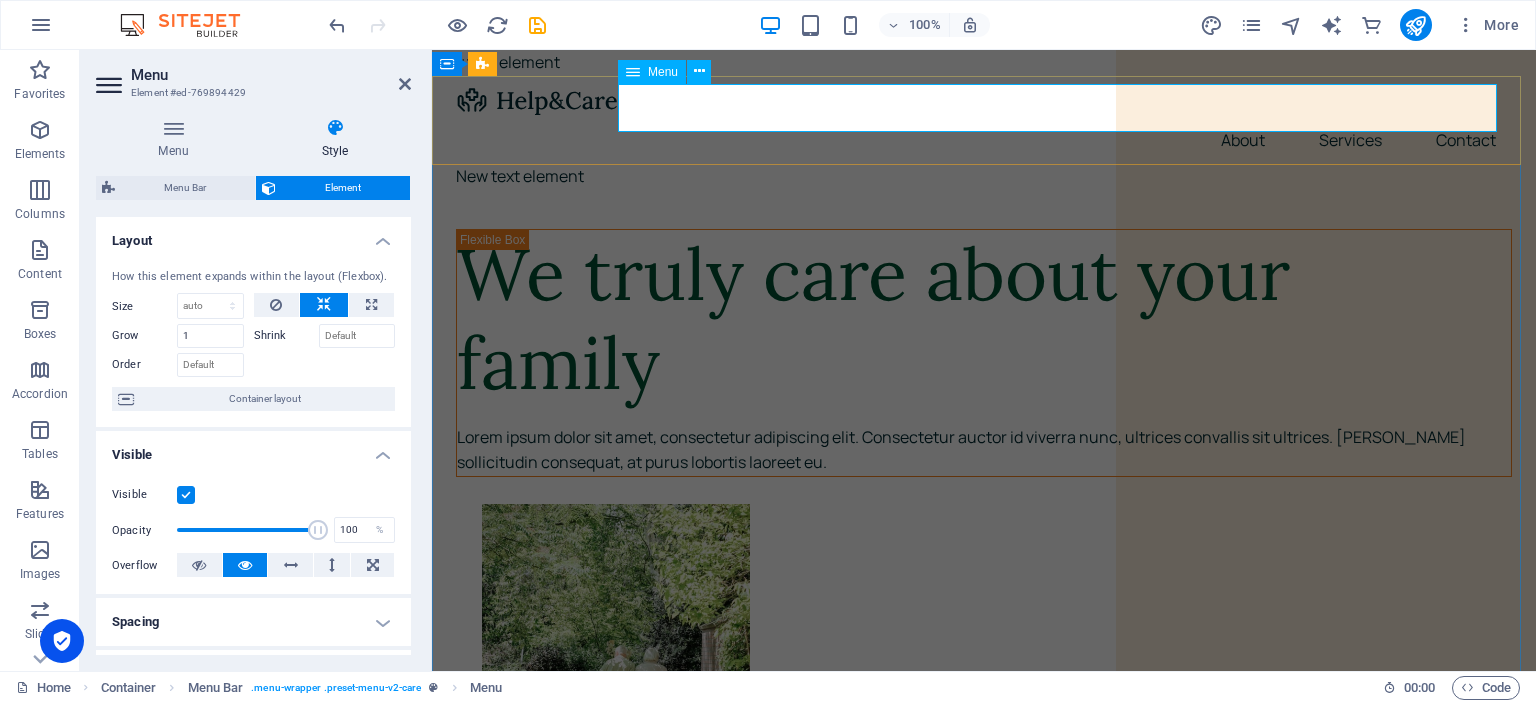click on "About Services Contact" at bounding box center (984, 140) 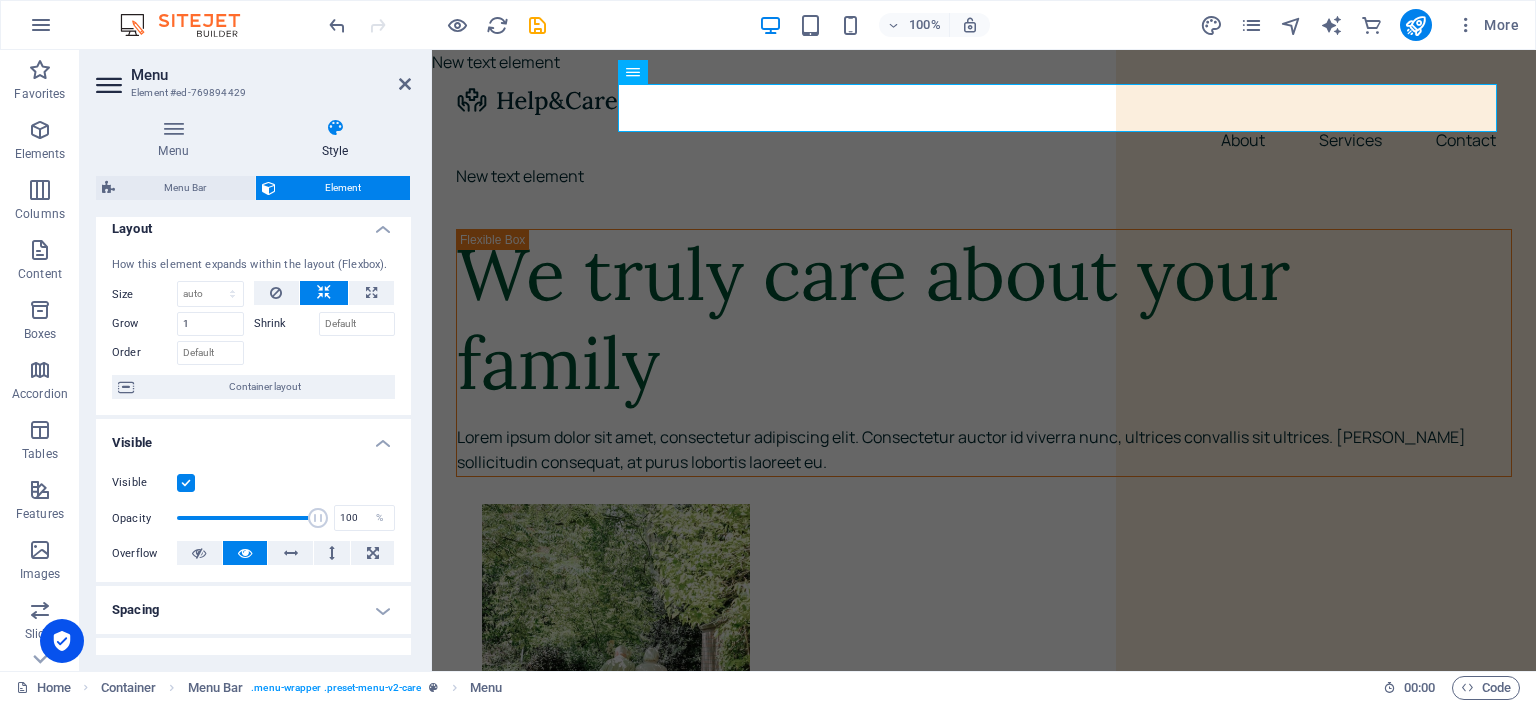 scroll, scrollTop: 0, scrollLeft: 0, axis: both 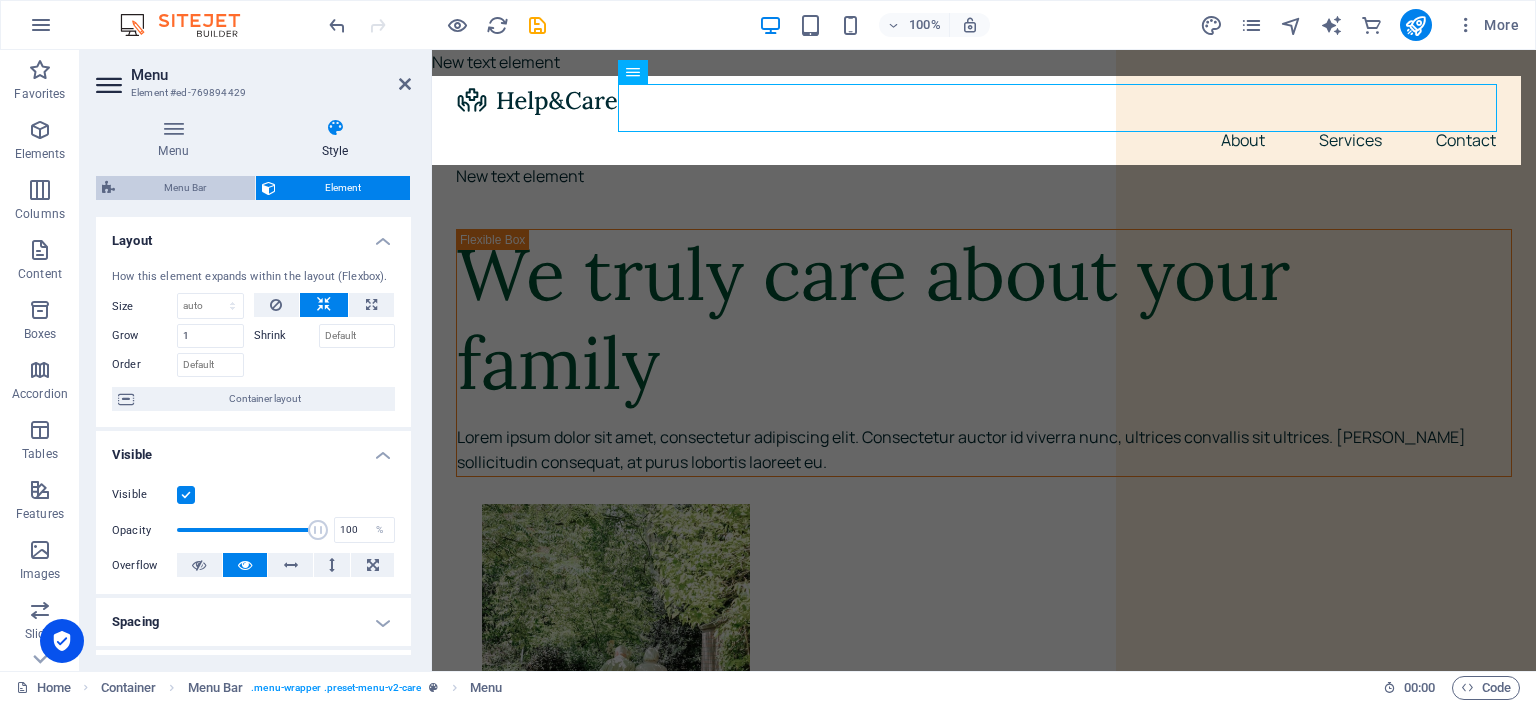 click on "Menu Bar" at bounding box center [185, 188] 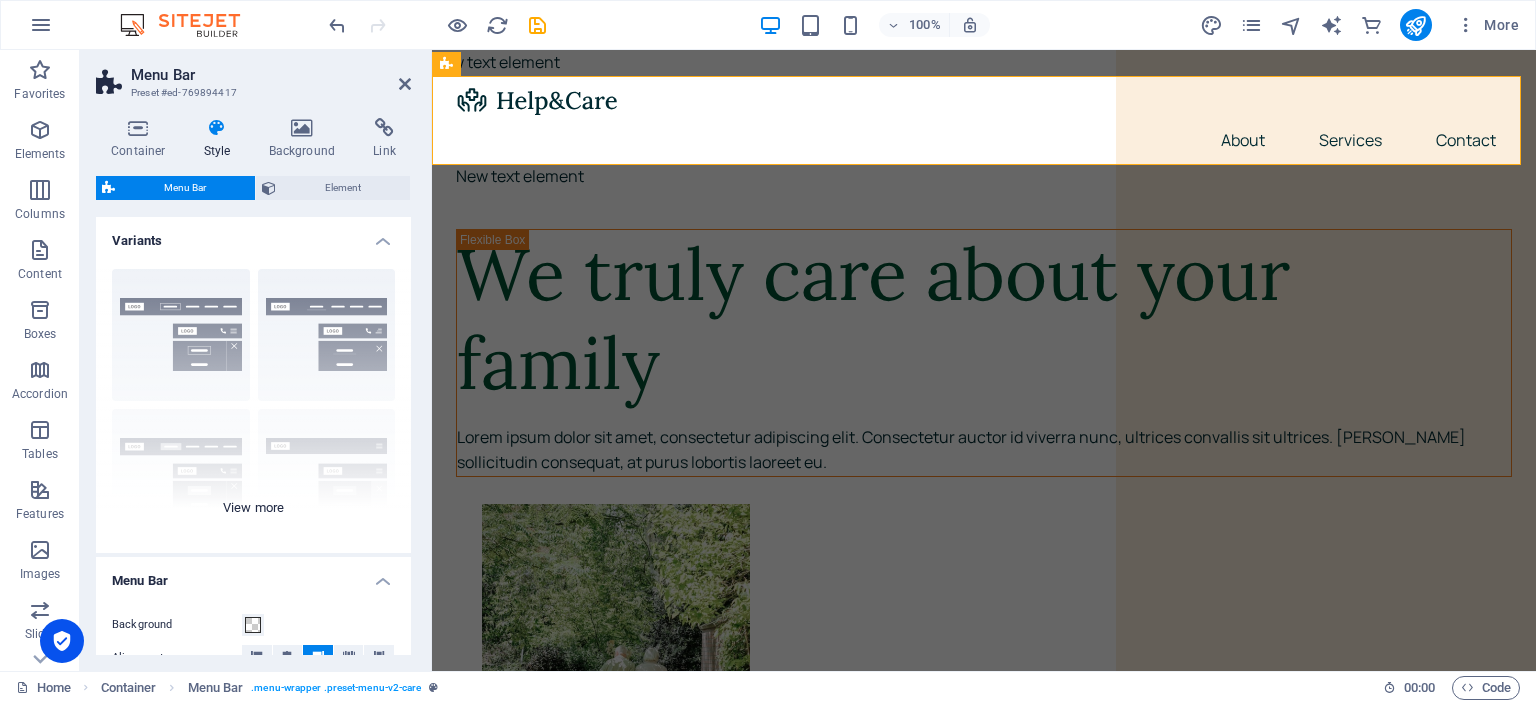type 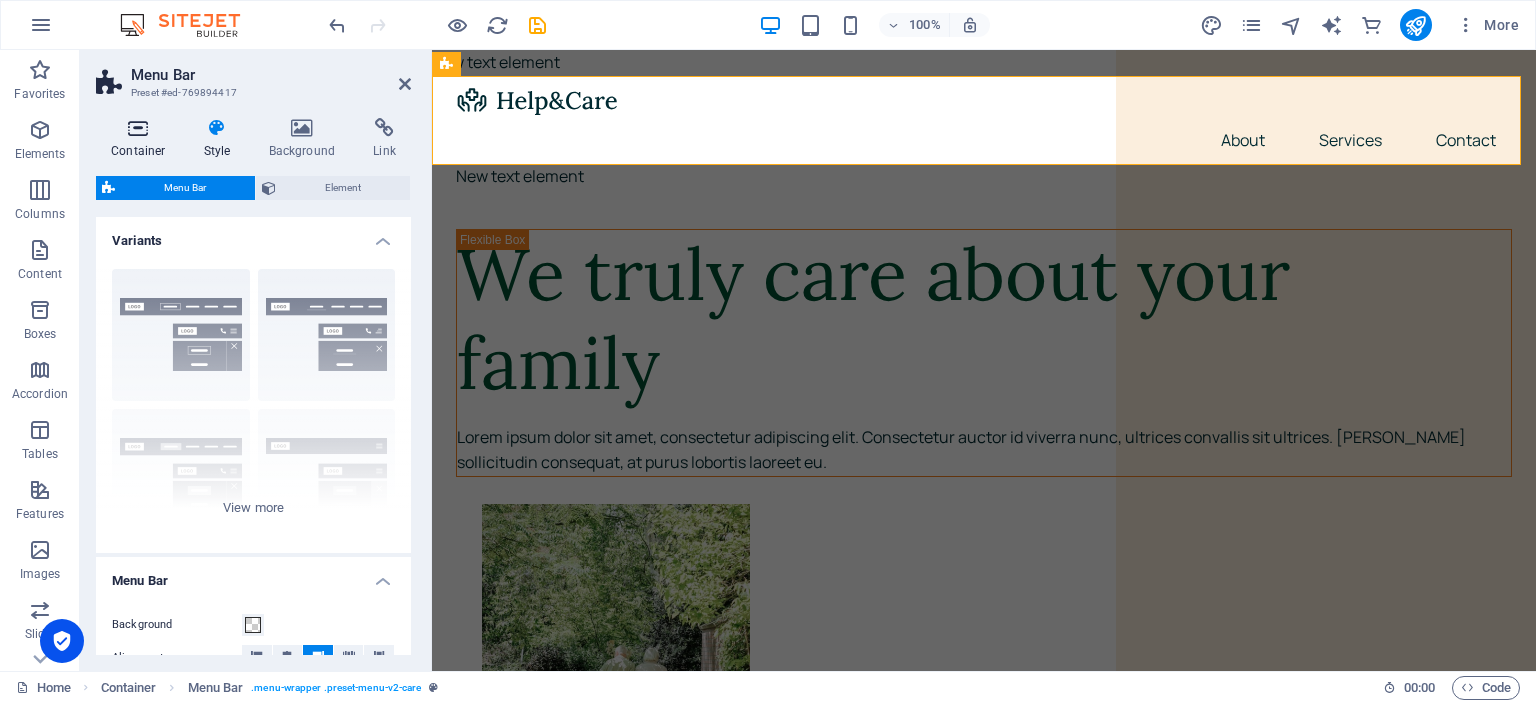 click at bounding box center (138, 128) 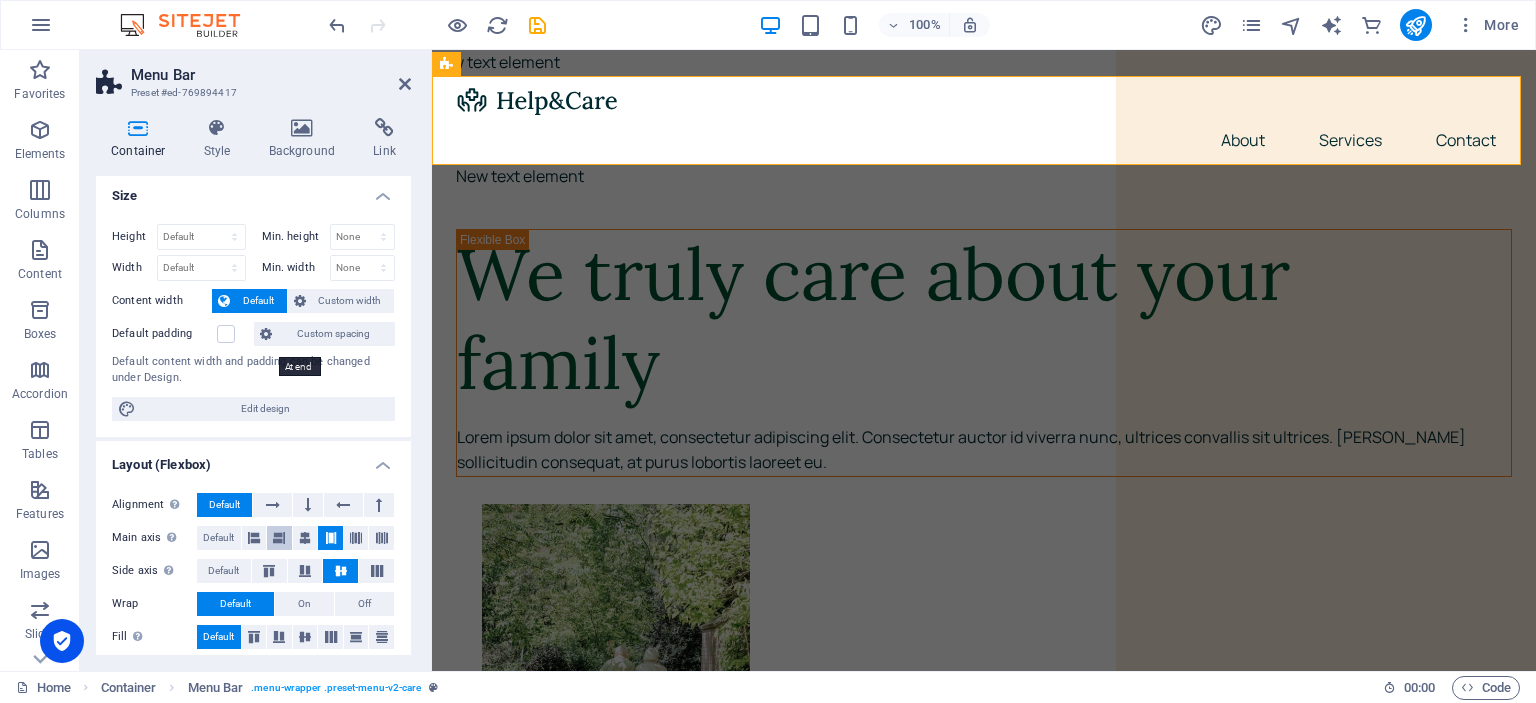 scroll, scrollTop: 0, scrollLeft: 0, axis: both 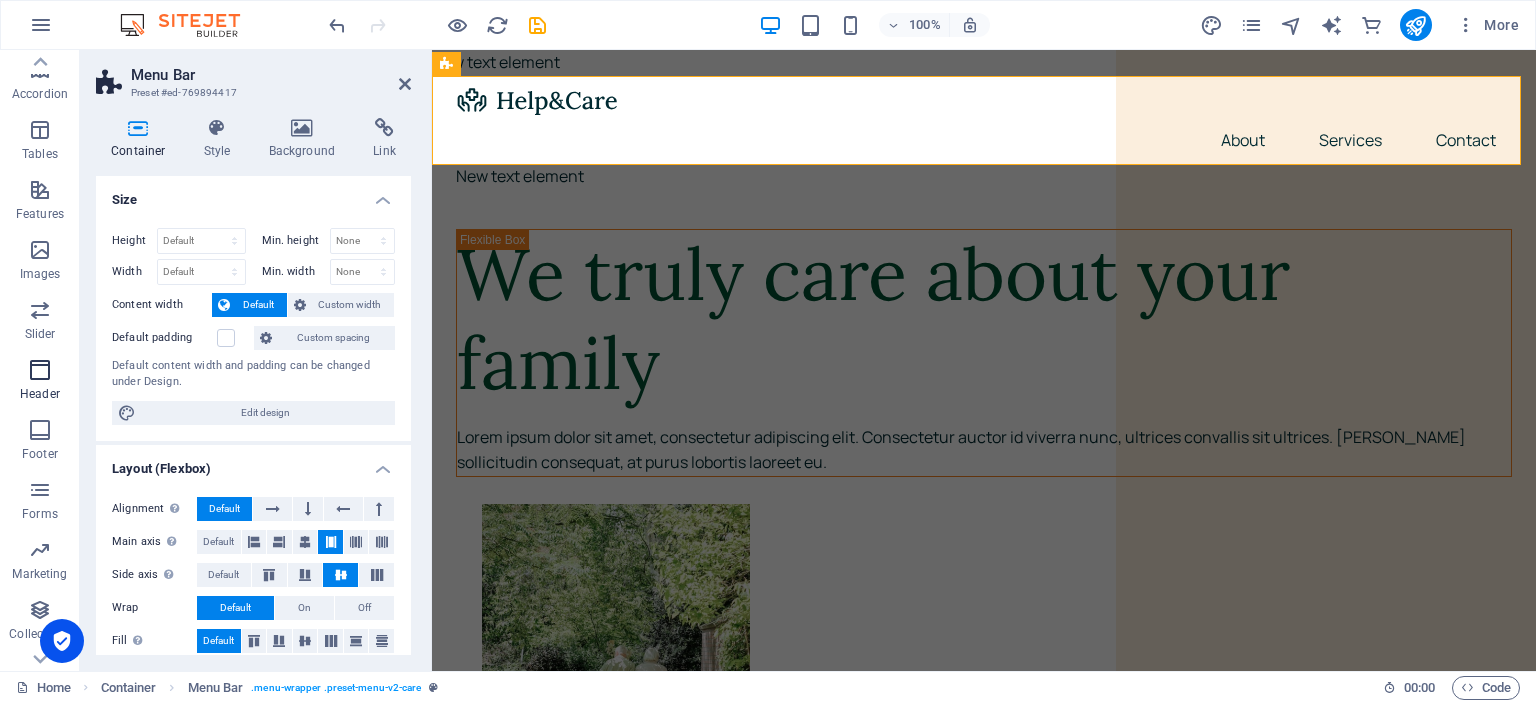 click at bounding box center [40, 370] 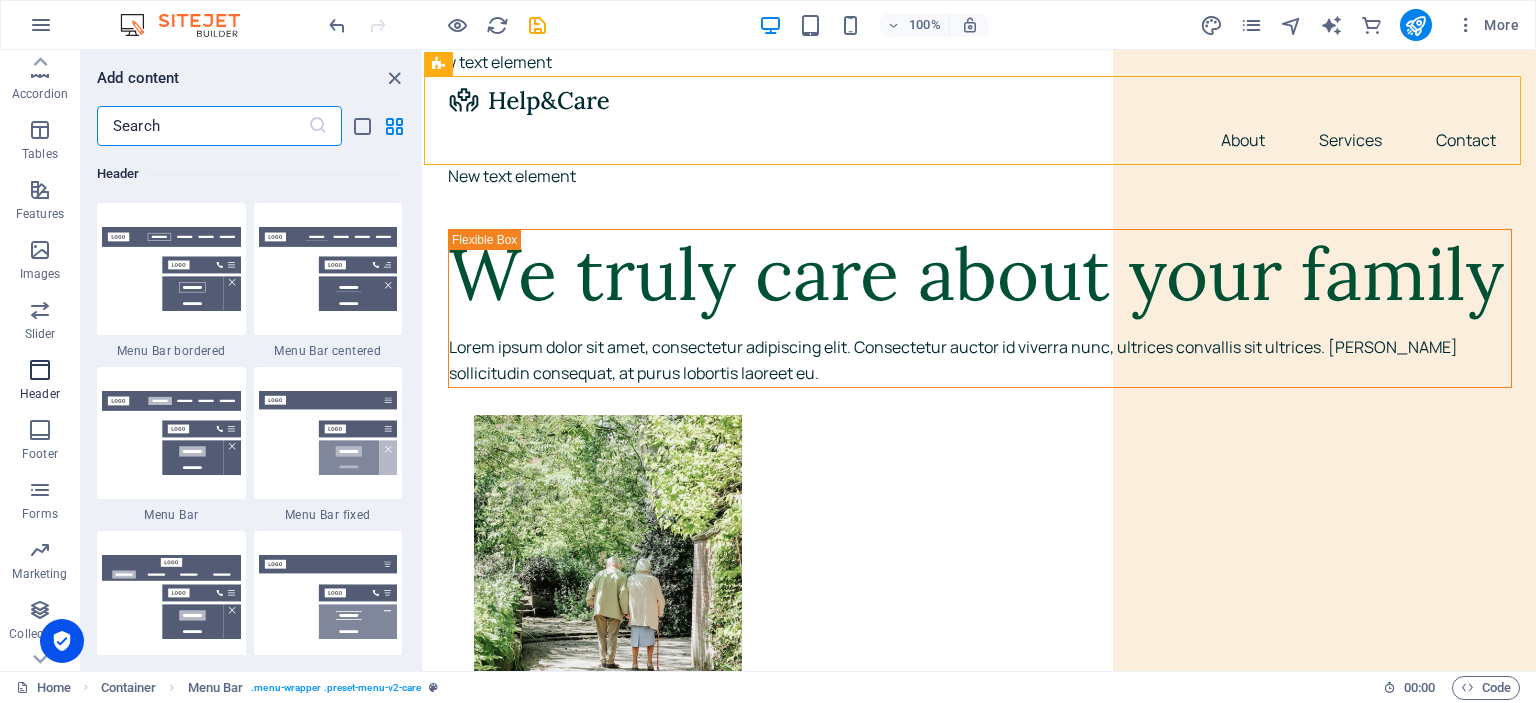 scroll, scrollTop: 11878, scrollLeft: 0, axis: vertical 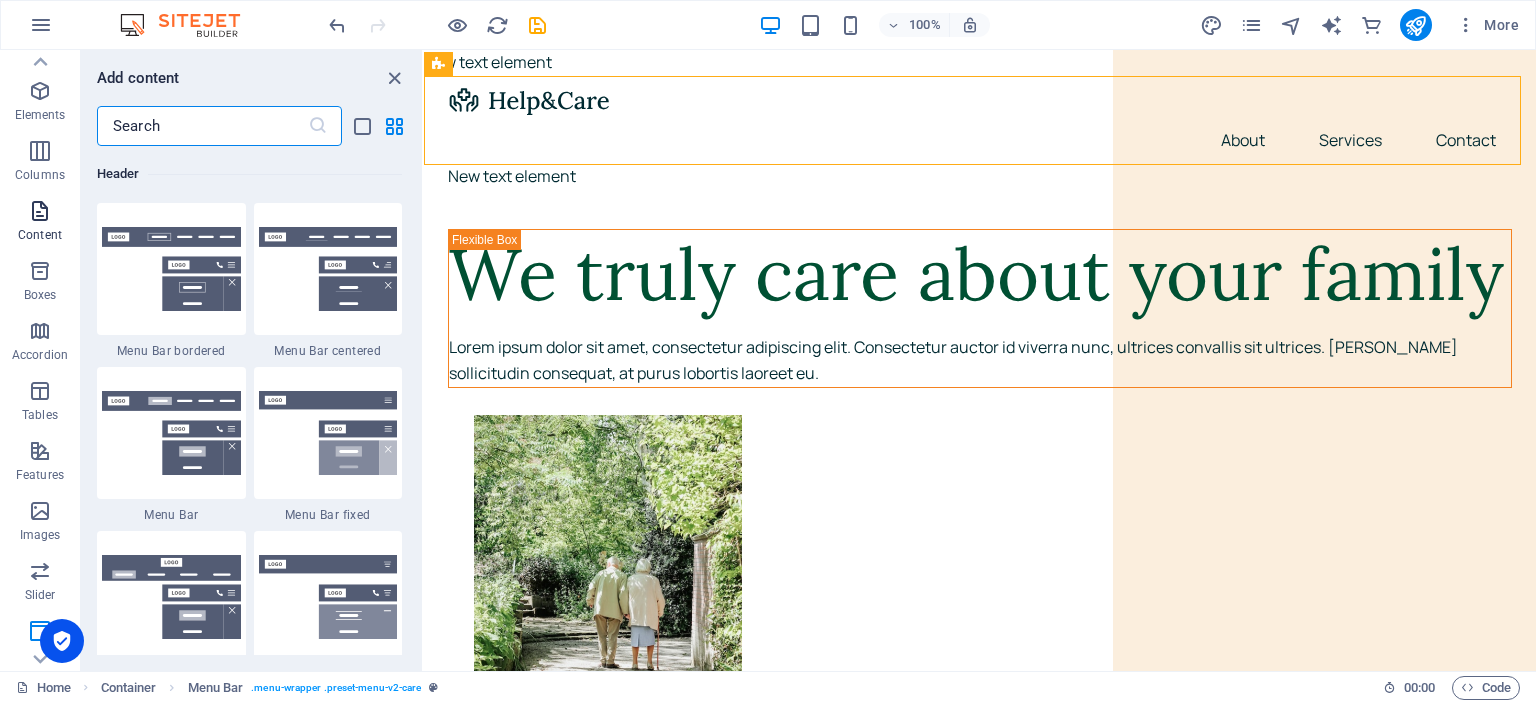click at bounding box center [40, 211] 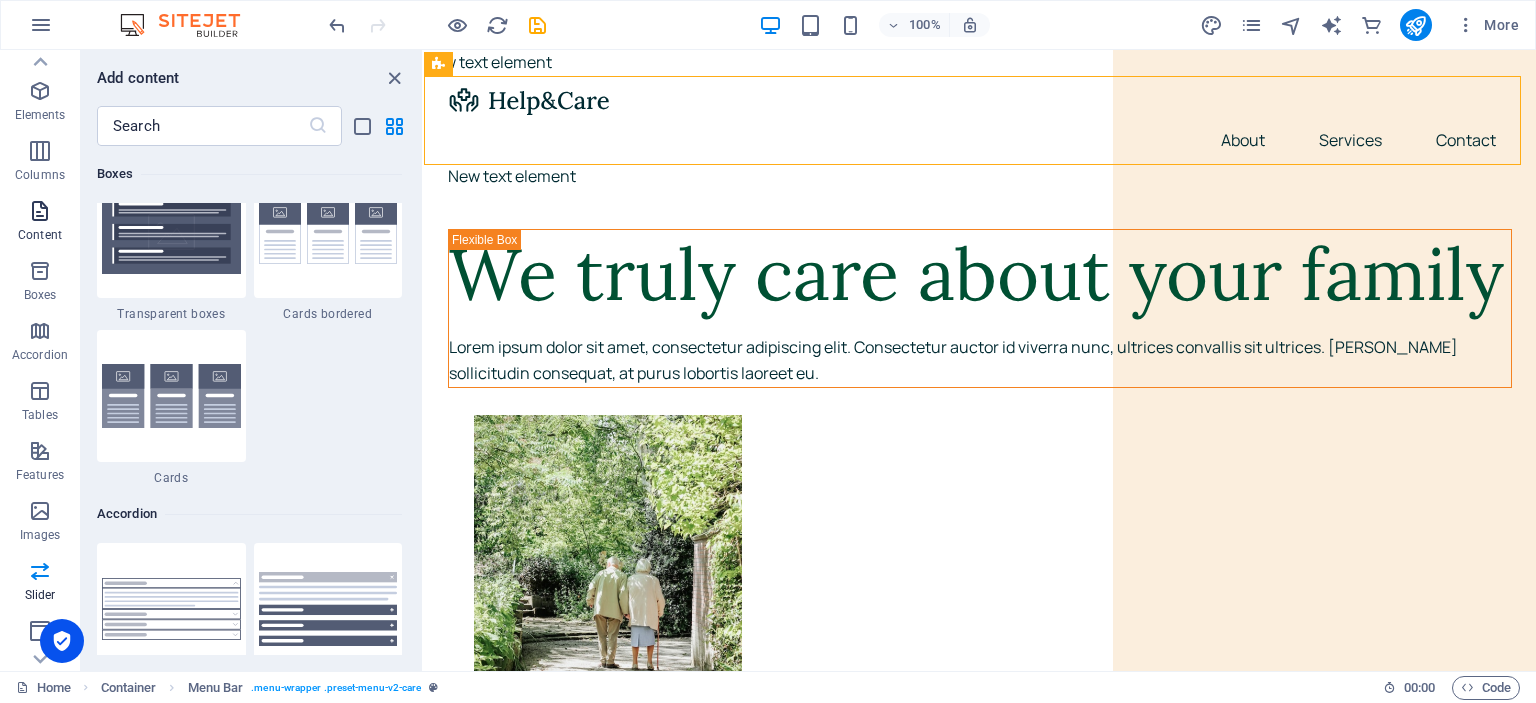scroll, scrollTop: 3499, scrollLeft: 0, axis: vertical 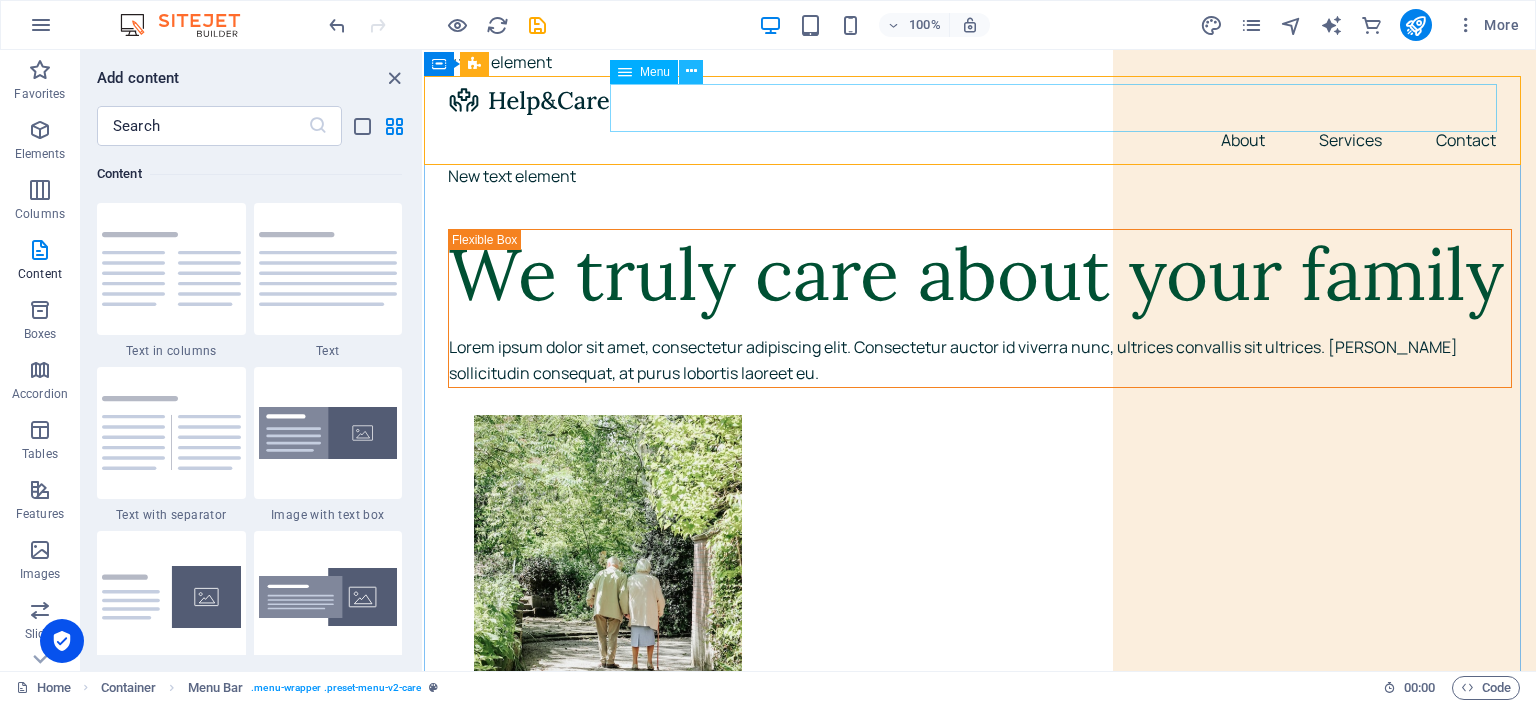click at bounding box center [691, 71] 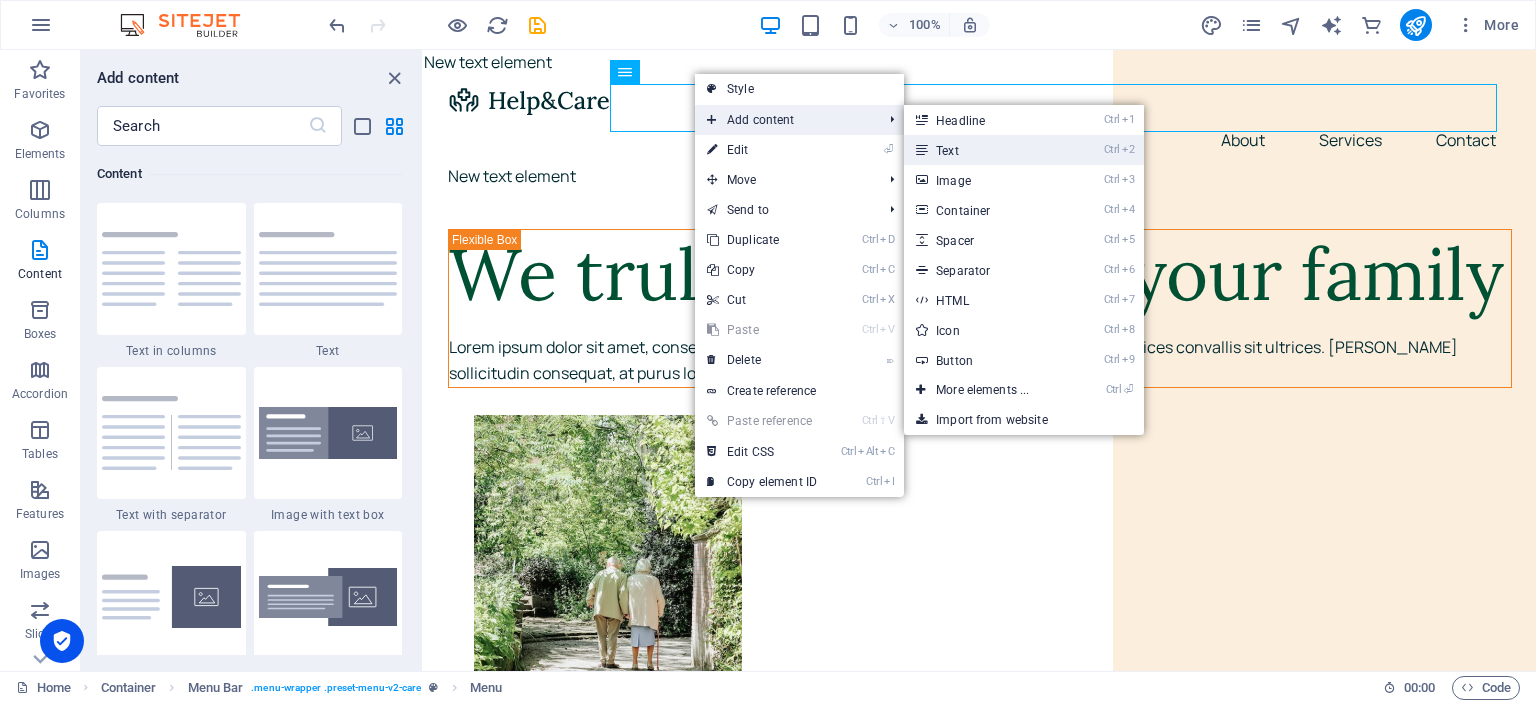 click on "Ctrl 2  Text" at bounding box center [986, 150] 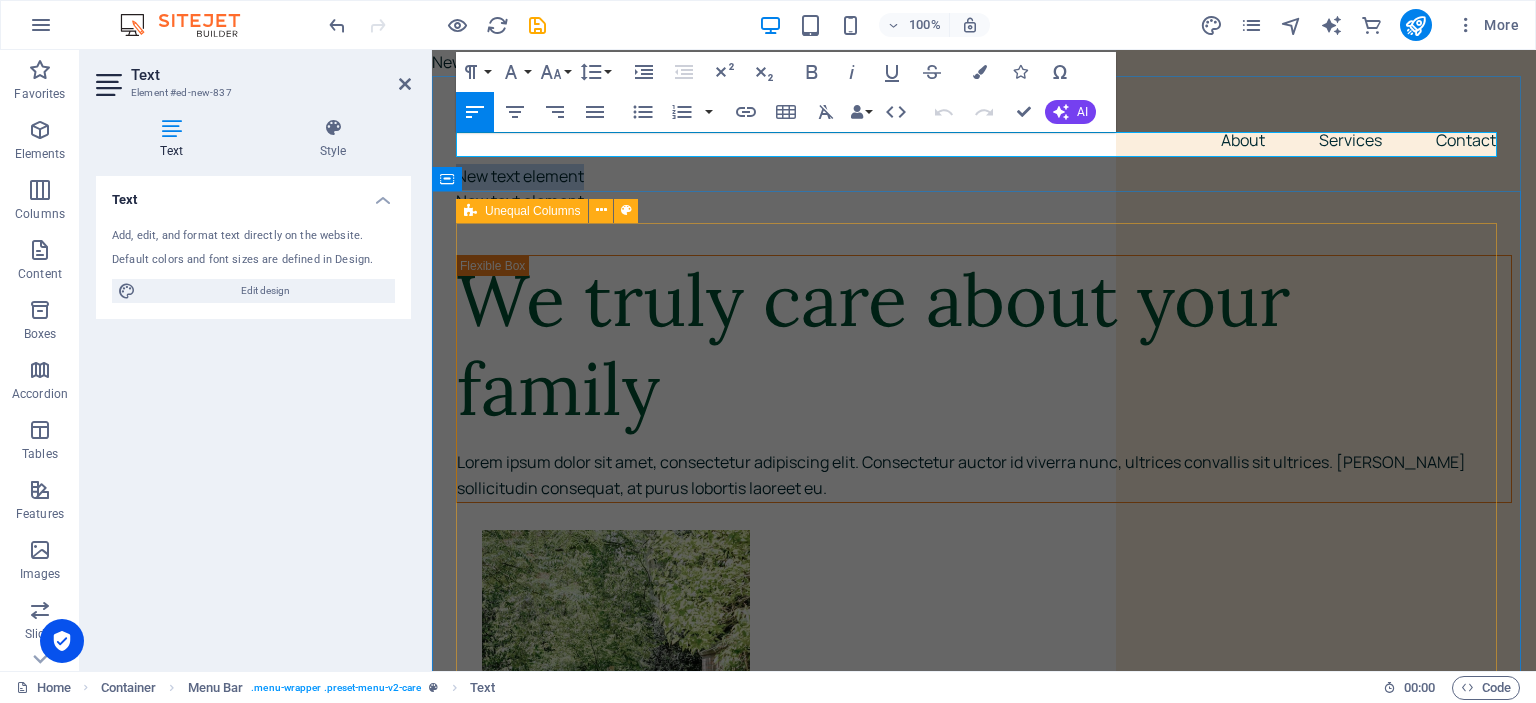 click on "We truly care about your family Lorem ipsum dolor sit amet, consectetur adipiscing elit. Consectetur auctor id viverra nunc, ultrices convallis sit ultrices. Massa sollicitudin consequat, at purus lobortis laoreet eu." at bounding box center [984, 1769] 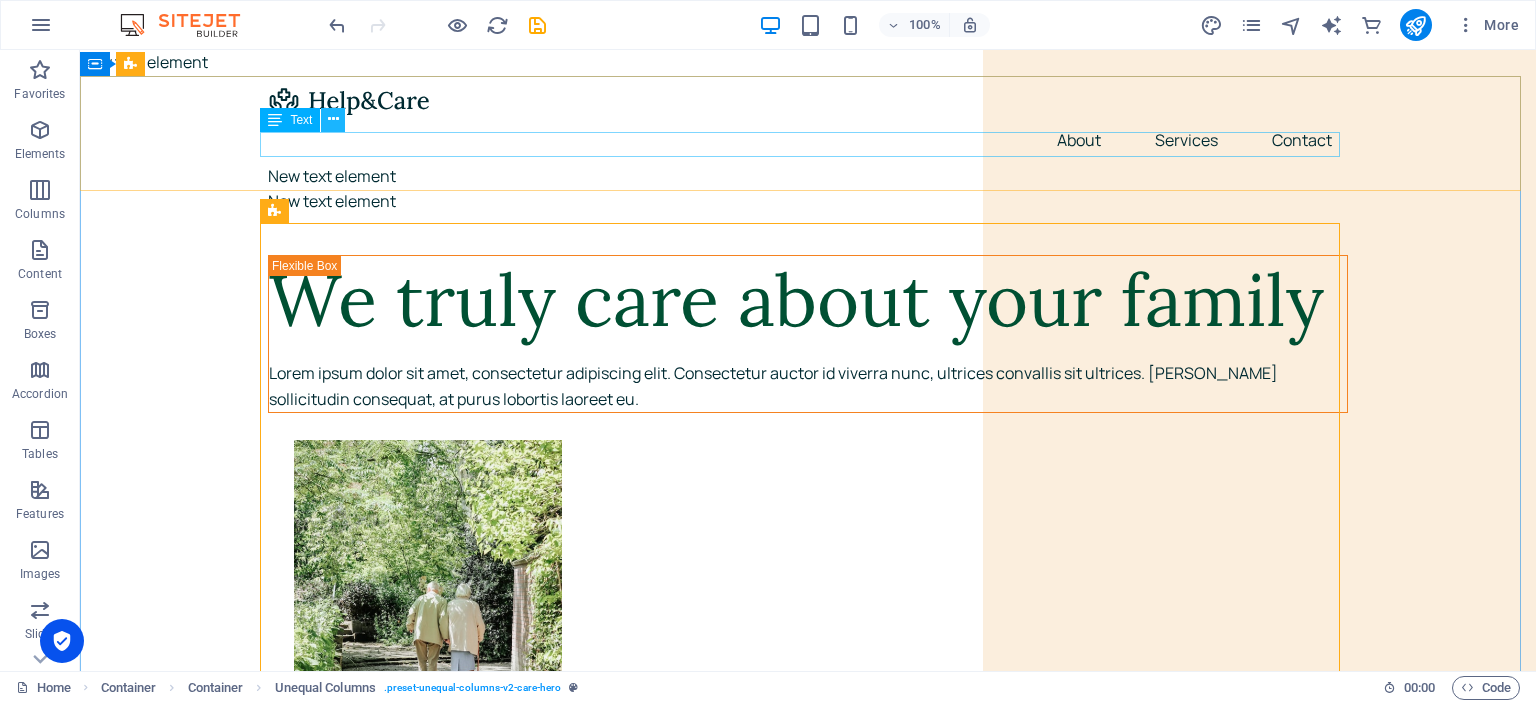 click at bounding box center [333, 119] 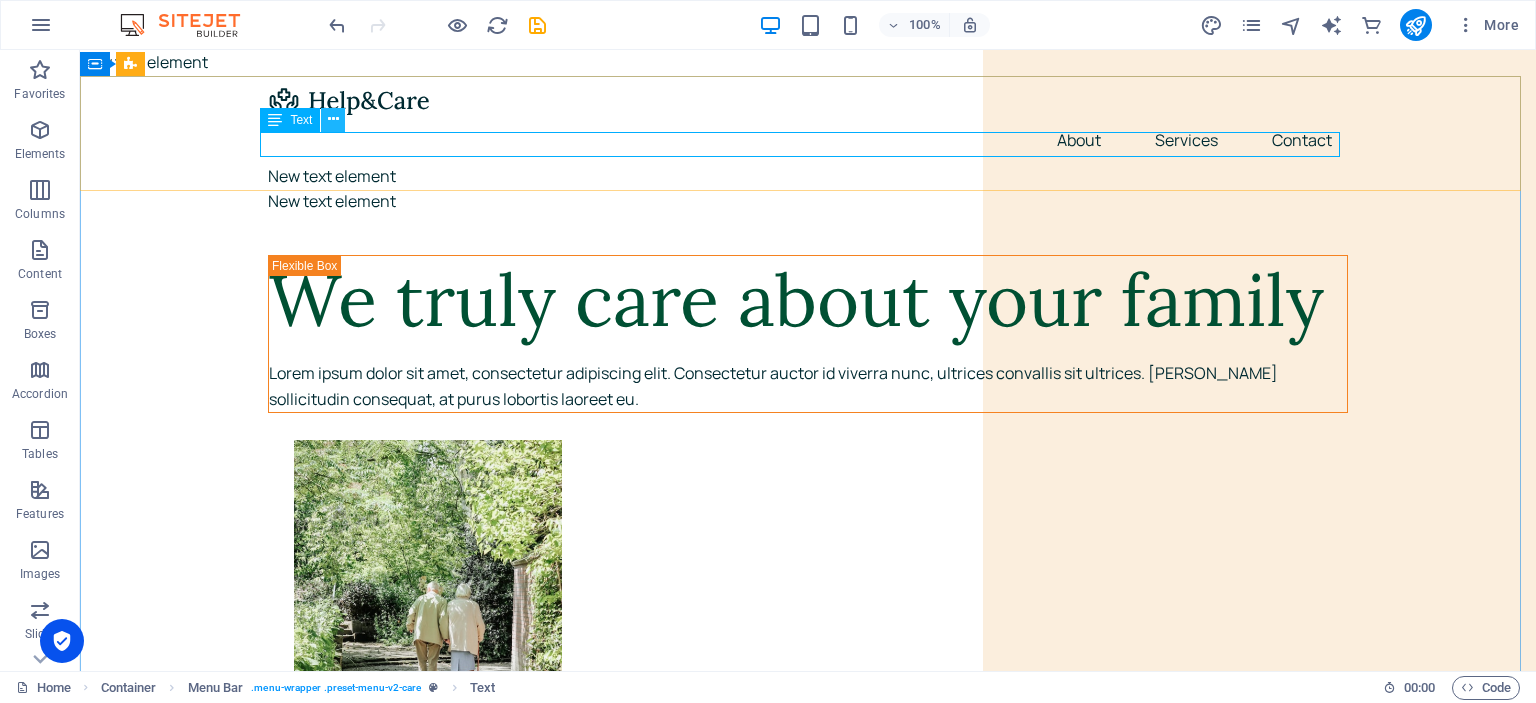 click at bounding box center (333, 119) 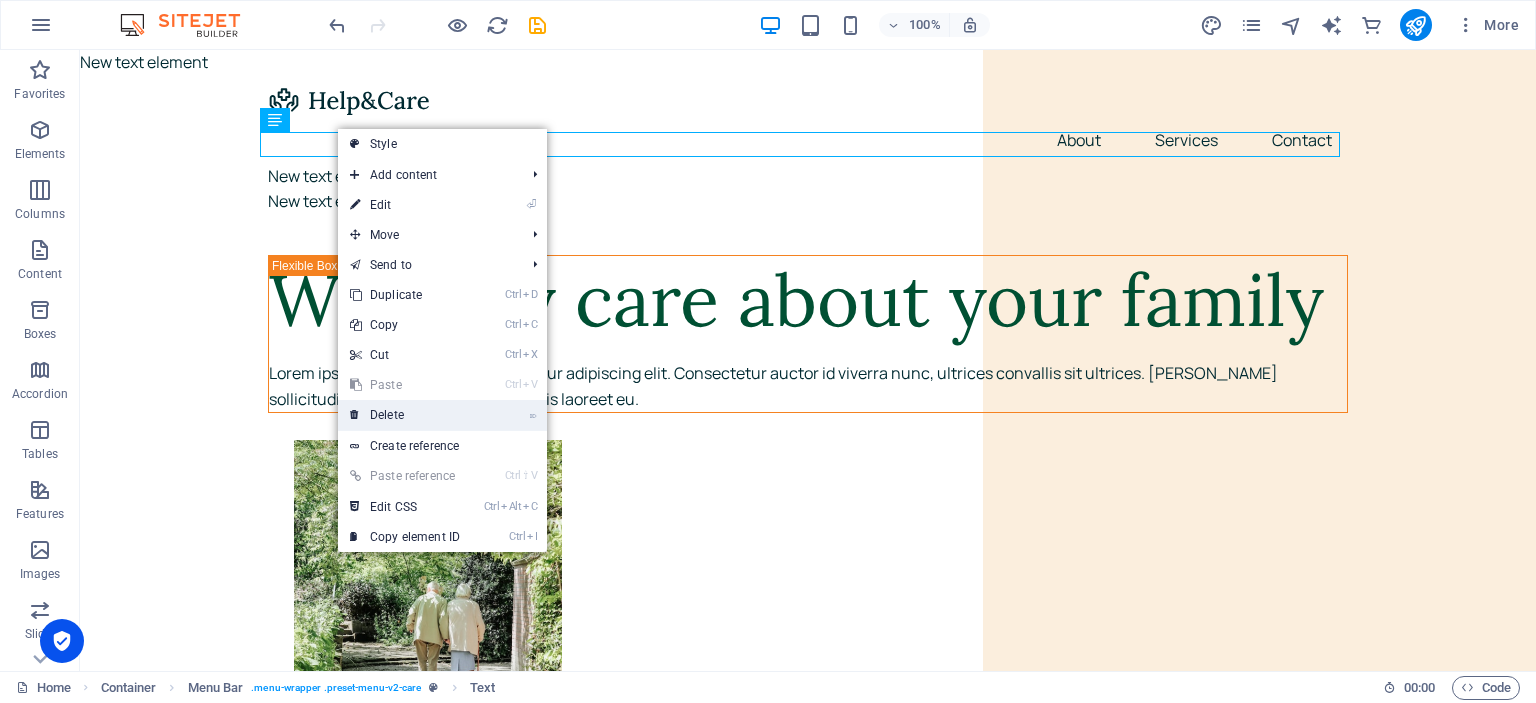 drag, startPoint x: 393, startPoint y: 411, endPoint x: 438, endPoint y: 274, distance: 144.20125 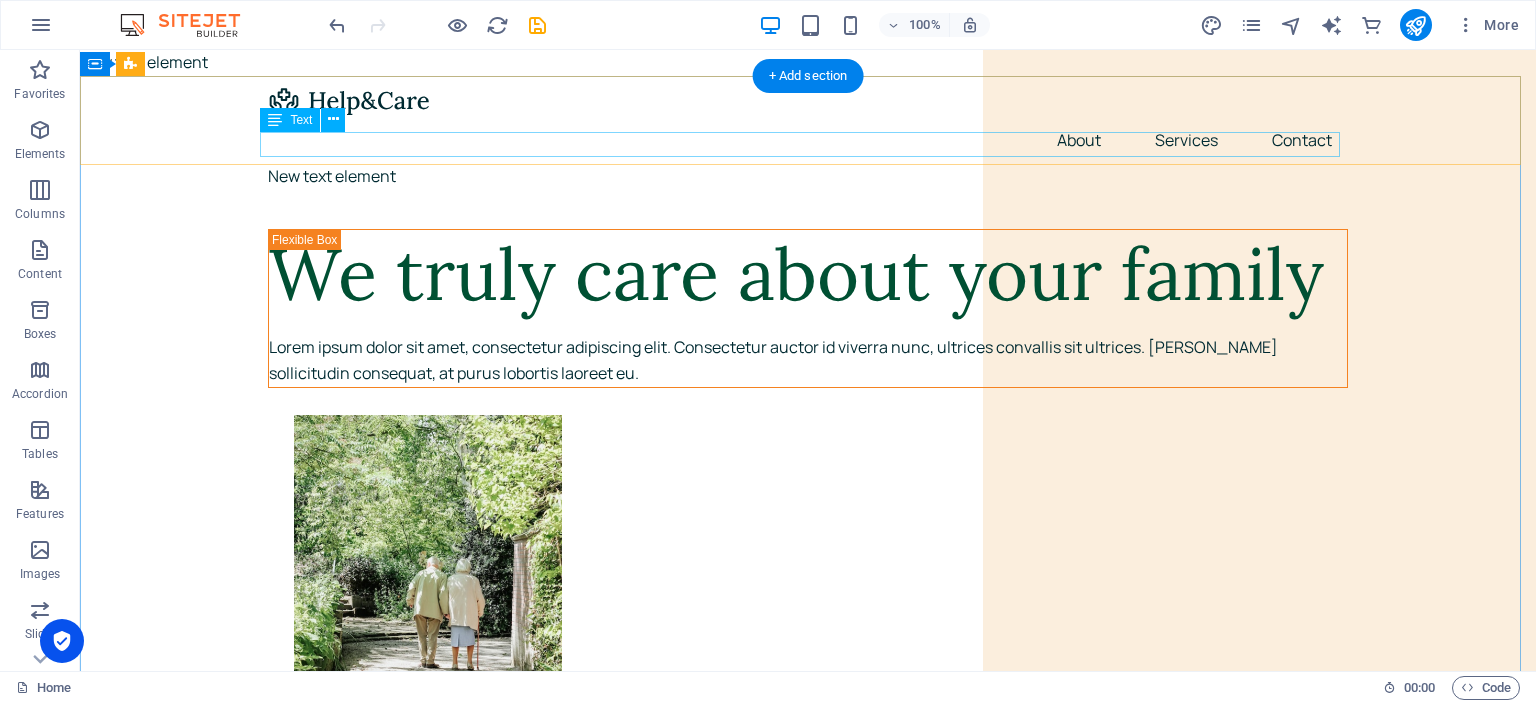 click on "New text element" at bounding box center (808, 177) 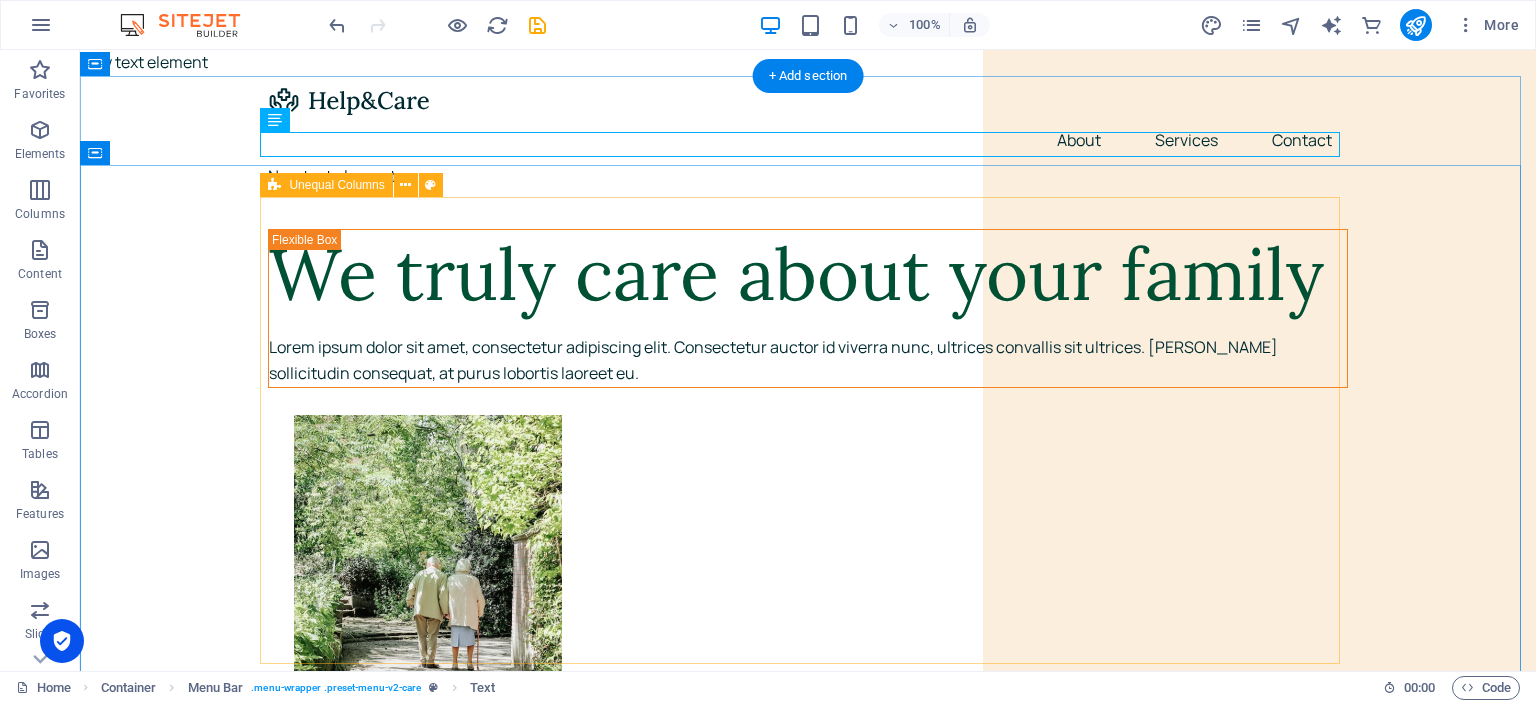 click on "We truly care about your family Lorem ipsum dolor sit amet, consectetur adipiscing elit. Consectetur auctor id viverra nunc, ultrices convallis sit ultrices. Massa sollicitudin consequat, at purus lobortis laoreet eu." at bounding box center [808, 2075] 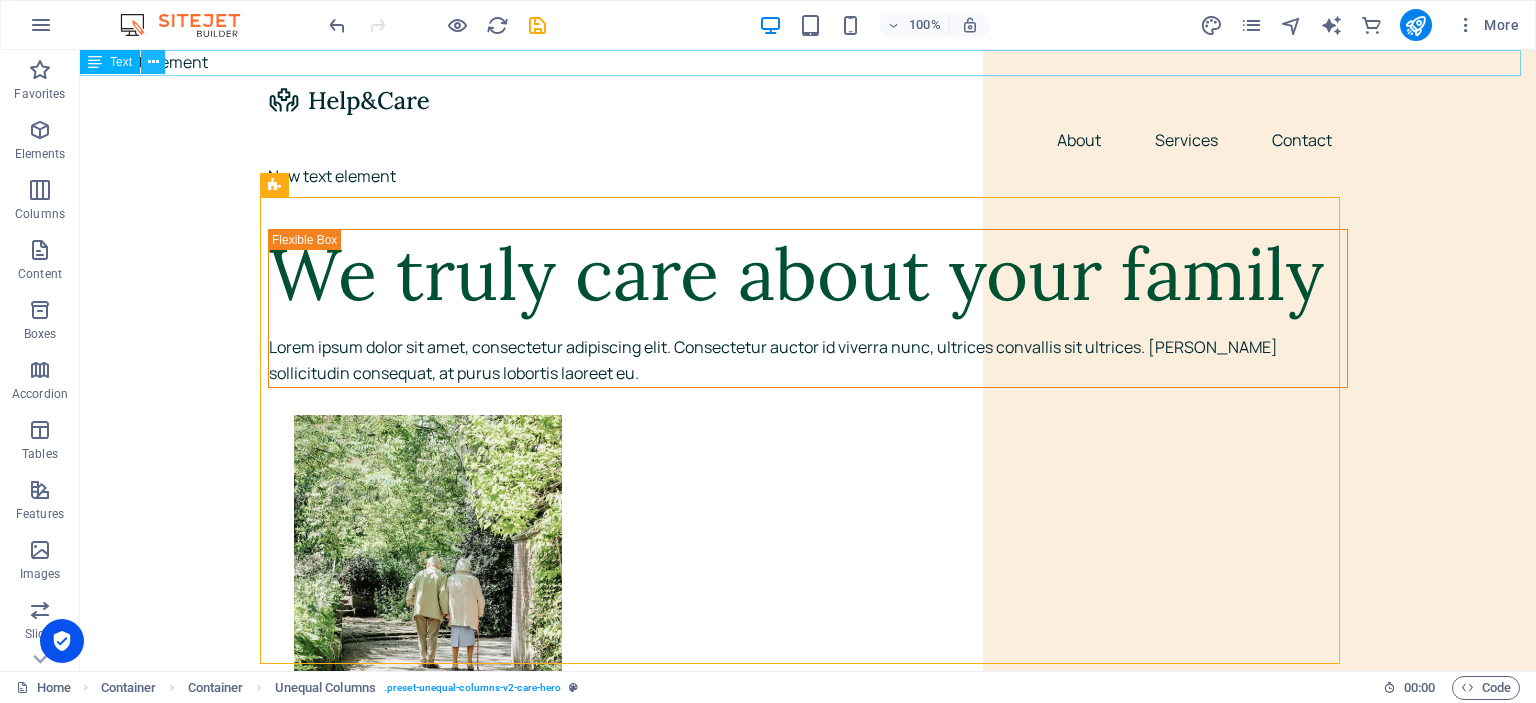 click at bounding box center [153, 62] 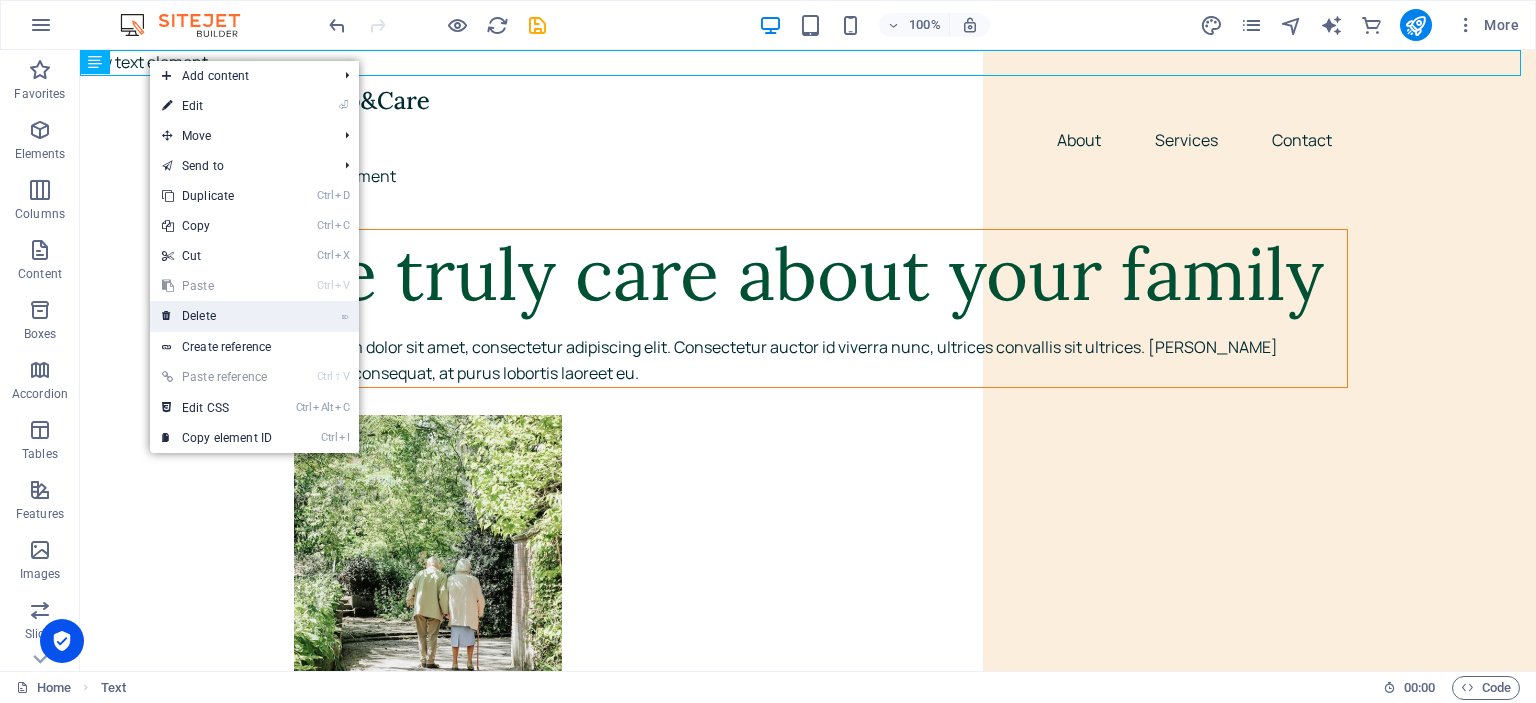 drag, startPoint x: 194, startPoint y: 318, endPoint x: 188, endPoint y: 193, distance: 125.14392 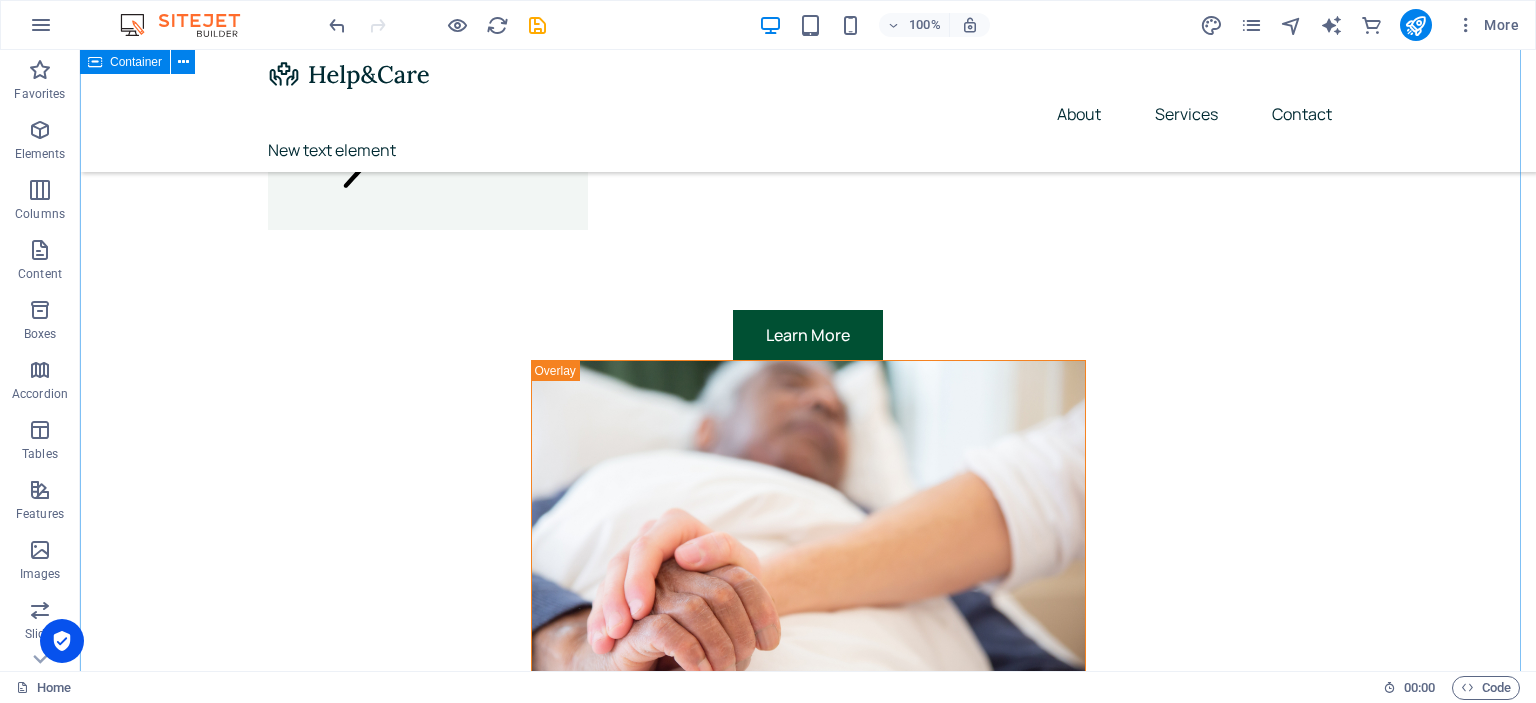 scroll, scrollTop: 5400, scrollLeft: 0, axis: vertical 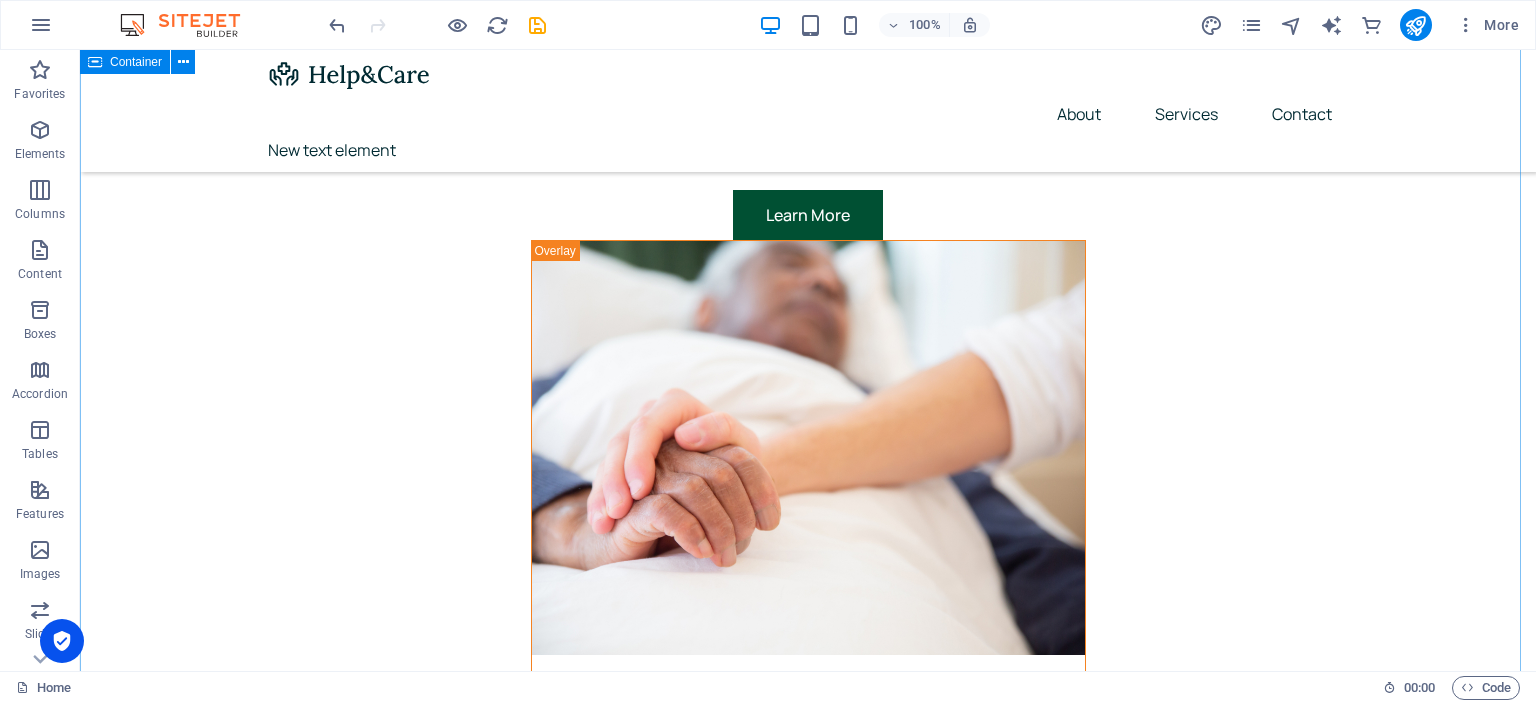 click on "760 Amarillo Ave Pahrump, Nevada 29356 Vera St, Gold Beach, Oregon 4950 N Bradley St, Garden City, Idaho 15851 33rd St NW, Fairview, Montana 3620 Southpark Dr, Jackson, Wyoming 2100 69th Ave, Greeley, Colorado Visit our locations It is a long established fact that a reader will be distracted by the readable content of a page when looking at its. Visit our locations It is a long established fact that a reader will be distracted by the readable content of a page when looking at its.
760 Amarillo Ave Pahrump, Nevada
29356 Vera St, Gold Beach, Oregon
4950 N Bradley St, Garden City, Idaho
15851 33rd St NW, Fairview, Montana
3620 Southpark Dr, Jackson, Wyoming
2100 69th Ave, Greeley, Colorado" at bounding box center (808, 6628) 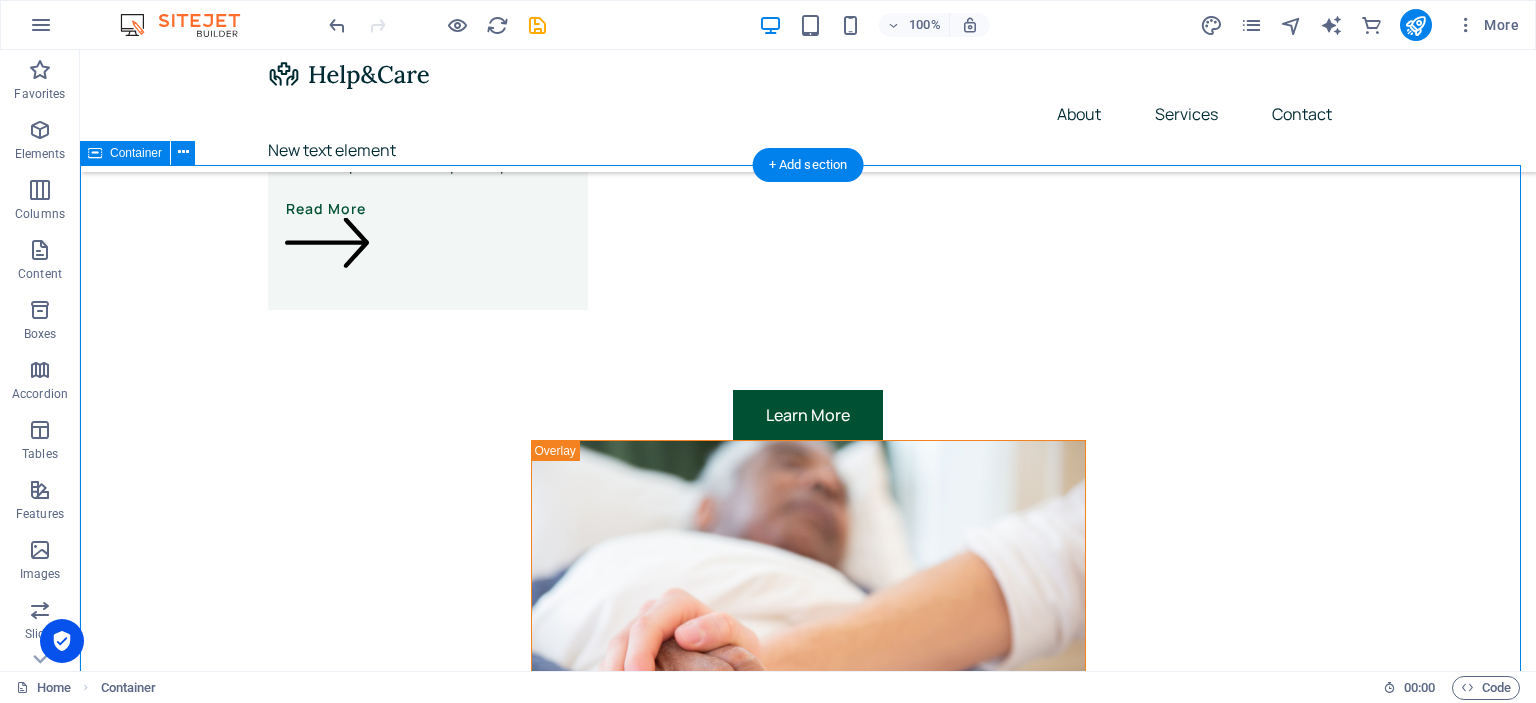 scroll, scrollTop: 5300, scrollLeft: 0, axis: vertical 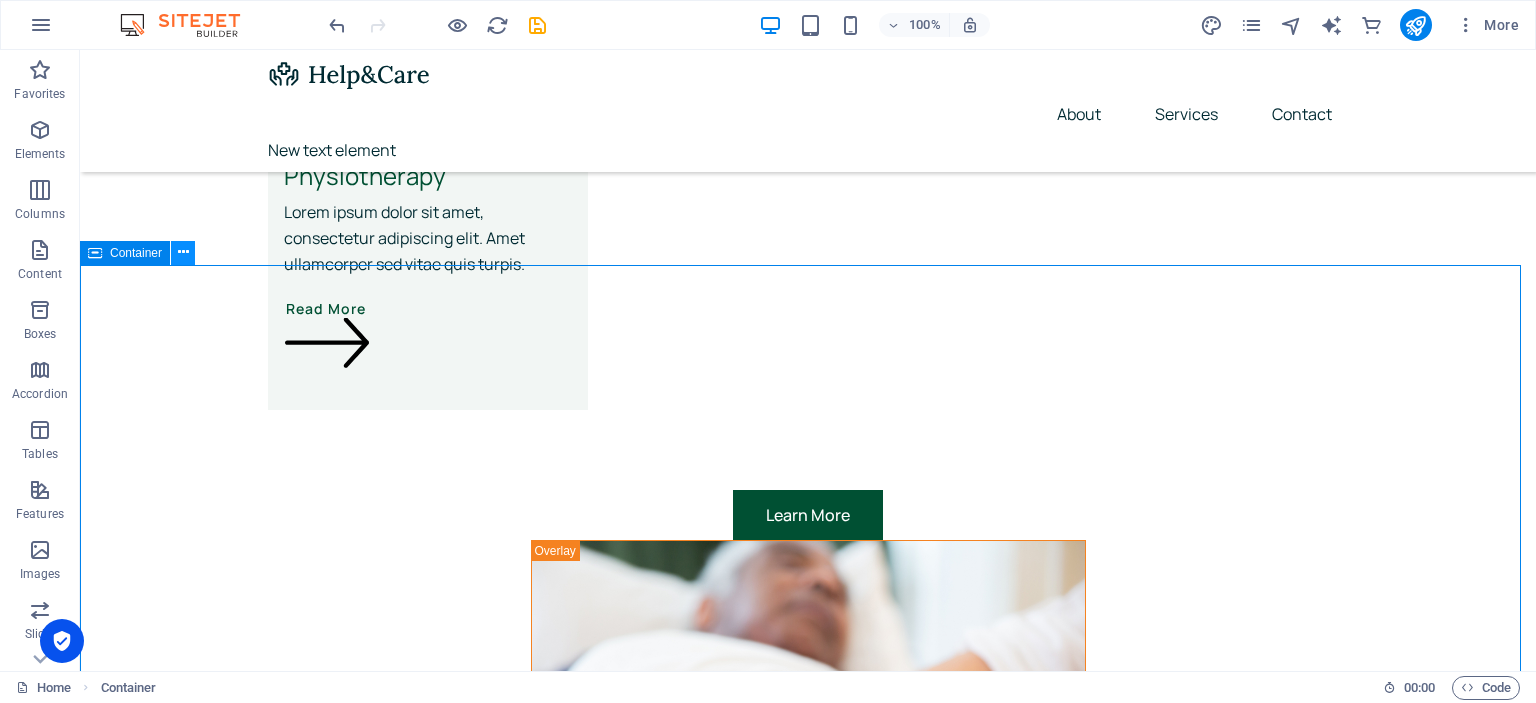 click at bounding box center (183, 252) 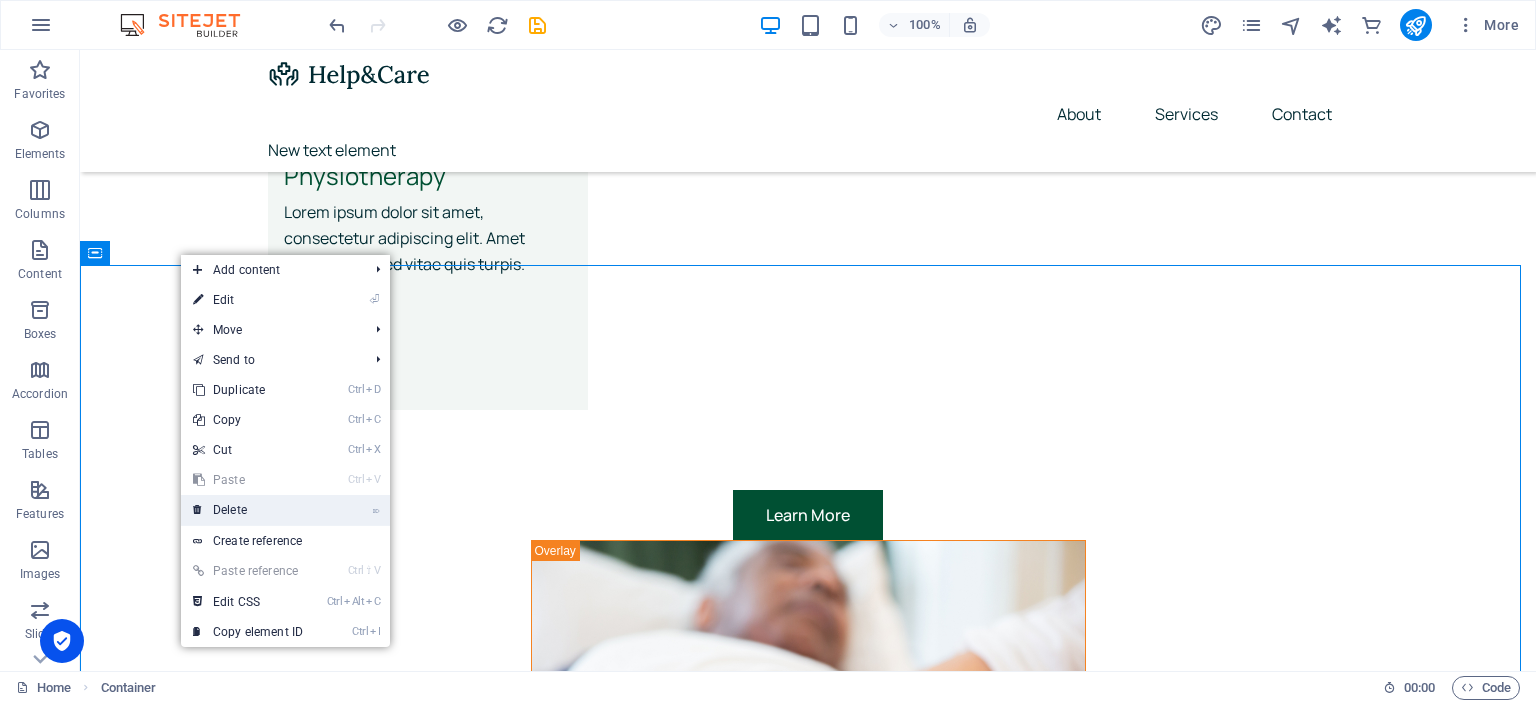 click on "⌦  Delete" at bounding box center (248, 510) 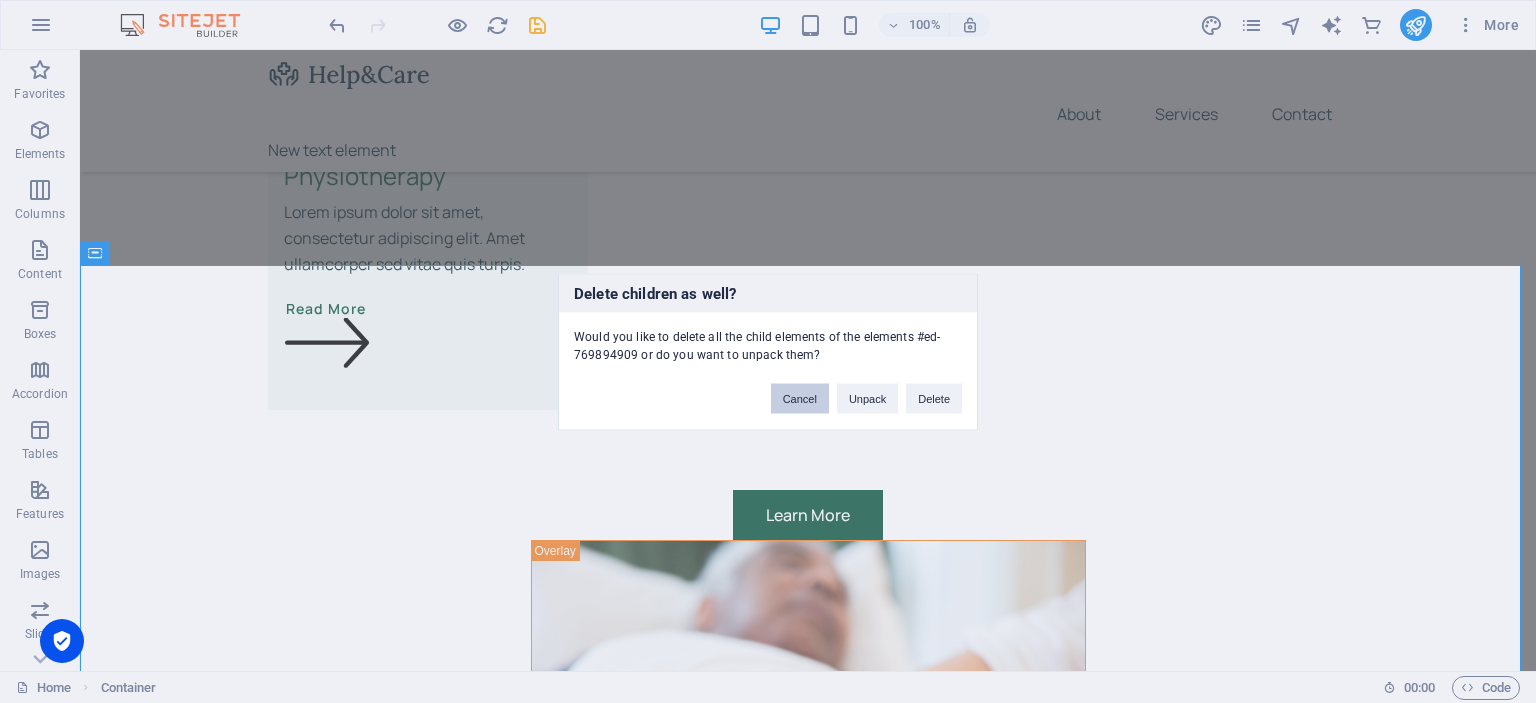 click on "Cancel" at bounding box center [800, 398] 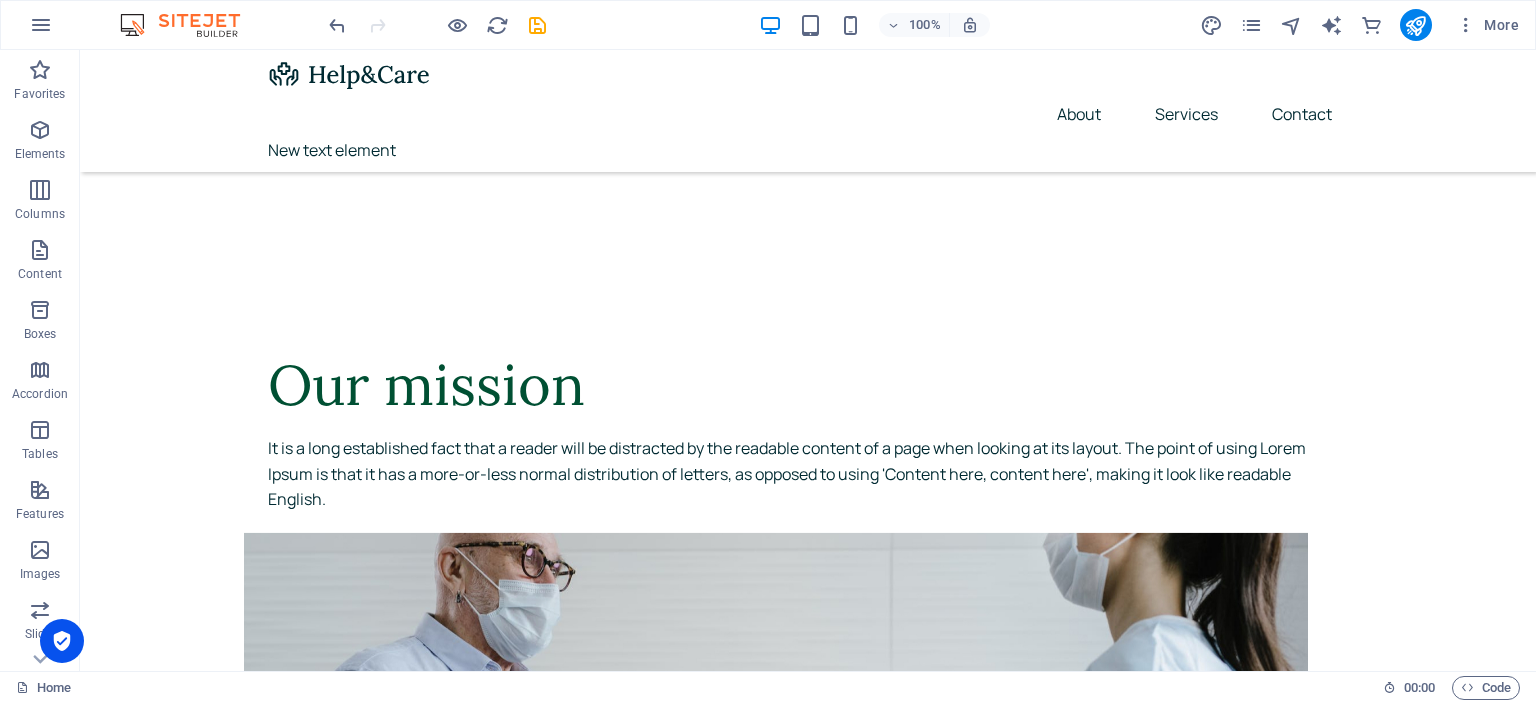 scroll, scrollTop: 7661, scrollLeft: 0, axis: vertical 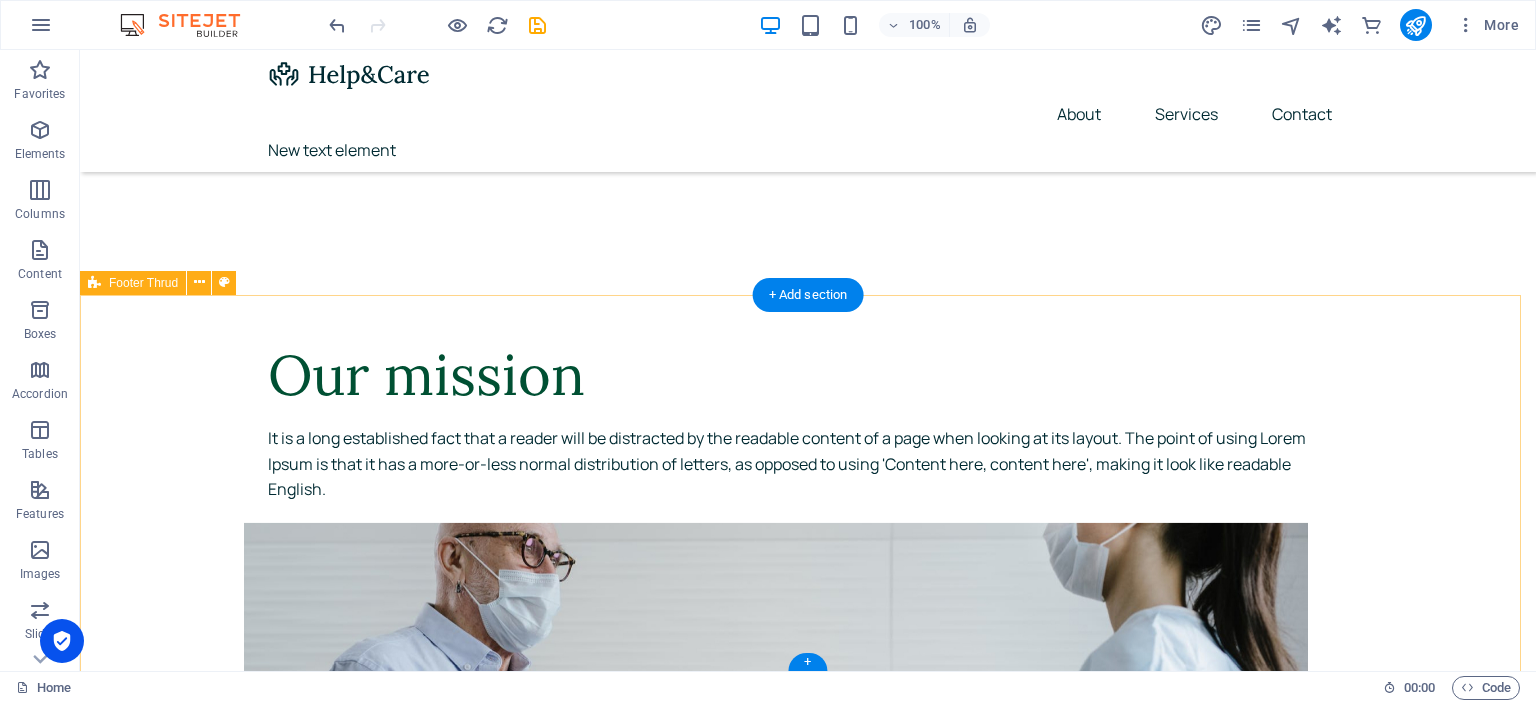 click on "It is a long established fact that a reader will be distracted by the readable content of a page when looking at its layout Home About Services Contact
2025 Ravintovalmennus Noora Mutikainen Privacy Policy   Legal Notice" at bounding box center [808, 8697] 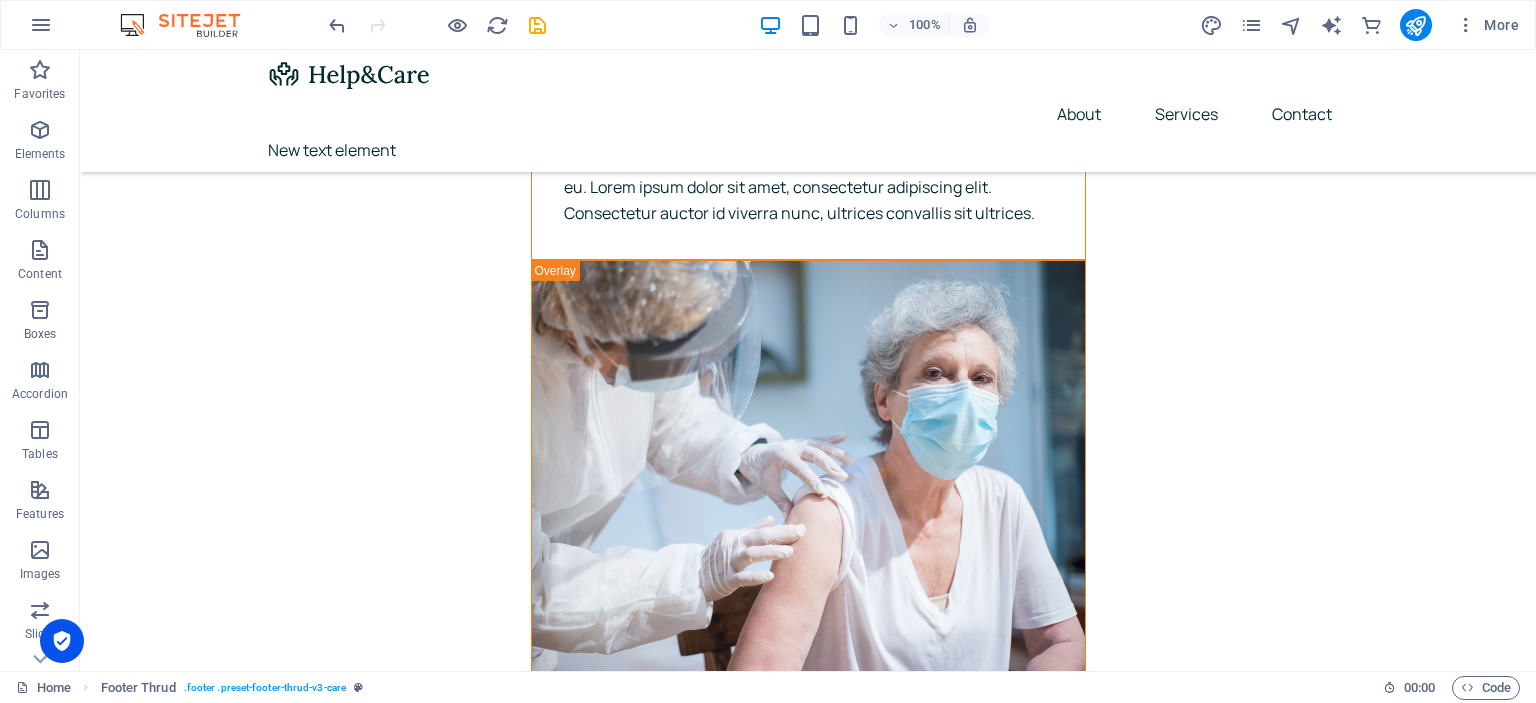 scroll, scrollTop: 6161, scrollLeft: 0, axis: vertical 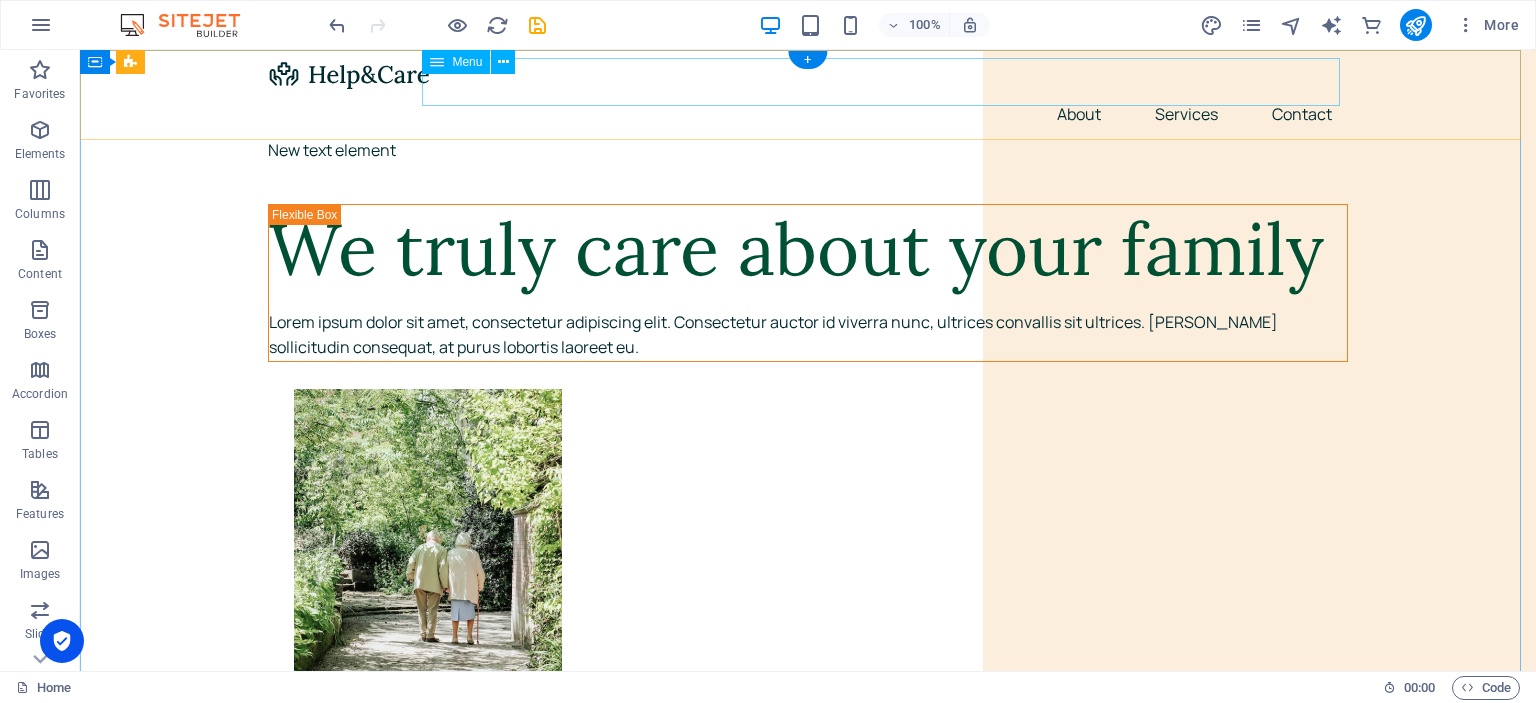 click on "About Services Contact" at bounding box center (808, 114) 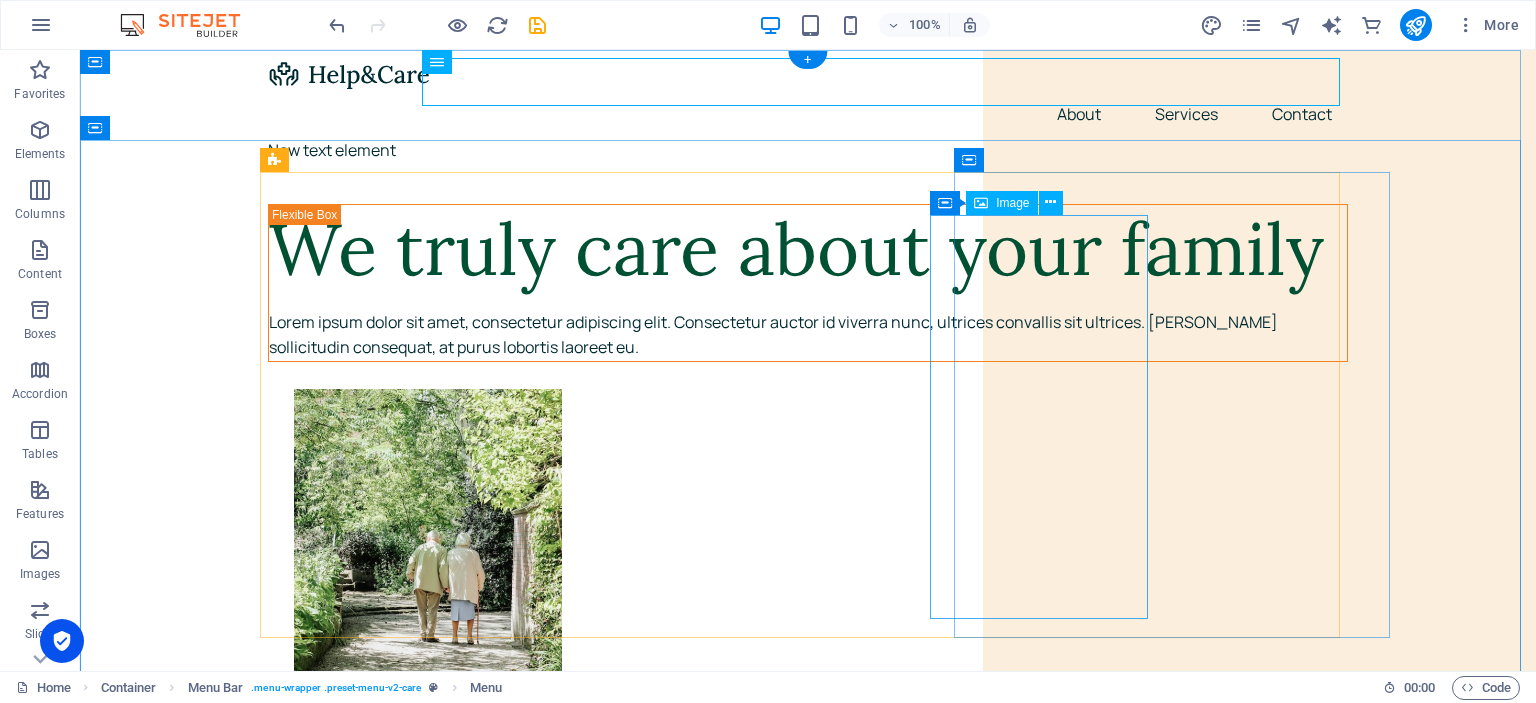 click at bounding box center [834, 591] 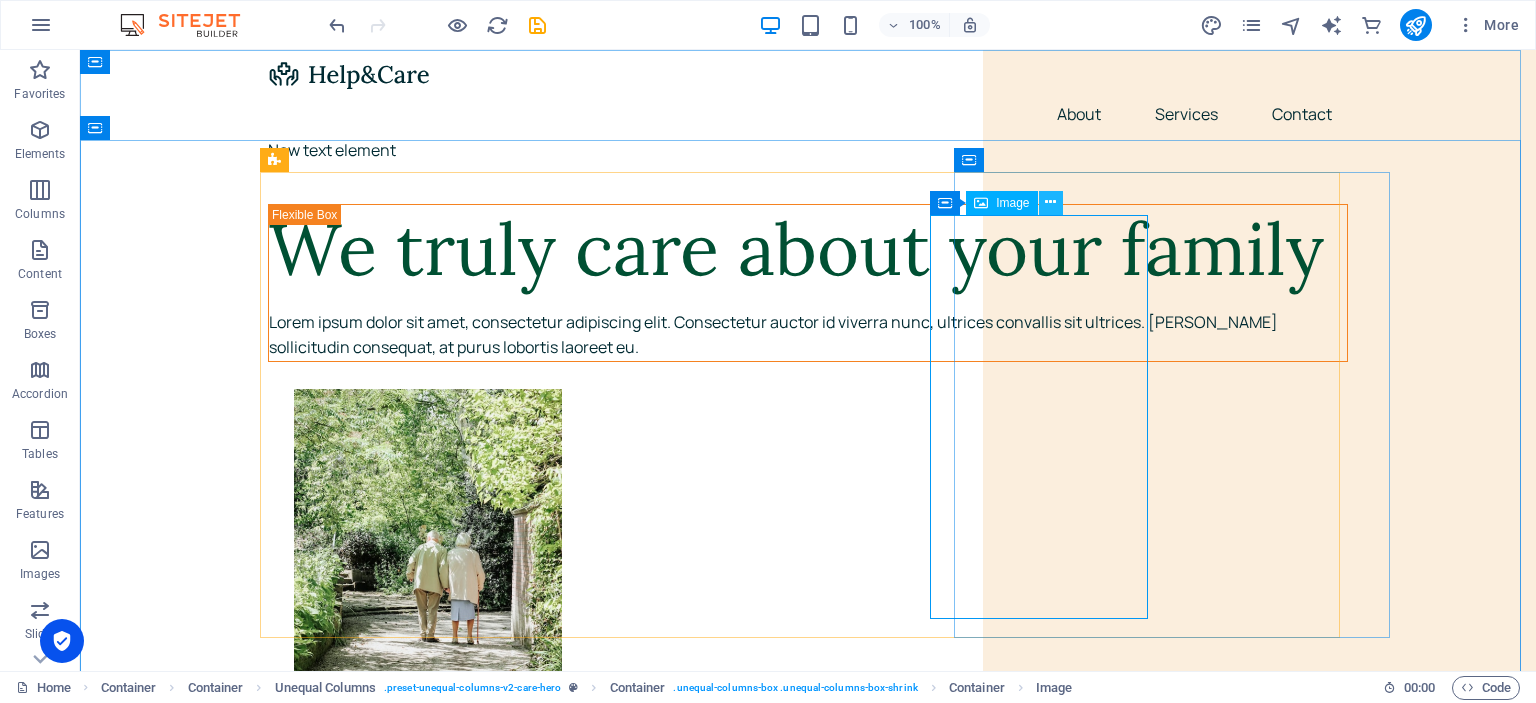 click at bounding box center (1051, 203) 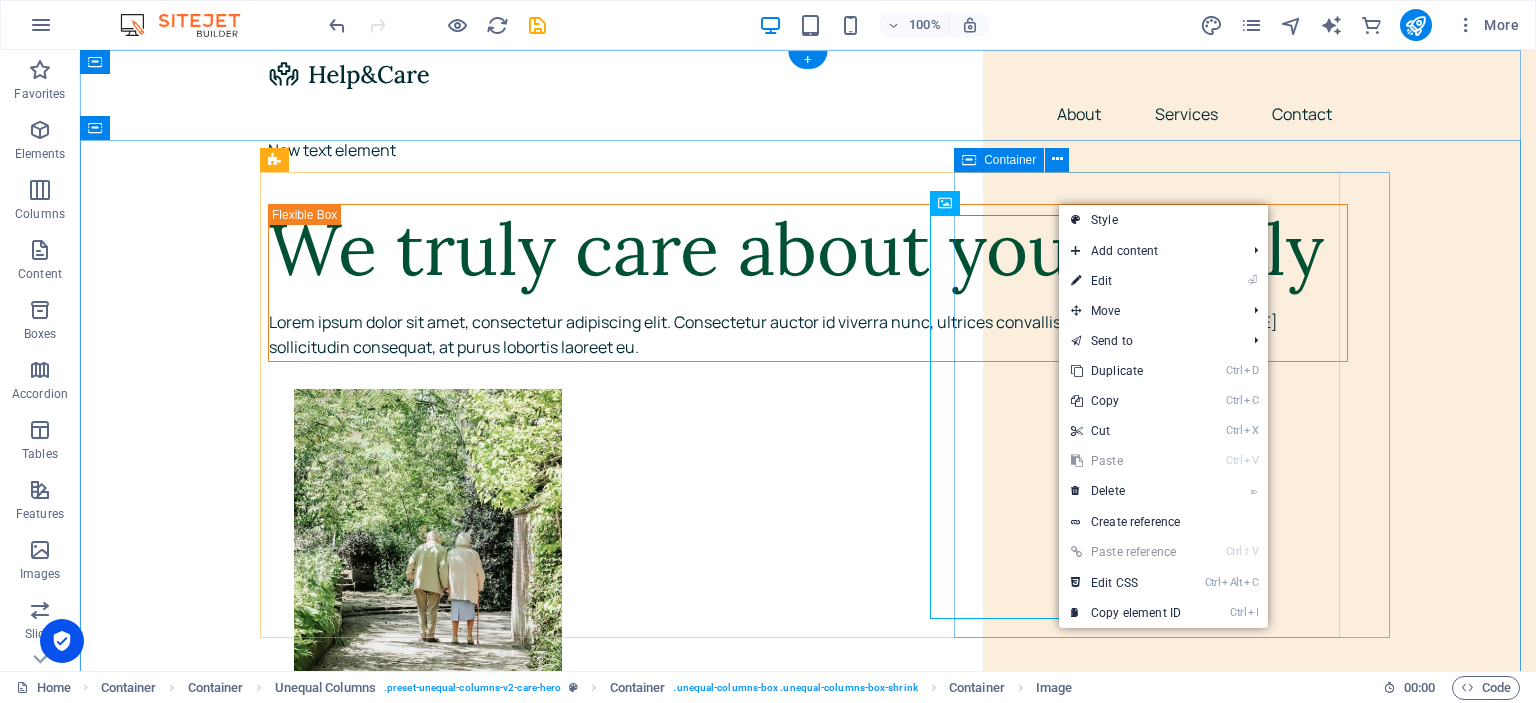 click at bounding box center (858, 2136) 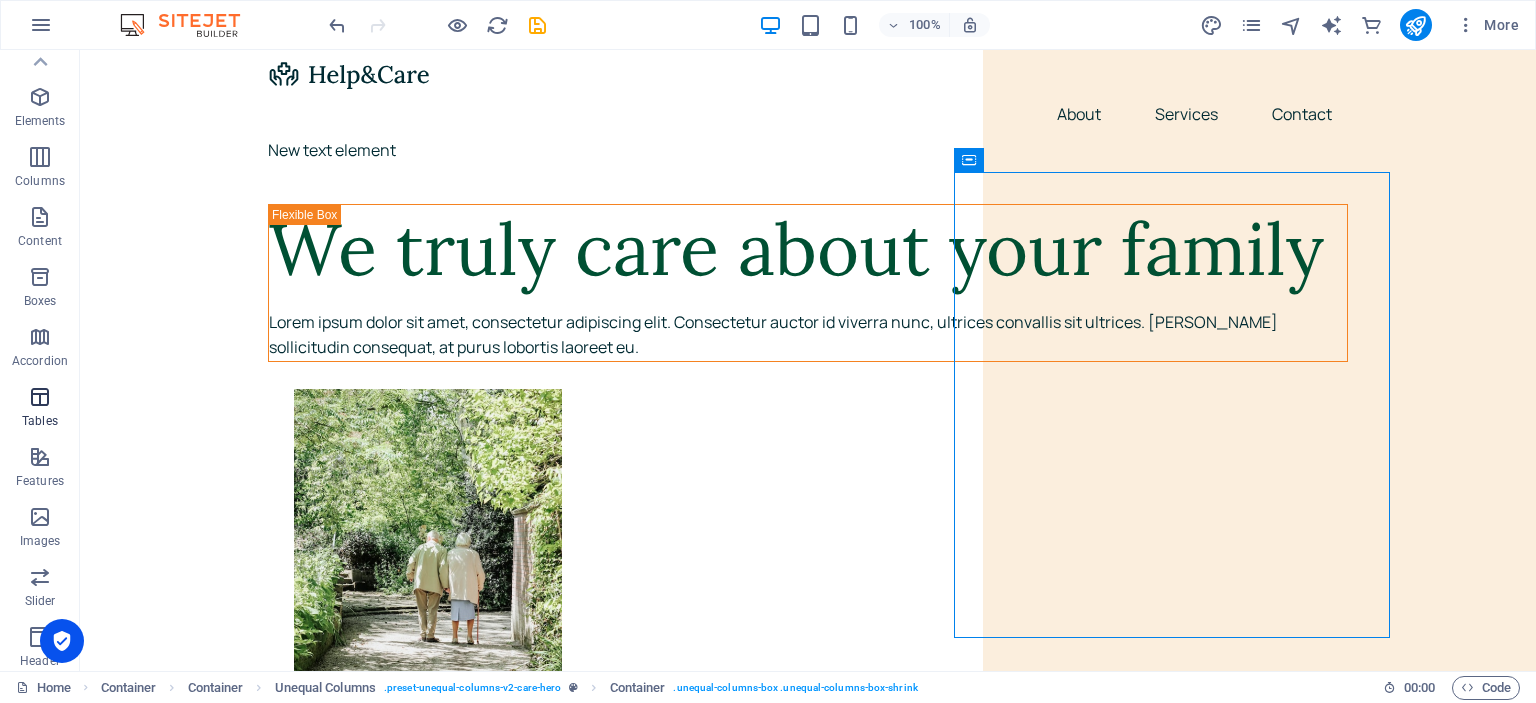 scroll, scrollTop: 0, scrollLeft: 0, axis: both 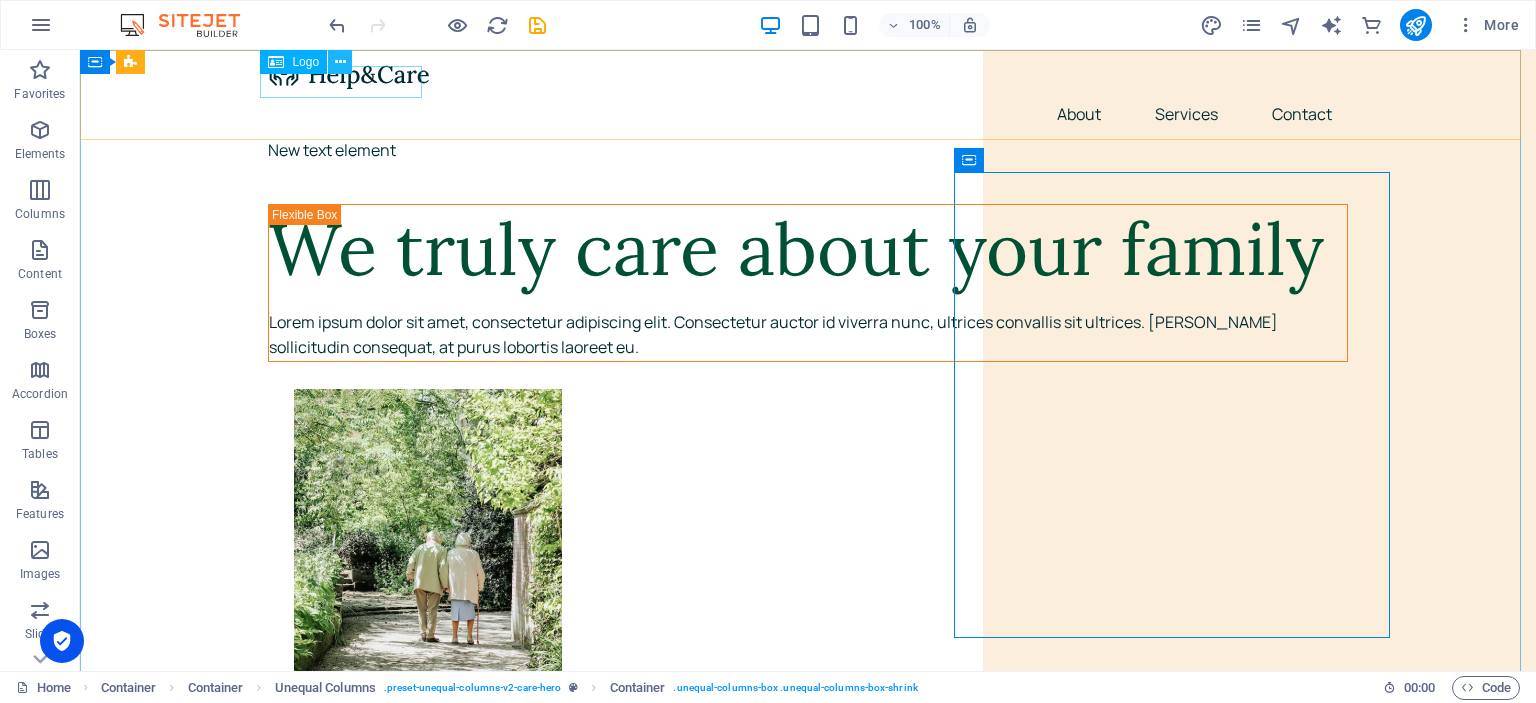 click at bounding box center (340, 62) 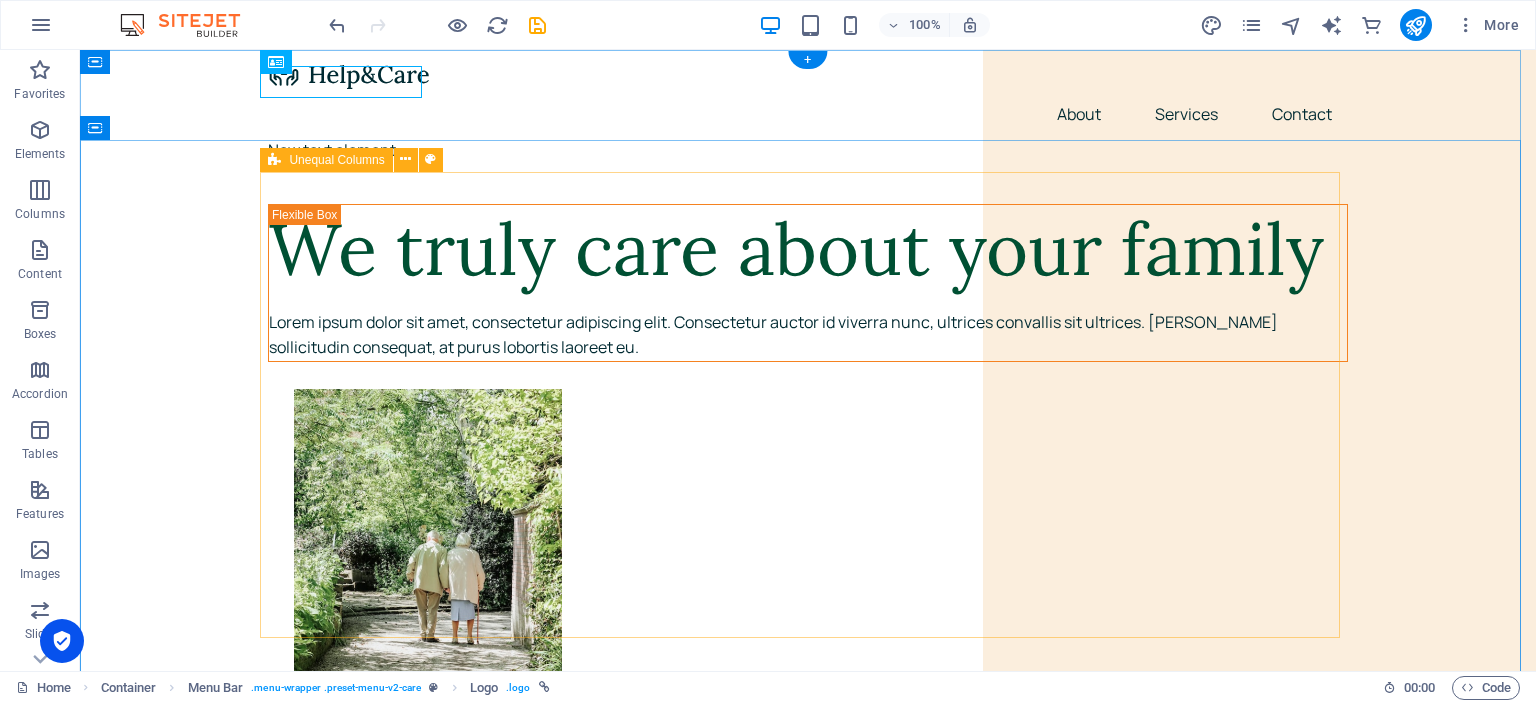 click on "We truly care about your family Lorem ipsum dolor sit amet, consectetur adipiscing elit. Consectetur auctor id viverra nunc, ultrices convallis sit ultrices. Massa sollicitudin consequat, at purus lobortis laoreet eu." at bounding box center [808, 2050] 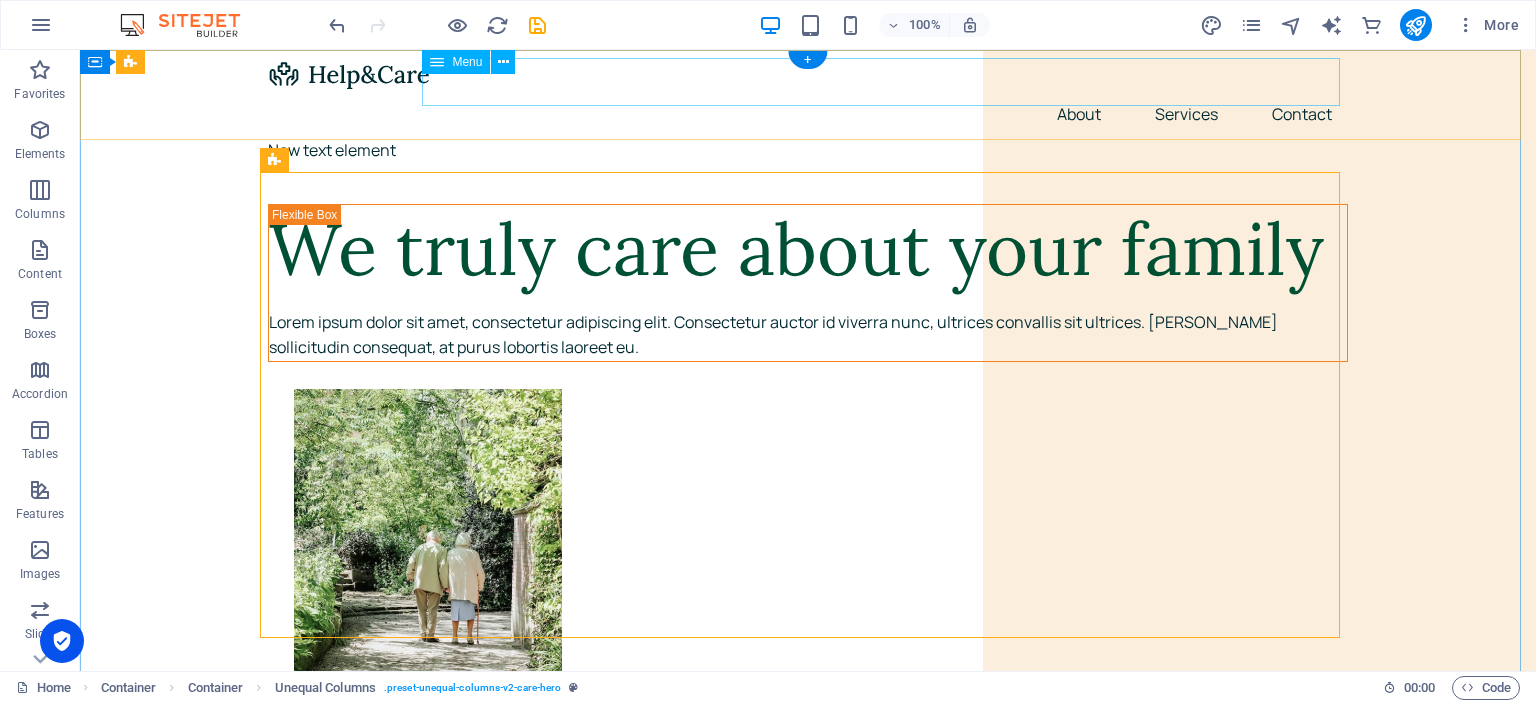 click on "About Services Contact" at bounding box center (808, 114) 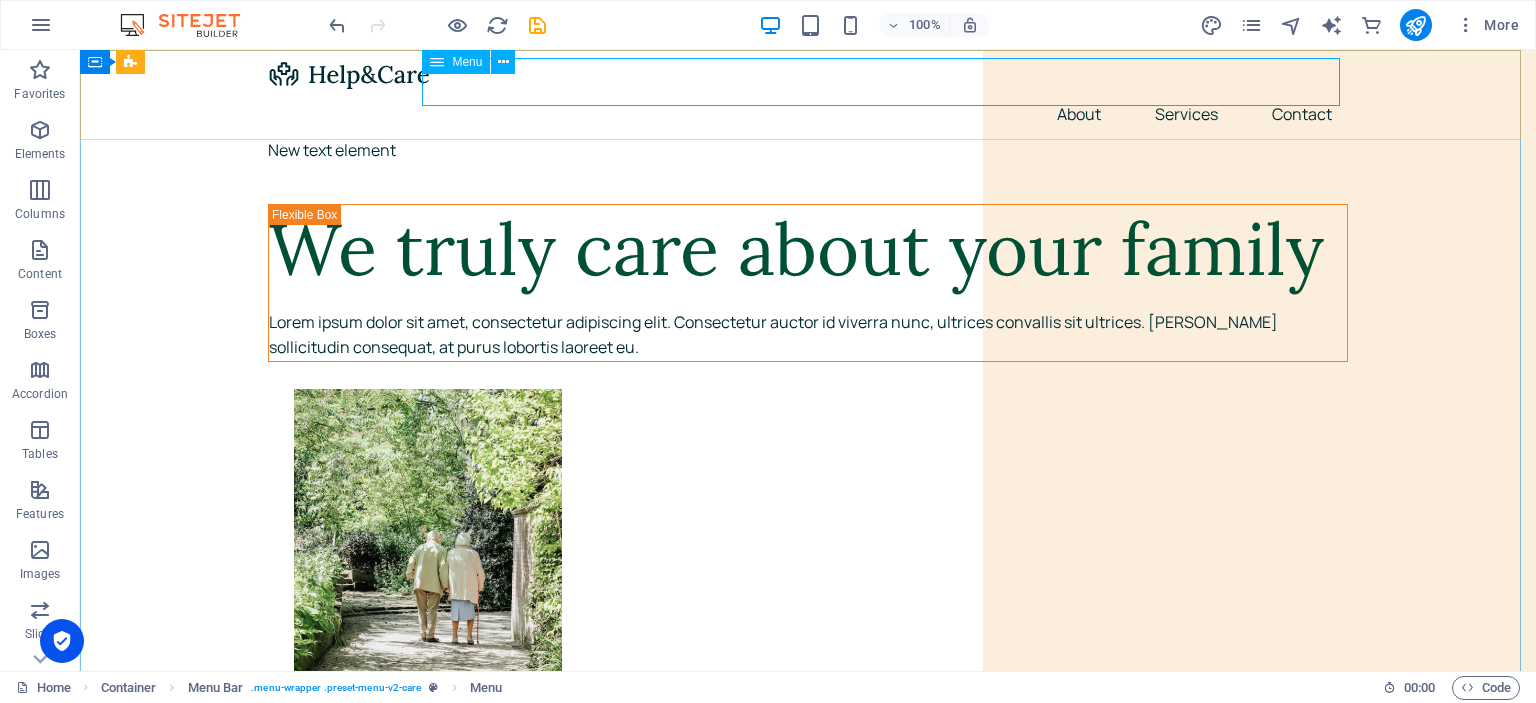 click at bounding box center (437, 62) 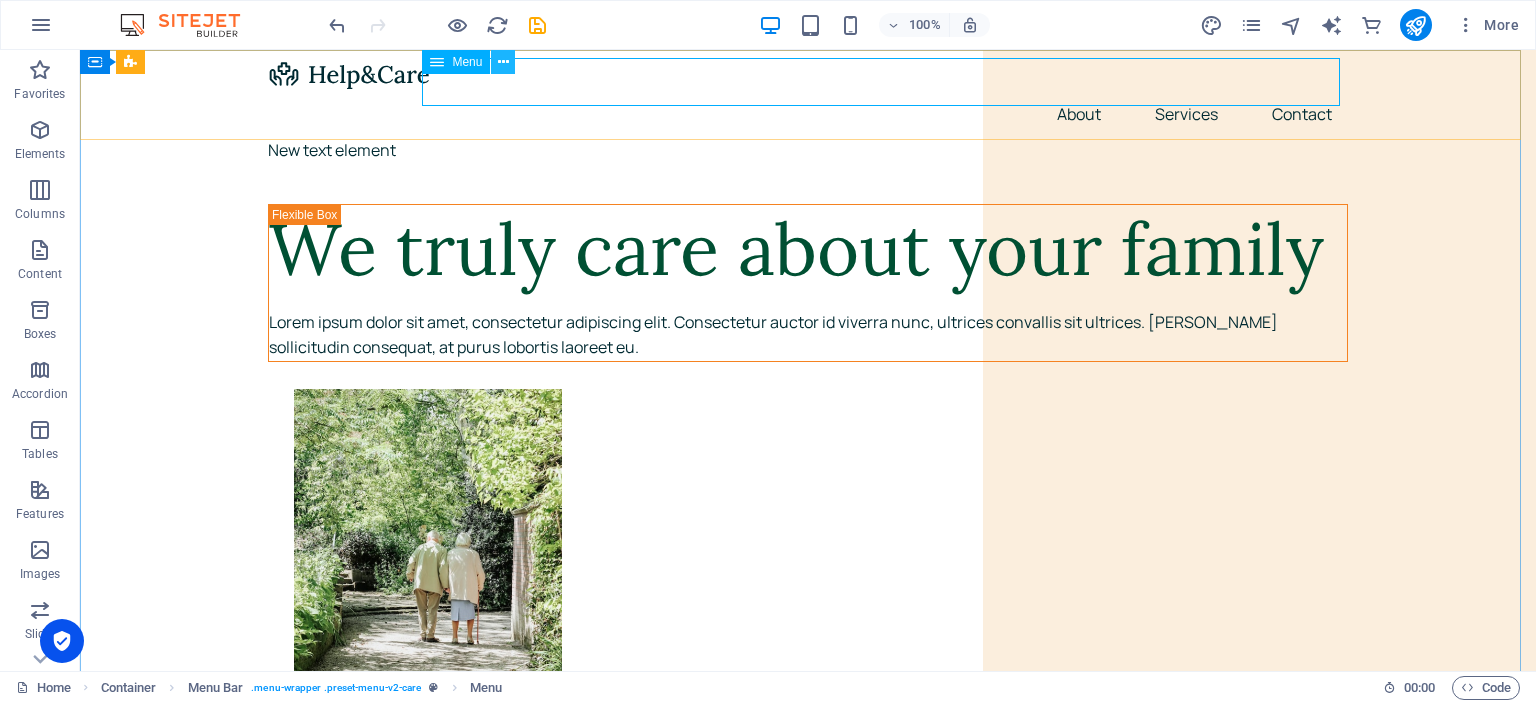click at bounding box center [503, 62] 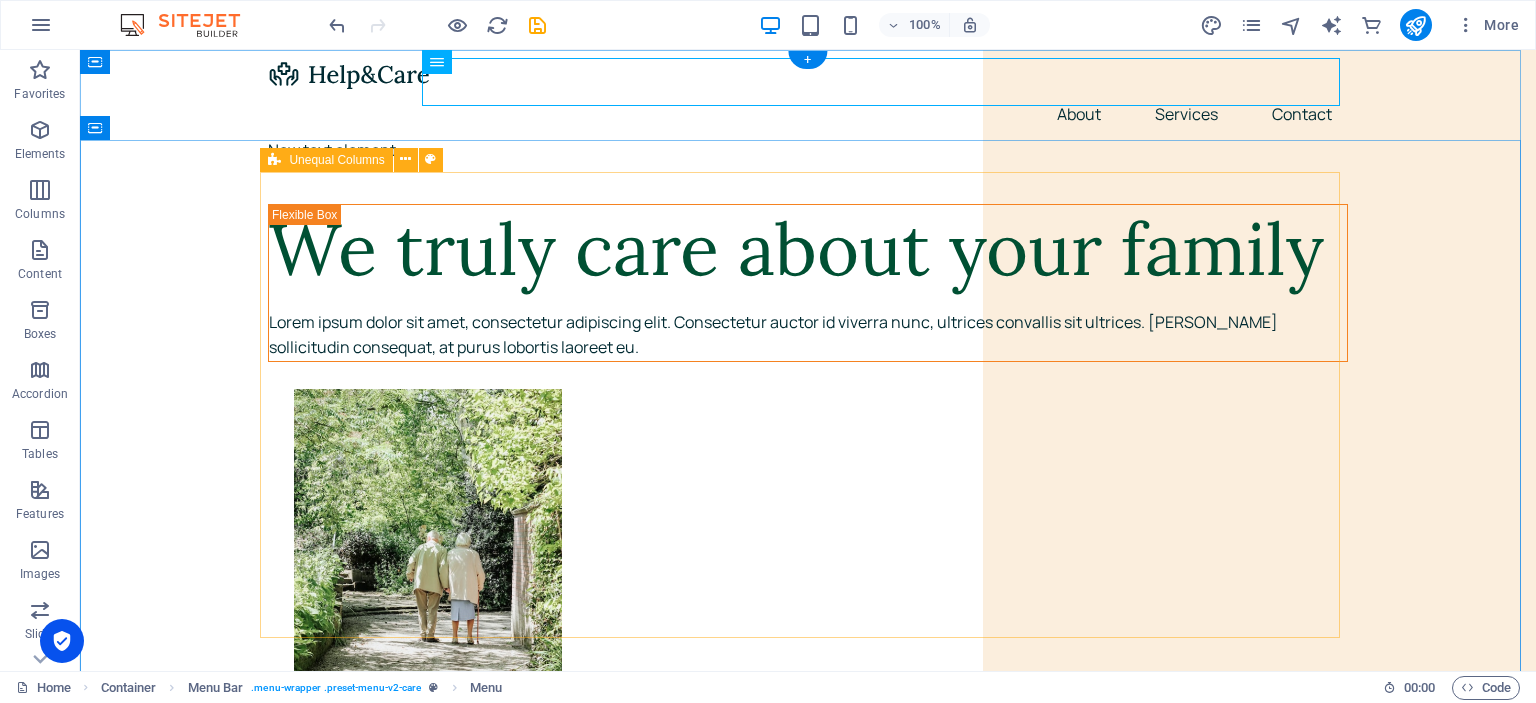 click on "We truly care about your family Lorem ipsum dolor sit amet, consectetur adipiscing elit. Consectetur auctor id viverra nunc, ultrices convallis sit ultrices. Massa sollicitudin consequat, at purus lobortis laoreet eu." at bounding box center (808, 2050) 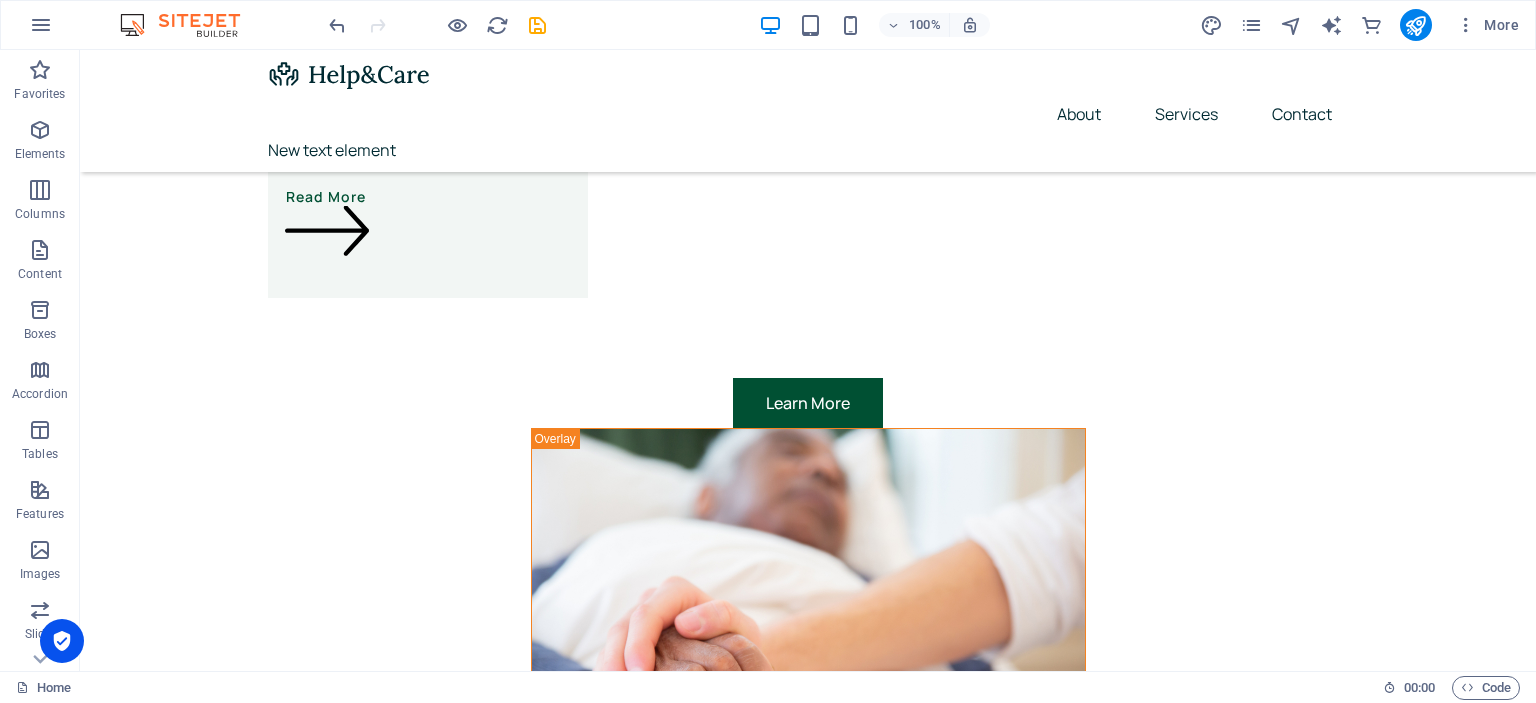 scroll, scrollTop: 5300, scrollLeft: 0, axis: vertical 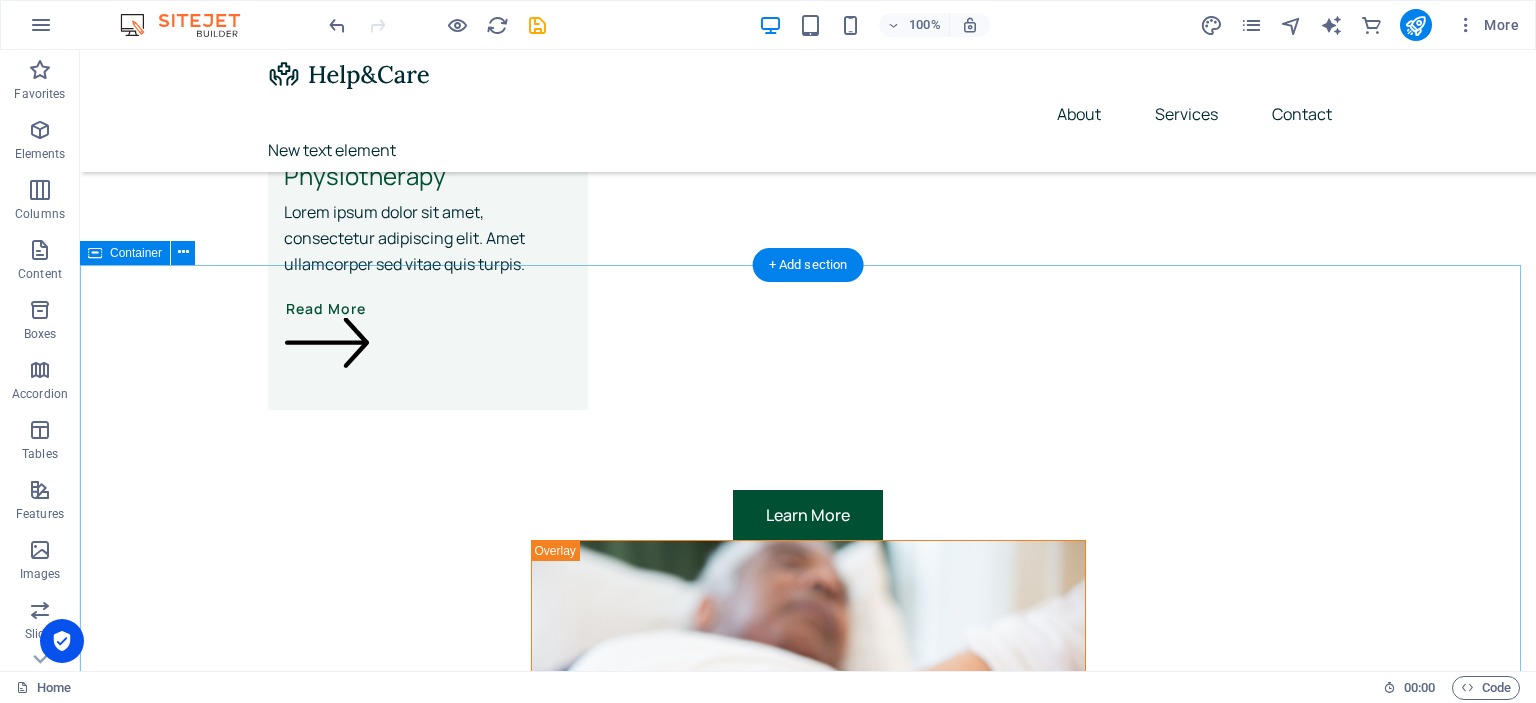 click on "760 Amarillo Ave Pahrump, Nevada 29356 Vera St, Gold Beach, Oregon 4950 N Bradley St, Garden City, Idaho 15851 33rd St NW, Fairview, Montana 3620 Southpark Dr, Jackson, Wyoming 2100 69th Ave, Greeley, Colorado Visit our locations It is a long established fact that a reader will be distracted by the readable content of a page when looking at its. Visit our locations It is a long established fact that a reader will be distracted by the readable content of a page when looking at its.
760 Amarillo Ave Pahrump, Nevada
29356 Vera St, Gold Beach, Oregon
4950 N Bradley St, Garden City, Idaho
15851 33rd St NW, Fairview, Montana
3620 Southpark Dr, Jackson, Wyoming
2100 69th Ave, Greeley, Colorado" at bounding box center [808, 6928] 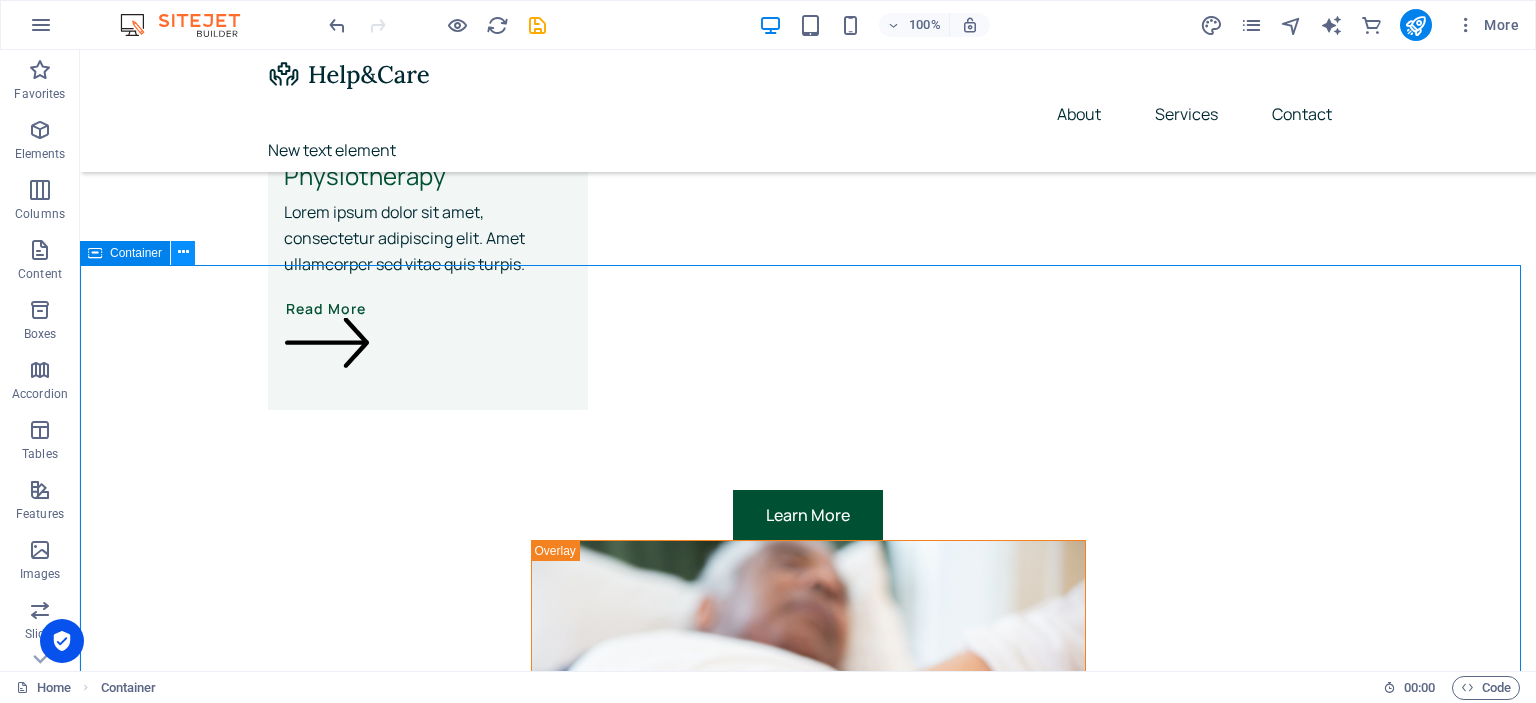 click at bounding box center [183, 252] 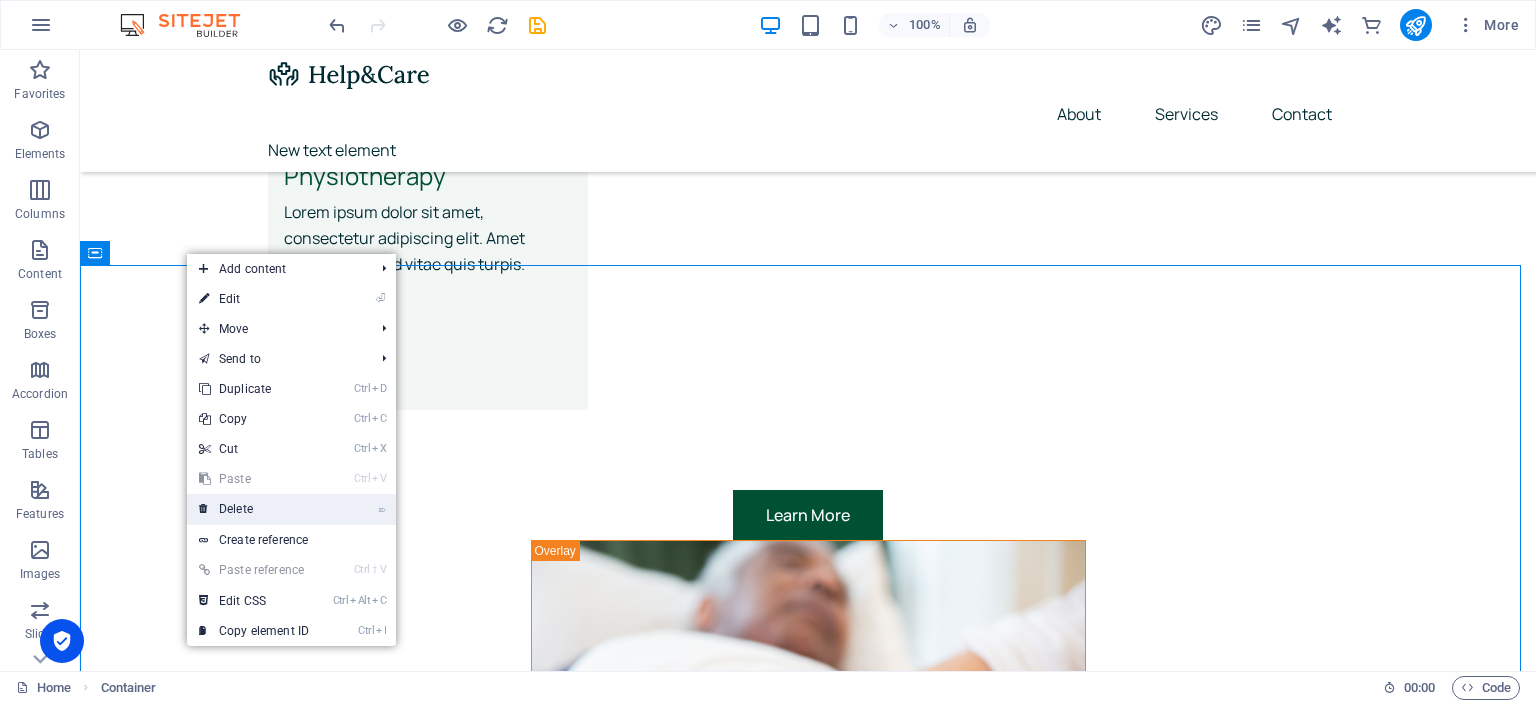 click on "⌦  Delete" at bounding box center (254, 509) 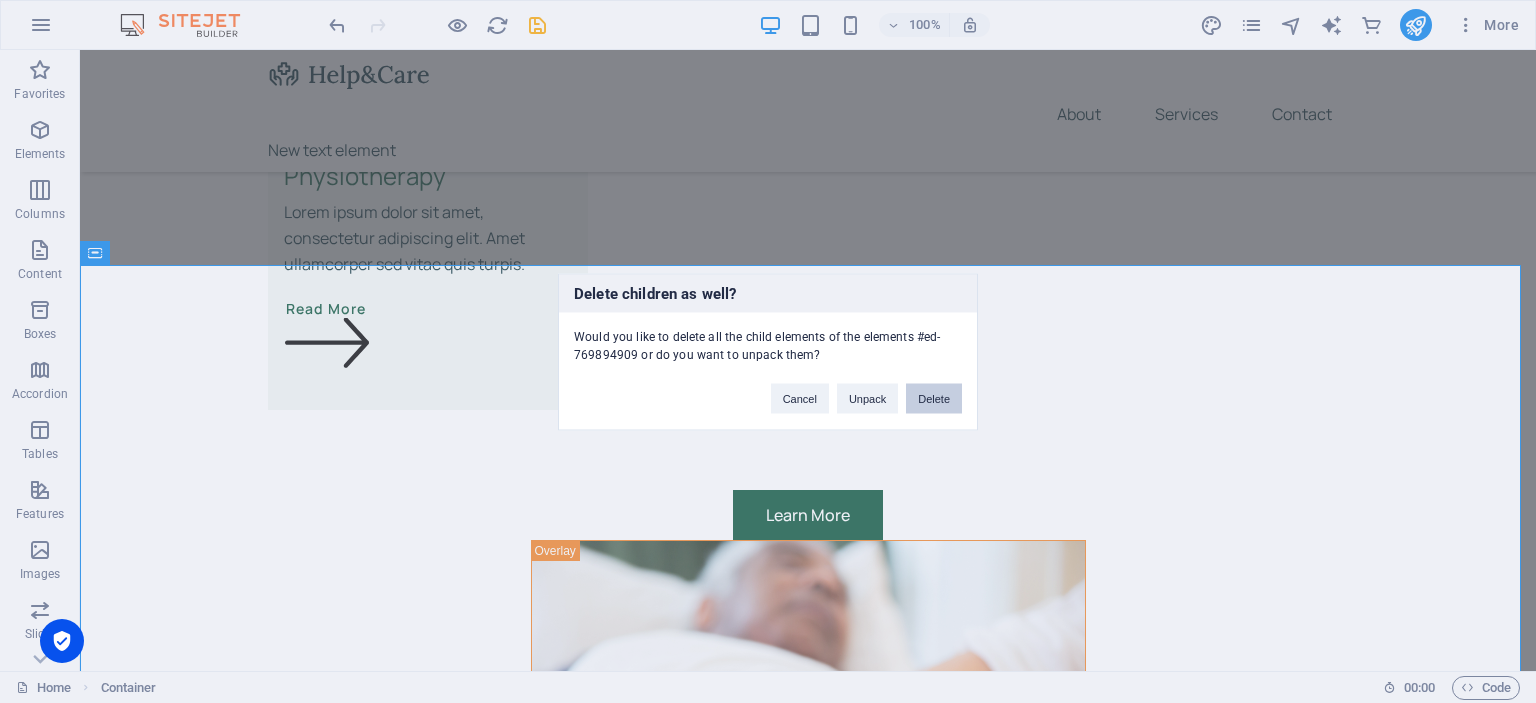 click on "Delete" at bounding box center [934, 398] 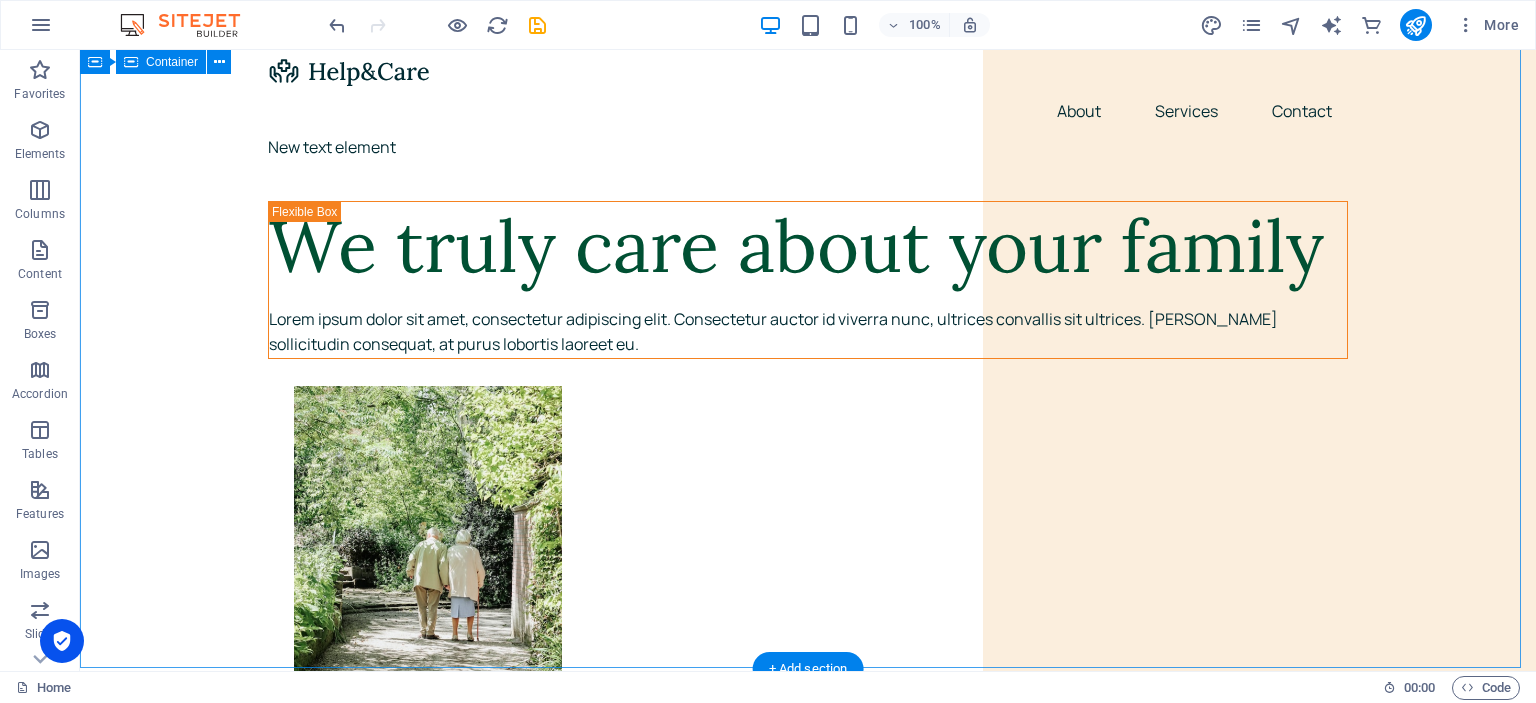 scroll, scrollTop: 0, scrollLeft: 0, axis: both 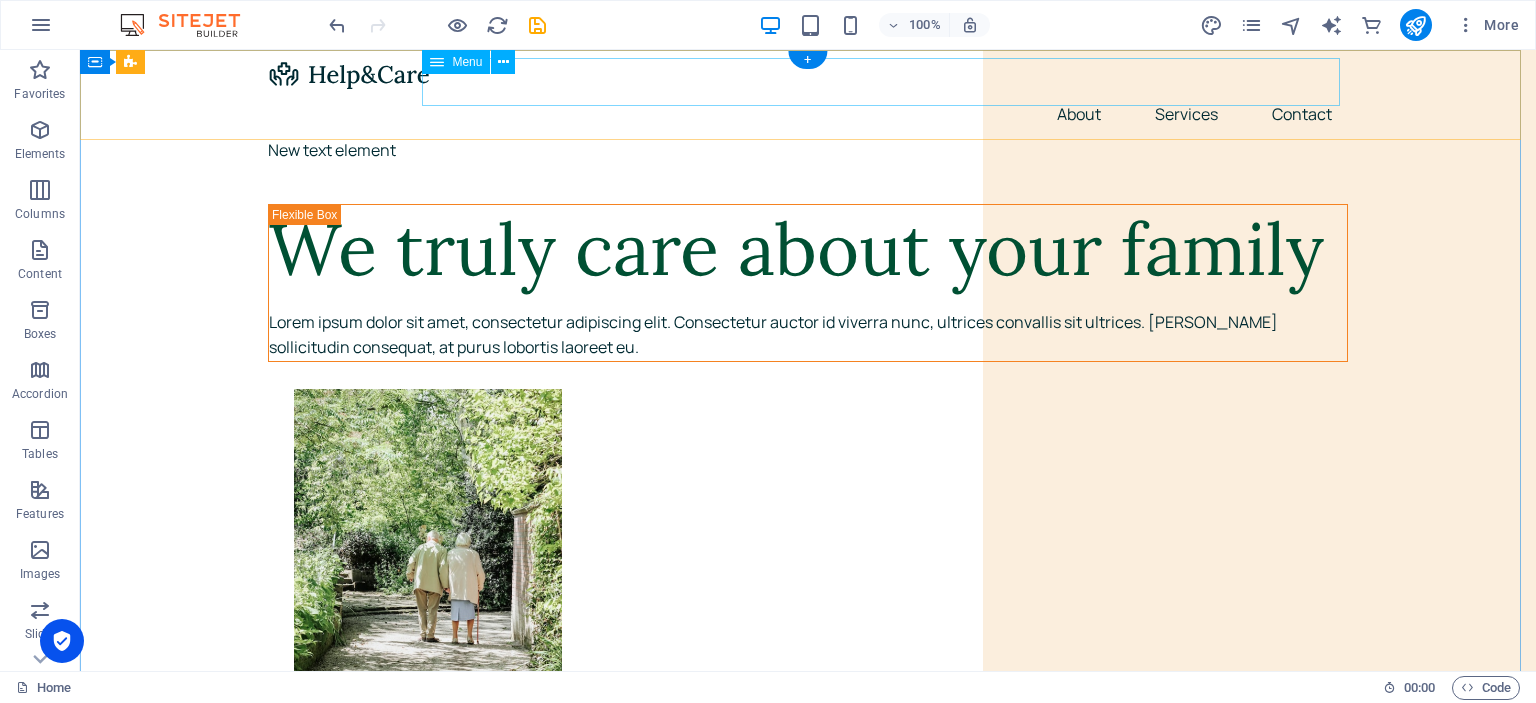 click on "About Services Contact" at bounding box center [808, 114] 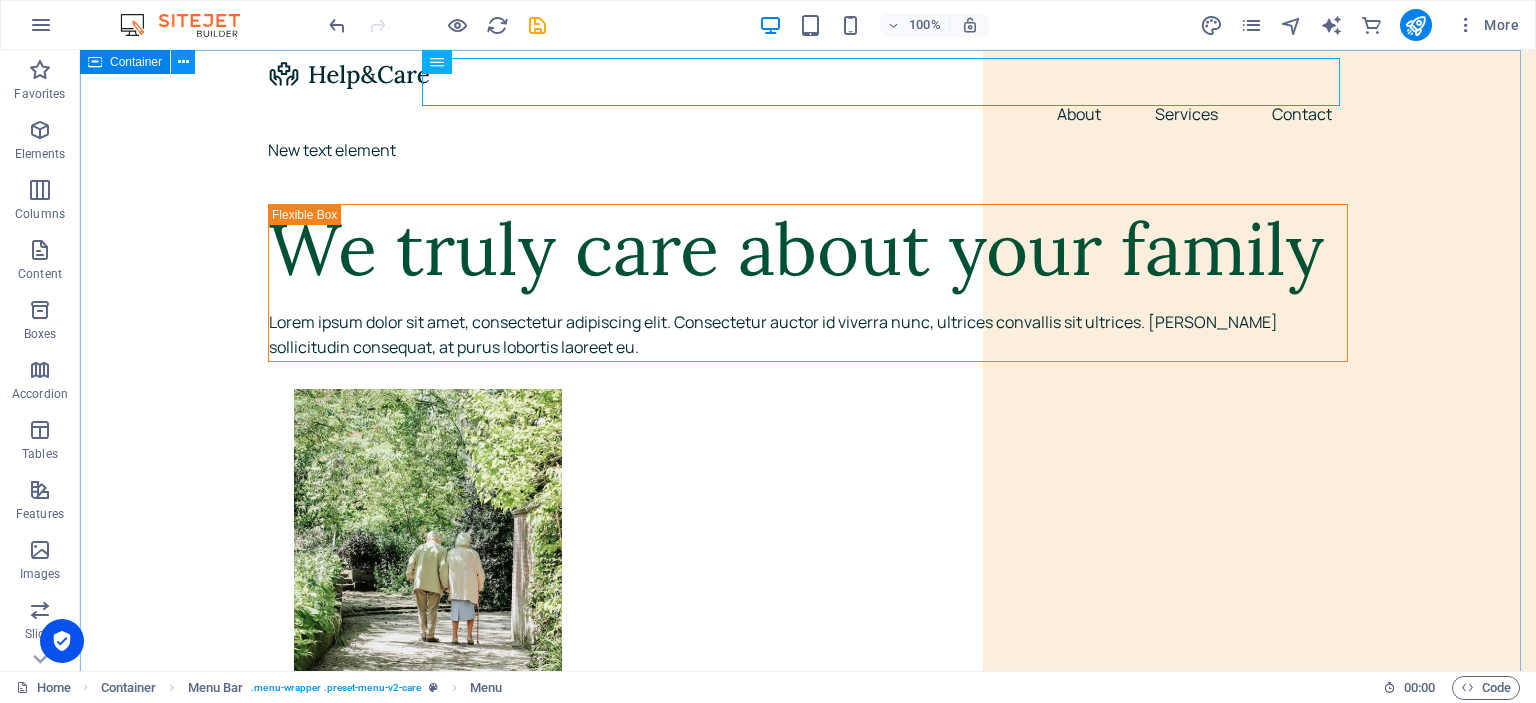 click at bounding box center (183, 62) 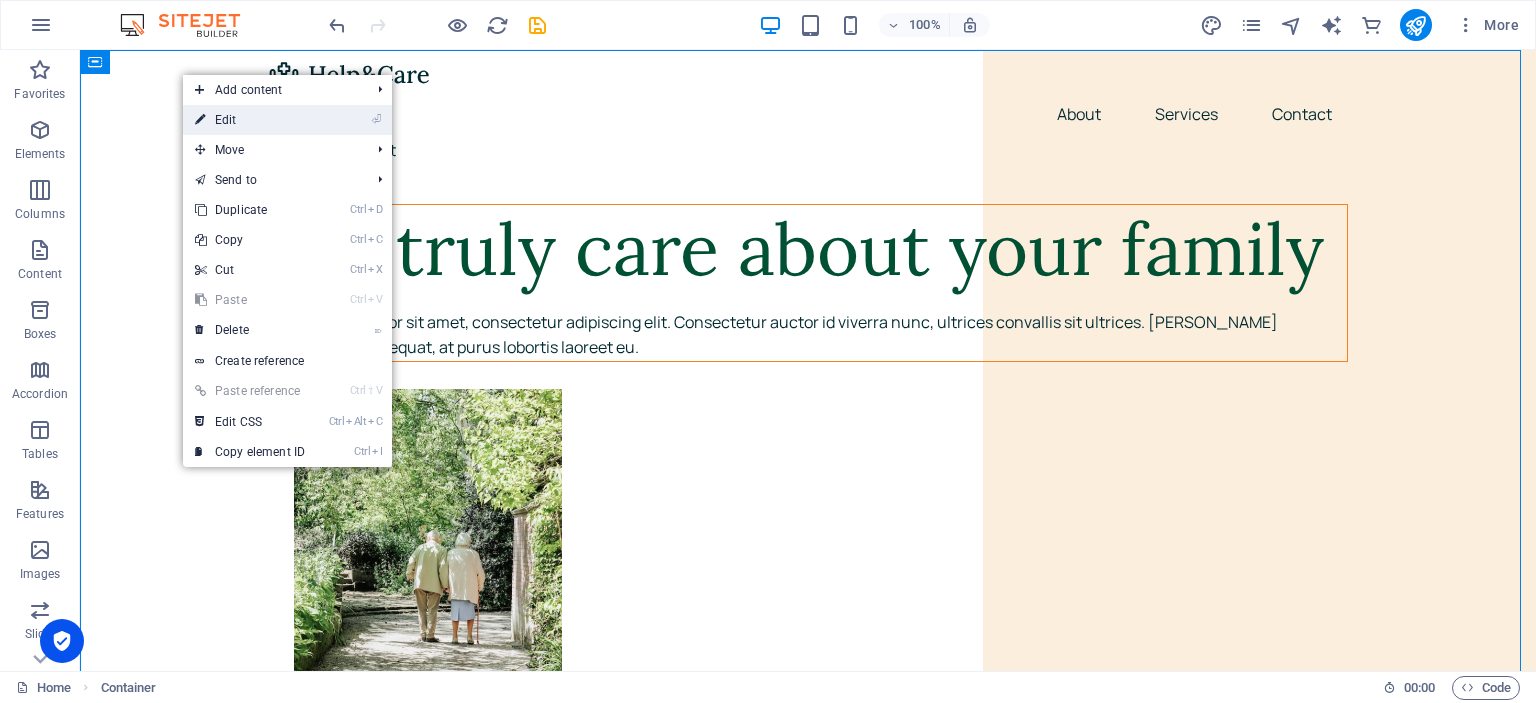 click on "⏎  Edit" at bounding box center (250, 120) 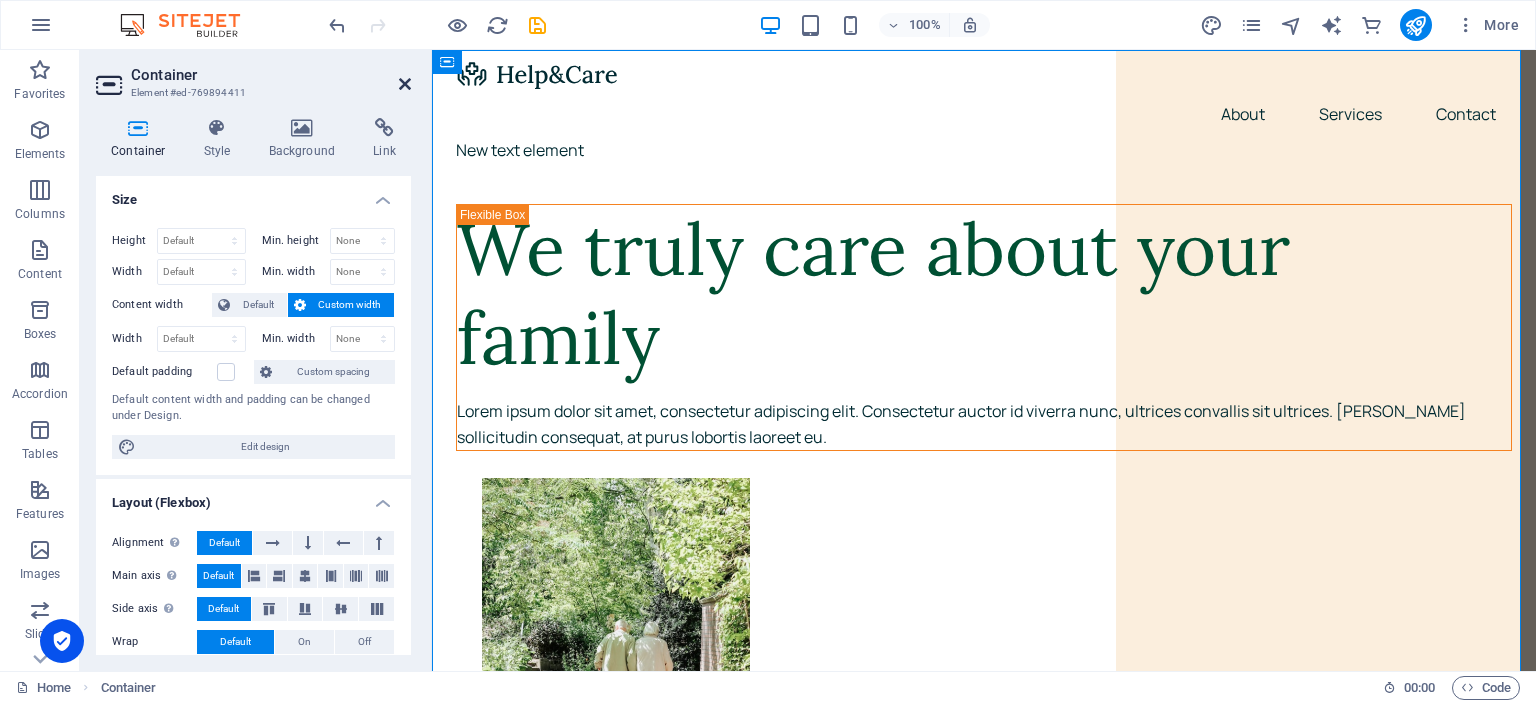 click at bounding box center [405, 84] 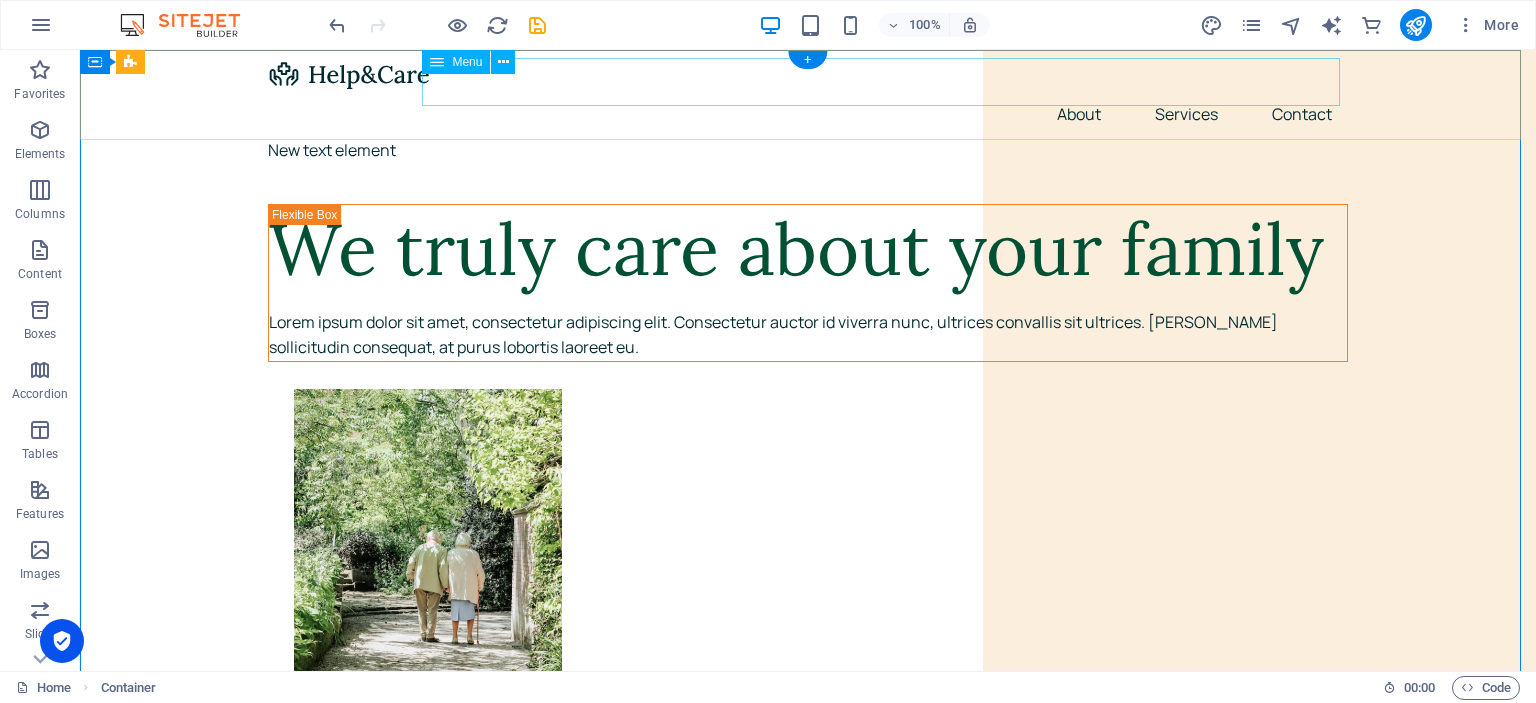 click on "About Services Contact" at bounding box center [808, 114] 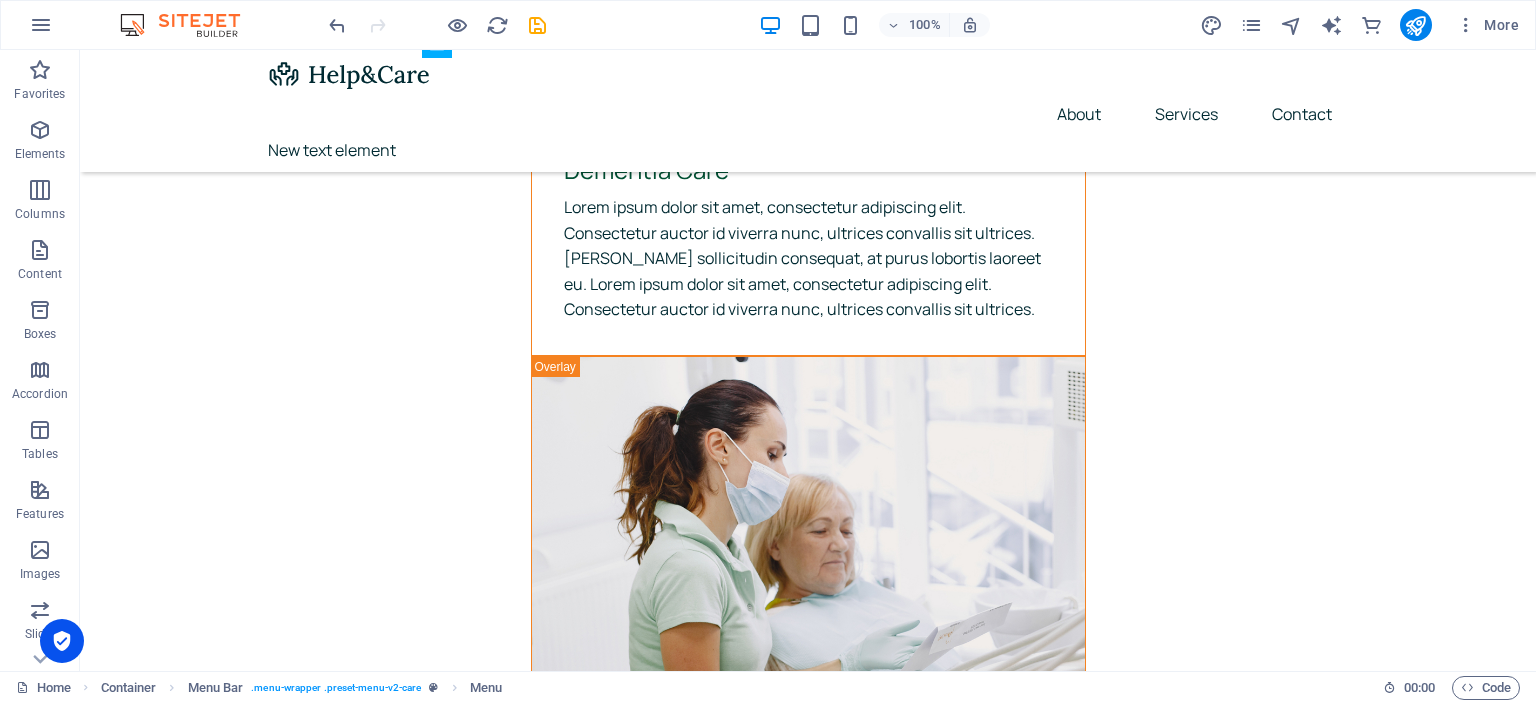 scroll, scrollTop: 5524, scrollLeft: 0, axis: vertical 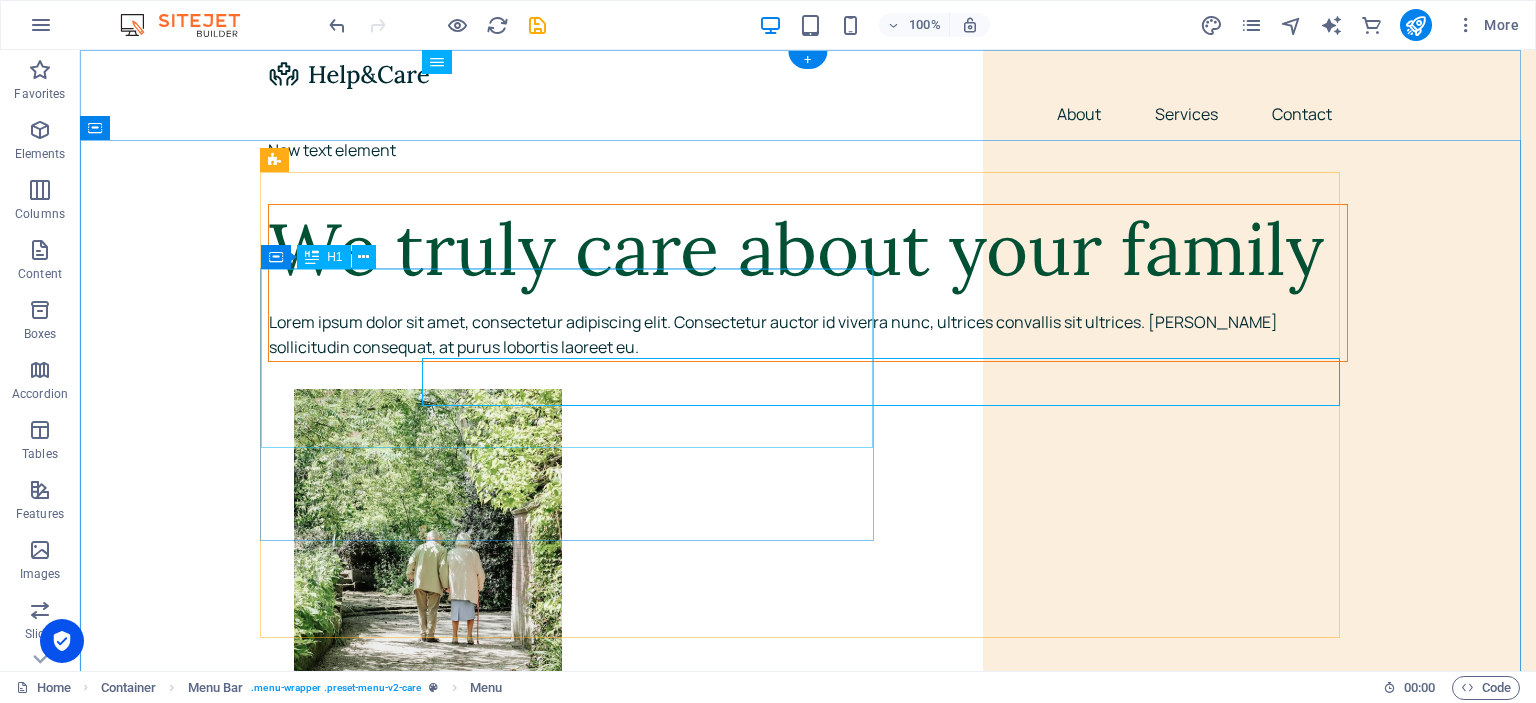 click on "We truly care about your family" at bounding box center [808, 249] 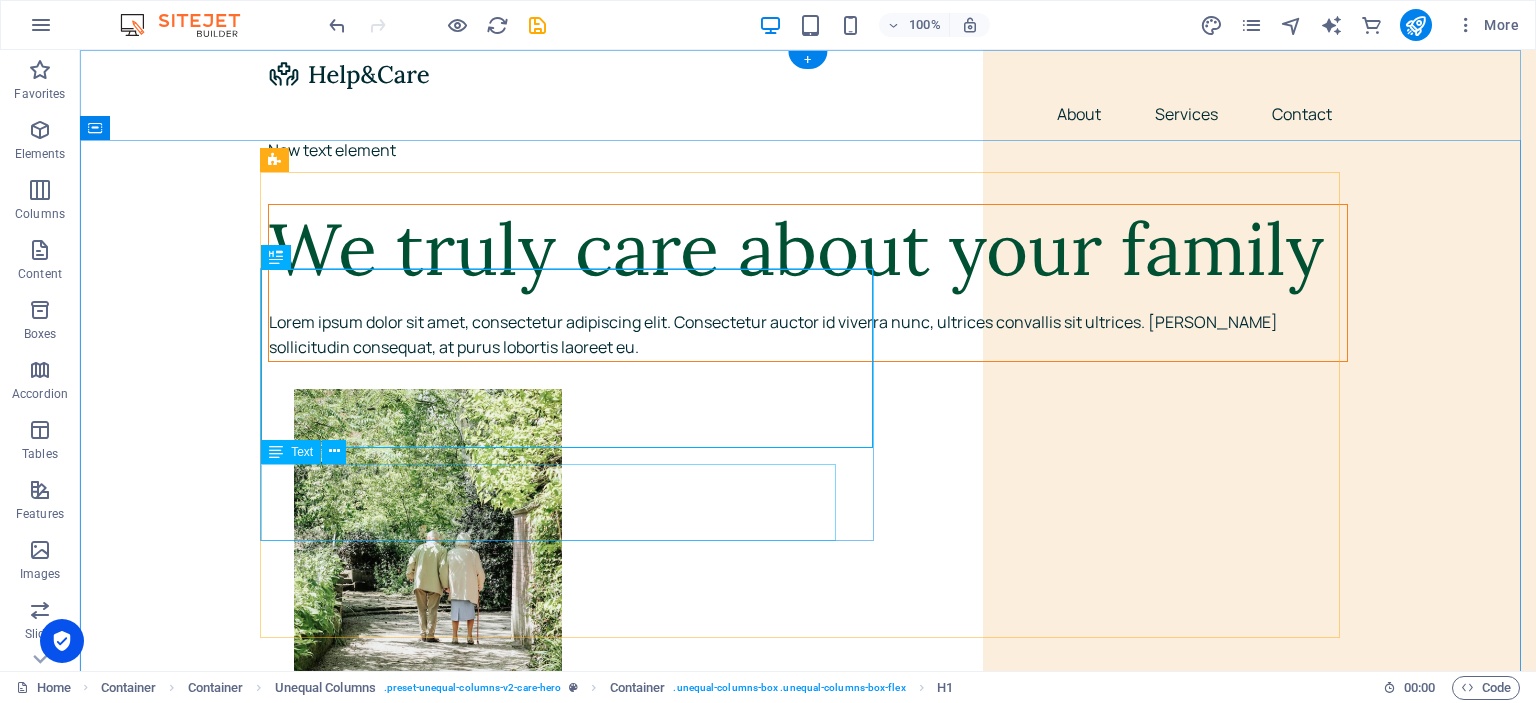 click on "Lorem ipsum dolor sit amet, consectetur adipiscing elit. Consectetur auctor id viverra nunc, ultrices convallis sit ultrices. Massa sollicitudin consequat, at purus lobortis laoreet eu." at bounding box center [808, 335] 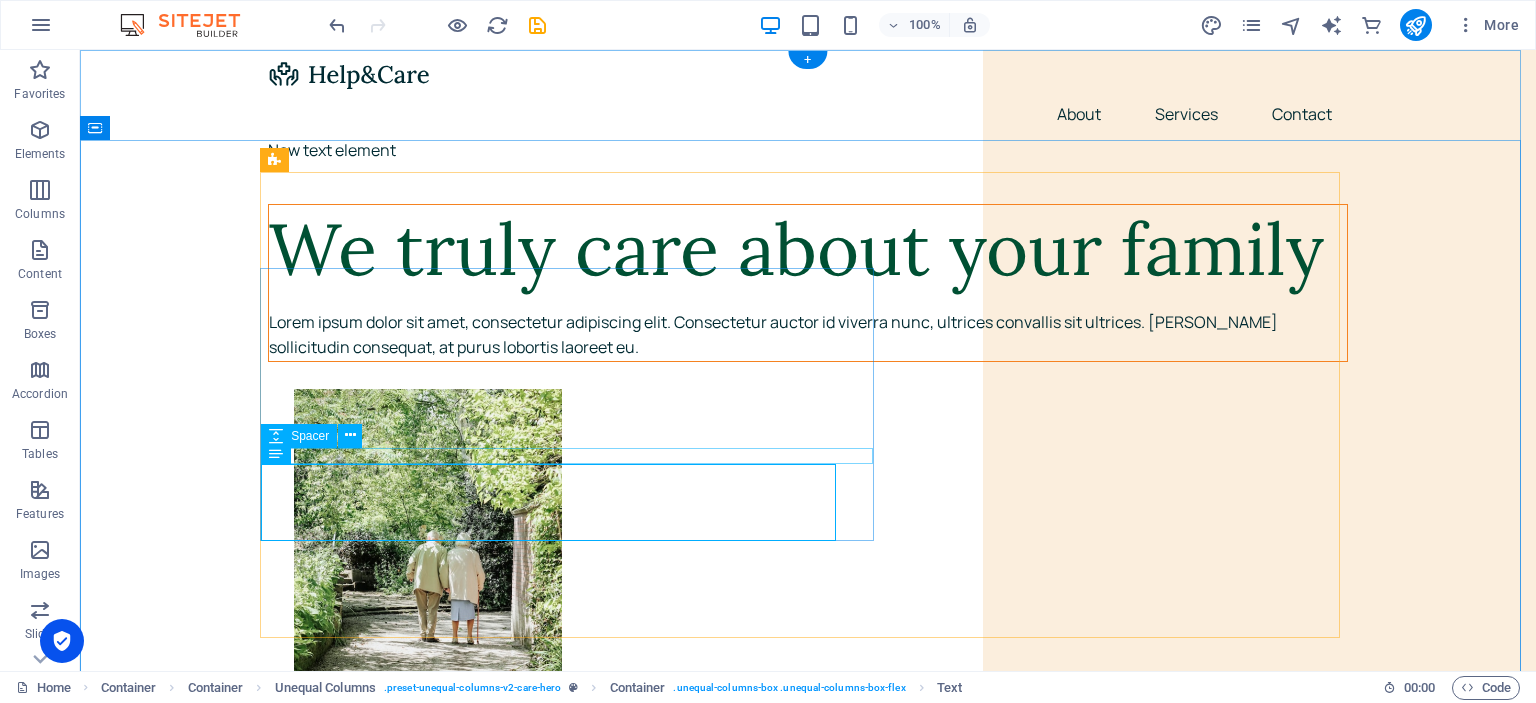 click at bounding box center [808, 302] 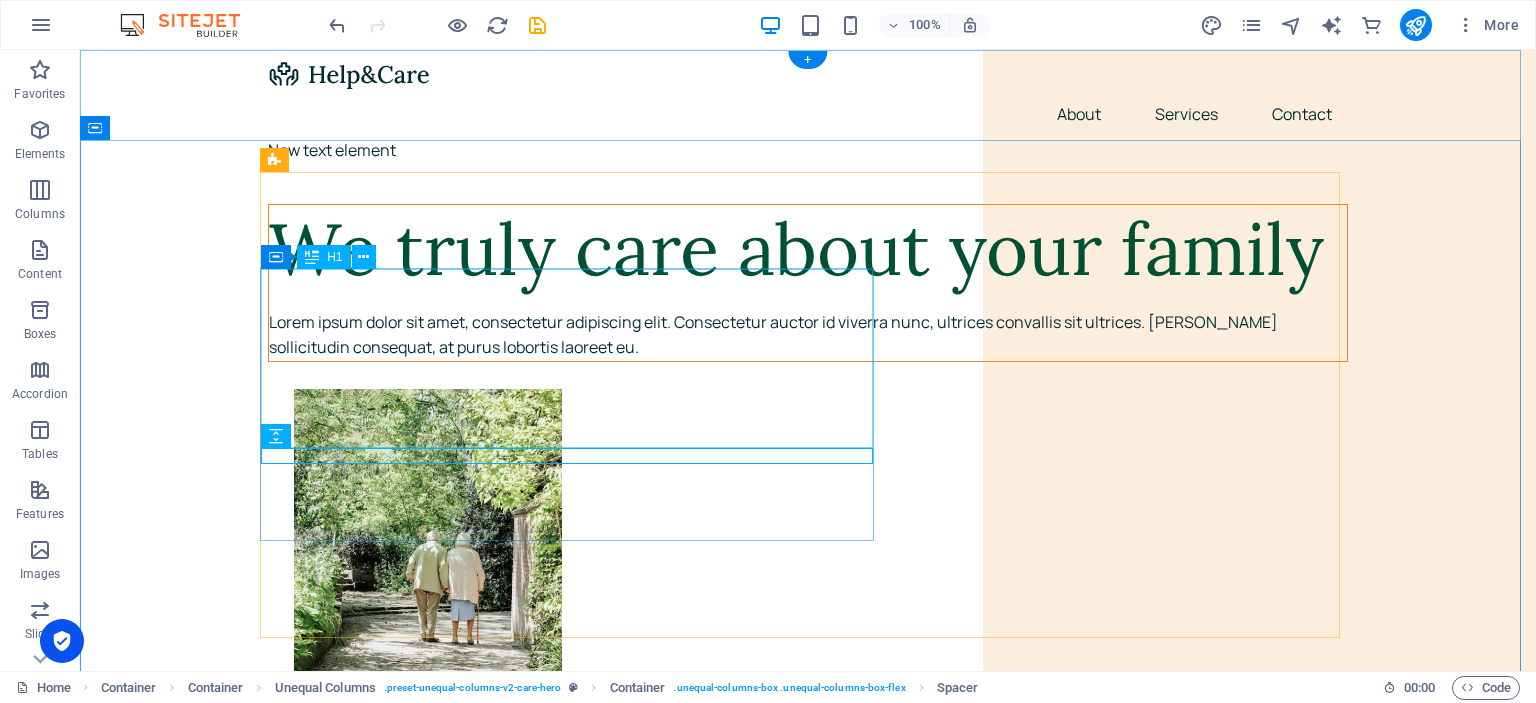 click on "We truly care about your family" at bounding box center (808, 249) 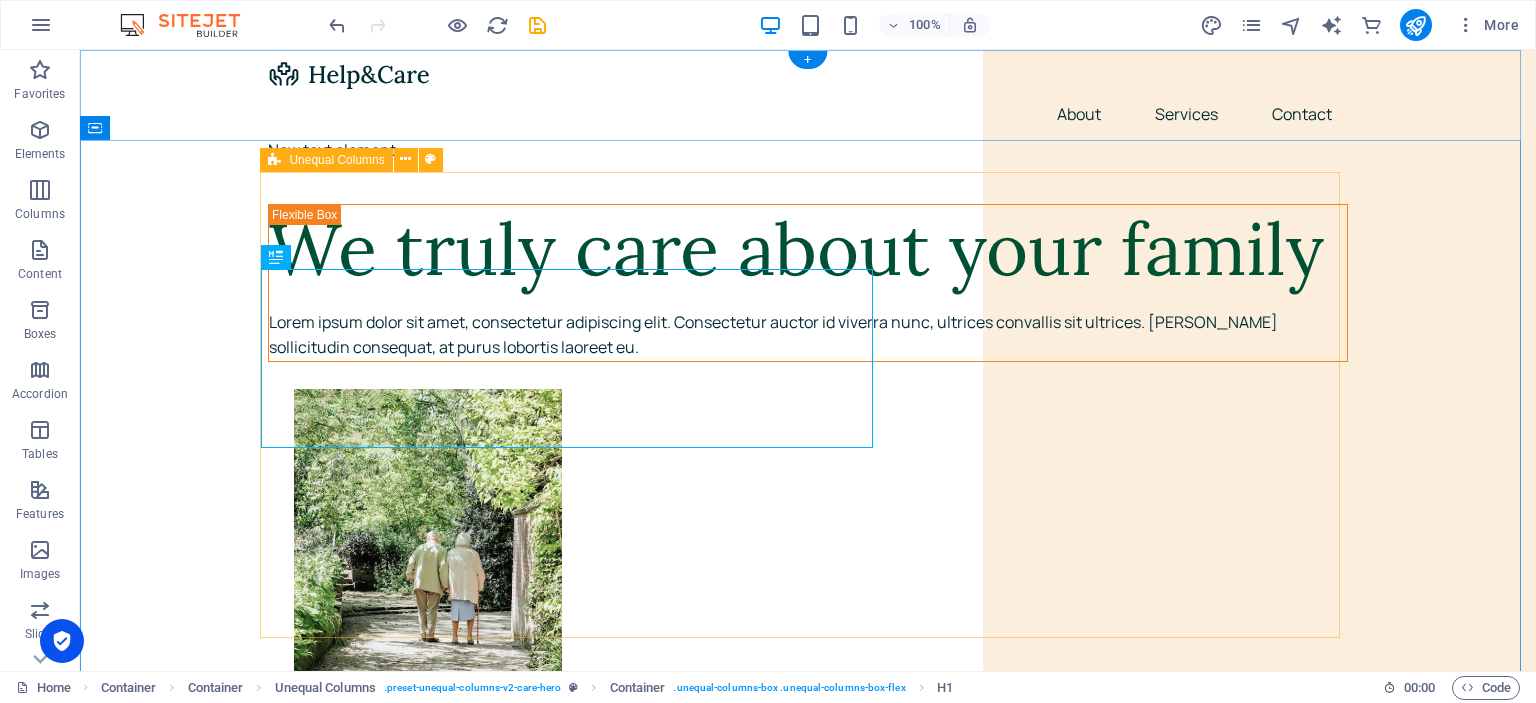 click on "We truly care about your family Lorem ipsum dolor sit amet, consectetur adipiscing elit. Consectetur auctor id viverra nunc, ultrices convallis sit ultrices. Massa sollicitudin consequat, at purus lobortis laoreet eu." at bounding box center (808, 2050) 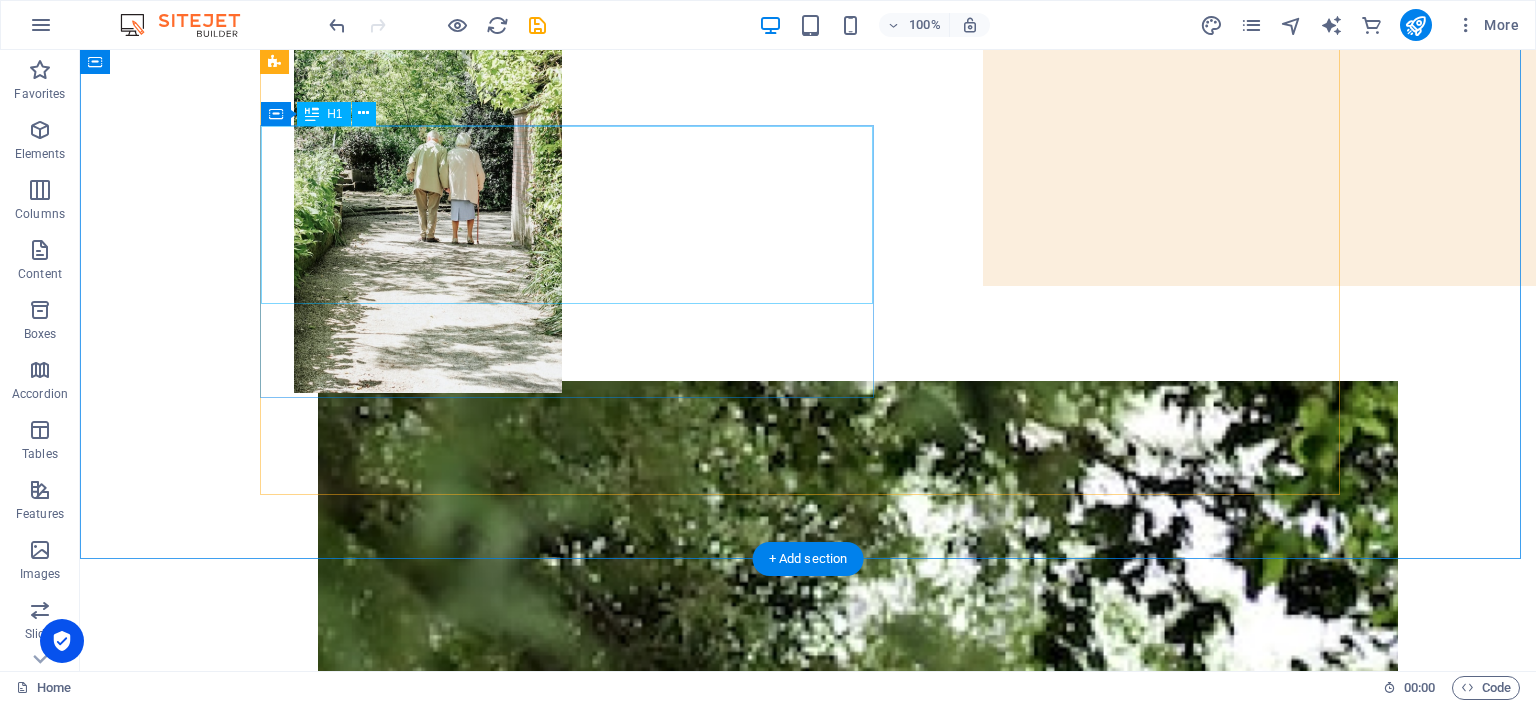 scroll, scrollTop: 0, scrollLeft: 0, axis: both 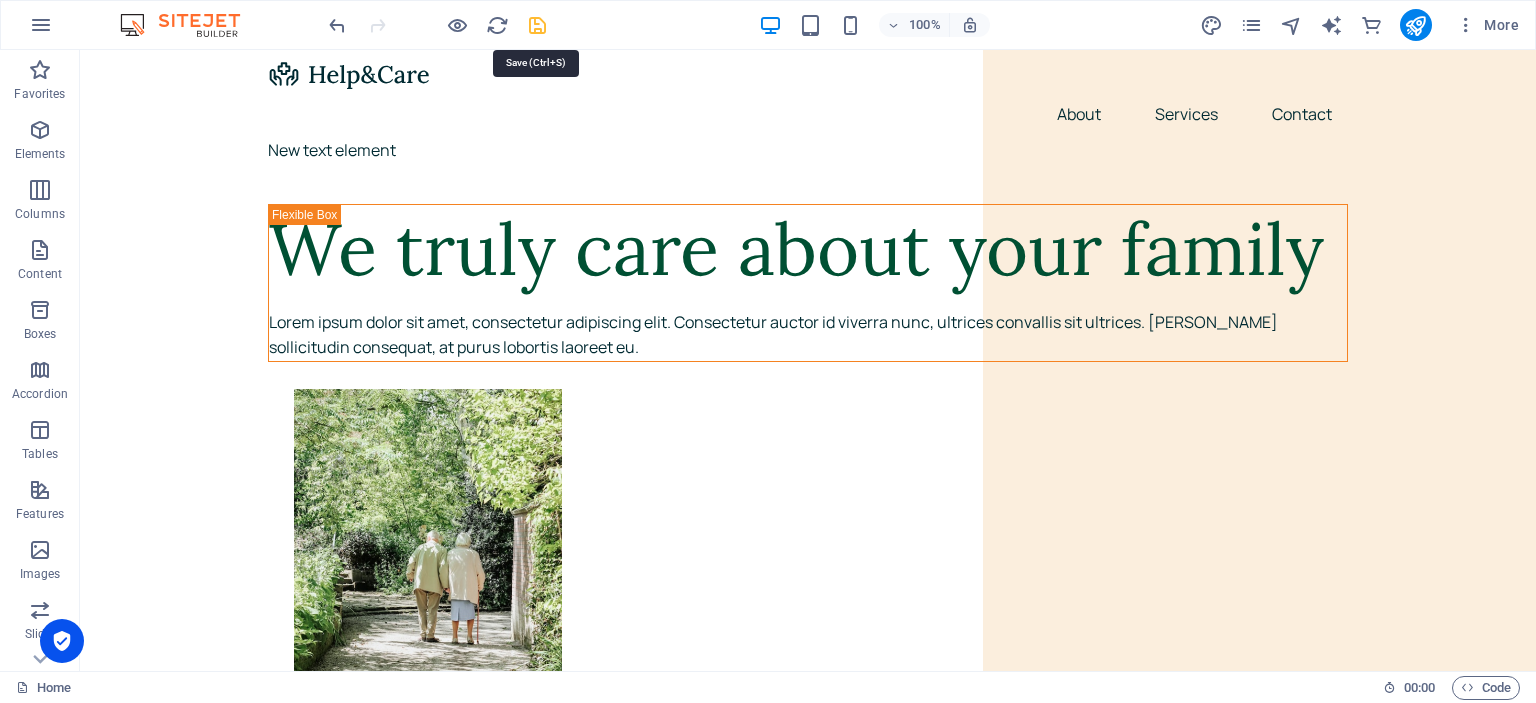 click at bounding box center [537, 25] 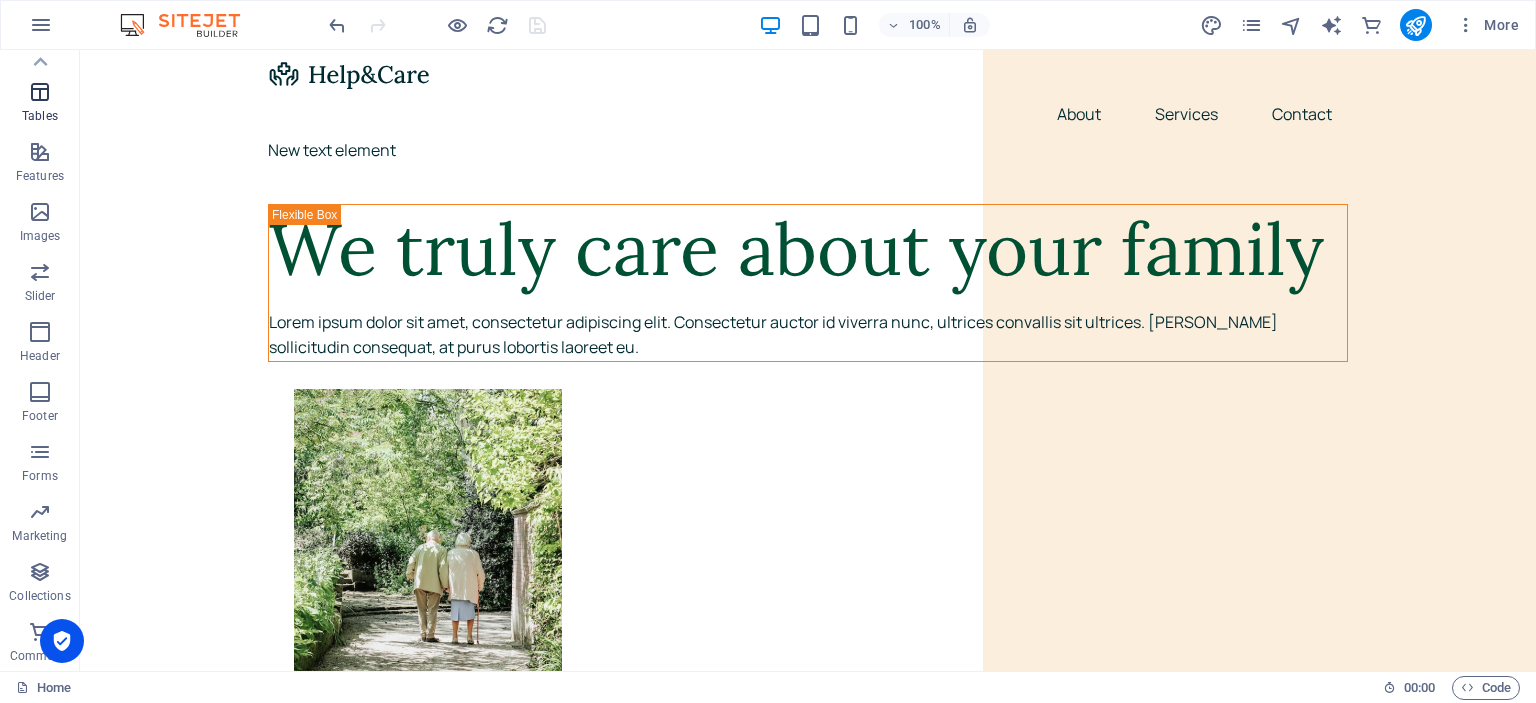 scroll, scrollTop: 0, scrollLeft: 0, axis: both 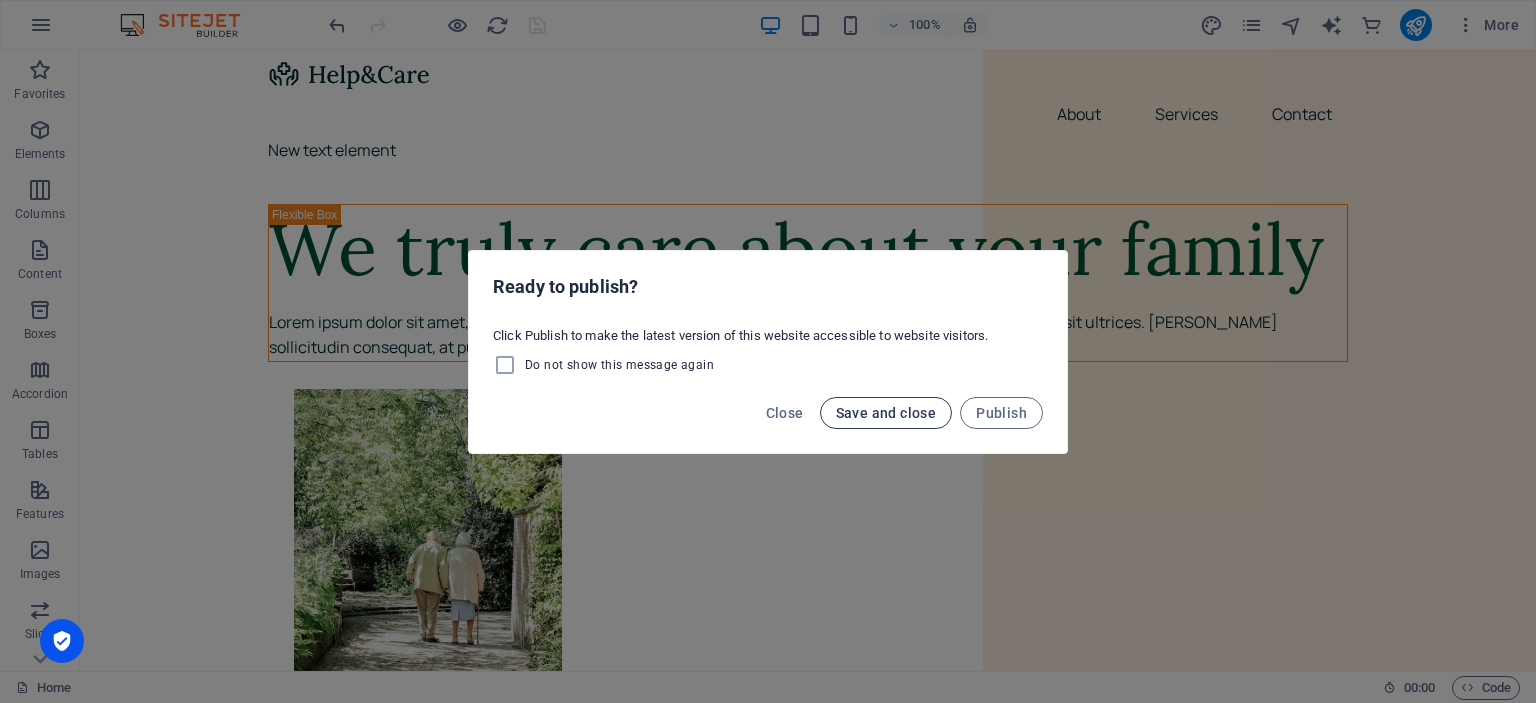 click on "Save and close" at bounding box center (886, 413) 